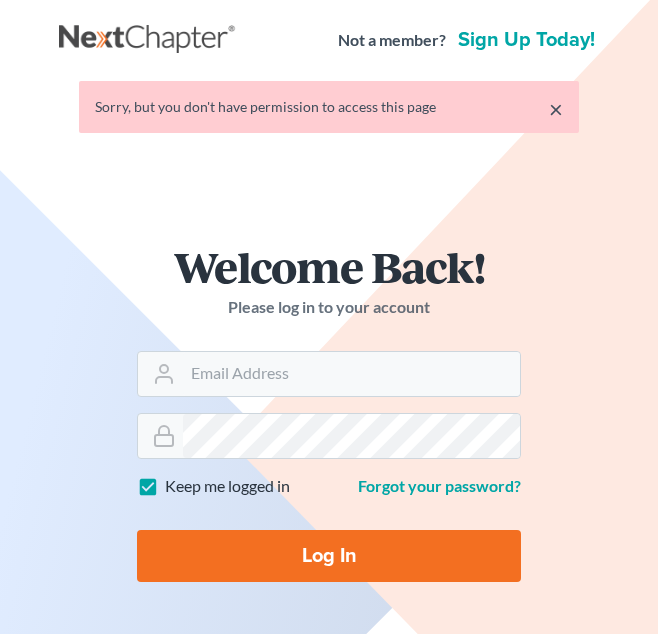 scroll, scrollTop: 0, scrollLeft: 0, axis: both 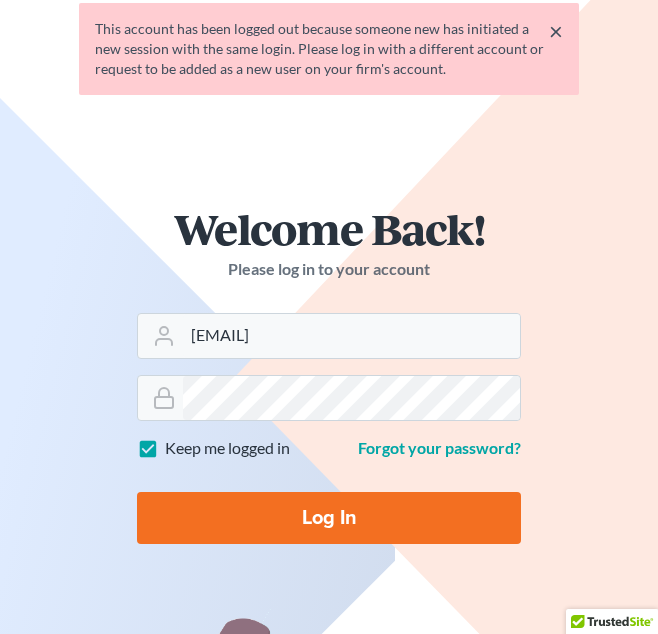 click on "Log In" at bounding box center (329, 518) 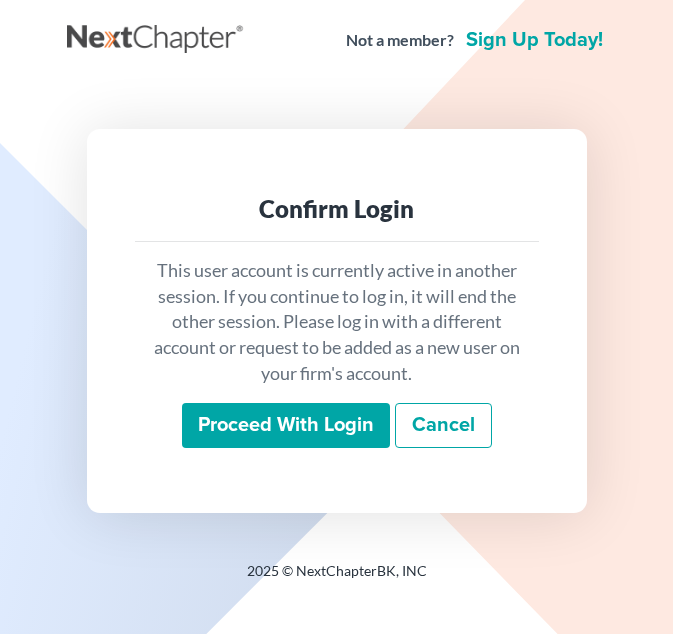 scroll, scrollTop: 0, scrollLeft: 0, axis: both 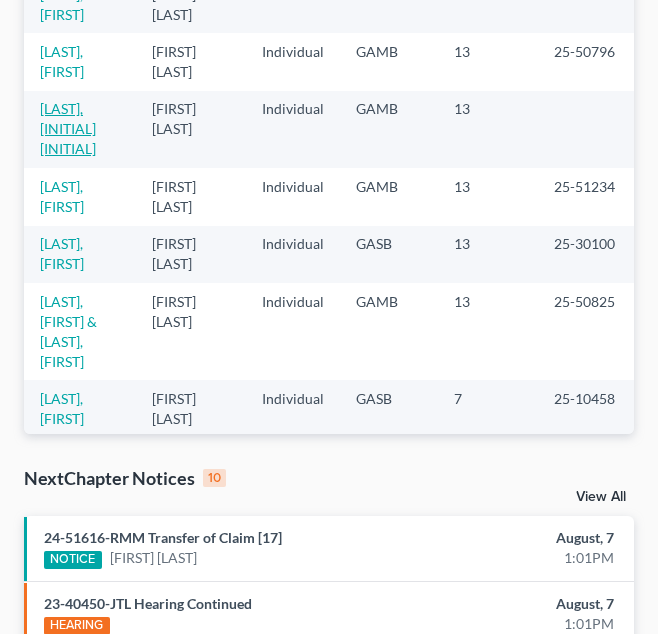click on "Lawson, J W" at bounding box center (68, 128) 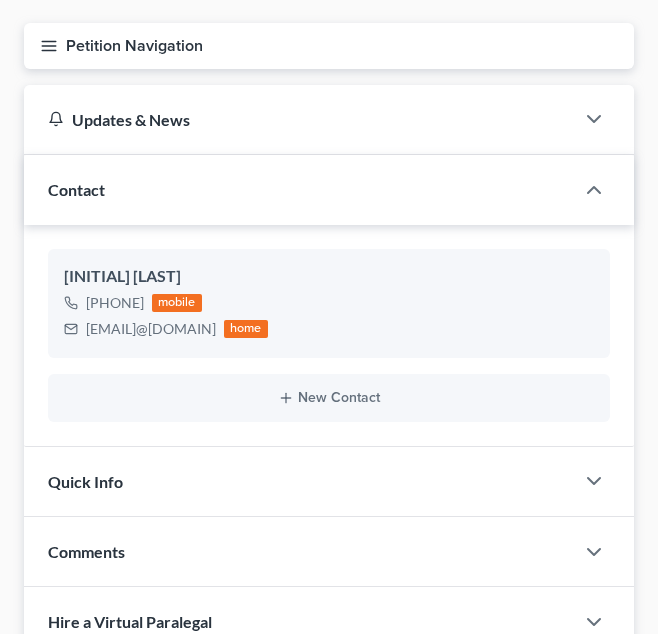 scroll, scrollTop: 0, scrollLeft: 0, axis: both 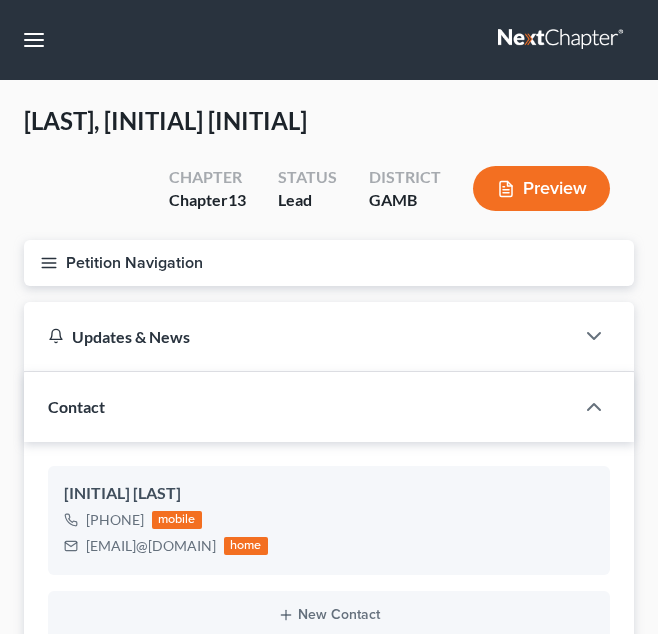click on "Petition Navigation" at bounding box center [329, 263] 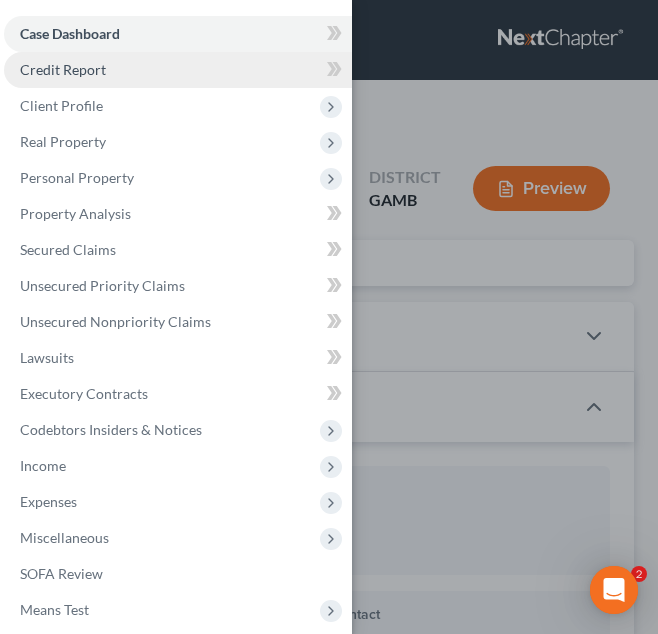 scroll, scrollTop: 0, scrollLeft: 0, axis: both 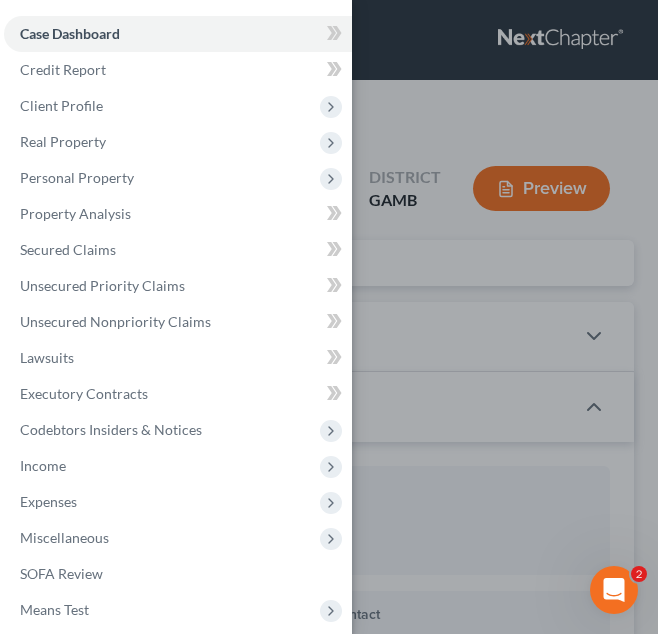 click on "Case Dashboard
Payments
Invoices
Payments
Payments
Credit Report
Client Profile" at bounding box center [329, 317] 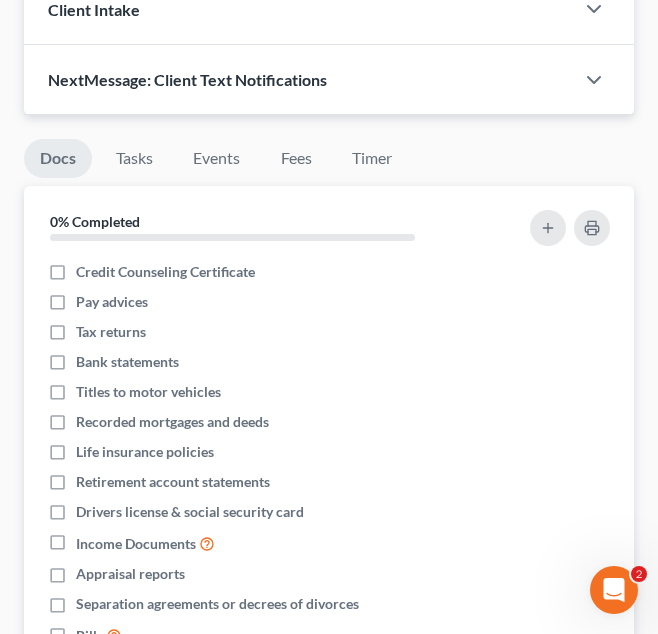 scroll, scrollTop: 902, scrollLeft: 0, axis: vertical 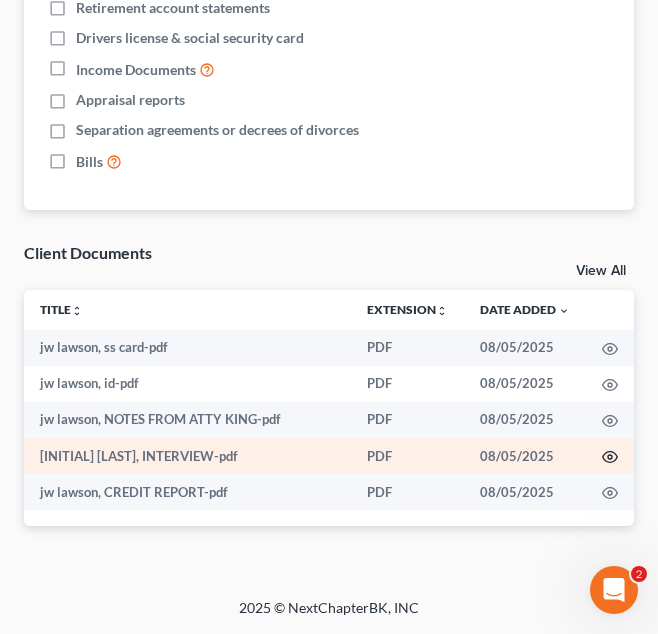 click 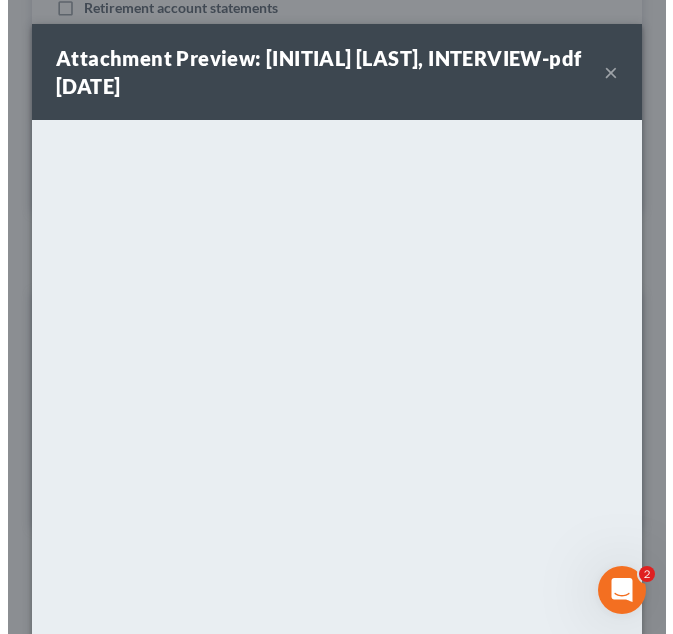 scroll, scrollTop: 1308, scrollLeft: 0, axis: vertical 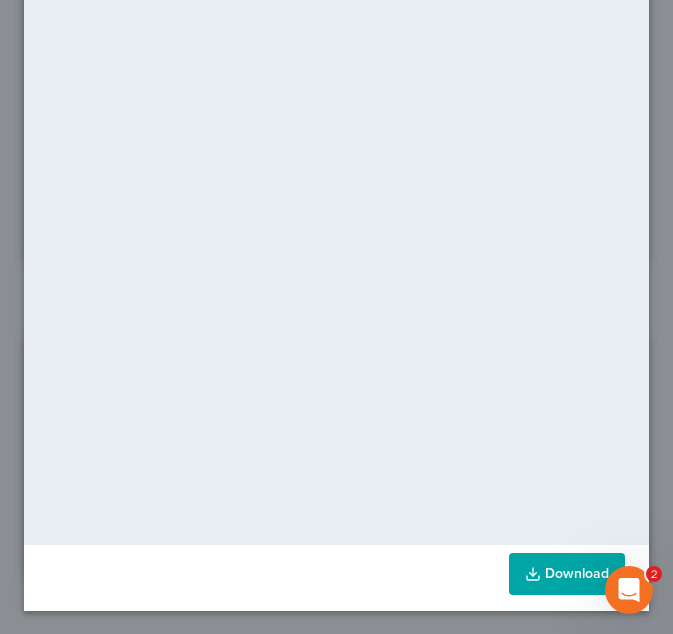 click on "Download" at bounding box center (336, 578) 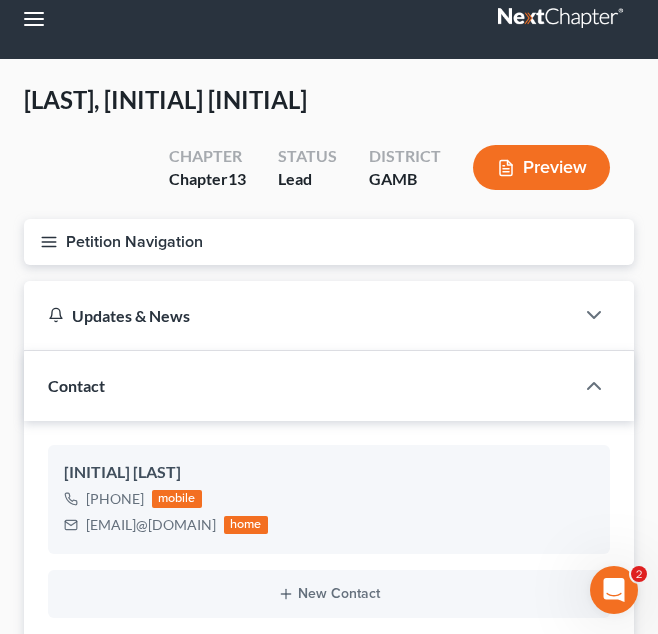 scroll, scrollTop: 0, scrollLeft: 0, axis: both 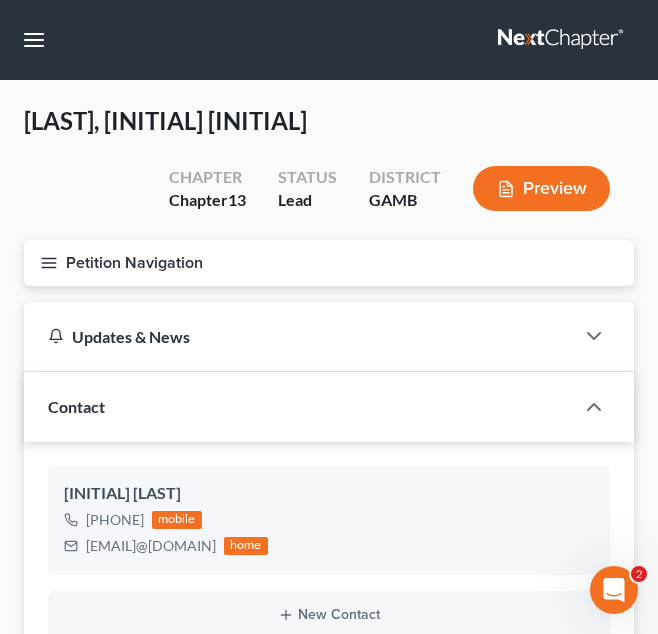 click on "Petition Navigation" at bounding box center (329, 263) 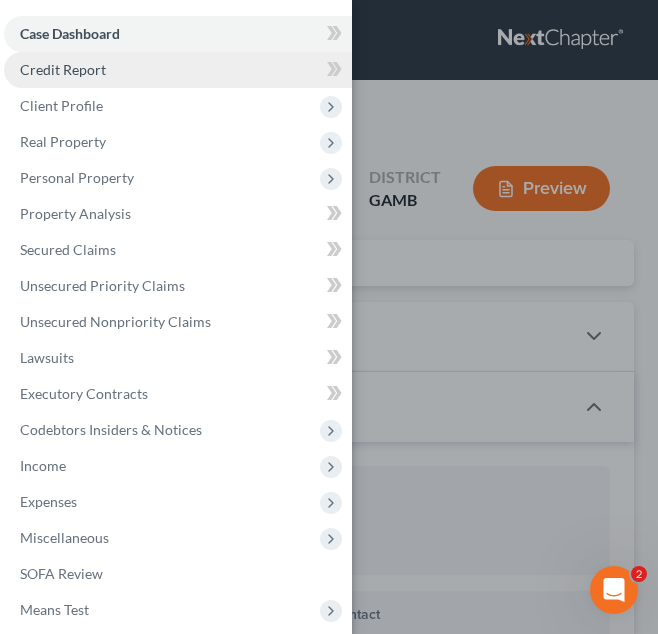 click on "Credit Report" at bounding box center [178, 70] 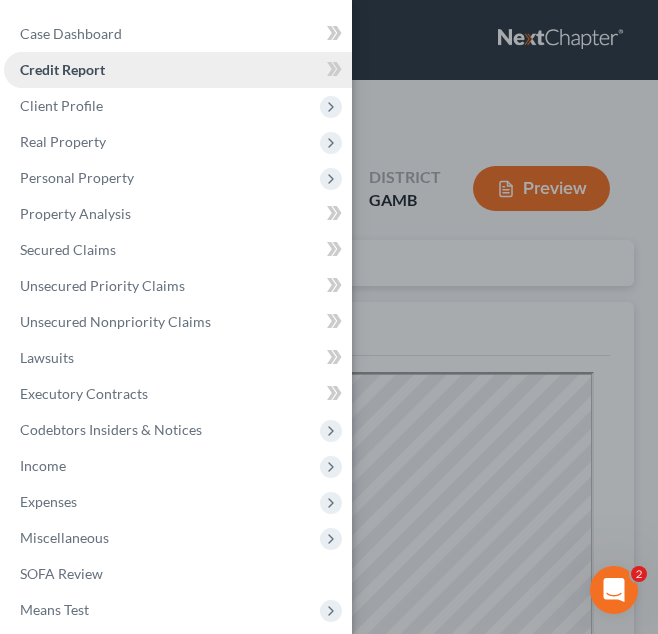 scroll, scrollTop: 0, scrollLeft: 0, axis: both 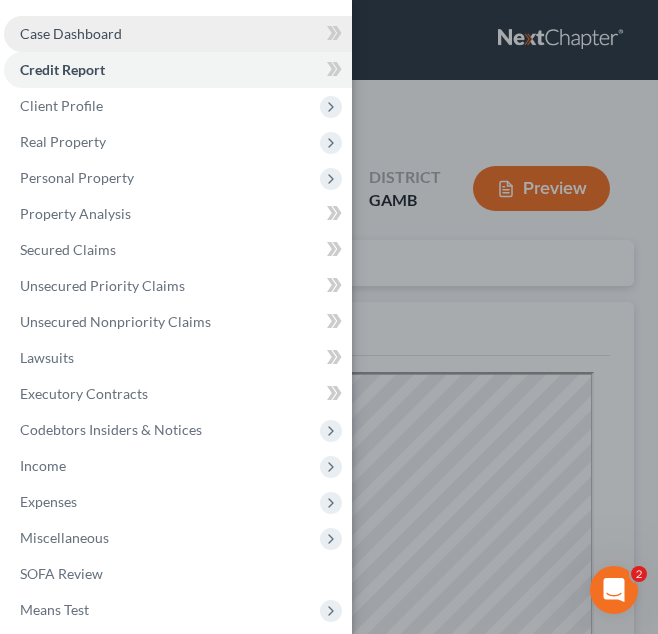 click on "Case Dashboard" at bounding box center [178, 34] 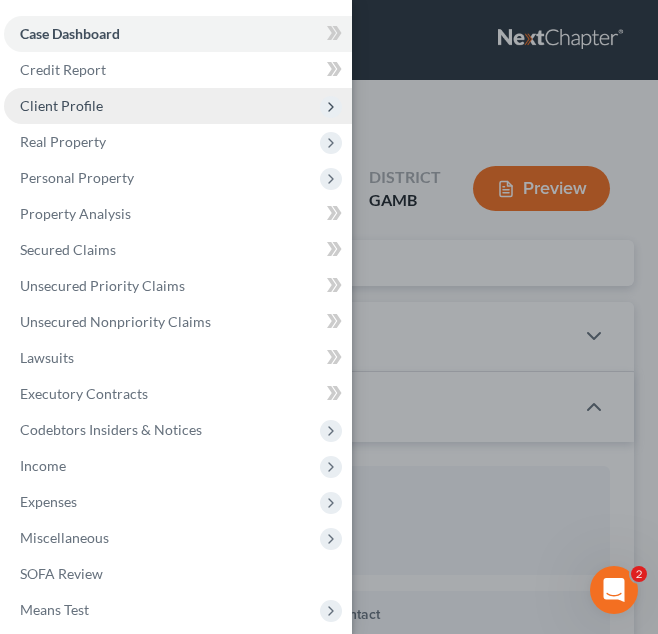 click on "Client Profile" at bounding box center [178, 106] 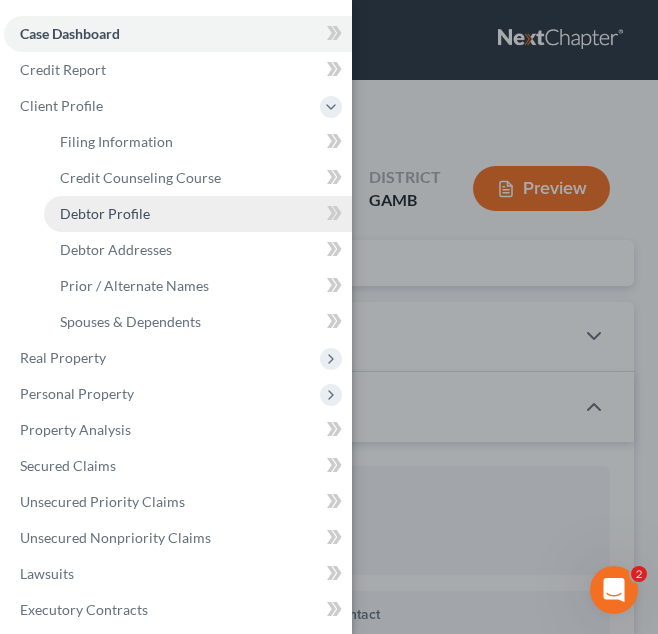 click on "Debtor Profile" at bounding box center [198, 214] 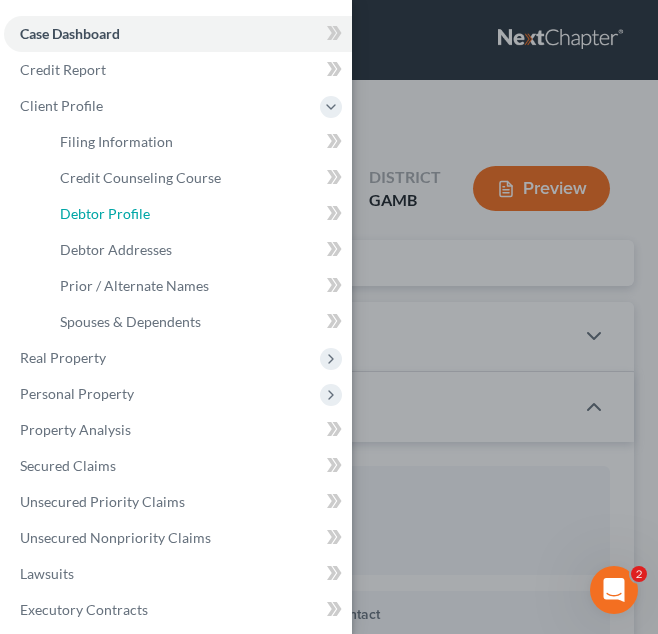 select on "0" 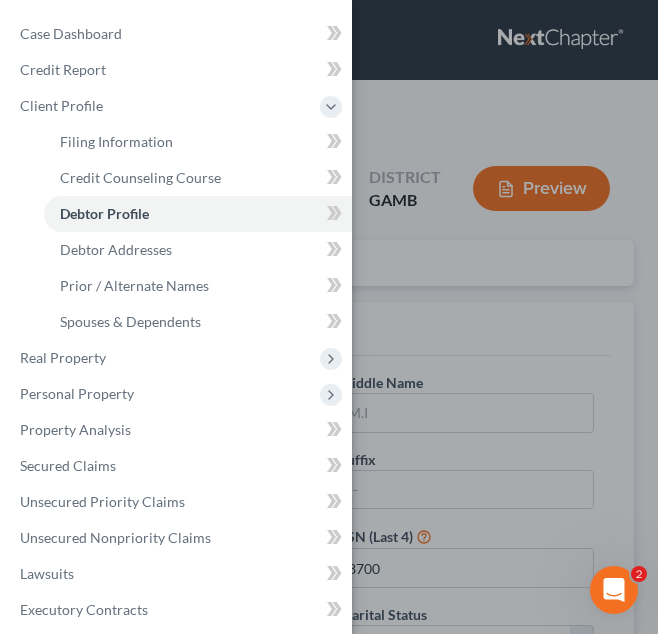 click on "Case Dashboard
Payments
Invoices
Payments
Payments
Credit Report
Client Profile" at bounding box center [329, 317] 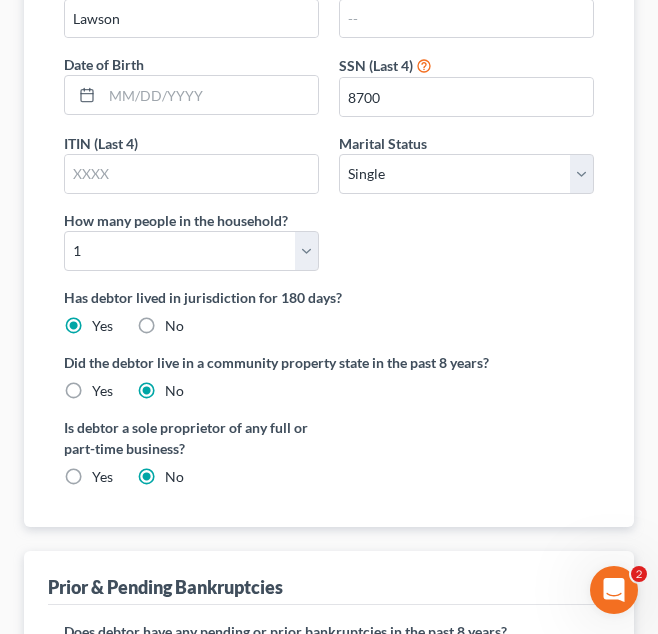 scroll, scrollTop: 472, scrollLeft: 0, axis: vertical 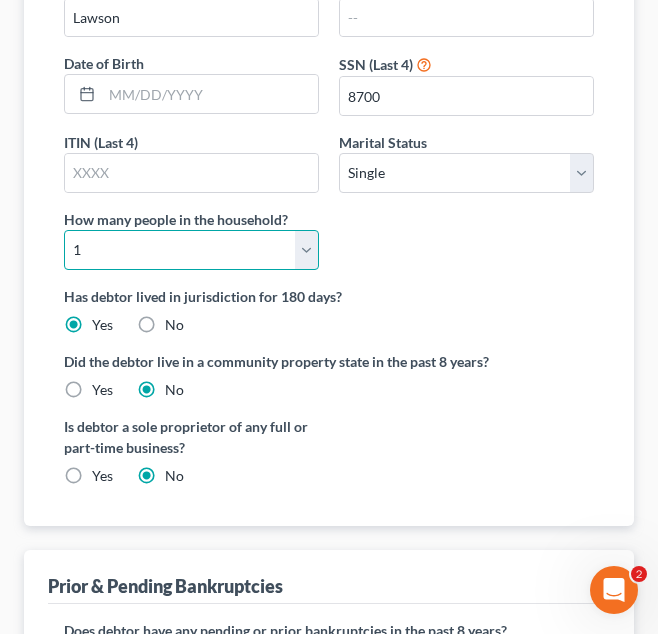click on "Select 1 2 3 4 5 6 7 8 9 10 11 12 13 14 15 16 17 18 19 20" at bounding box center (191, 250) 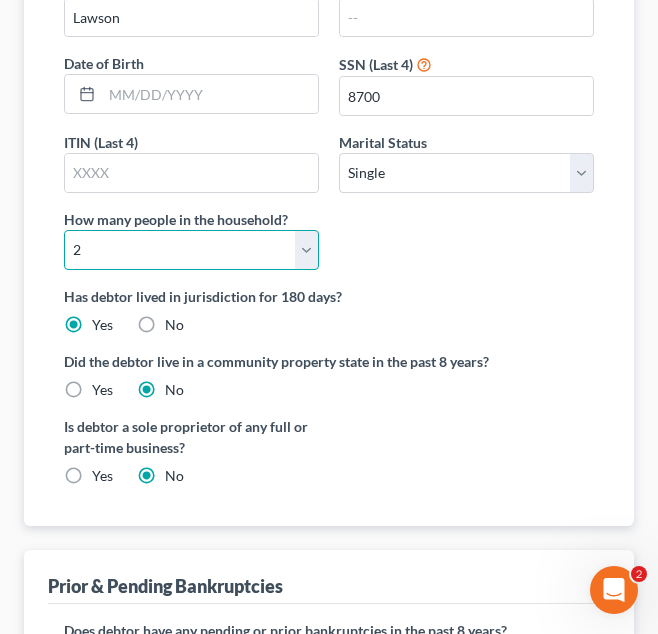 click on "Select 1 2 3 4 5 6 7 8 9 10 11 12 13 14 15 16 17 18 19 20" at bounding box center (191, 250) 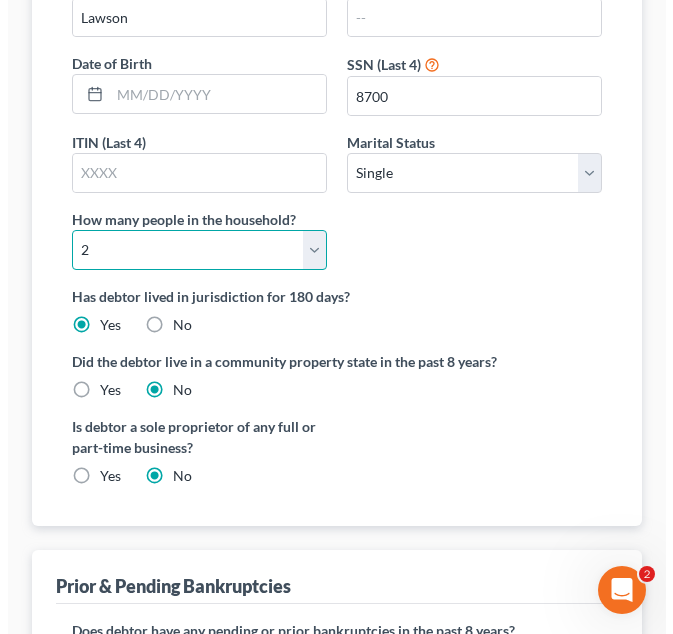 scroll, scrollTop: 0, scrollLeft: 0, axis: both 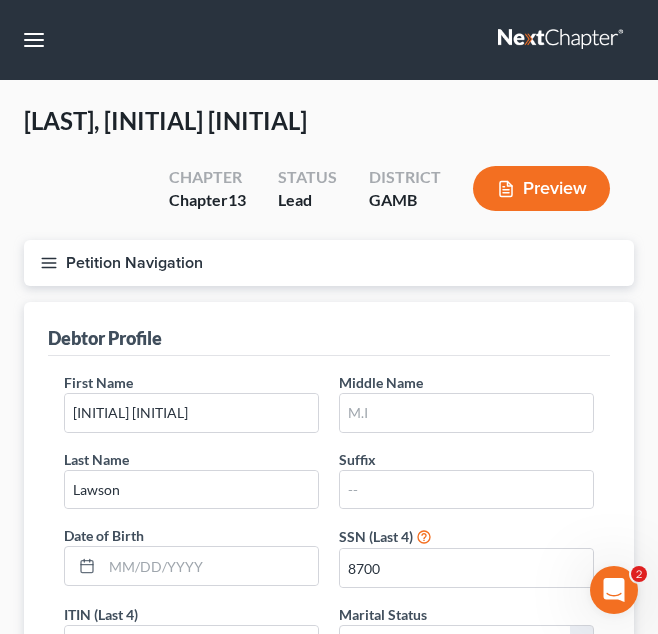 click on "Petition Navigation" at bounding box center [329, 263] 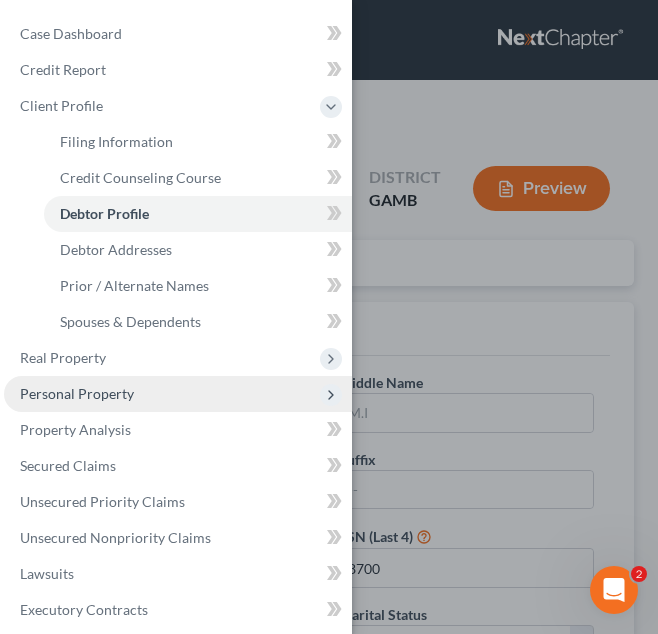 click on "Personal Property" at bounding box center (178, 394) 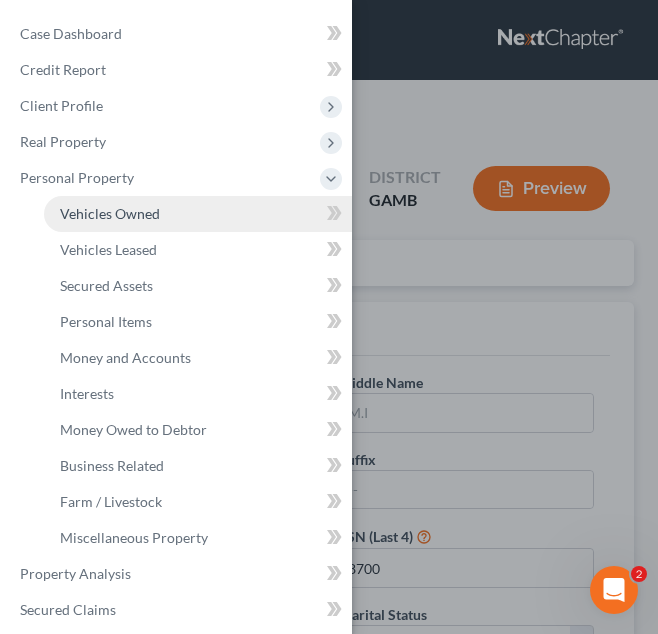 click on "Vehicles Owned" at bounding box center [198, 214] 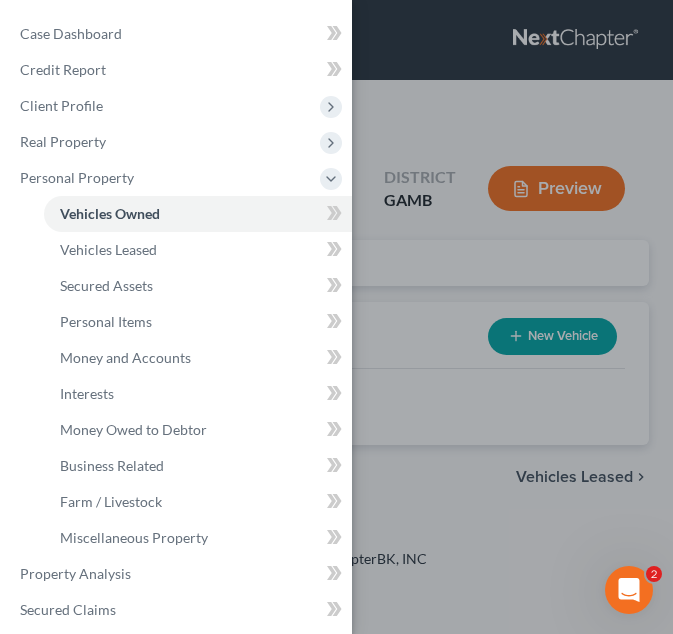 click on "Case Dashboard
Payments
Invoices
Payments
Payments
Credit Report
Client Profile" at bounding box center [336, 317] 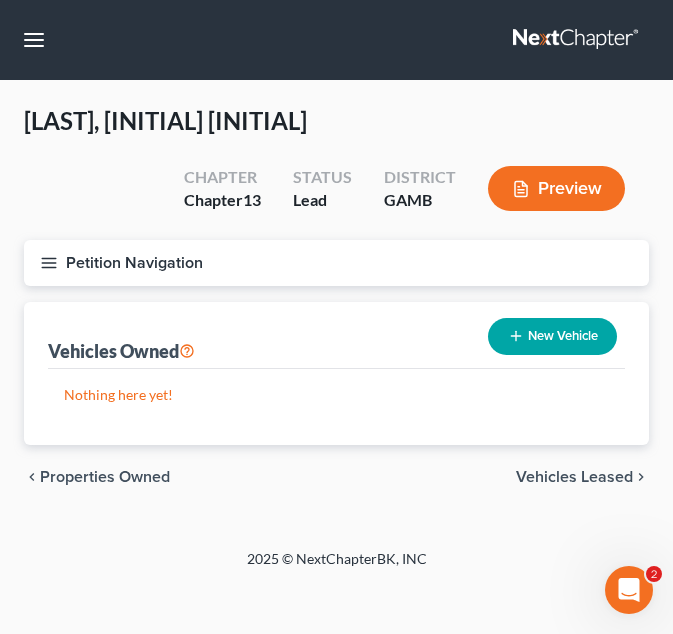 click on "New Vehicle" at bounding box center (552, 336) 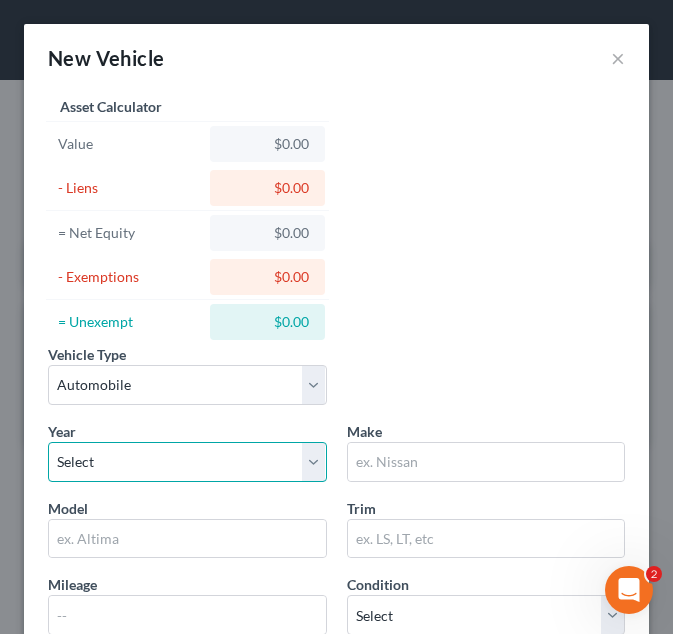 click on "Select 2026 2025 2024 2023 2022 2021 2020 2019 2018 2017 2016 2015 2014 2013 2012 2011 2010 2009 2008 2007 2006 2005 2004 2003 2002 2001 2000 1999 1998 1997 1996 1995 1994 1993 1992 1991 1990 1989 1988 1987 1986 1985 1984 1983 1982 1981 1980 1979 1978 1977 1976 1975 1974 1973 1972 1971 1970 1969 1968 1967 1966 1965 1964 1963 1962 1961 1960 1959 1958 1957 1956 1955 1954 1953 1952 1951 1950 1949 1948 1947 1946 1945 1944 1943 1942 1941 1940 1939 1938 1937 1936 1935 1934 1933 1932 1931 1930 1929 1928 1927 1926 1925 1924 1923 1922 1921 1920 1919 1918 1917 1916 1915 1914 1913 1912 1911 1910 1909 1908 1907 1906 1905 1904 1903 1902 1901" at bounding box center [187, 462] 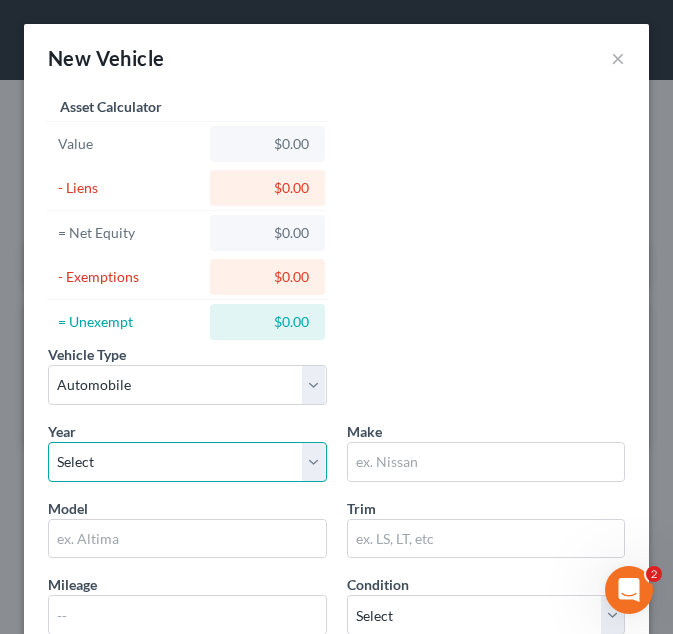 select on "14" 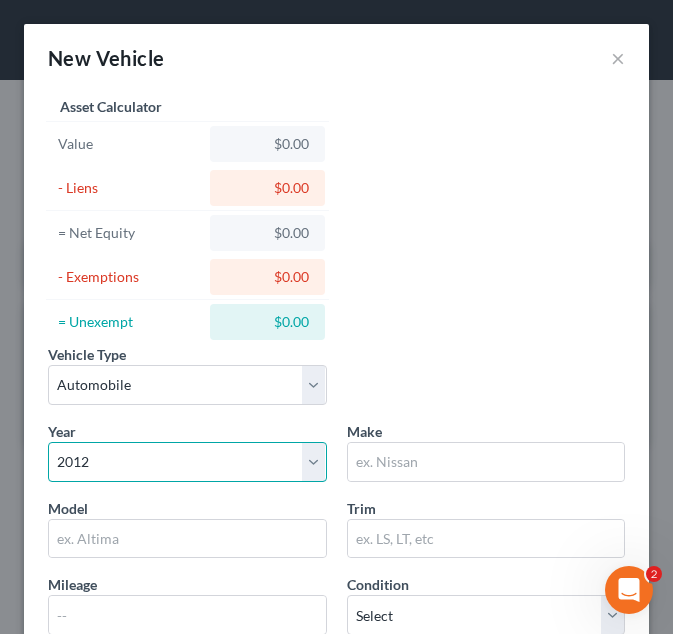 click on "Select 2026 2025 2024 2023 2022 2021 2020 2019 2018 2017 2016 2015 2014 2013 2012 2011 2010 2009 2008 2007 2006 2005 2004 2003 2002 2001 2000 1999 1998 1997 1996 1995 1994 1993 1992 1991 1990 1989 1988 1987 1986 1985 1984 1983 1982 1981 1980 1979 1978 1977 1976 1975 1974 1973 1972 1971 1970 1969 1968 1967 1966 1965 1964 1963 1962 1961 1960 1959 1958 1957 1956 1955 1954 1953 1952 1951 1950 1949 1948 1947 1946 1945 1944 1943 1942 1941 1940 1939 1938 1937 1936 1935 1934 1933 1932 1931 1930 1929 1928 1927 1926 1925 1924 1923 1922 1921 1920 1919 1918 1917 1916 1915 1914 1913 1912 1911 1910 1909 1908 1907 1906 1905 1904 1903 1902 1901" at bounding box center (187, 462) 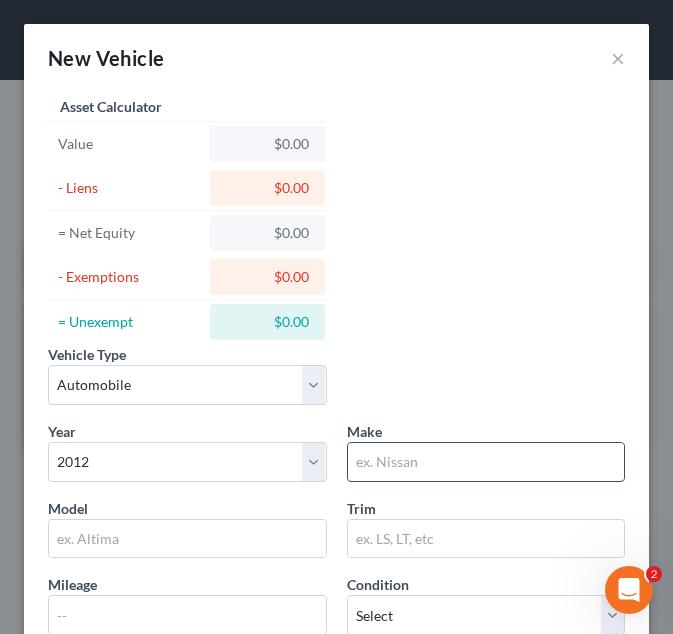 click at bounding box center (486, 462) 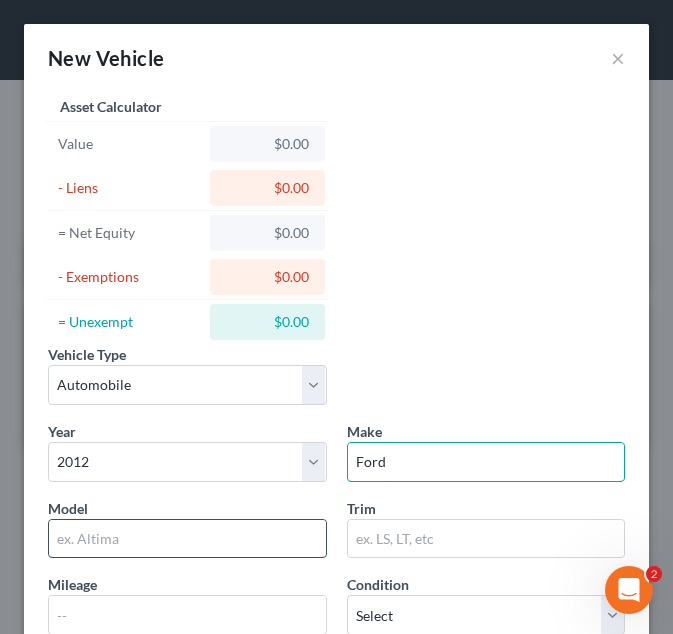 type on "Ford" 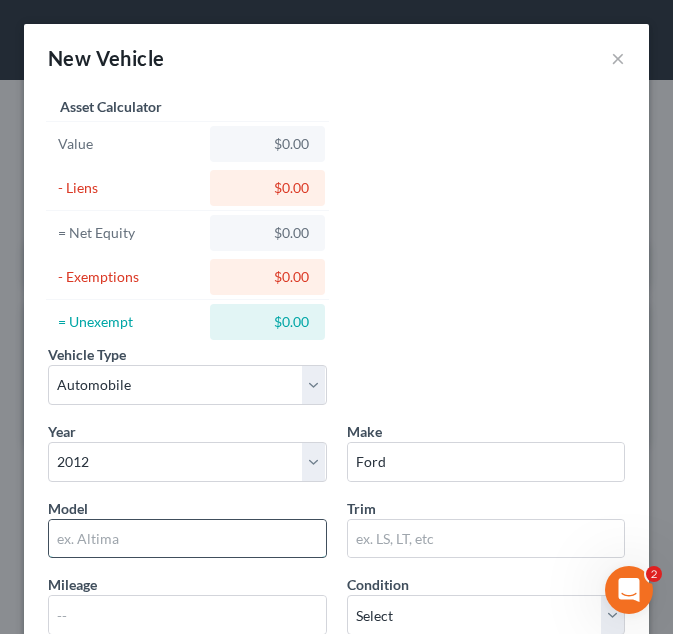 click at bounding box center (187, 539) 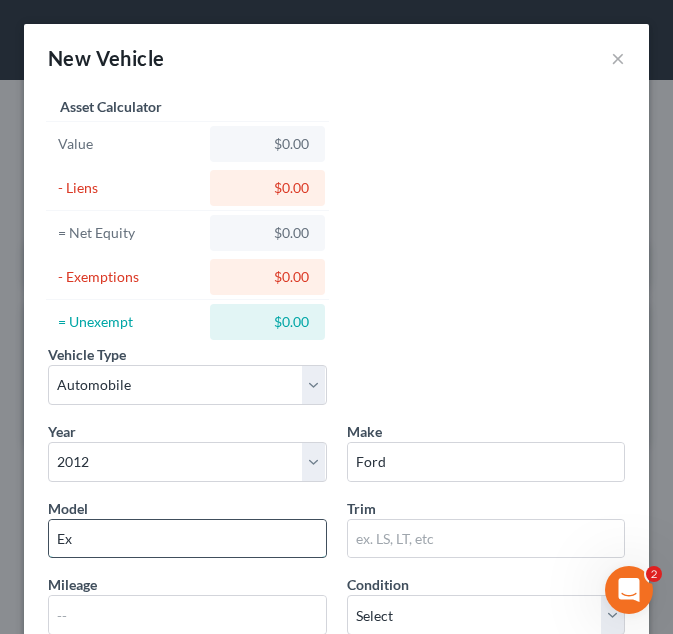 type on "Explorer" 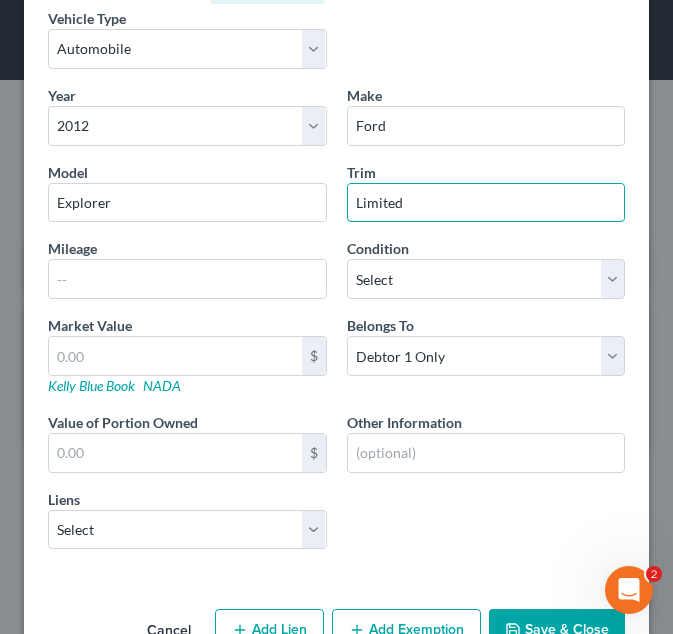 scroll, scrollTop: 337, scrollLeft: 0, axis: vertical 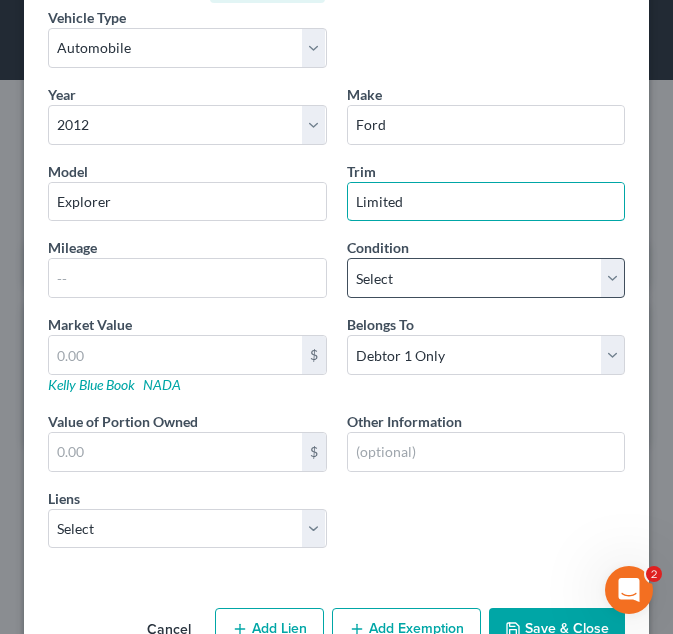 type on "Limited" 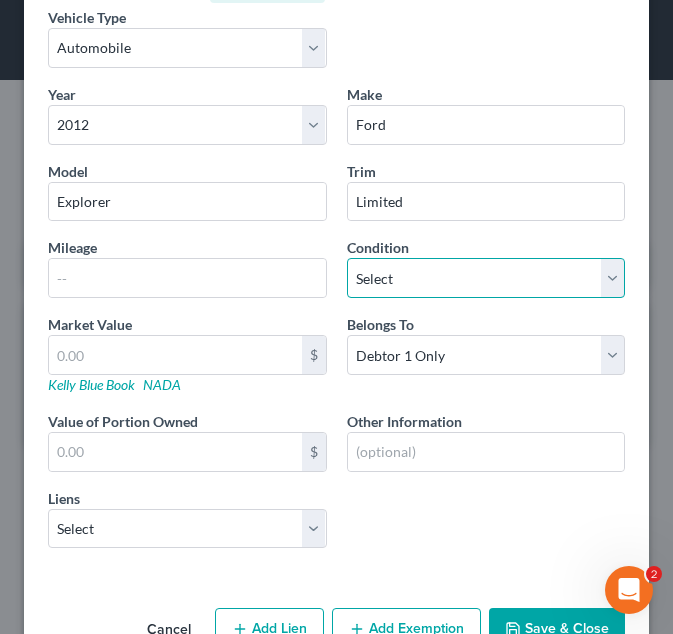 drag, startPoint x: 478, startPoint y: 285, endPoint x: 461, endPoint y: 413, distance: 129.12398 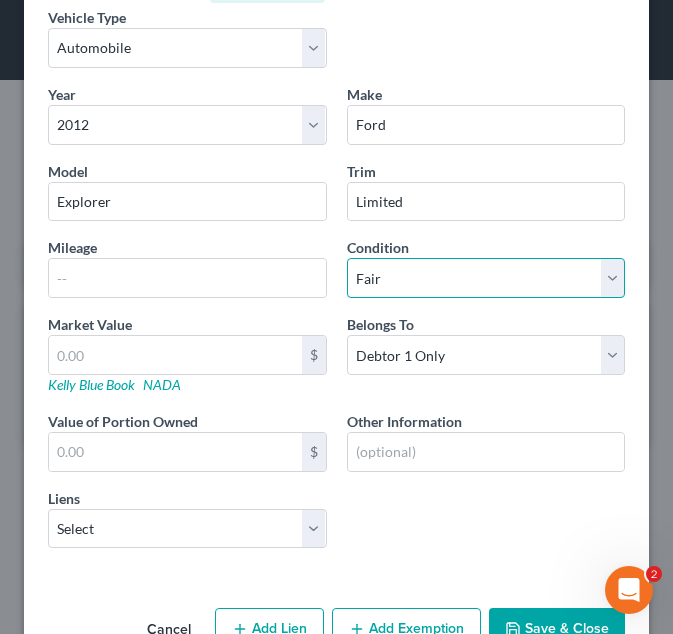 click on "Select Excellent Very Good Good Fair Poor" at bounding box center (486, 278) 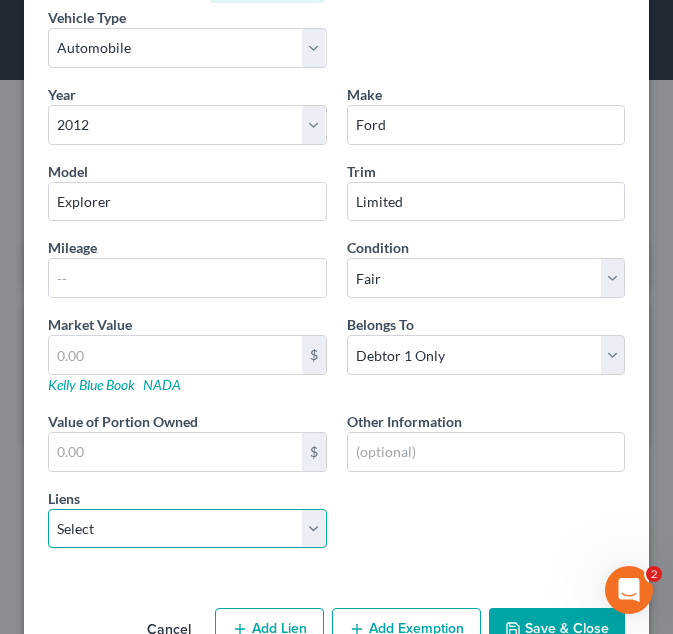 click on "Select Lendmark - $12,761.00" at bounding box center [187, 529] 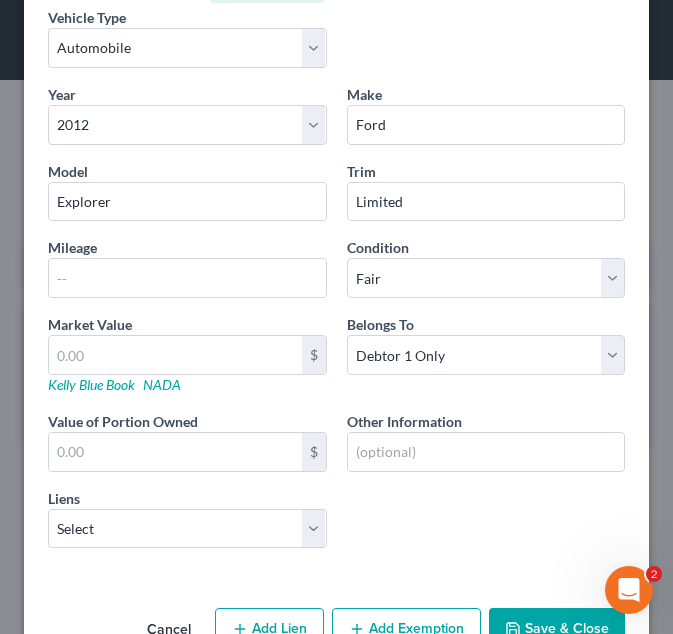select on "10" 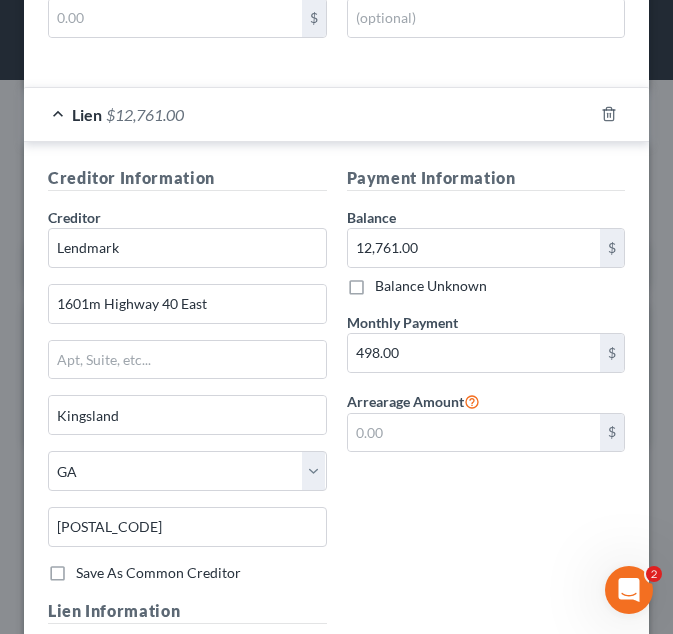 scroll, scrollTop: 1133, scrollLeft: 0, axis: vertical 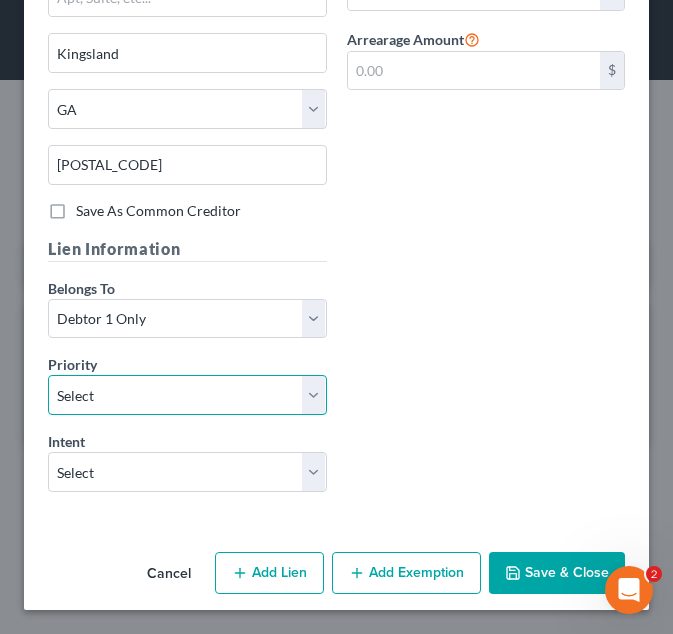 click on "Select 1st 2nd 3rd 4th 5th 6th 7th 8th 9th 10th 11th 12th 13th 14th 15th 16th 17th 18th 19th 20th 21th 22th 23th 24th 25th 26th 27th 28th 29th 30th" at bounding box center [187, 395] 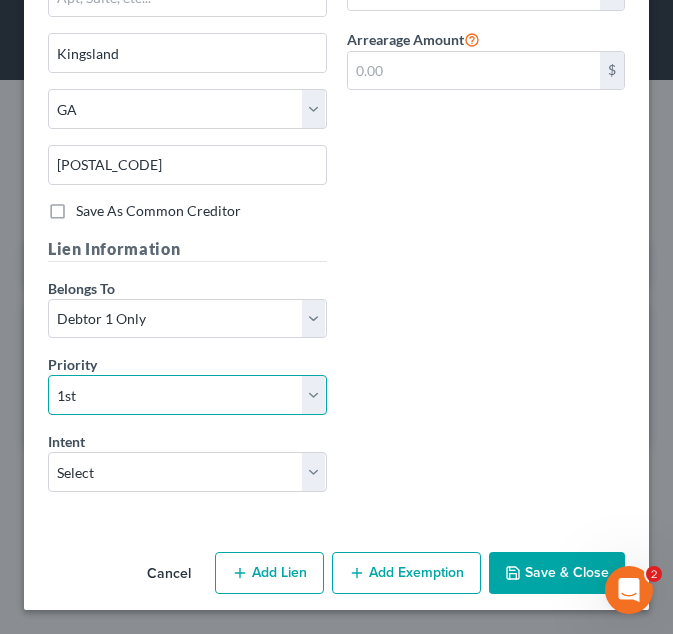 click on "Select 1st 2nd 3rd 4th 5th 6th 7th 8th 9th 10th 11th 12th 13th 14th 15th 16th 17th 18th 19th 20th 21th 22th 23th 24th 25th 26th 27th 28th 29th 30th" at bounding box center (187, 395) 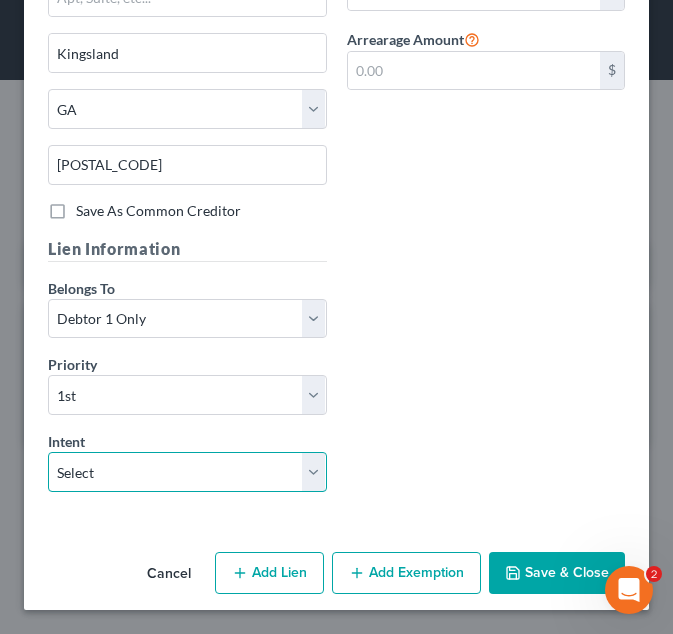 click on "Select Surrender Redeem Reaffirm Avoid Other" at bounding box center (187, 472) 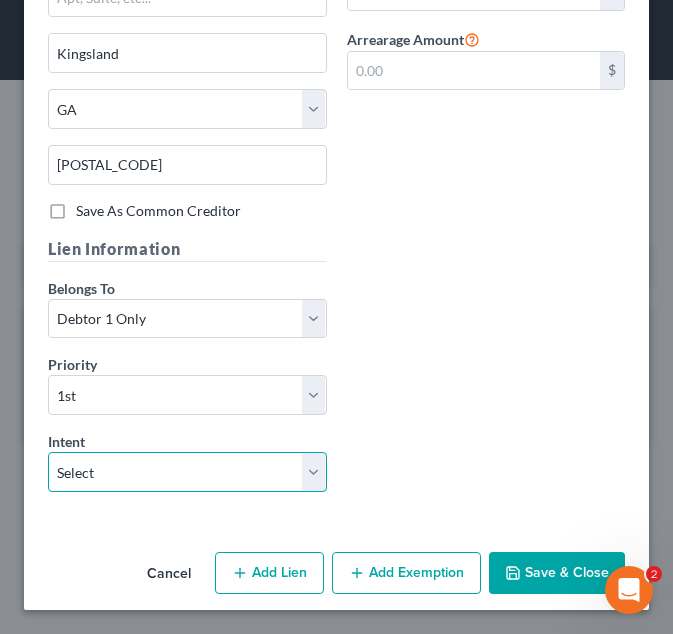 select on "2" 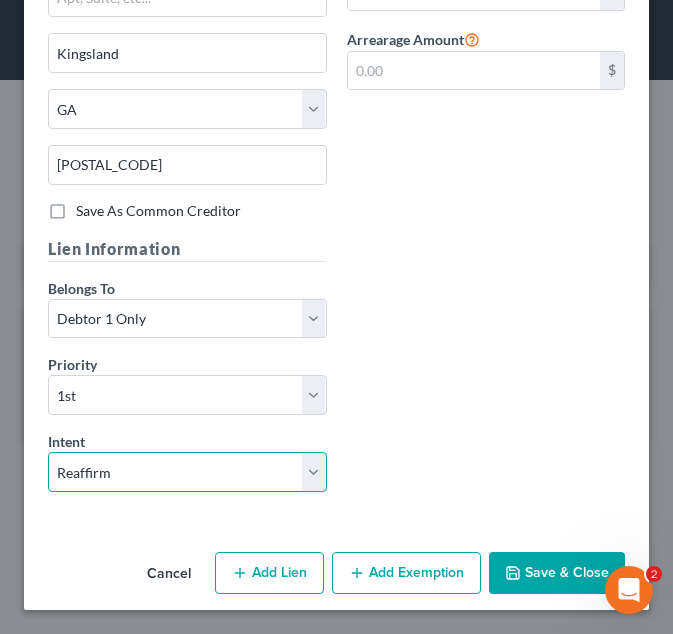 click on "Select Surrender Redeem Reaffirm Avoid Other" at bounding box center [187, 472] 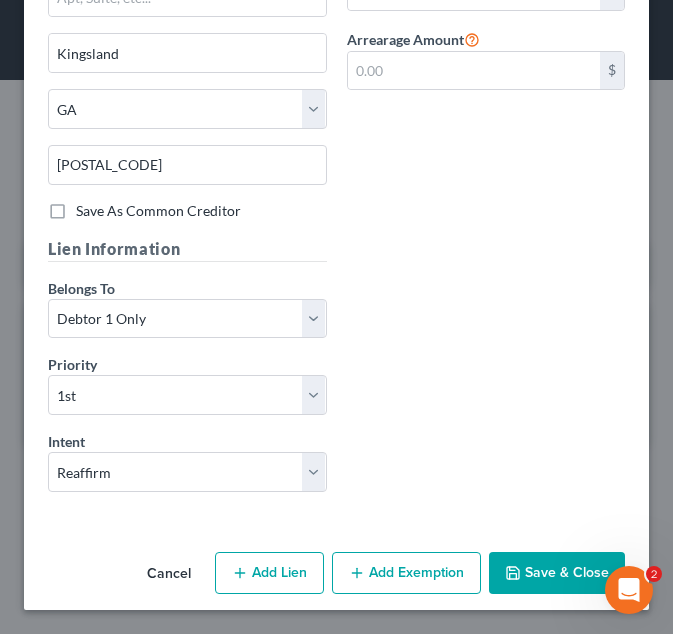 click on "Creditor Information Creditor *    Lendmark                      1601m Highway 40 East Kingsland State AL AK AR AZ CA CO CT DE DC FL GA GU HI ID IL IN IA KS KY LA ME MD MA MI MN MS MO MT NC ND NE NV NH NJ NM NY OH OK OR PA PR RI SC SD TN TX UT VI VA VT WA WV WI WY 31548 Save As Common Creditor Payment Information Balance
12,761.00 $
Balance Unknown
Balance Undetermined
12,761.00 $
Balance Unknown
Monthly Payment 498.00 $ Arrearage Amount  $ Lien Information
Belongs To
*
Select Debtor 1 Only Debtor 2 Only Debtor 1 And Debtor 2 Only At Least One Of The Debtors And Another Community Property
Priority
*
Select 1st 2nd 3rd 4th 5th 6th 7th 8th 9th 10th 11th 12th 13th 14th 15th 16th 17th 18th 19th 20th 21th 22th 23th 24th 25th 26th 27th 28th 29th 30th
Intent
Select Surrender Redeem Reaffirm Avoid Other" at bounding box center [336, 156] 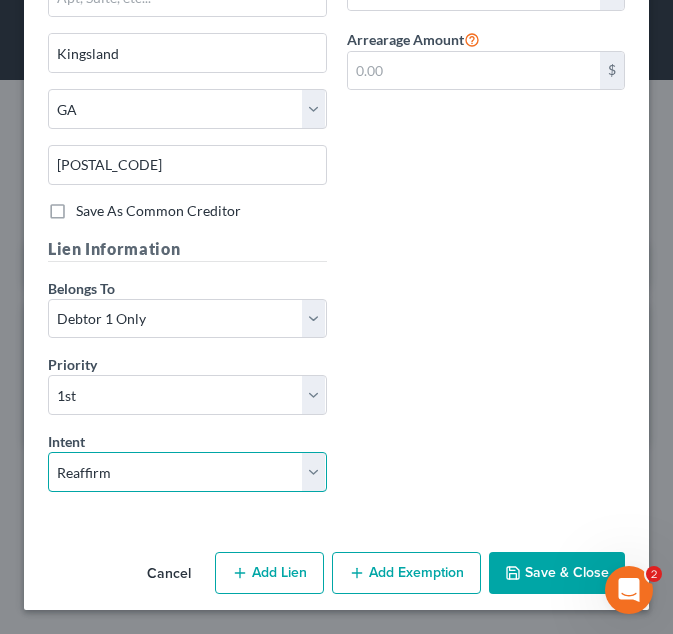 click on "Select Surrender Redeem Reaffirm Avoid Other" at bounding box center [187, 472] 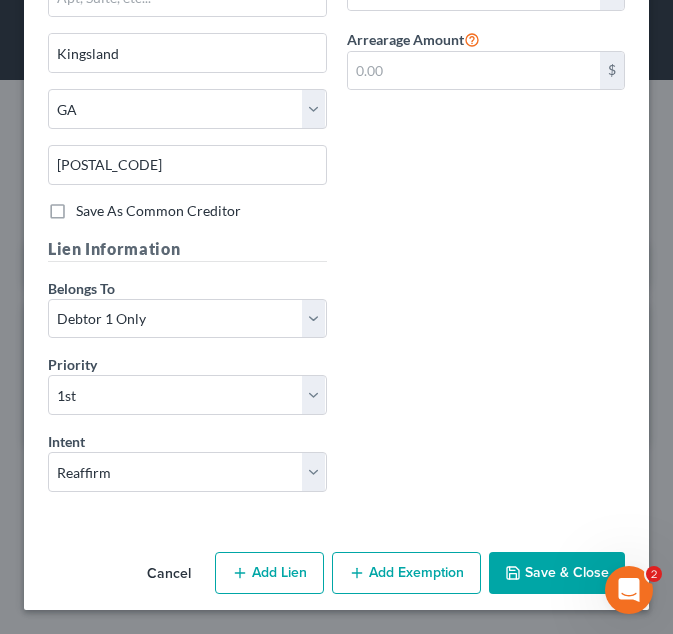 click on "Save & Close" at bounding box center [557, 573] 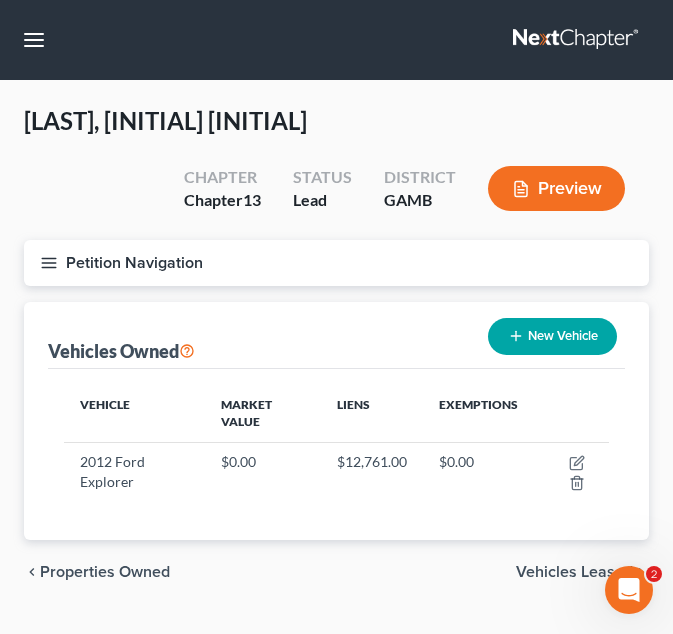 click on "Vehicles Leased" at bounding box center [574, 572] 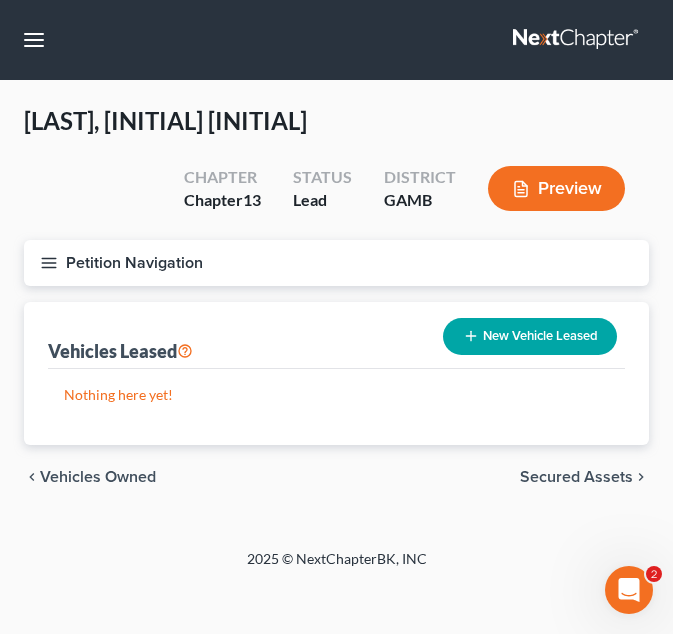 click on "Secured Assets" at bounding box center [576, 477] 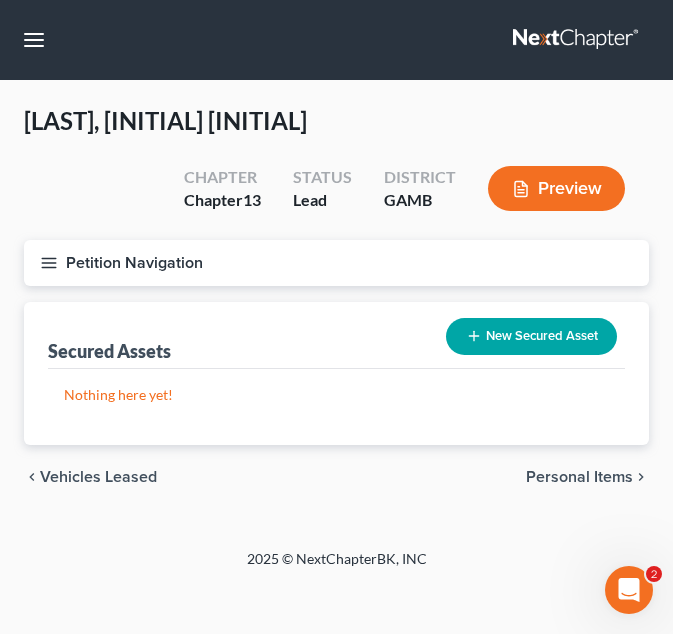 click on "Personal Items" at bounding box center [579, 477] 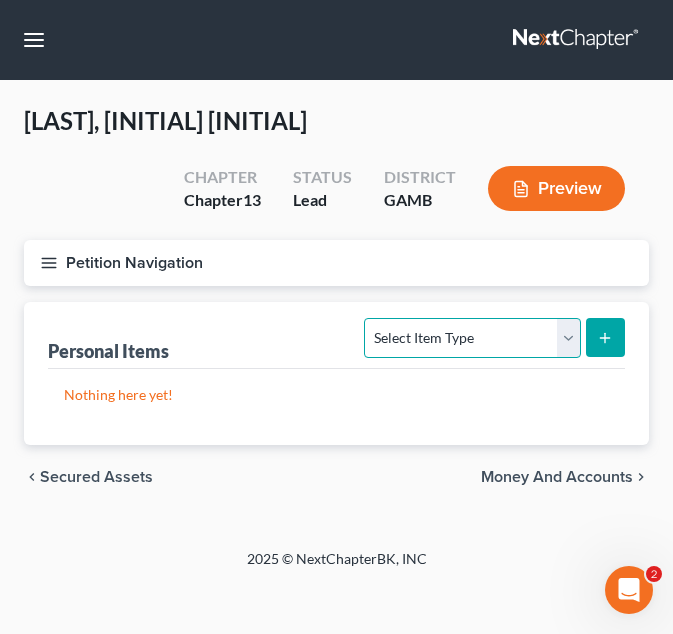 click on "Select Item Type Clothing Collectibles Of Value Electronics Firearms Household Goods Jewelry Other Pet(s) Sports & Hobby Equipment" at bounding box center [472, 338] 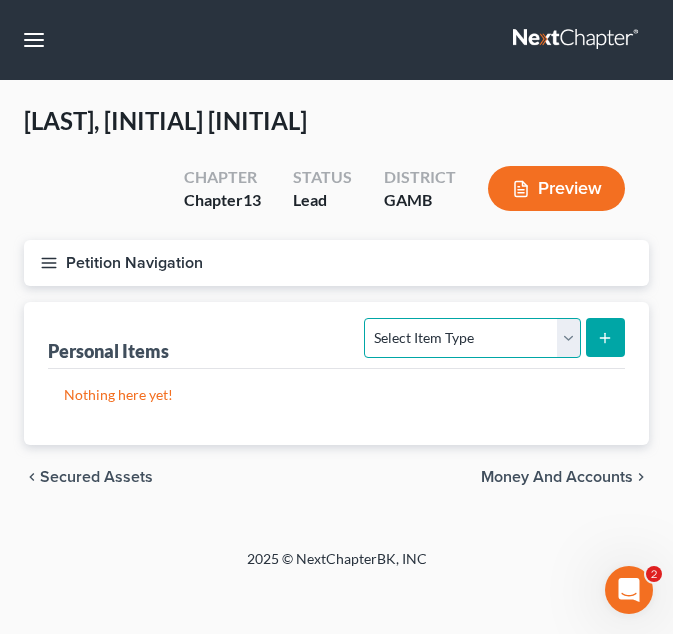 select on "clothing" 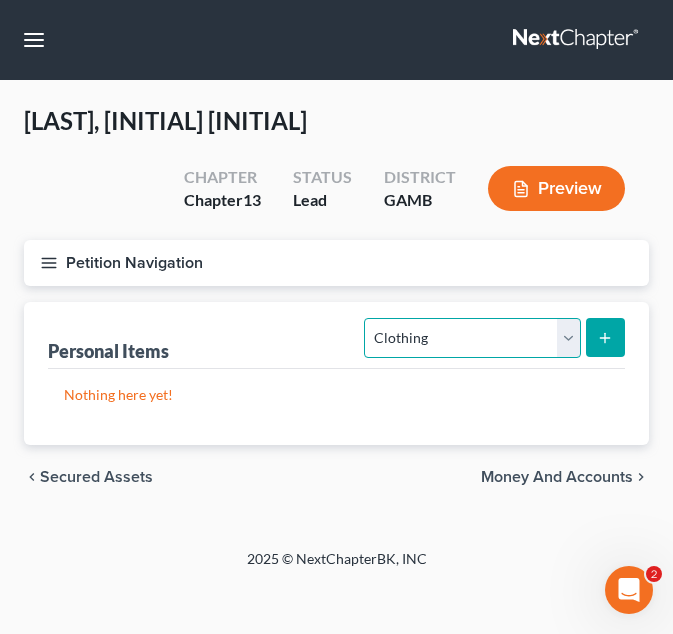 click on "Select Item Type Clothing Collectibles Of Value Electronics Firearms Household Goods Jewelry Other Pet(s) Sports & Hobby Equipment" at bounding box center [472, 338] 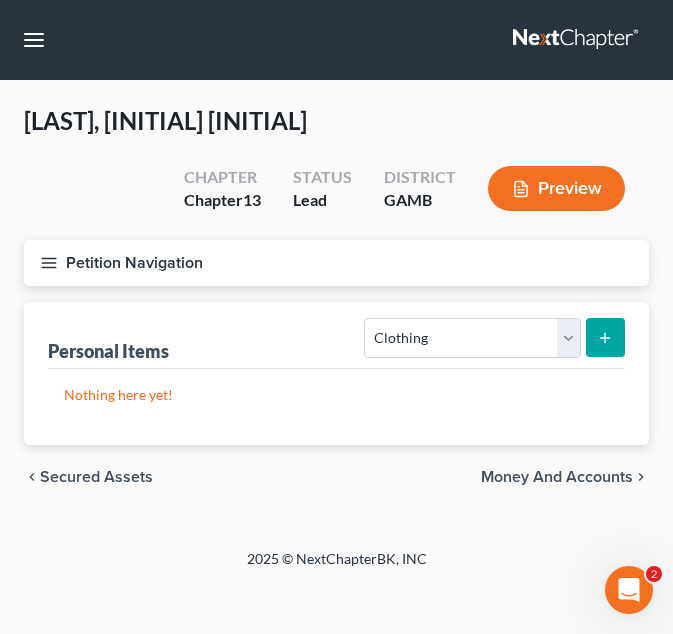 click 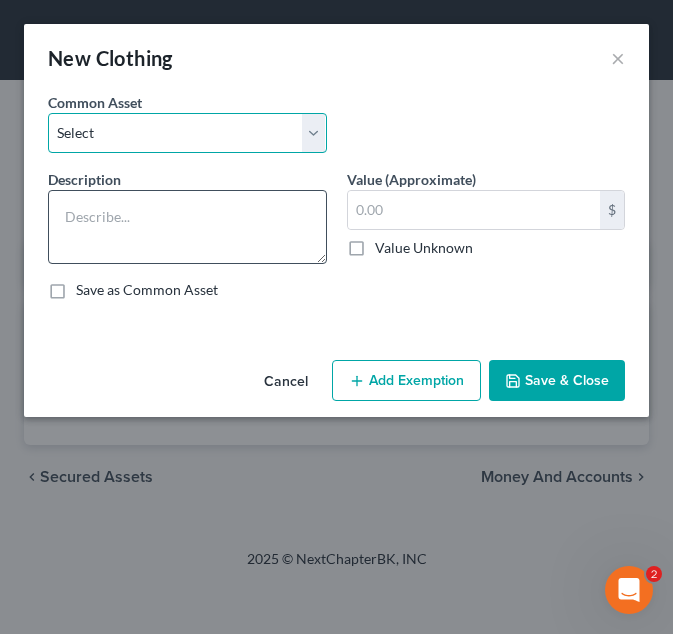 drag, startPoint x: 274, startPoint y: 140, endPoint x: 244, endPoint y: 206, distance: 72.498276 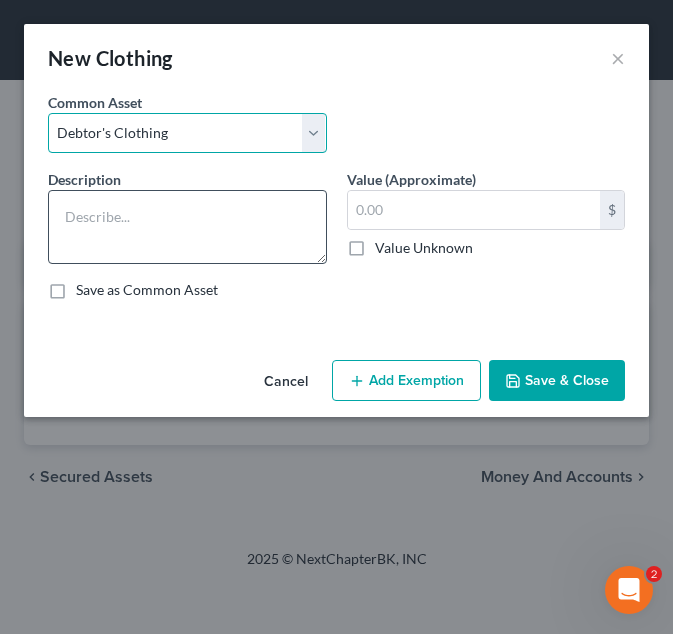 click on "Select Debtor's Clothing Debtor's Clothing" at bounding box center (187, 133) 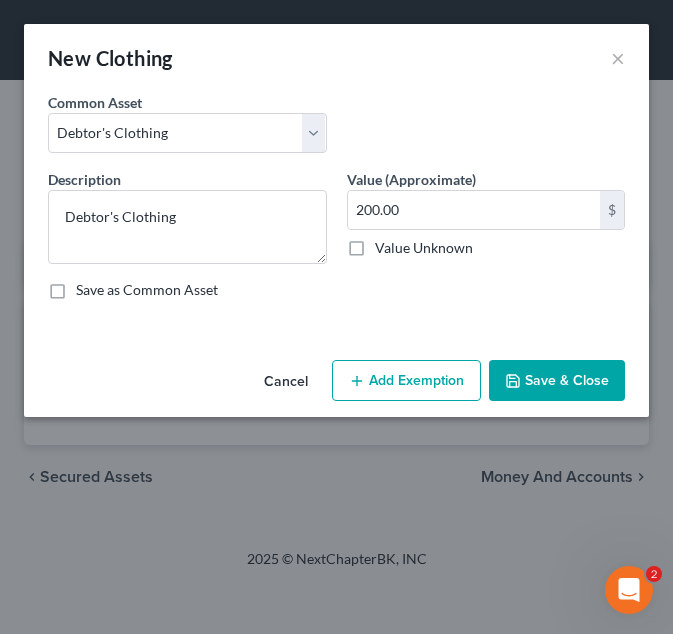 click on "Add Exemption" at bounding box center [406, 381] 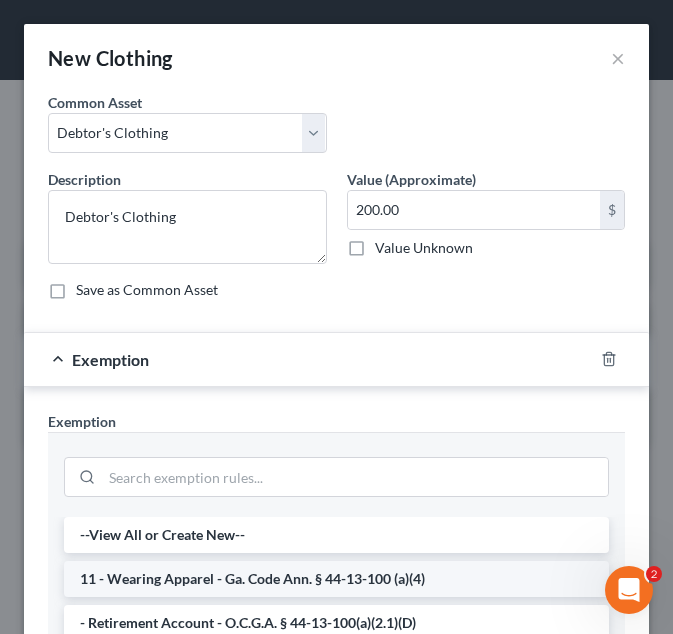 click on "11 - Wearing Apparel - Ga. Code Ann. § 44-13-100 (a)(4)" at bounding box center (336, 579) 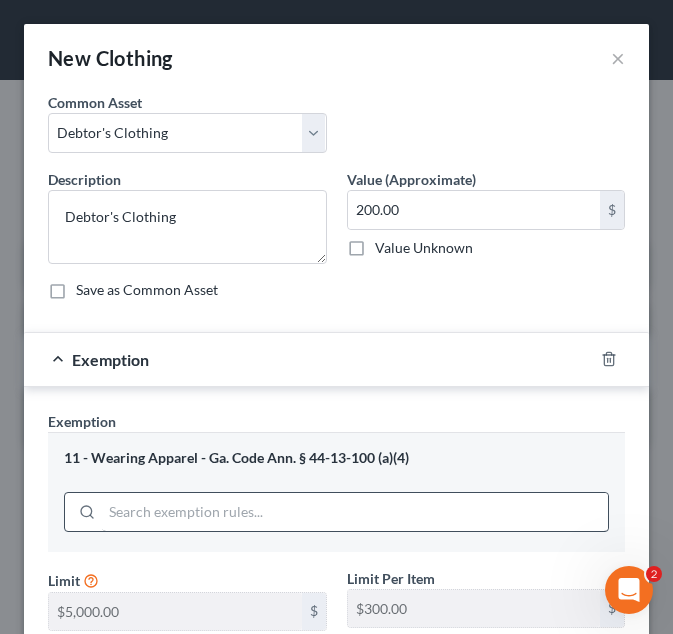 scroll, scrollTop: 148, scrollLeft: 0, axis: vertical 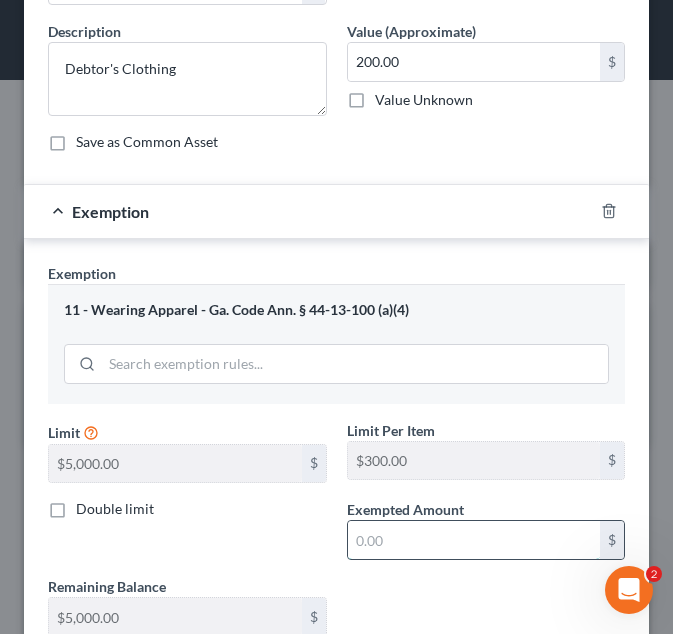 click at bounding box center (474, 540) 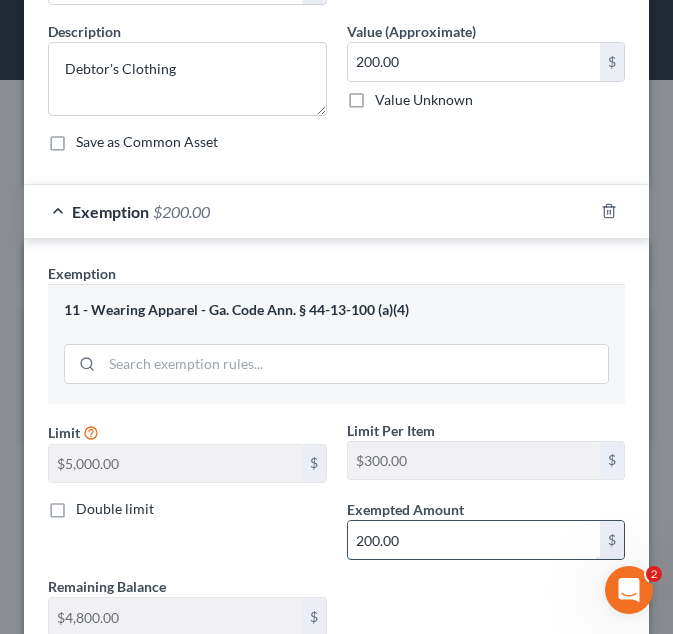 scroll, scrollTop: 293, scrollLeft: 0, axis: vertical 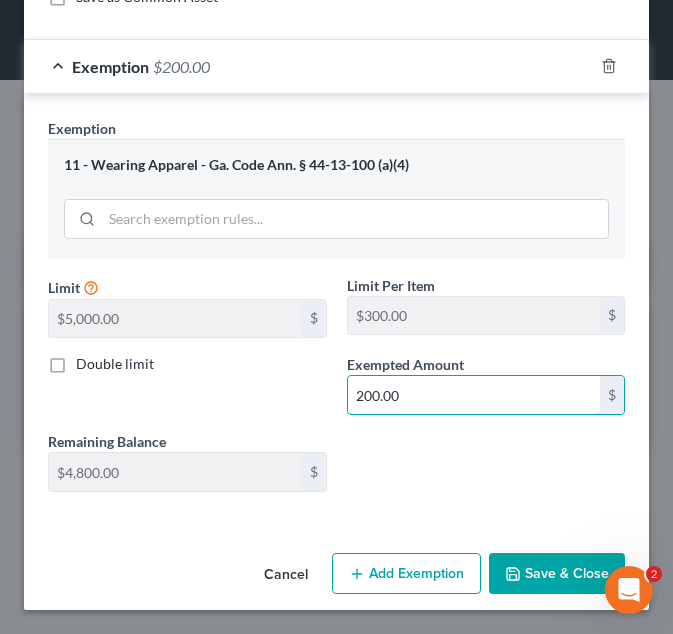 type on "200.00" 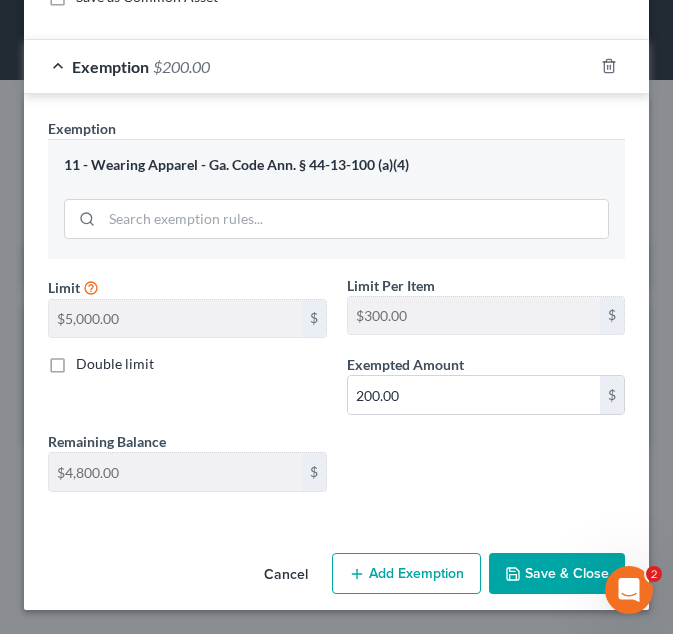 click on "Save & Close" at bounding box center [557, 574] 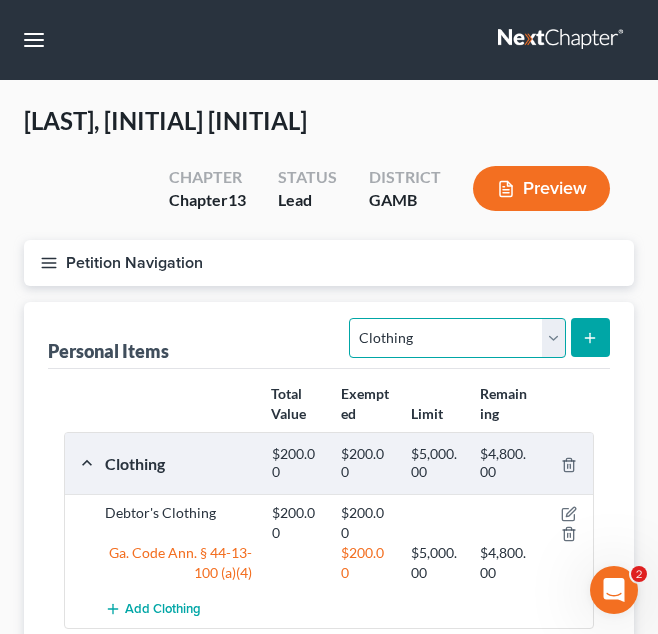 click on "Select Item Type Clothing Collectibles Of Value Electronics Firearms Household Goods Jewelry Other Pet(s) Sports & Hobby Equipment" at bounding box center (457, 338) 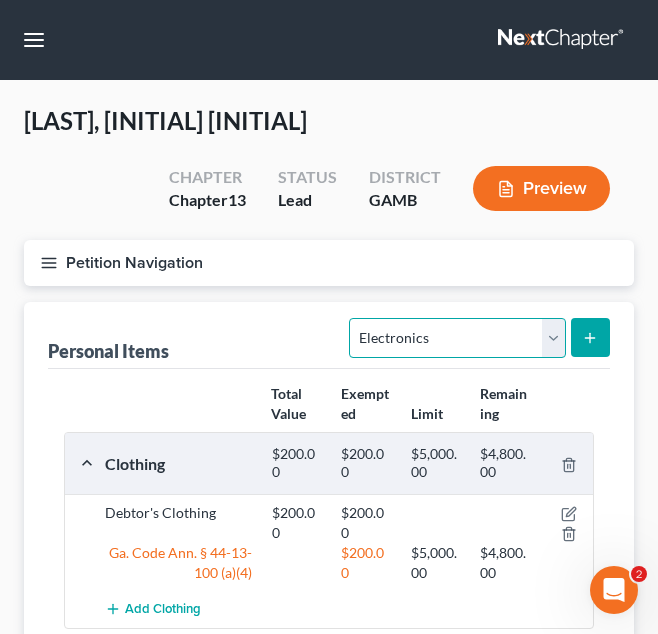 click on "Select Item Type Clothing Collectibles Of Value Electronics Firearms Household Goods Jewelry Other Pet(s) Sports & Hobby Equipment" at bounding box center [457, 338] 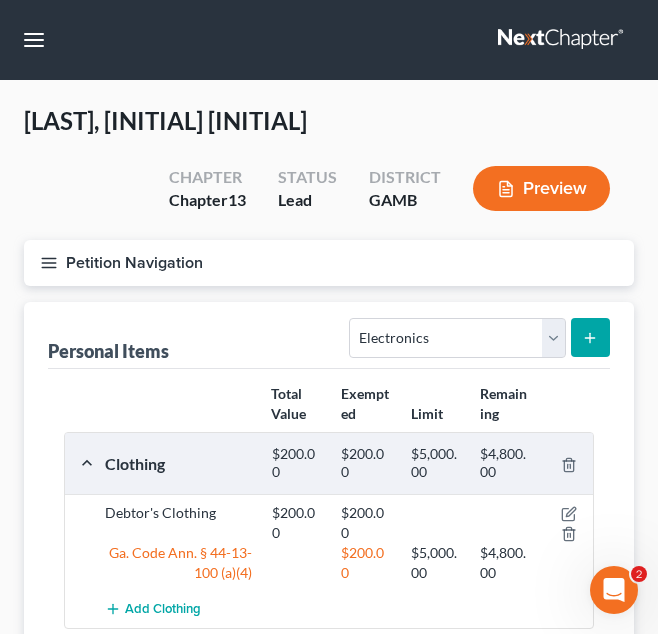 click at bounding box center [590, 337] 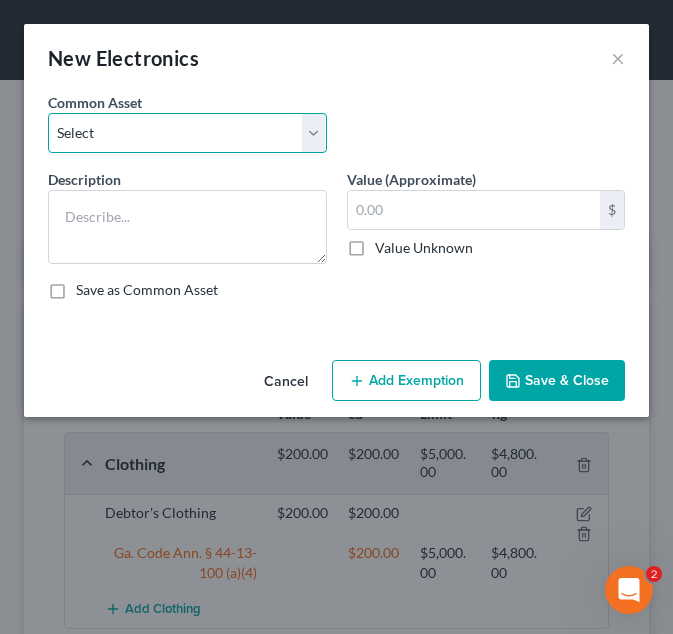click on "Select Debtor's TV and Computer Debtor's TV and Computer Debtor's TV and Computer" at bounding box center [187, 133] 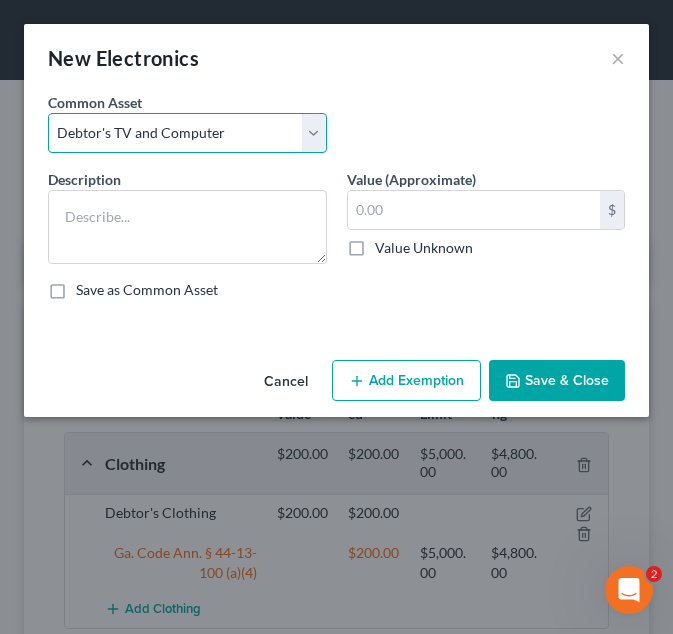 click on "Select Debtor's TV and Computer Debtor's TV and Computer Debtor's TV and Computer" at bounding box center [187, 133] 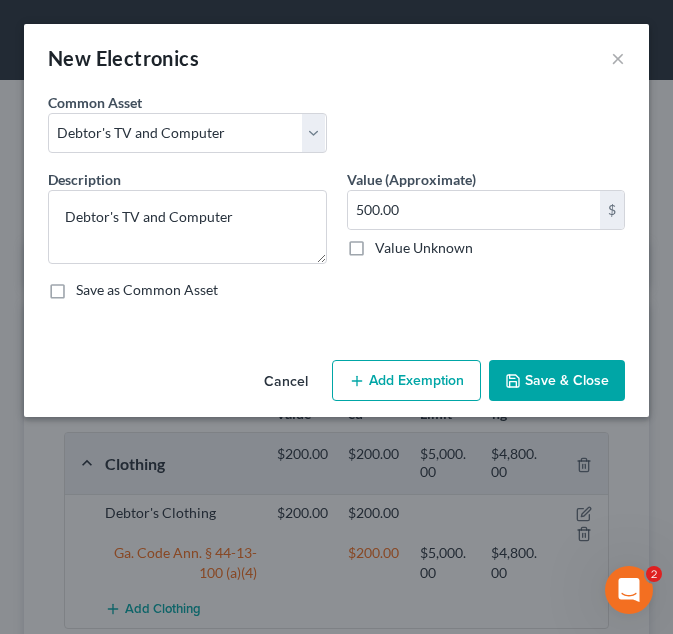 click on "Add Exemption" at bounding box center (406, 381) 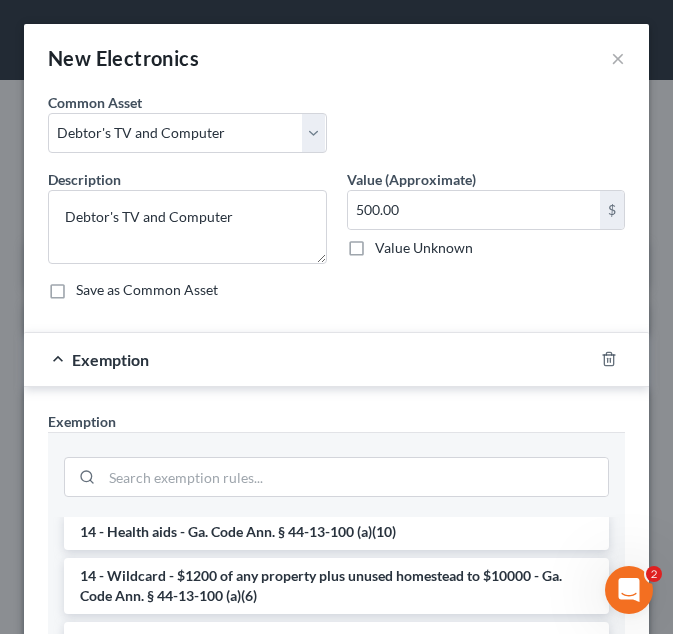 scroll, scrollTop: 312, scrollLeft: 0, axis: vertical 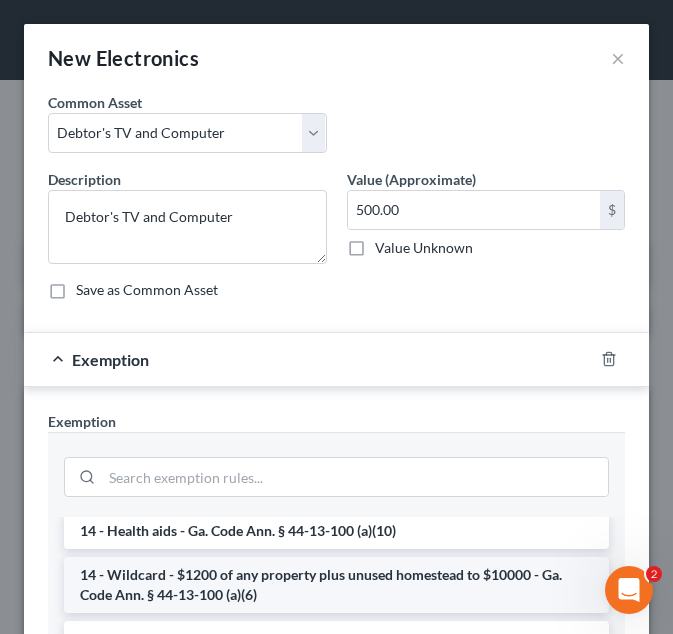 click on "14 - Wildcard -  $1200 of any property plus unused homestead to $10000 - Ga. Code Ann. § 44-13-100 (a)(6)" at bounding box center (336, 585) 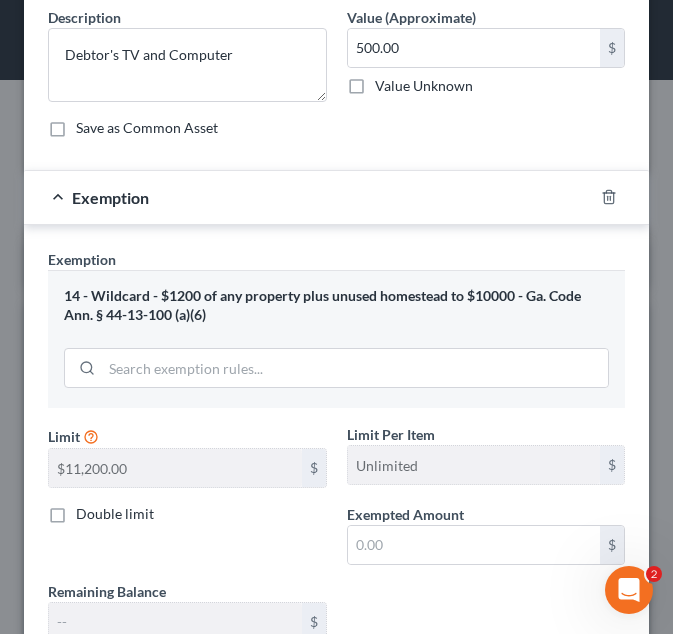 scroll, scrollTop: 163, scrollLeft: 0, axis: vertical 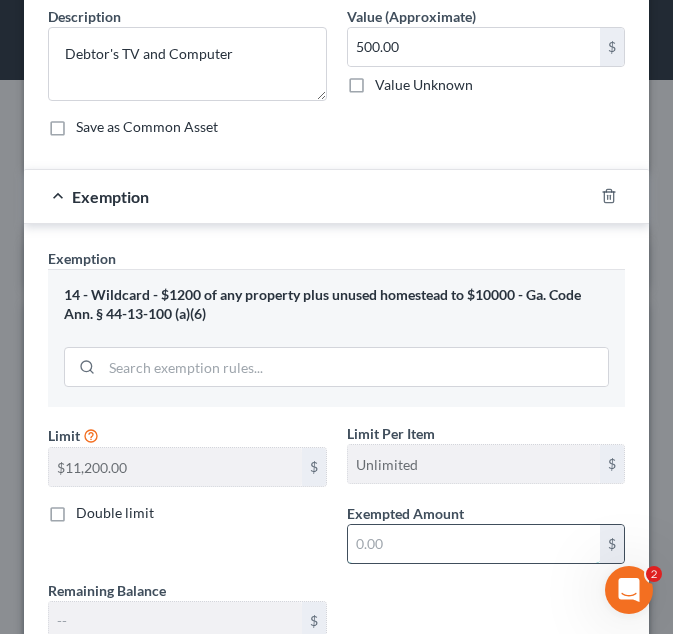 click at bounding box center (474, 544) 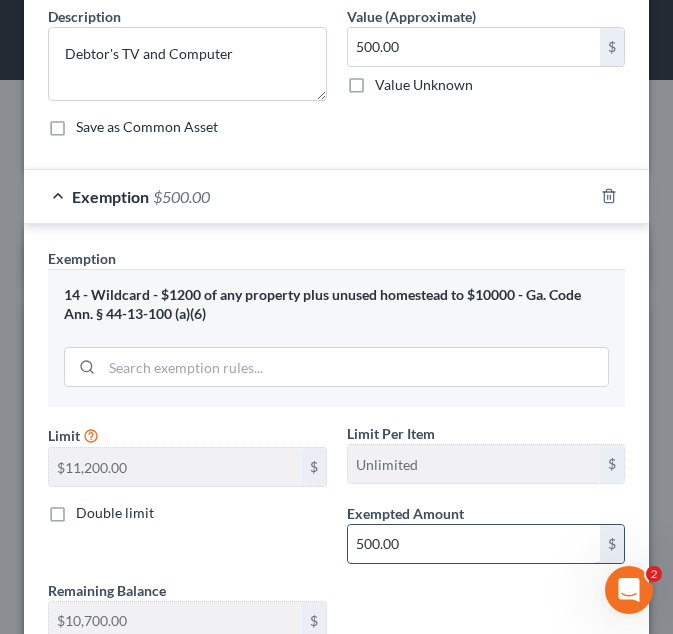 scroll, scrollTop: 312, scrollLeft: 0, axis: vertical 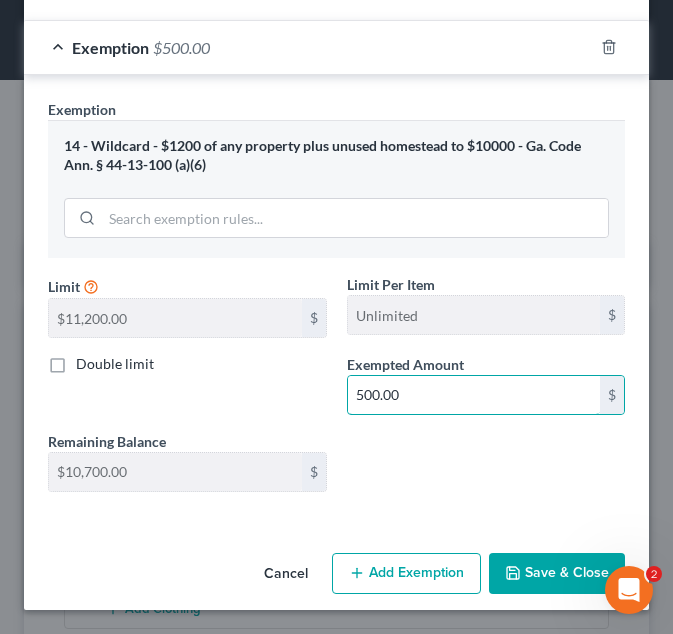 type on "500.00" 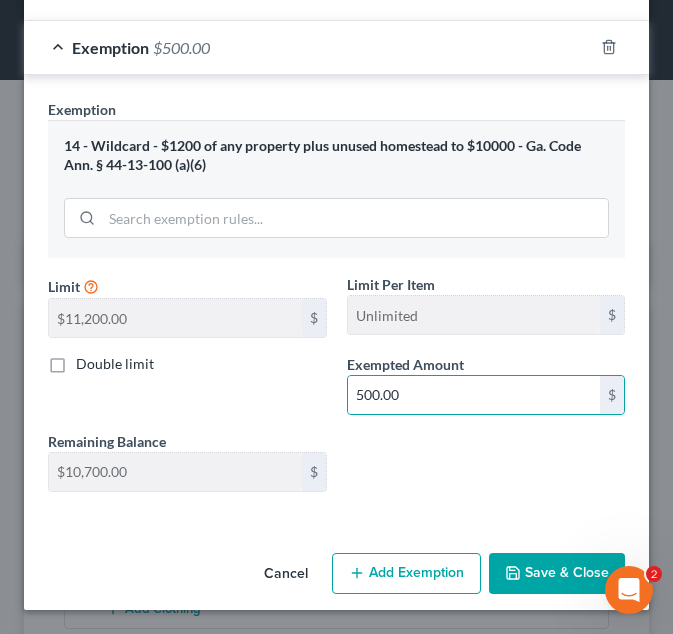 click on "Save & Close" at bounding box center (557, 574) 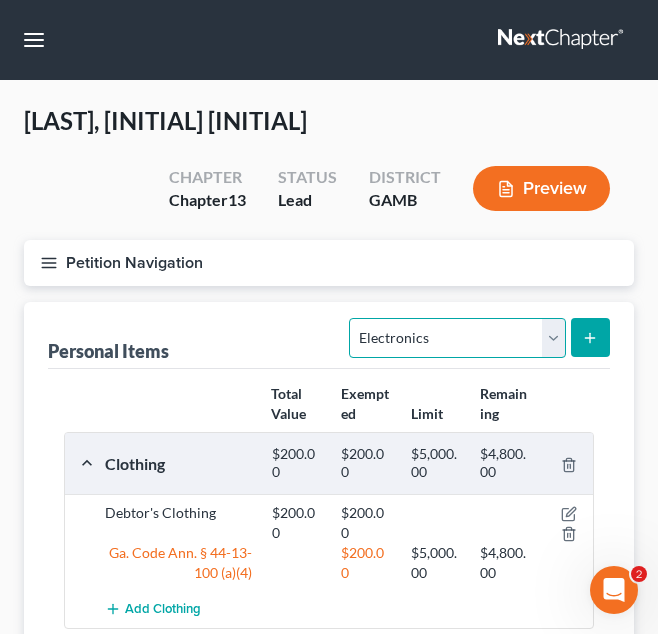 click on "Select Item Type Clothing Collectibles Of Value Electronics Firearms Household Goods Jewelry Other Pet(s) Sports & Hobby Equipment" at bounding box center (457, 338) 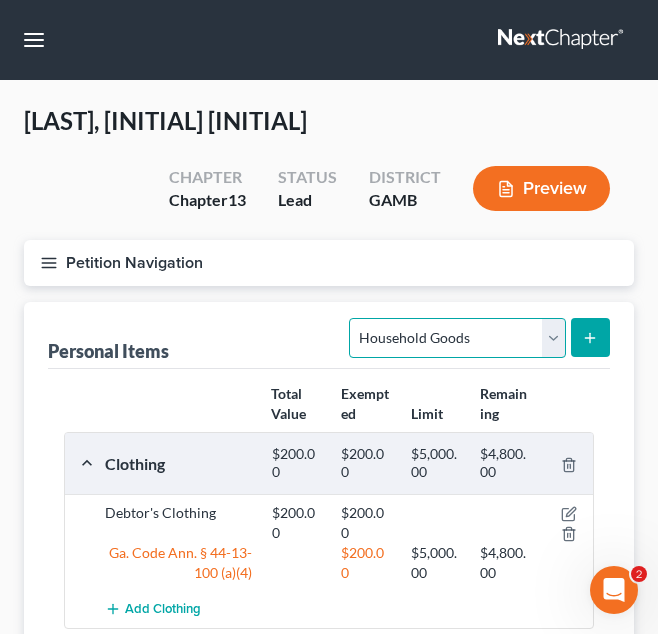 click on "Select Item Type Clothing Collectibles Of Value Electronics Firearms Household Goods Jewelry Other Pet(s) Sports & Hobby Equipment" at bounding box center (457, 338) 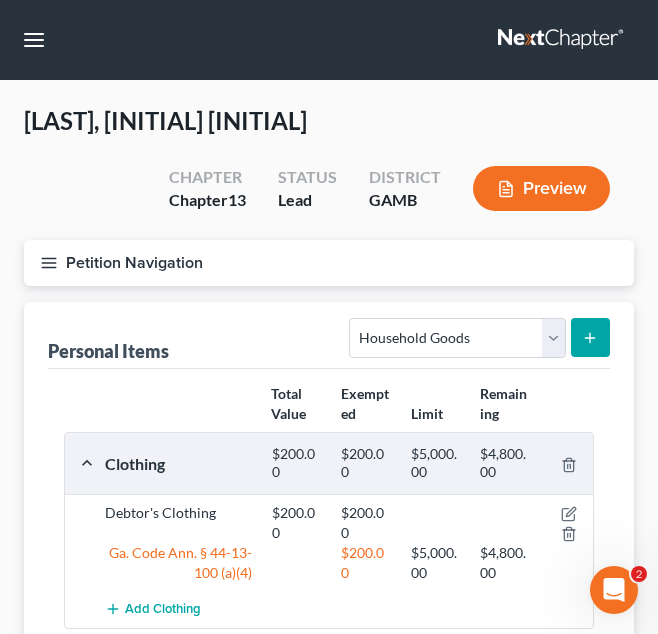 click at bounding box center [590, 337] 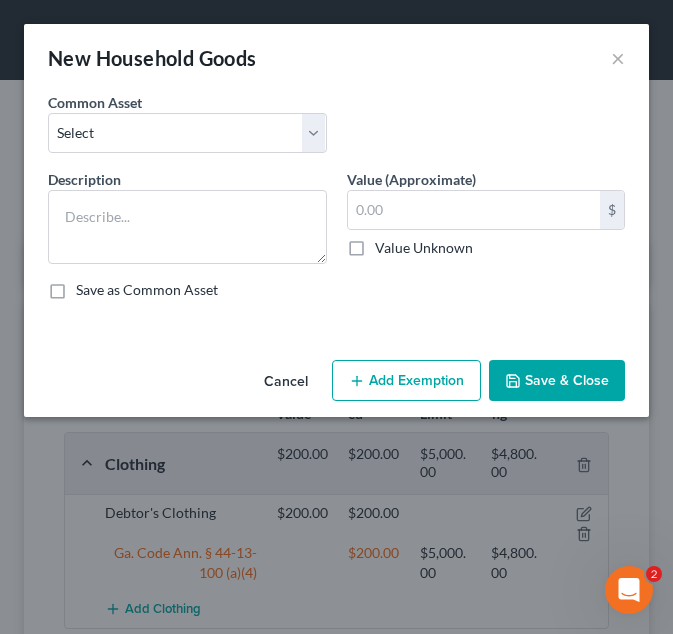 click on "Common Asset Select Debtor's Furniture Debtor's Furniture" at bounding box center (336, 130) 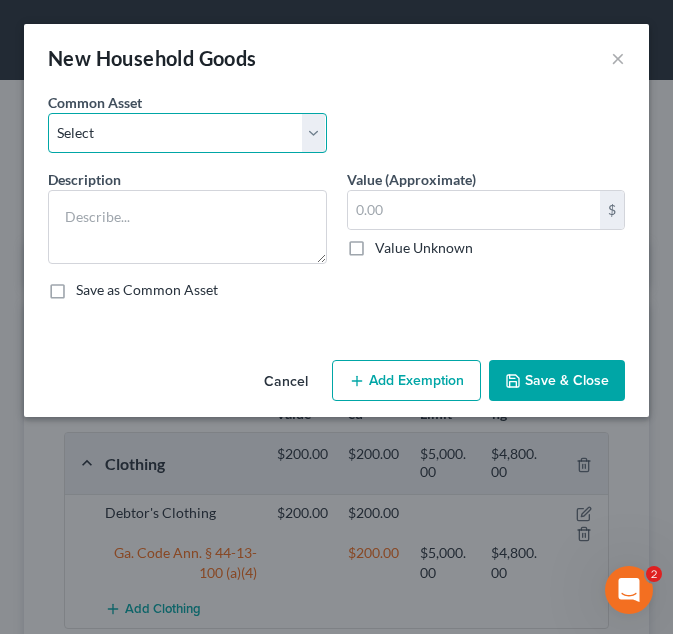 drag, startPoint x: 259, startPoint y: 156, endPoint x: 245, endPoint y: 131, distance: 28.653097 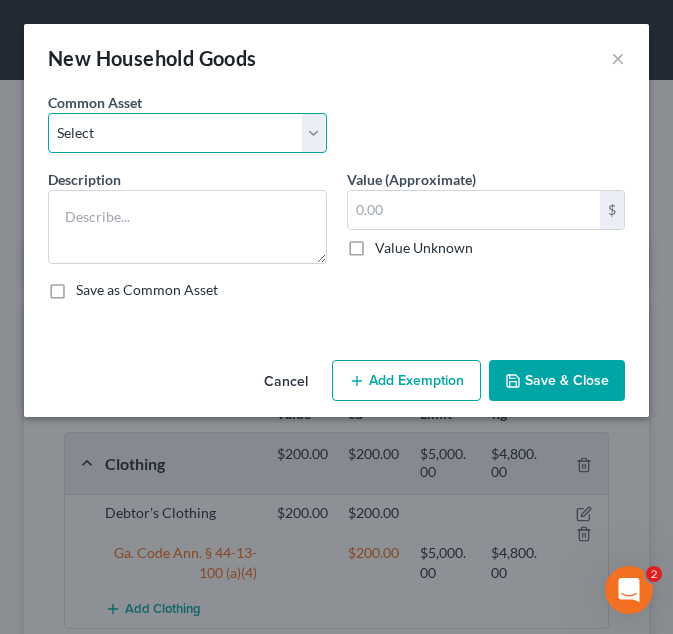select on "0" 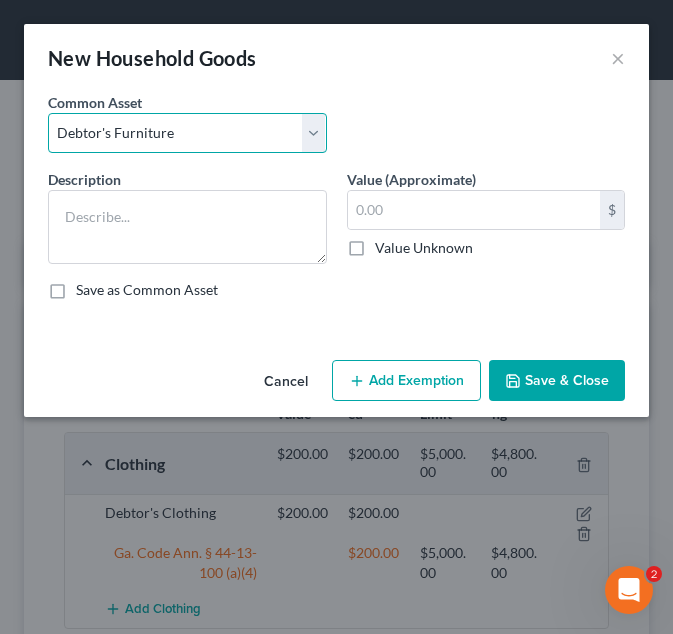 click on "Select Debtor's Furniture Debtor's Furniture" at bounding box center (187, 133) 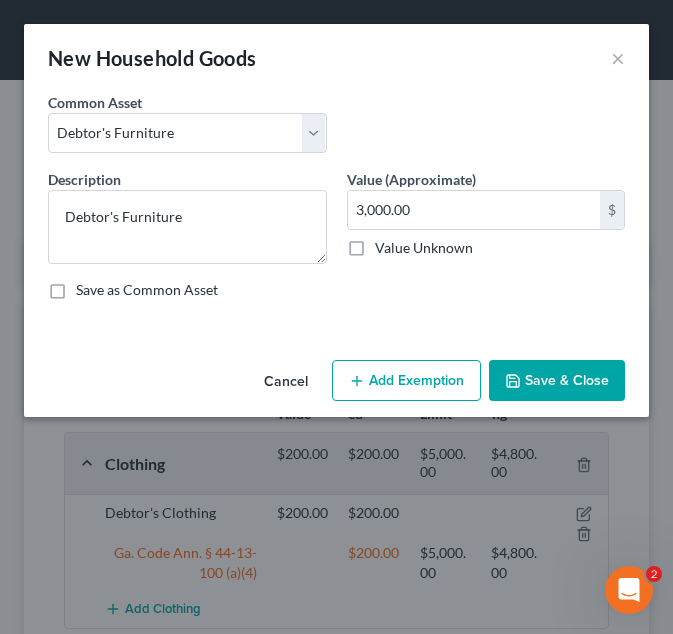 click on "Add Exemption" at bounding box center [406, 381] 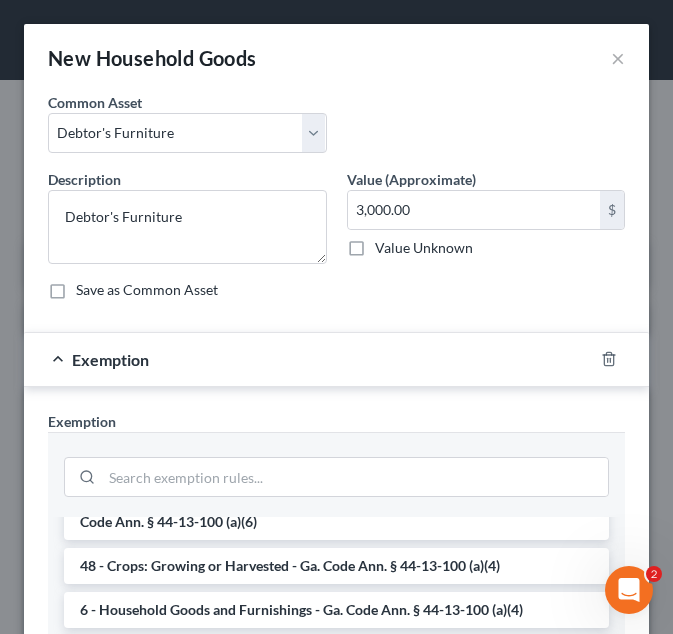 scroll, scrollTop: 166, scrollLeft: 0, axis: vertical 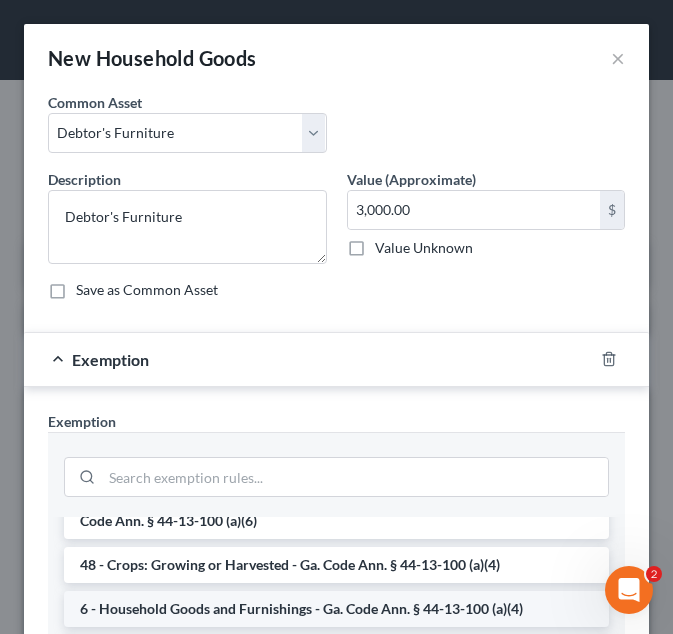 click on "6 - Household Goods and Furnishings - Ga. Code Ann. § 44-13-100 (a)(4)" at bounding box center (336, 609) 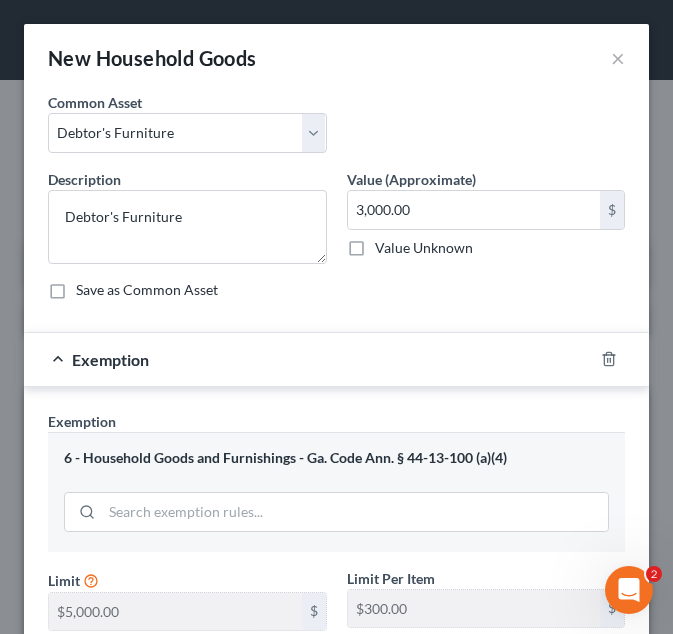 scroll, scrollTop: 158, scrollLeft: 0, axis: vertical 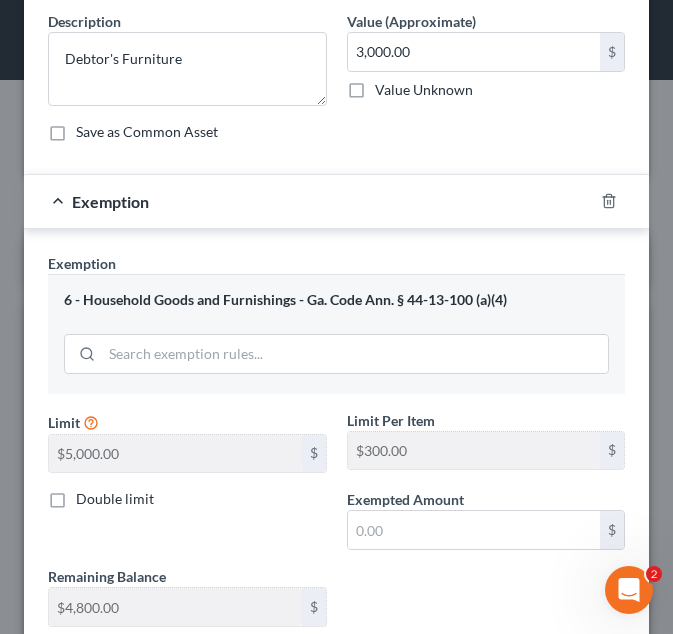 click on "Limit     $5,000.00 $ Limit Per Item $300.00 $ Double limit
Exempted Amount
*
$ Remaining Balance $4,800.00 $" at bounding box center (336, 526) 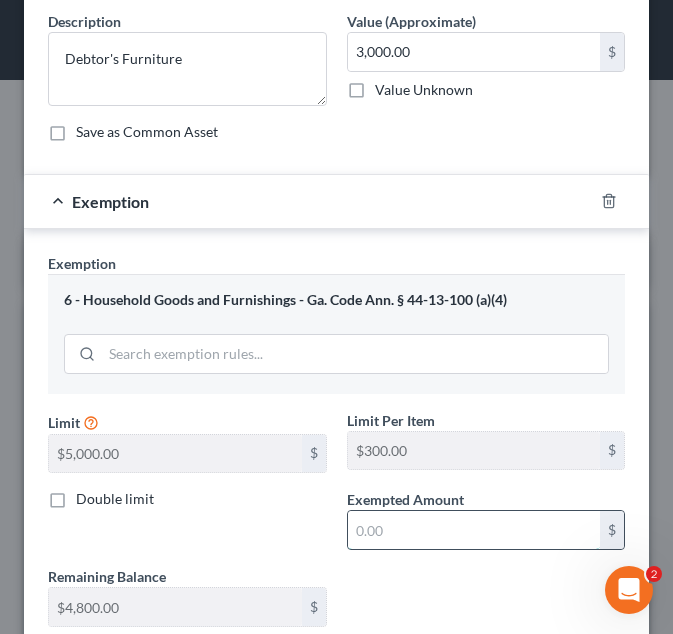 click at bounding box center [474, 530] 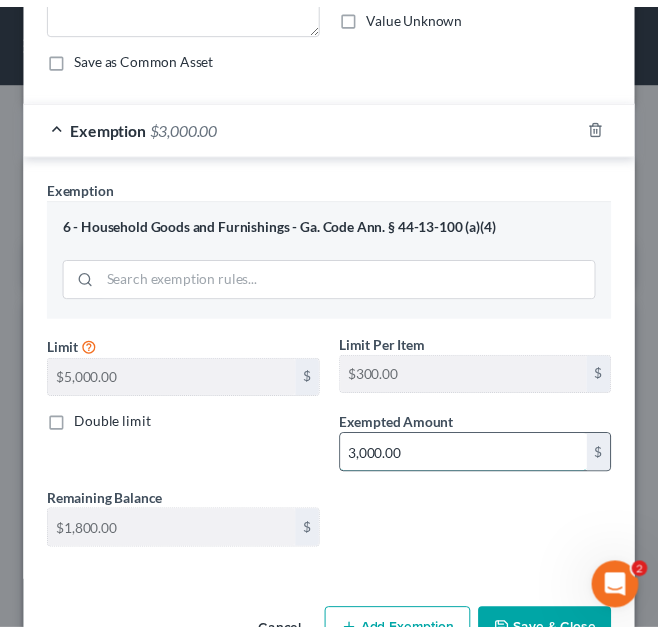 scroll, scrollTop: 293, scrollLeft: 0, axis: vertical 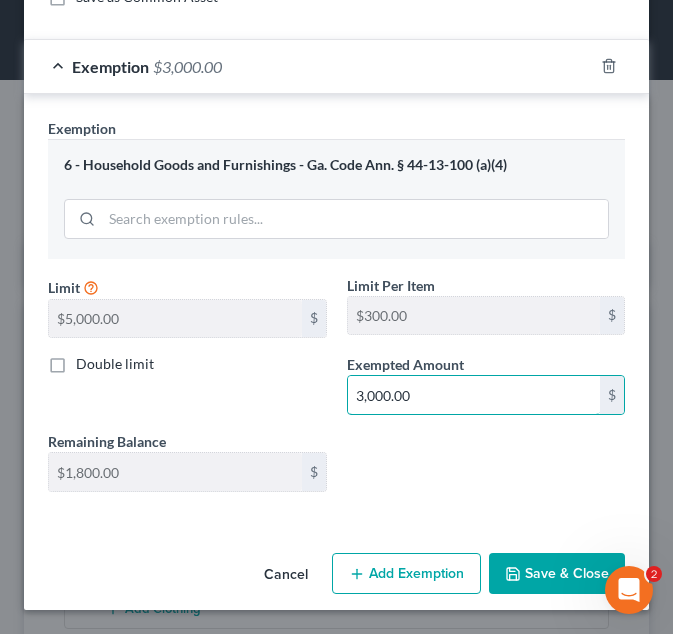 type on "3,000.00" 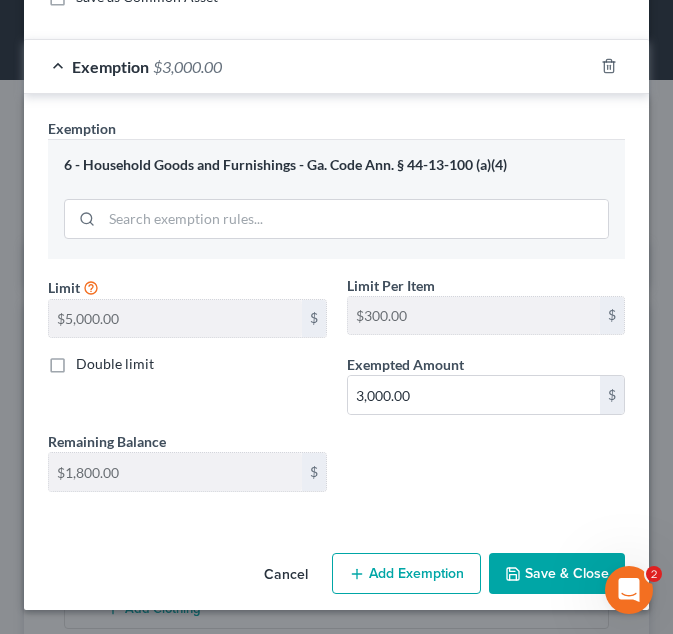 click on "Save & Close" at bounding box center (557, 574) 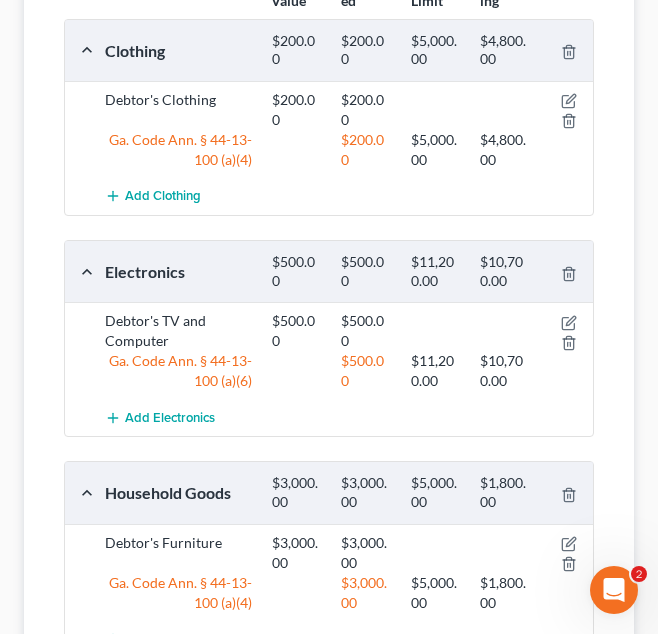 scroll, scrollTop: 626, scrollLeft: 0, axis: vertical 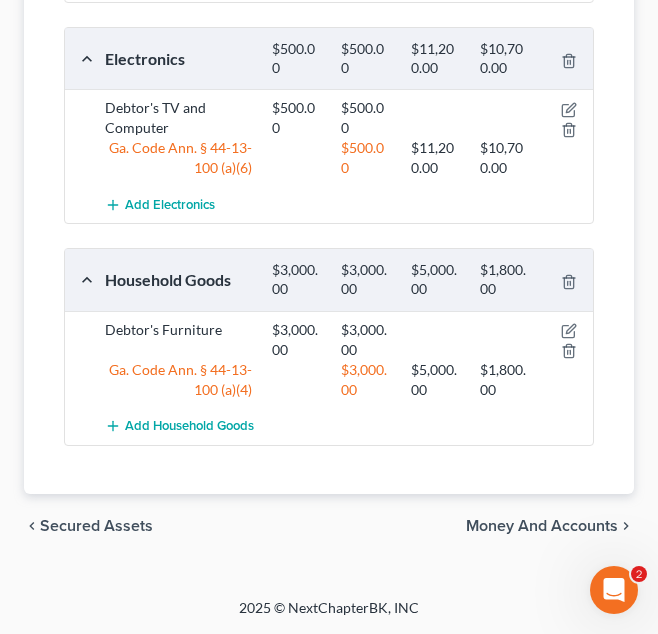 click on "Money and Accounts" at bounding box center [542, 526] 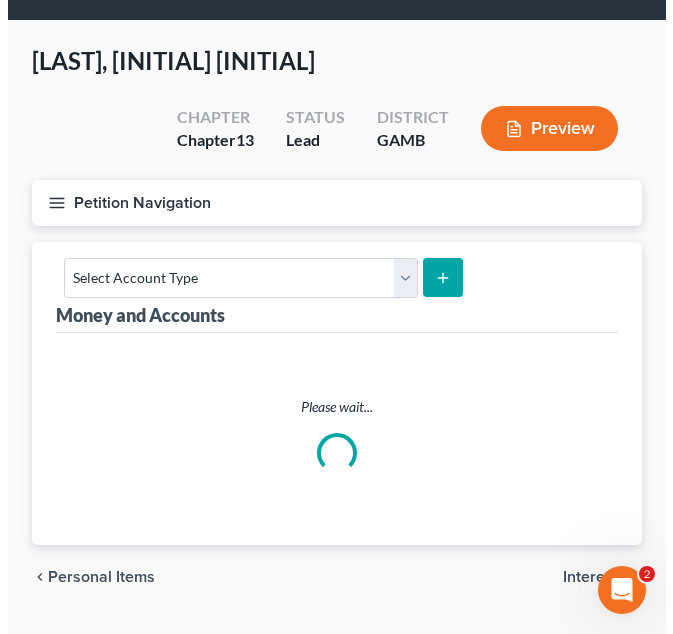 scroll, scrollTop: 0, scrollLeft: 0, axis: both 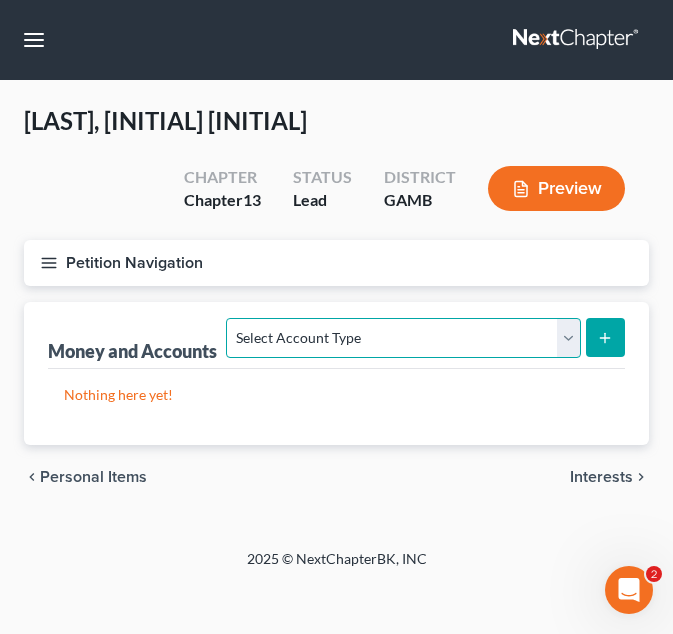click on "Select Account Type Brokerage Cash on Hand Certificates of Deposit Checking Account Money Market Other (Credit Union, Health Savings Account, etc) Safe Deposit Box Savings Account Security Deposits or Prepayments" at bounding box center [403, 338] 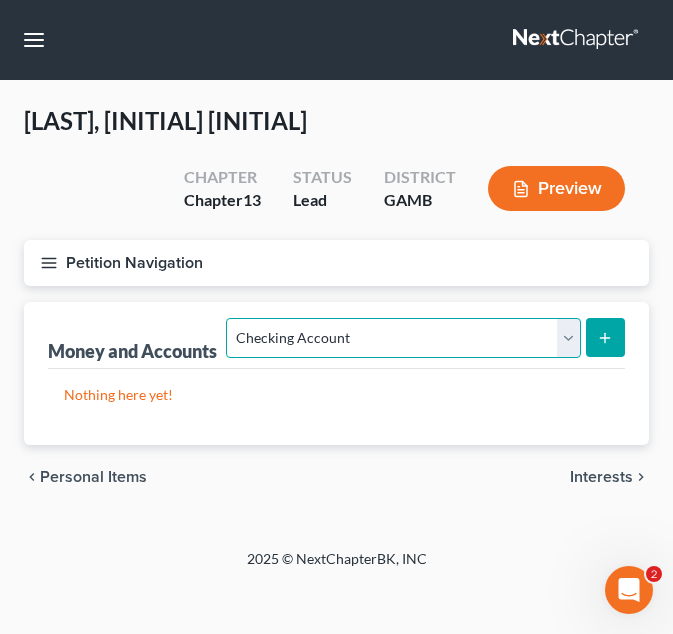 click on "Select Account Type Brokerage Cash on Hand Certificates of Deposit Checking Account Money Market Other (Credit Union, Health Savings Account, etc) Safe Deposit Box Savings Account Security Deposits or Prepayments" at bounding box center (403, 338) 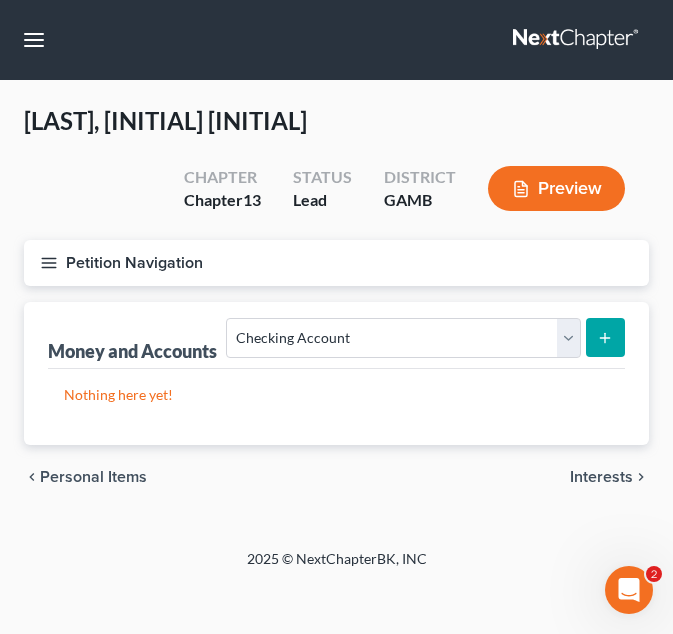 click at bounding box center (605, 337) 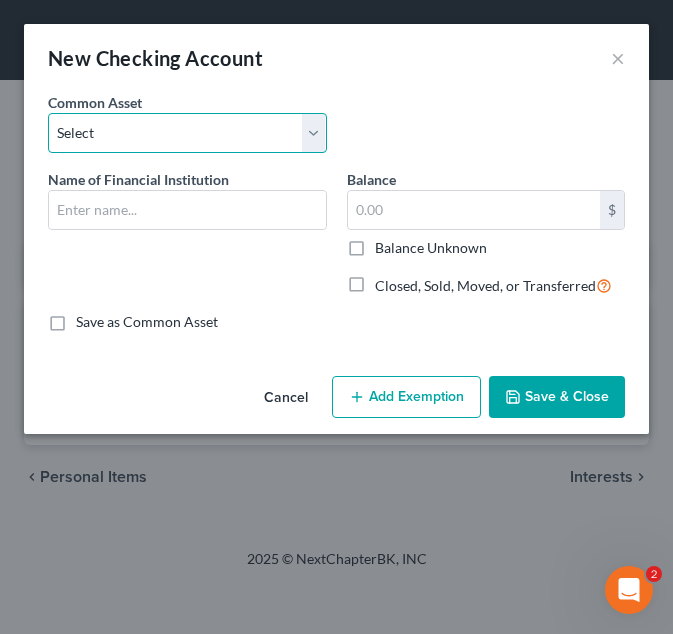click on "Select USAA Bank Cadence Bank Colony Bank Chase Bank Georgia’s Own Credit Union Georgia’s Own Credit Union CGR Credit Union Morris State Bank Robins Federal Credit Union Navy Federal Credit Union SRP Federal Credit Union SRP Credit Union Wells Fargo Bank of America Delta Community Credit Union Truist Bank Ozark Bank Chime Bank Renesant Bank Mid south FCU United Bank Capital One Bank USA Bank Congressional Federal Union" at bounding box center (187, 133) 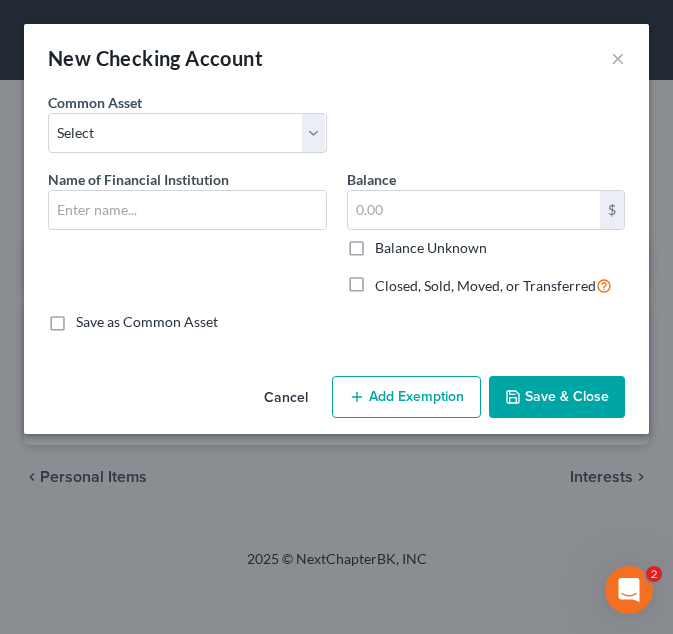click on "Common Asset Select USAA Bank Cadence Bank Colony Bank Chase Bank Georgia’s Own Credit Union Georgia’s Own Credit Union CGR Credit Union Morris State Bank Robins Federal Credit Union Navy Federal Credit Union SRP Federal Credit Union SRP Credit Union Wells Fargo Bank of America Delta Community Credit Union Truist Bank Ozark Bank Chime Bank Renesant Bank Mid south FCU United Bank Capital One Bank USA Bank Congressional Federal Union" at bounding box center [336, 130] 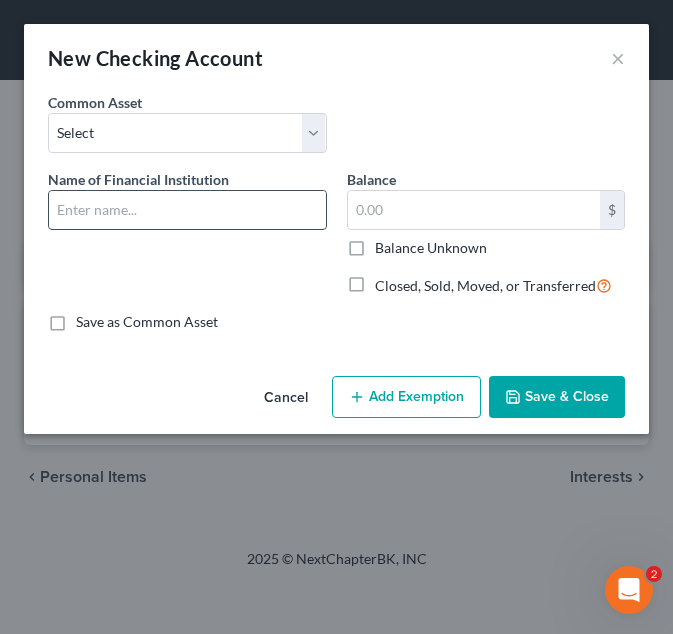click at bounding box center (187, 210) 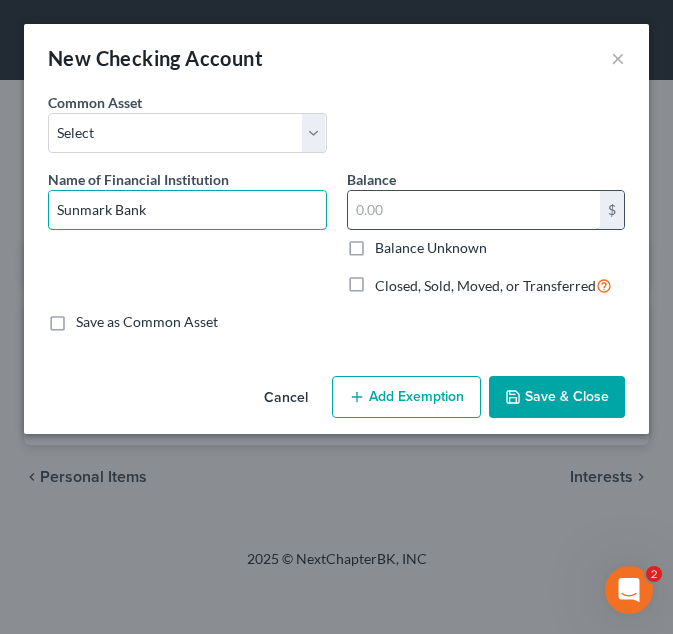 type on "Sunmark Bank" 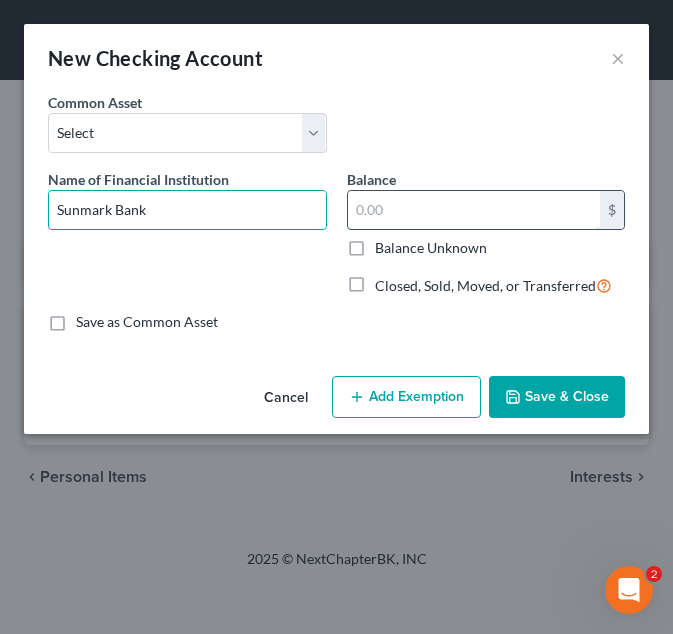 click at bounding box center [474, 210] 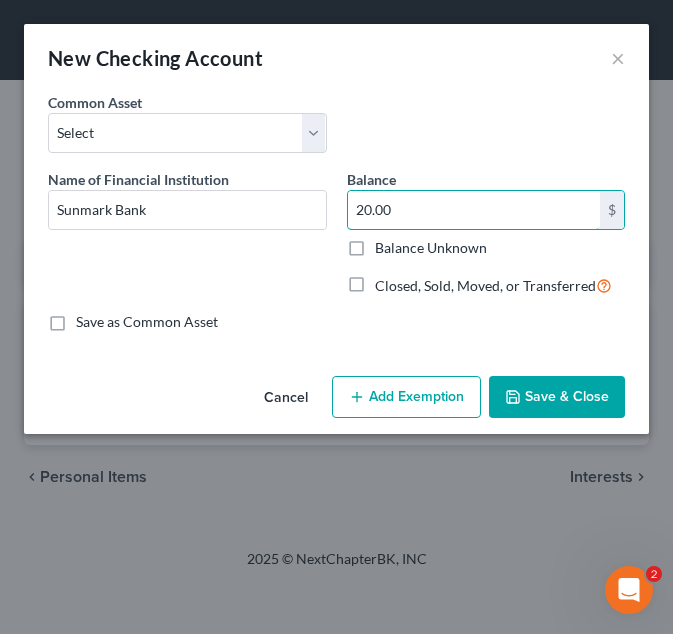 type on "20.00" 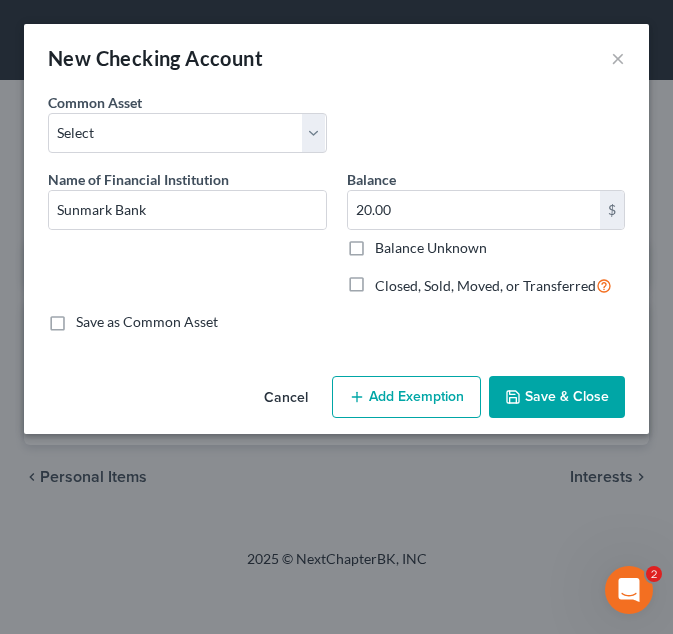 click on "Add Exemption" at bounding box center (406, 397) 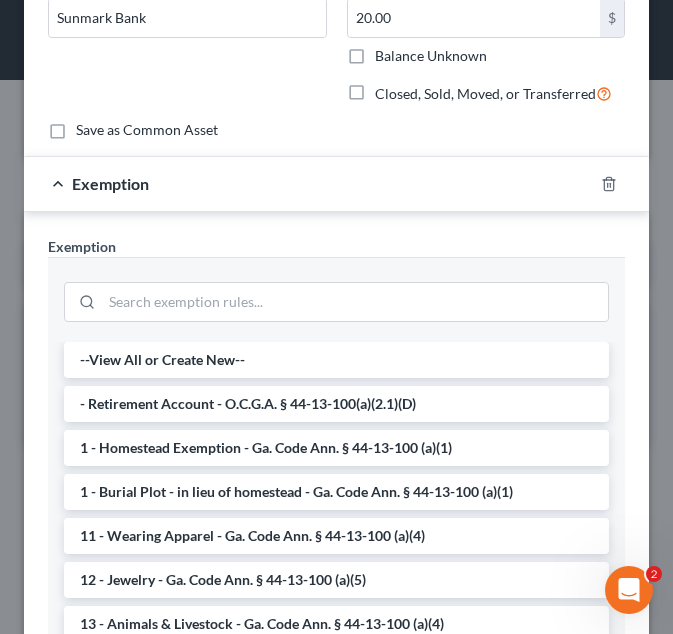 scroll, scrollTop: 193, scrollLeft: 0, axis: vertical 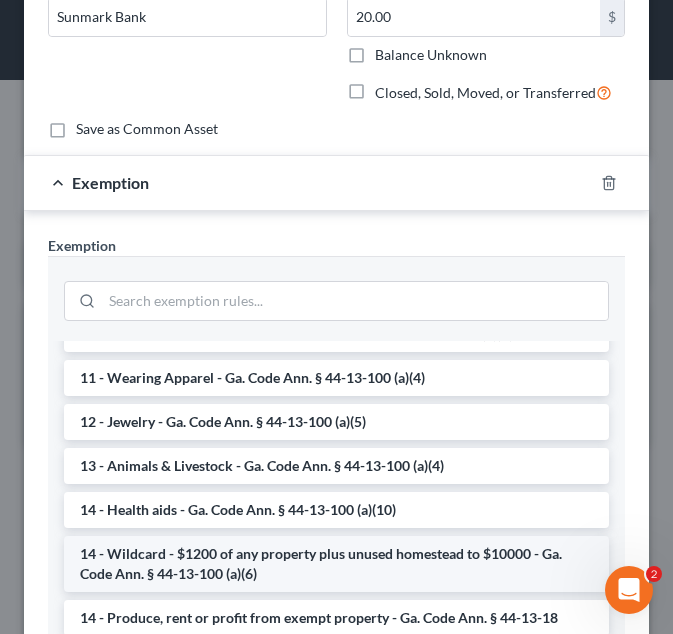 click on "14 - Wildcard -  $1200 of any property plus unused homestead to $10000 - Ga. Code Ann. § 44-13-100 (a)(6)" at bounding box center (336, 564) 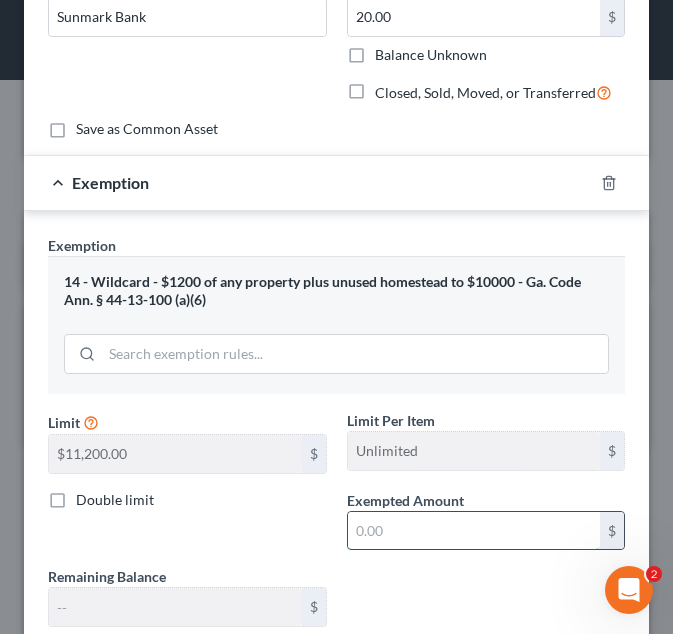 click at bounding box center [474, 531] 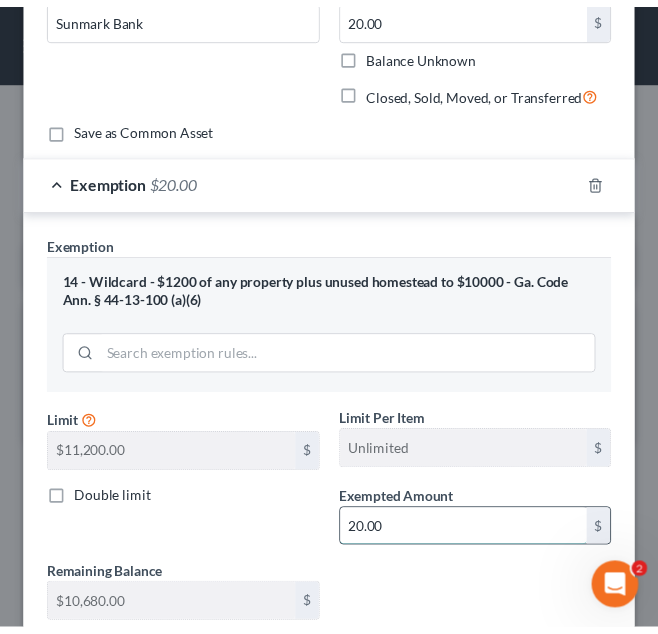 scroll, scrollTop: 329, scrollLeft: 0, axis: vertical 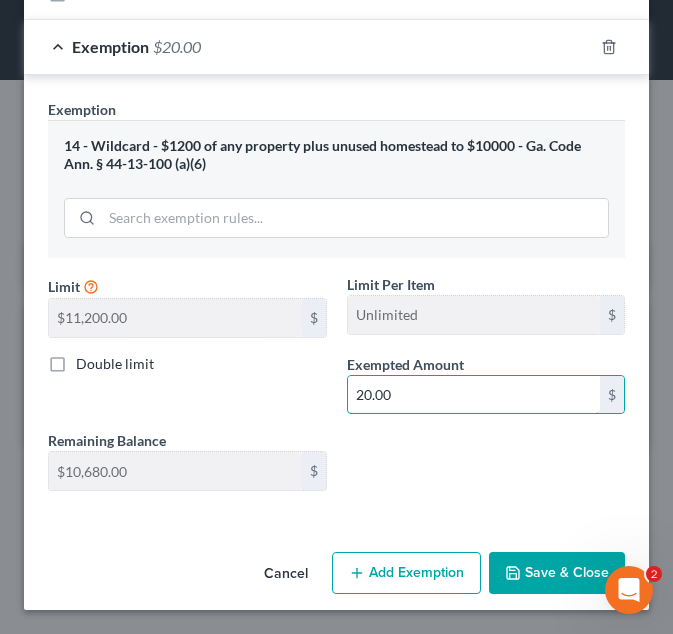 type on "20.00" 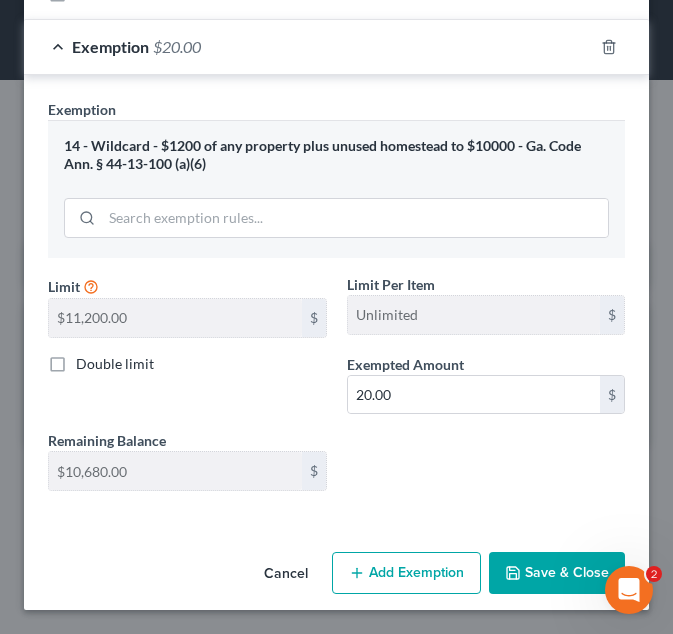 click on "Save & Close" at bounding box center (557, 573) 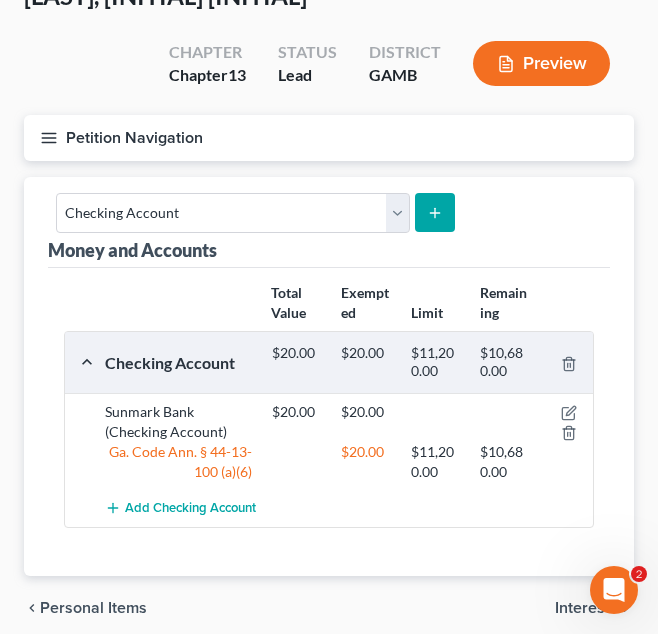 scroll, scrollTop: 207, scrollLeft: 0, axis: vertical 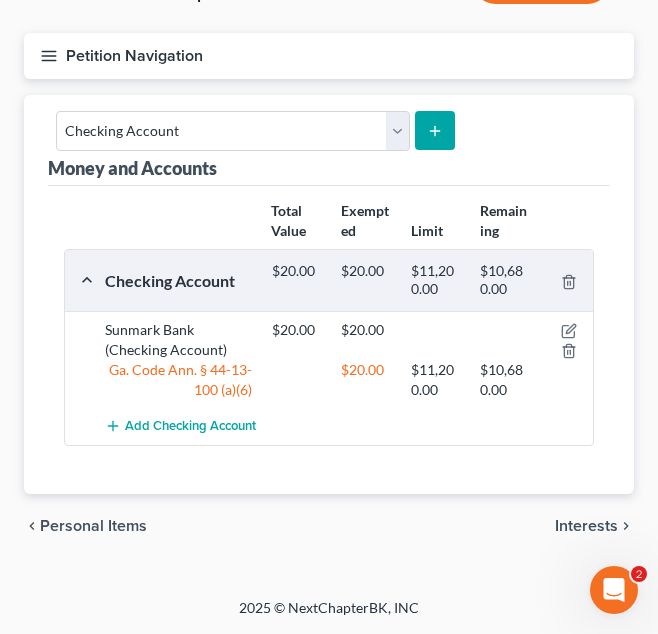 click on "Interests" at bounding box center (586, 526) 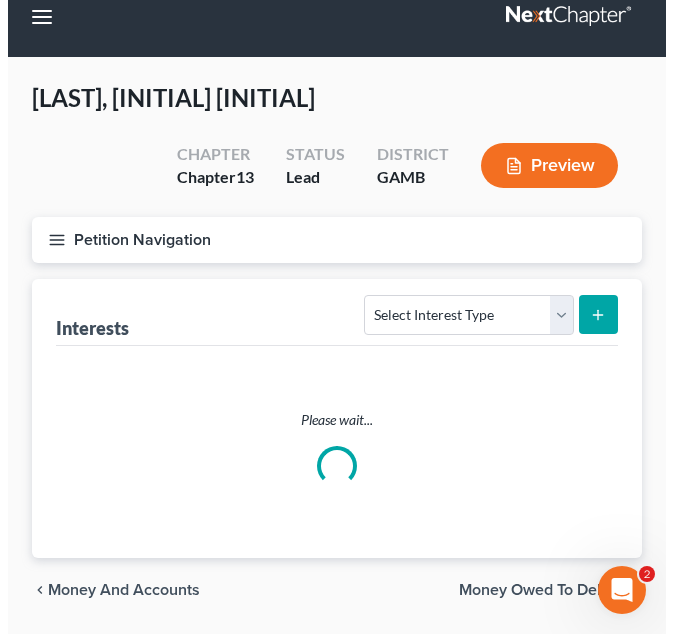 scroll, scrollTop: 0, scrollLeft: 0, axis: both 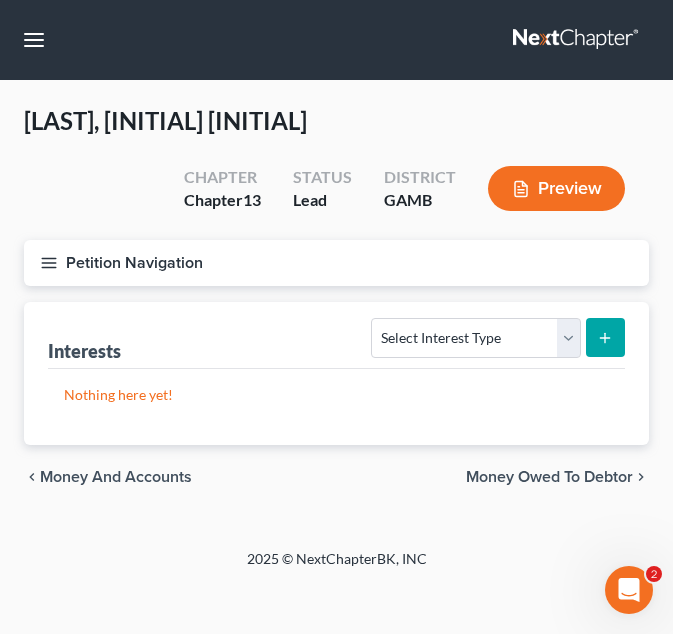 click on "Petition Navigation" at bounding box center (336, 263) 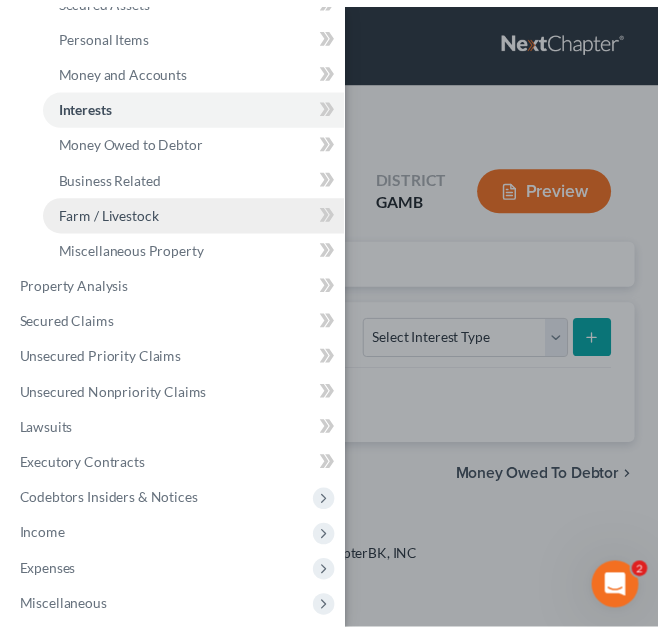 scroll, scrollTop: 306, scrollLeft: 0, axis: vertical 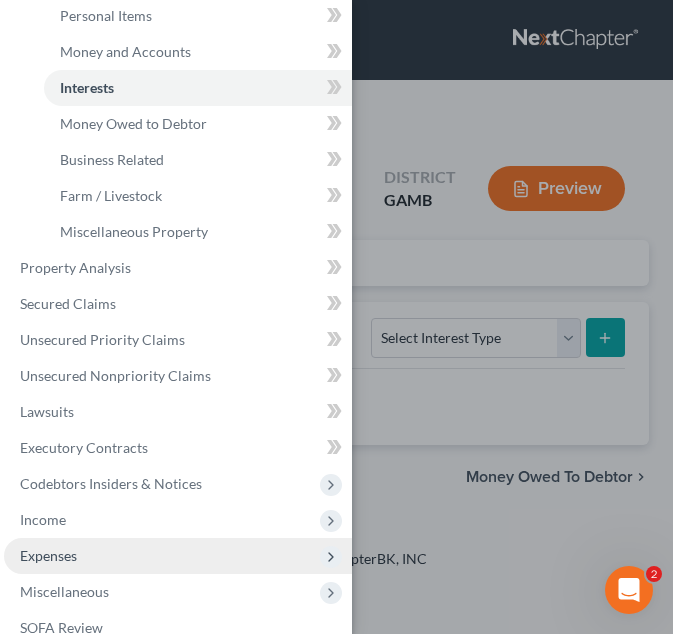 click on "Expenses" at bounding box center [178, 556] 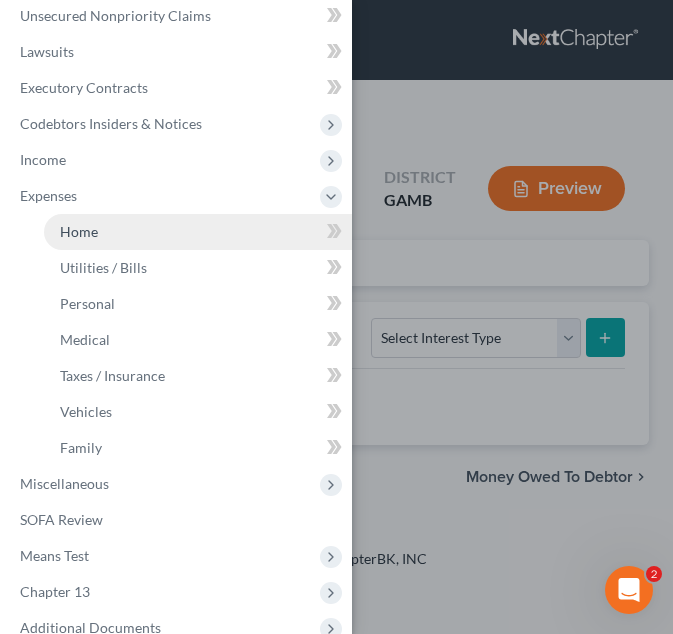 click on "Home" at bounding box center (198, 232) 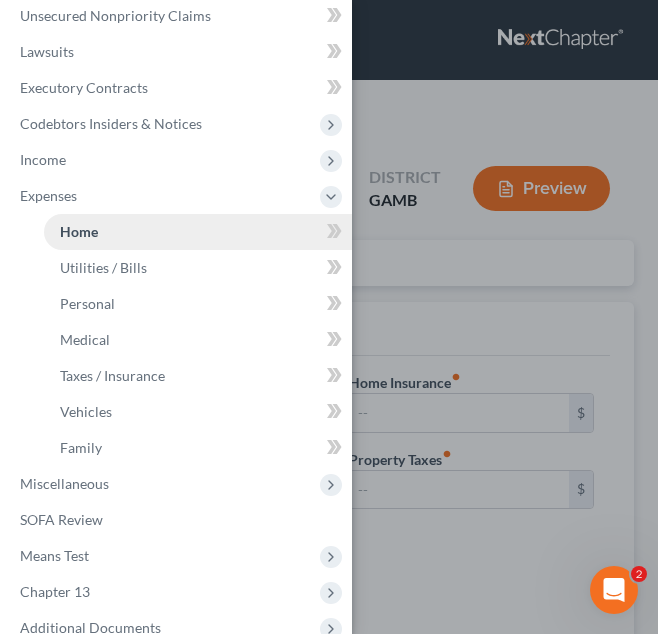 type on "0.00" 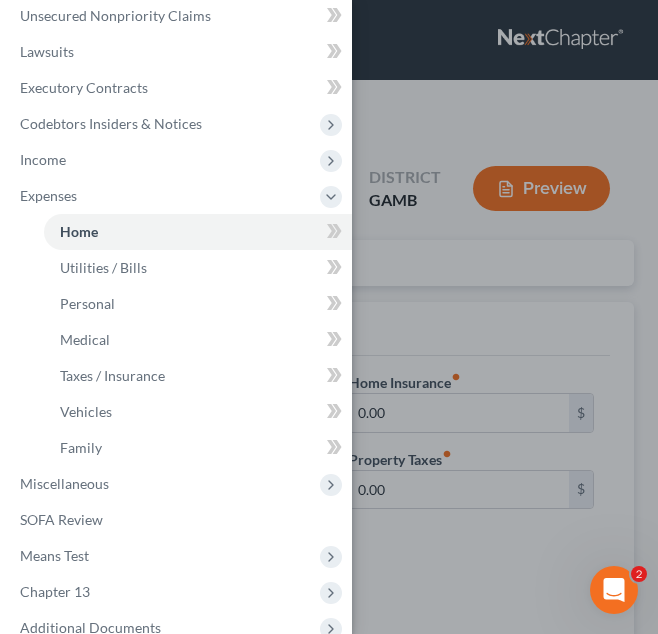 click on "Case Dashboard
Payments
Invoices
Payments
Payments
Credit Report
Client Profile" at bounding box center (329, 317) 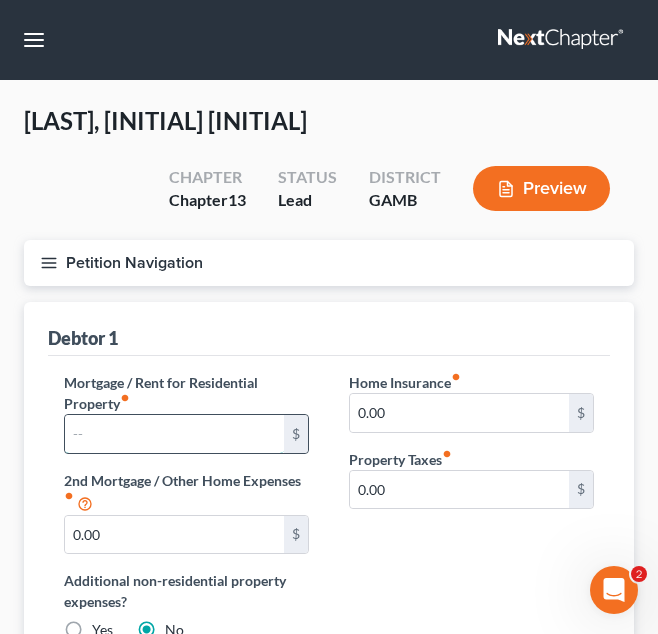 click at bounding box center [174, 434] 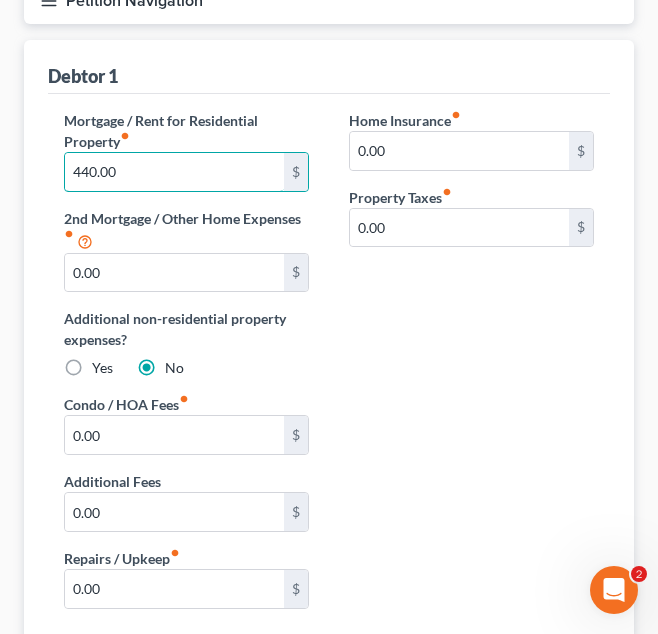 scroll, scrollTop: 534, scrollLeft: 0, axis: vertical 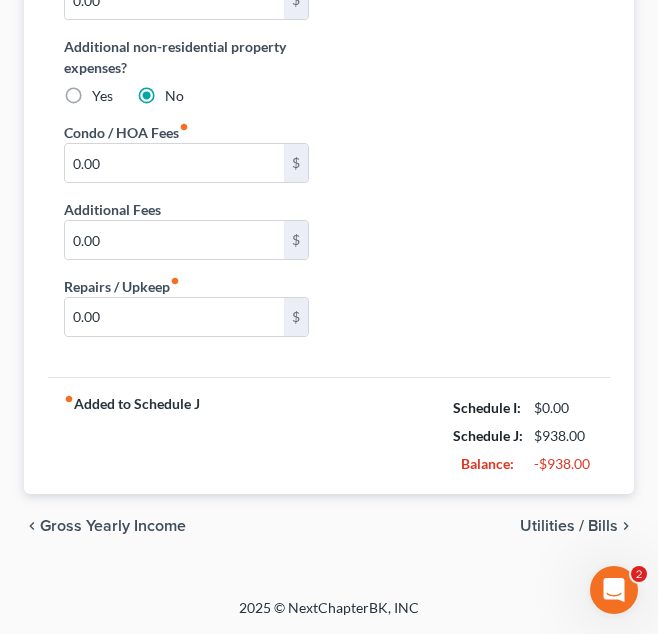 type on "440.00" 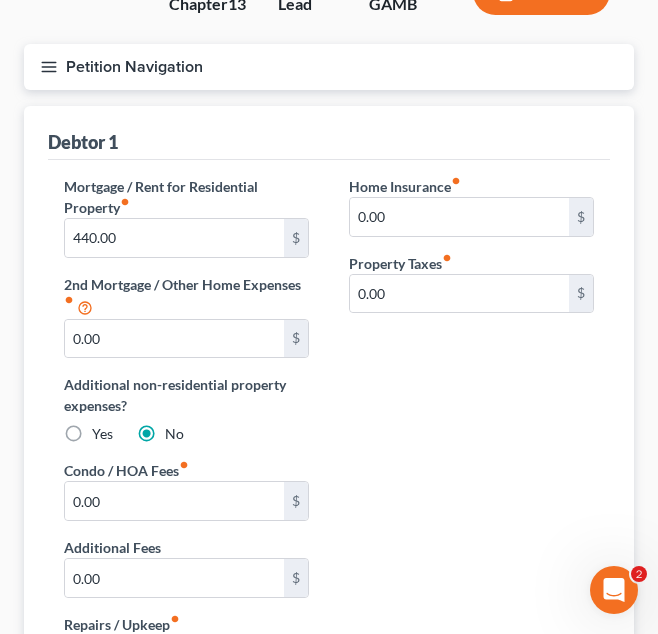 scroll, scrollTop: 534, scrollLeft: 0, axis: vertical 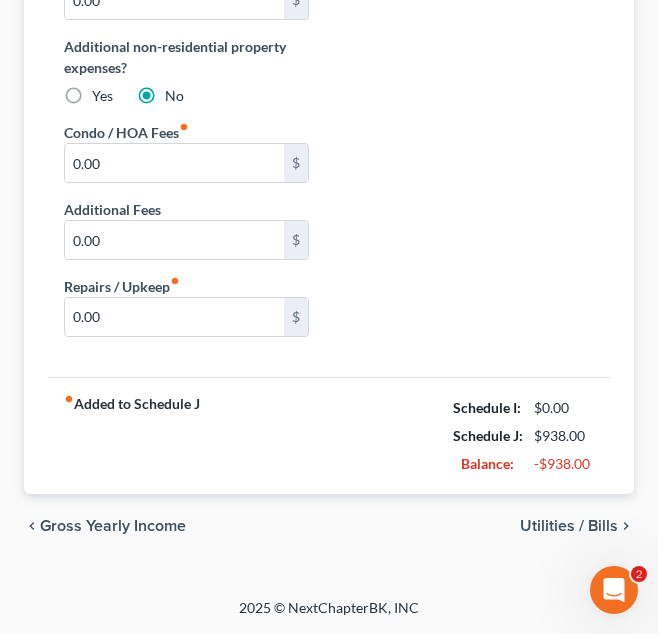 click on "Utilities / Bills" at bounding box center (569, 526) 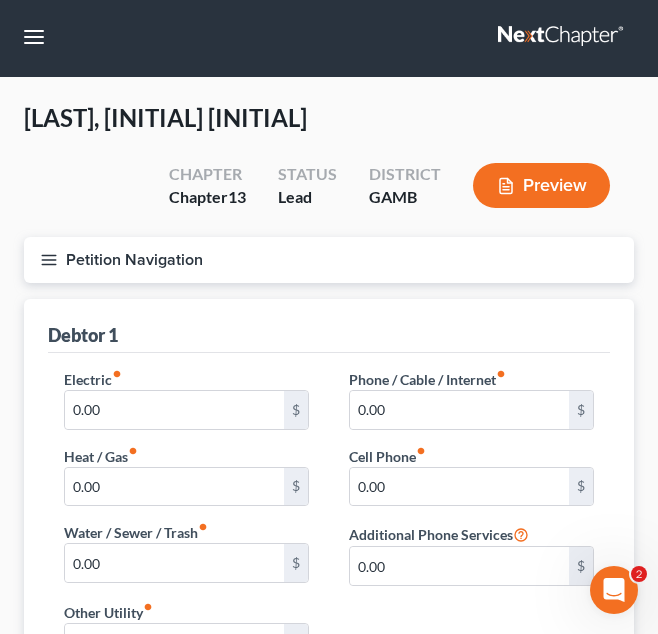 scroll, scrollTop: 0, scrollLeft: 0, axis: both 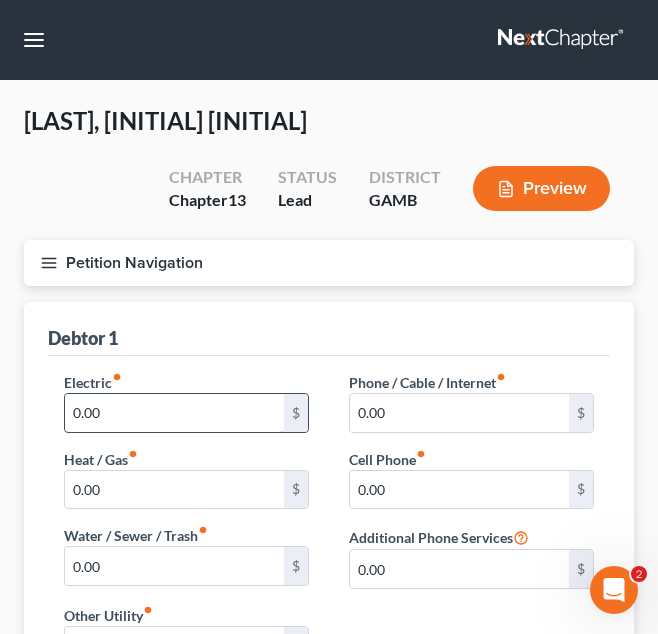 click on "0.00" at bounding box center (174, 413) 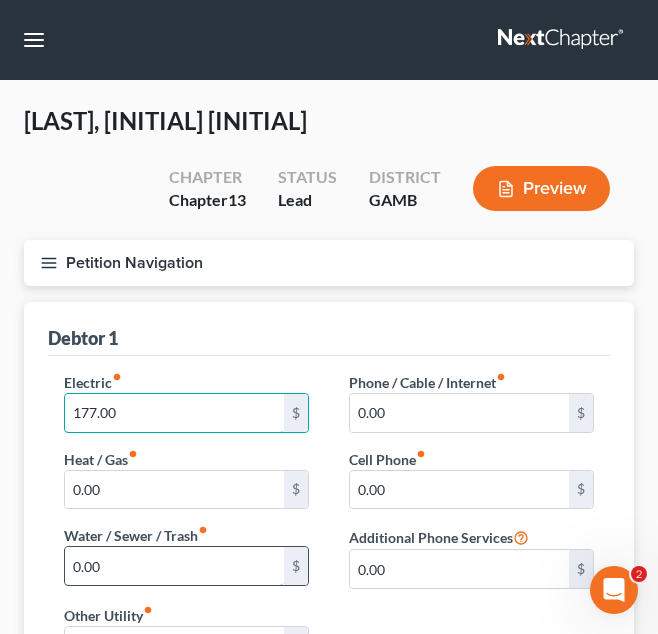 type on "177.00" 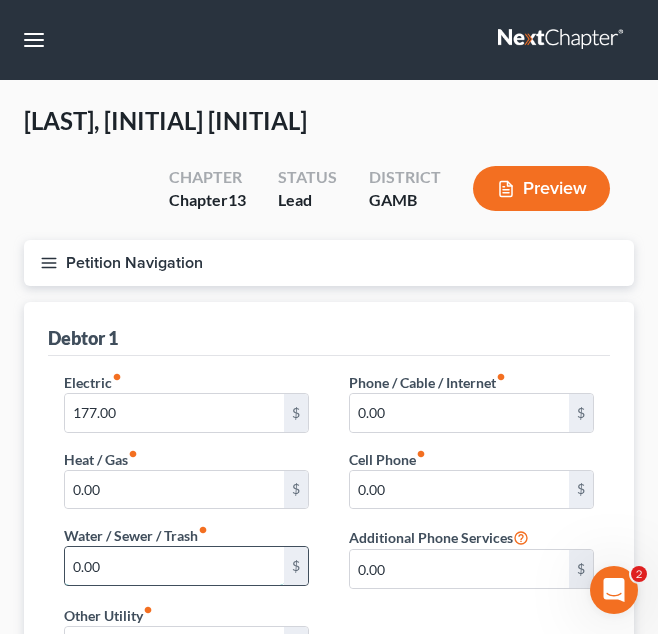 click on "0.00" at bounding box center [174, 566] 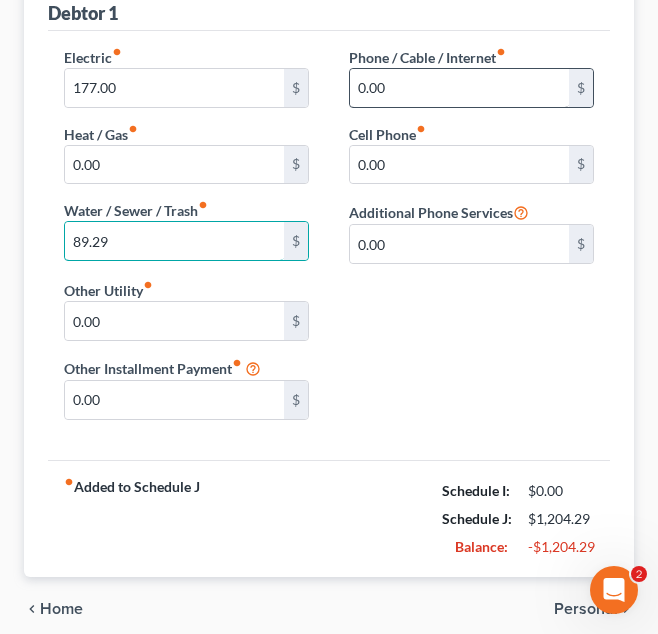 scroll, scrollTop: 408, scrollLeft: 0, axis: vertical 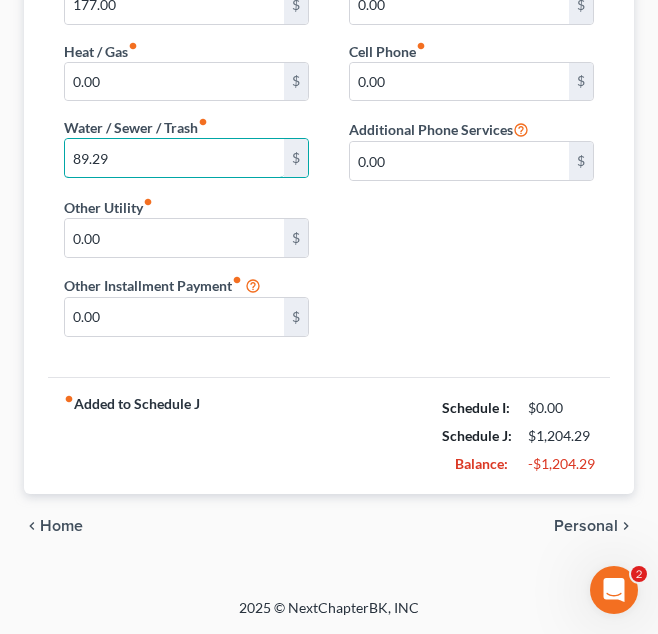 type on "89.29" 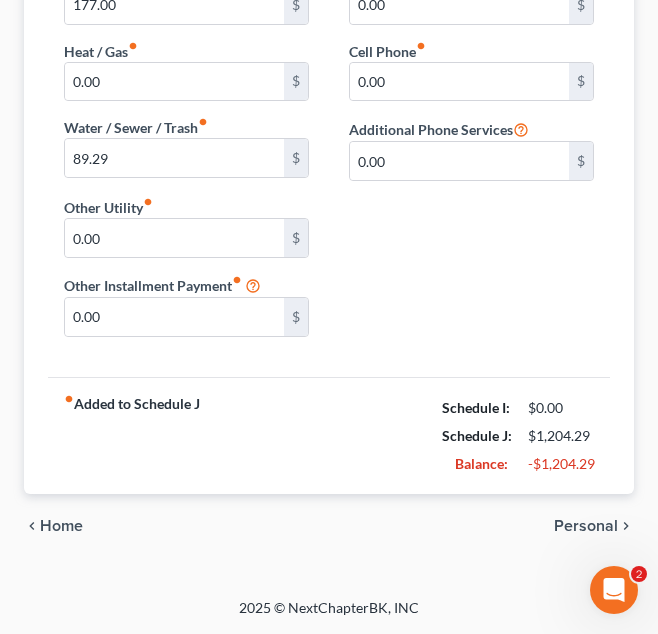 click on "Personal" at bounding box center (586, 526) 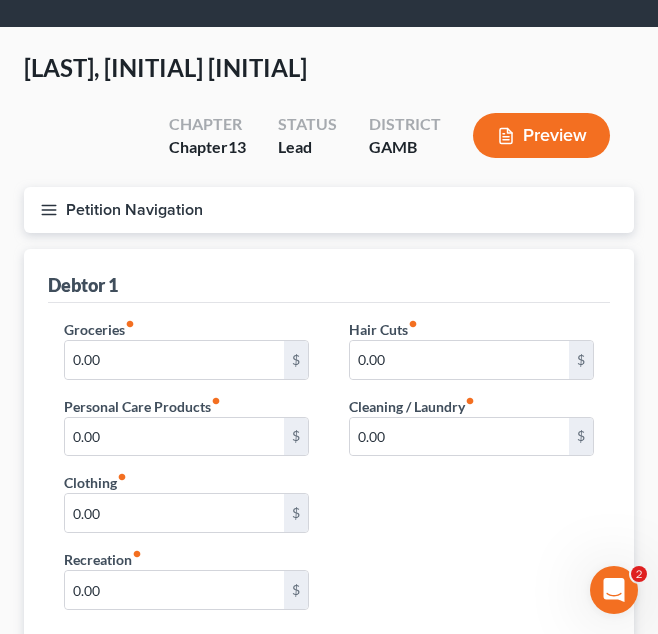 scroll, scrollTop: 0, scrollLeft: 0, axis: both 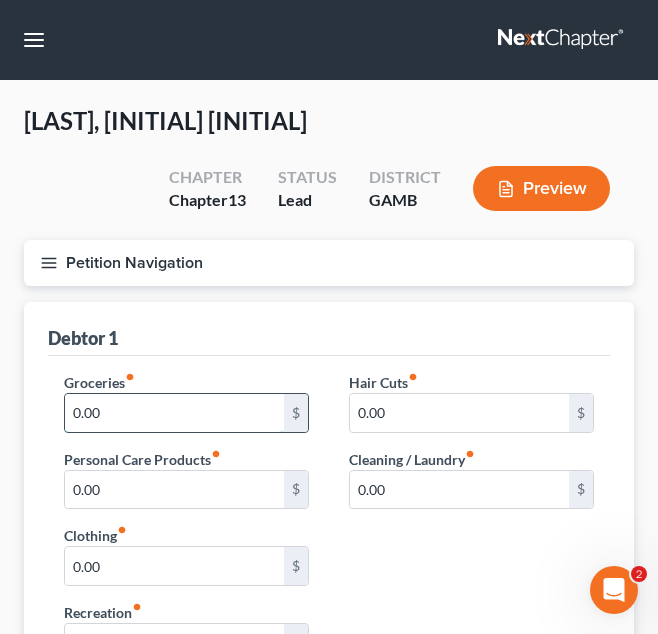 click on "0.00" at bounding box center (174, 413) 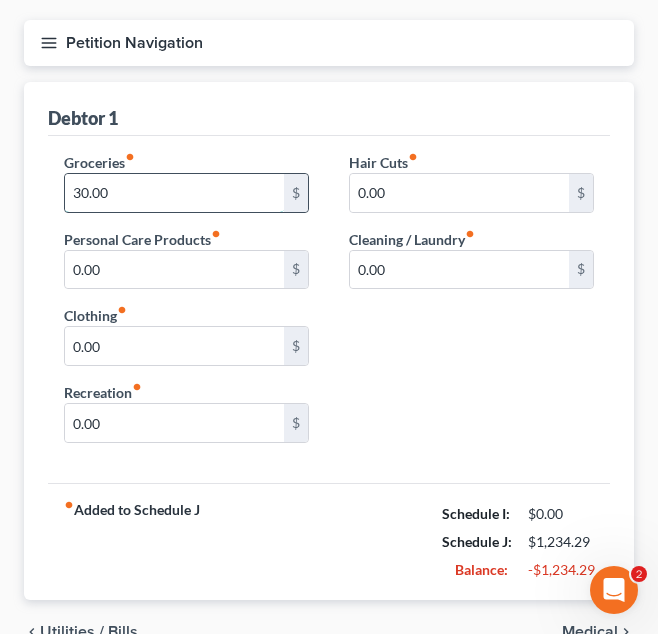 scroll, scrollTop: 221, scrollLeft: 0, axis: vertical 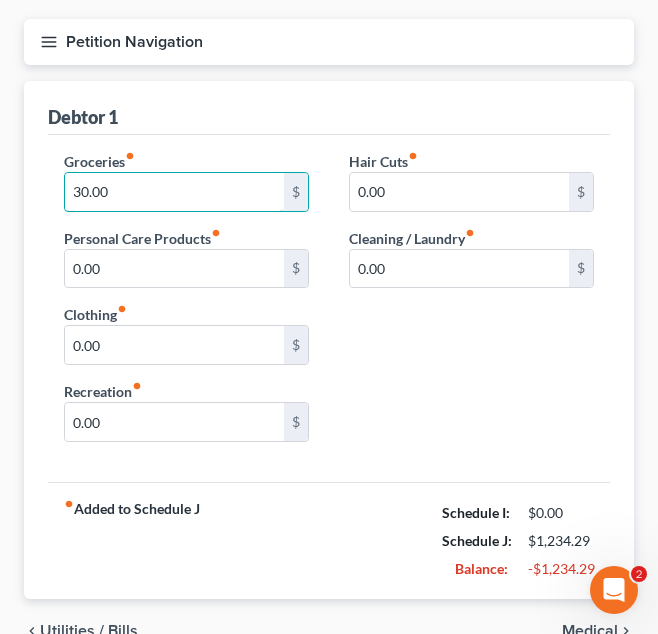type on "30.00" 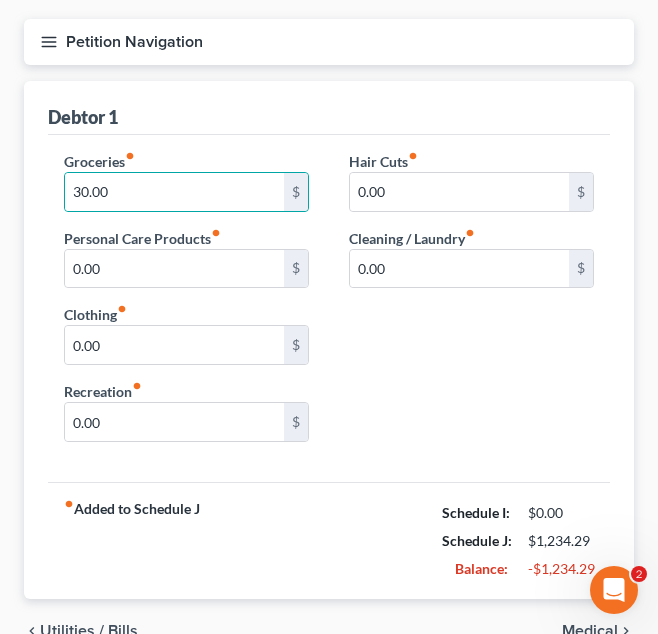 drag, startPoint x: 415, startPoint y: 389, endPoint x: 444, endPoint y: 244, distance: 147.87157 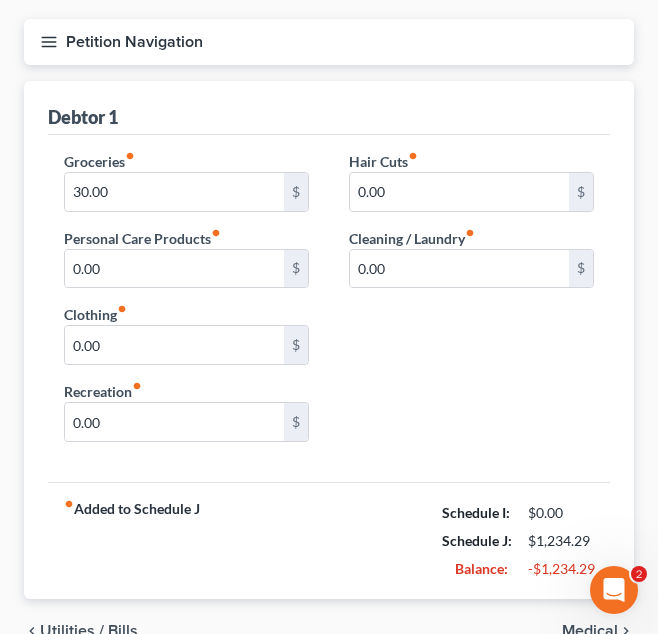 drag, startPoint x: 444, startPoint y: 244, endPoint x: 438, endPoint y: 368, distance: 124.14507 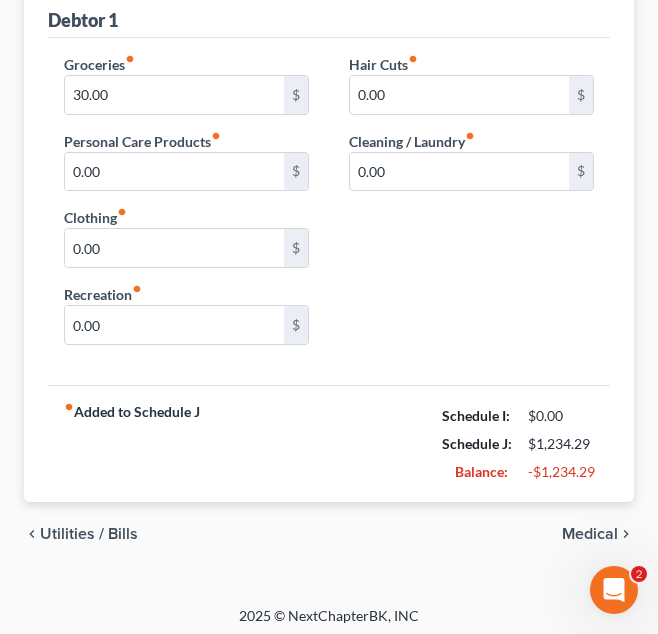 scroll, scrollTop: 319, scrollLeft: 0, axis: vertical 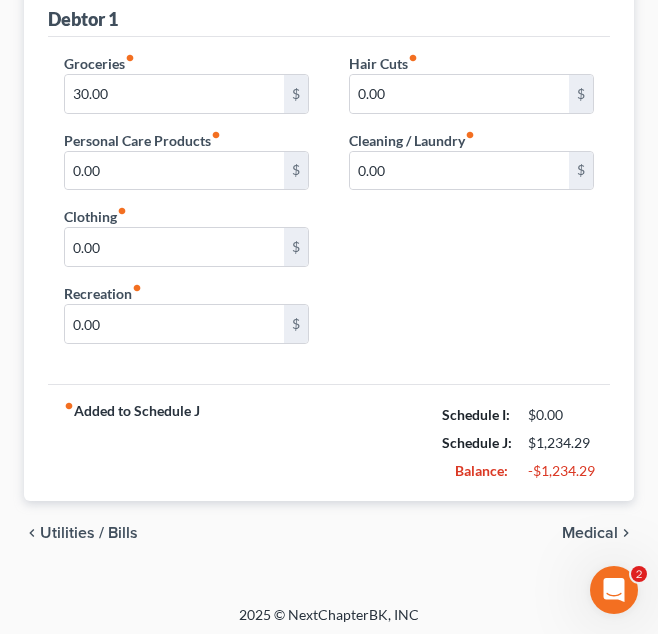 click on "Utilities / Bills" at bounding box center [89, 533] 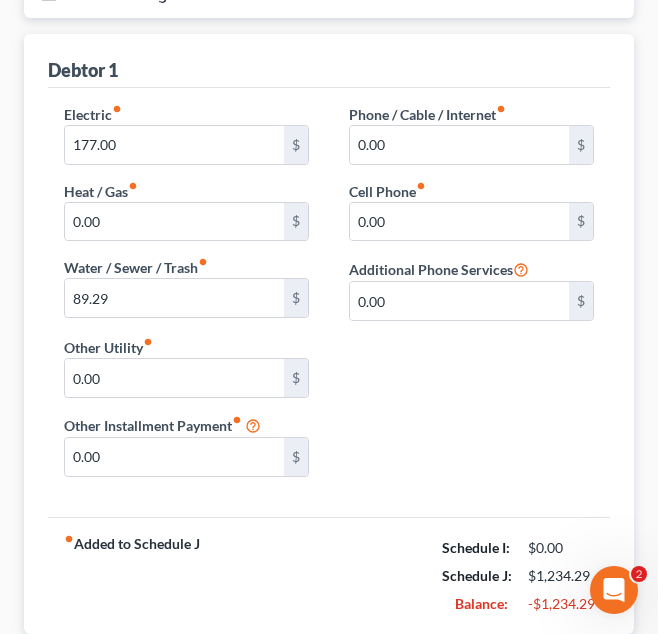 scroll, scrollTop: 270, scrollLeft: 0, axis: vertical 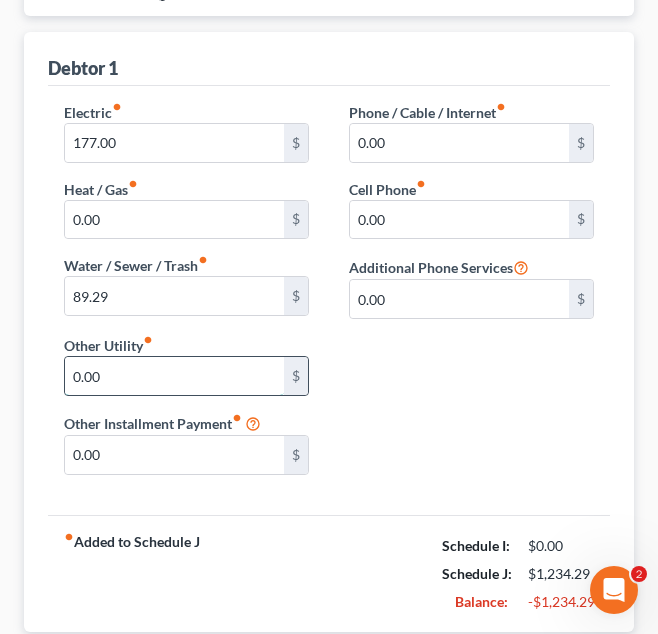 type 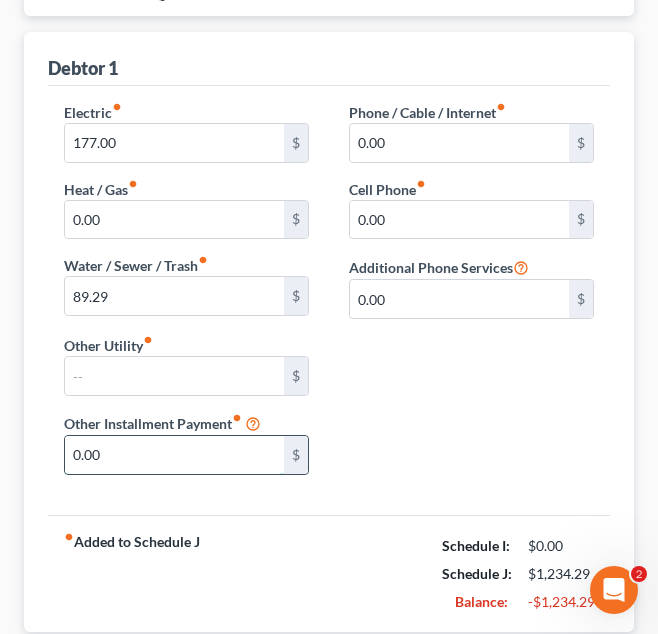 click on "0.00" at bounding box center [174, 455] 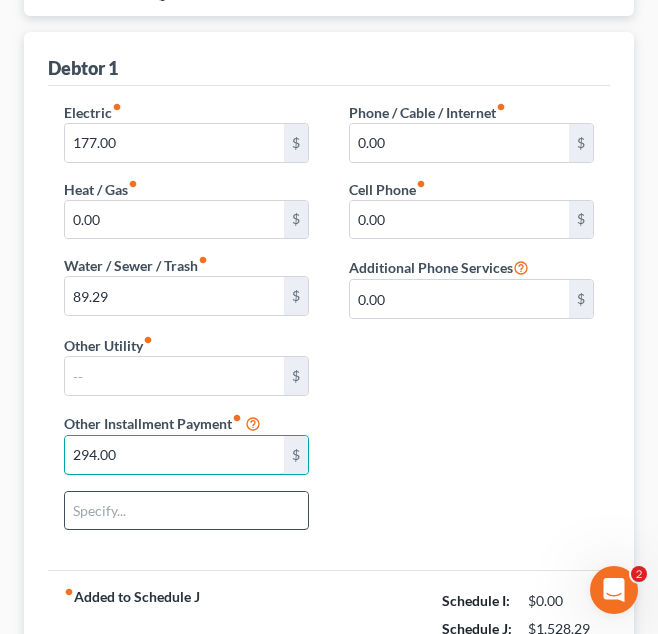 type on "294.00" 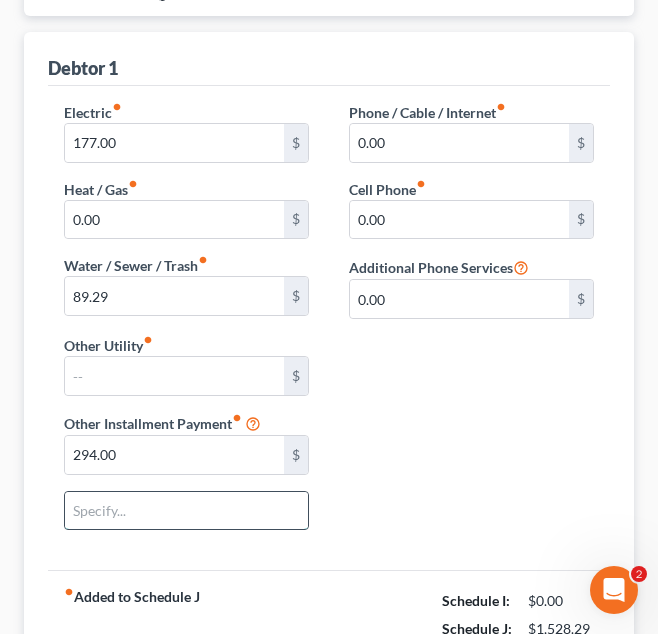 click at bounding box center (186, 511) 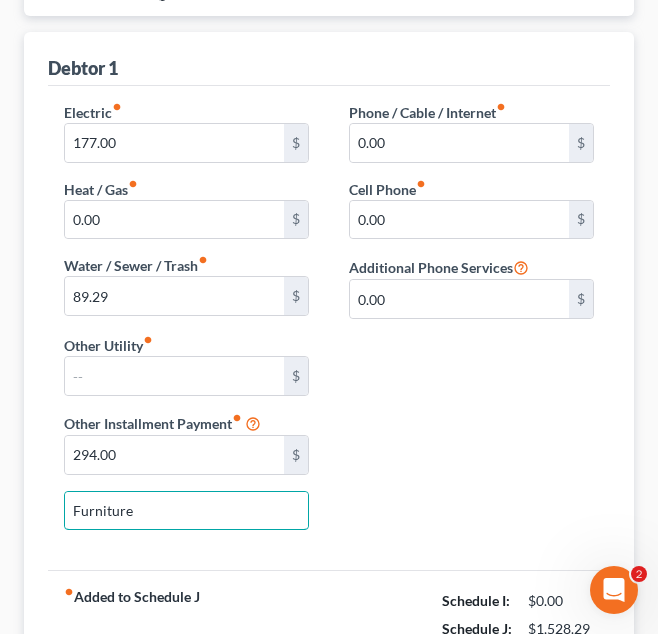type on "Furniture" 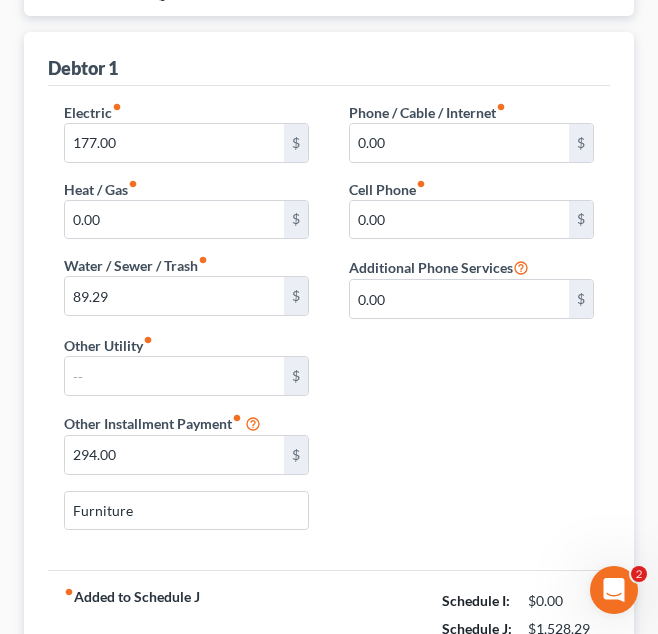 click on "Electric  fiber_manual_record 177.00 $ Heat / Gas  fiber_manual_record 0.00 $  Water / Sewer / Trash  fiber_manual_record 89.29 $ Phone / Cable / Internet  fiber_manual_record 0.00 $ Cell Phone  fiber_manual_record 0.00 $ Additional Phone Services  0.00 $ Other Utility  fiber_manual_record $ Other Installment Payment  fiber_manual_record   294.00 $ Furniture" at bounding box center (329, 328) 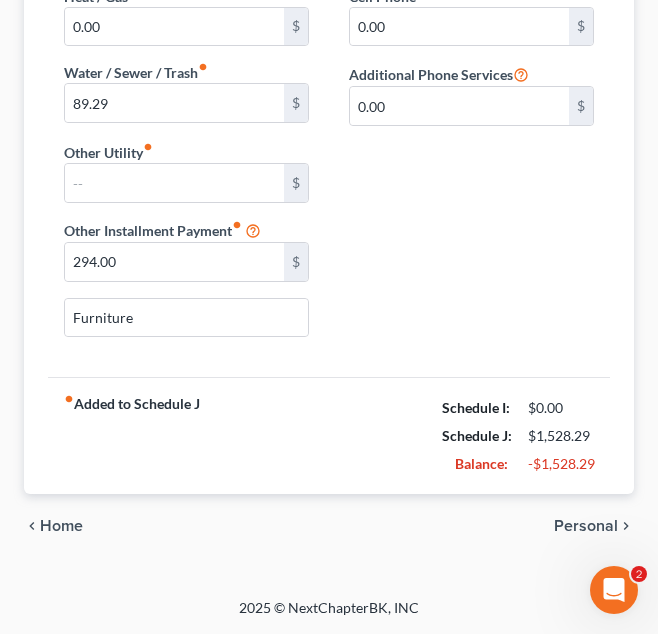 click on "chevron_left
Home
Personal
chevron_right" at bounding box center [329, 526] 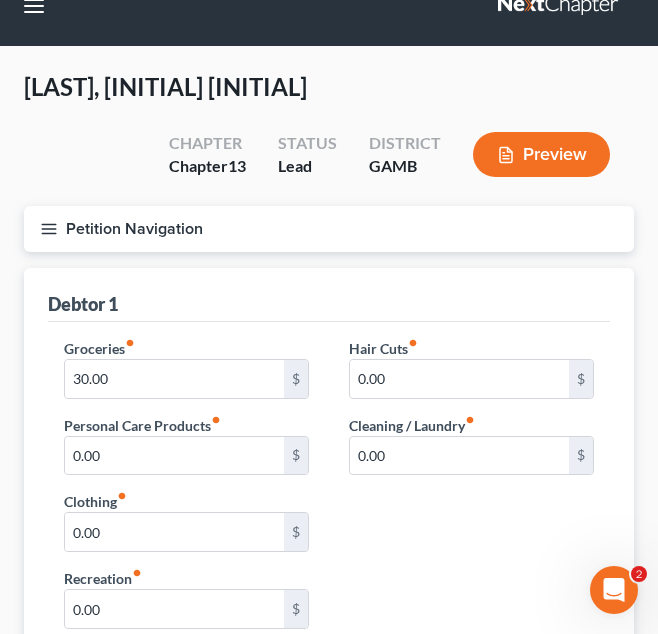 scroll, scrollTop: 0, scrollLeft: 0, axis: both 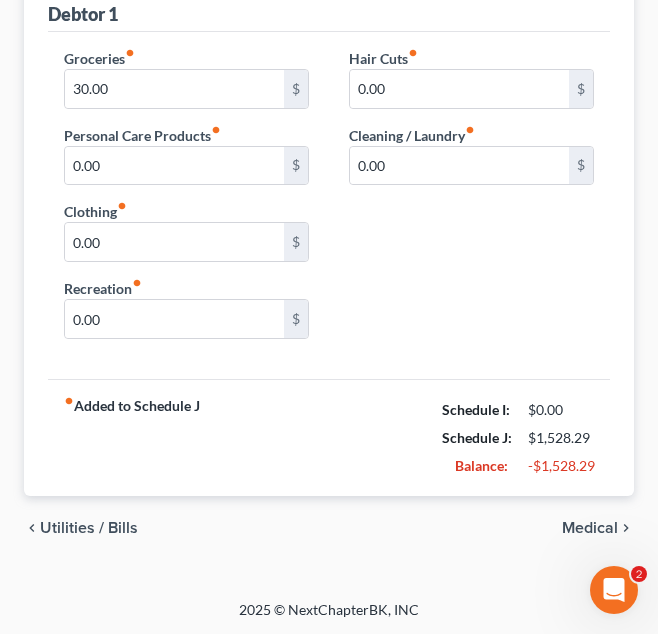 click on "Medical" at bounding box center (590, 528) 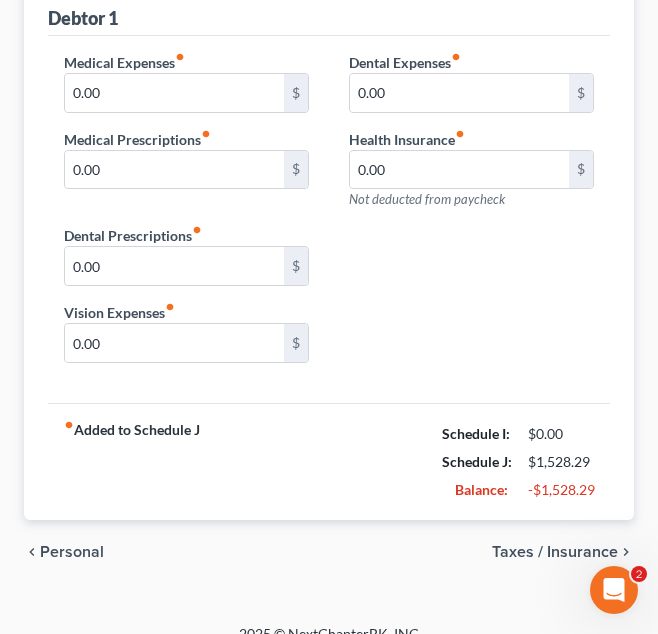 scroll, scrollTop: 346, scrollLeft: 0, axis: vertical 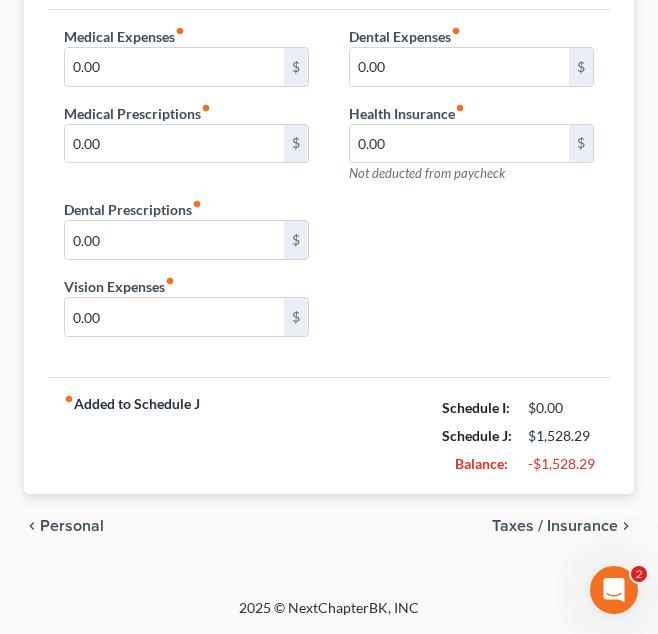 click on "Taxes / Insurance" at bounding box center (555, 526) 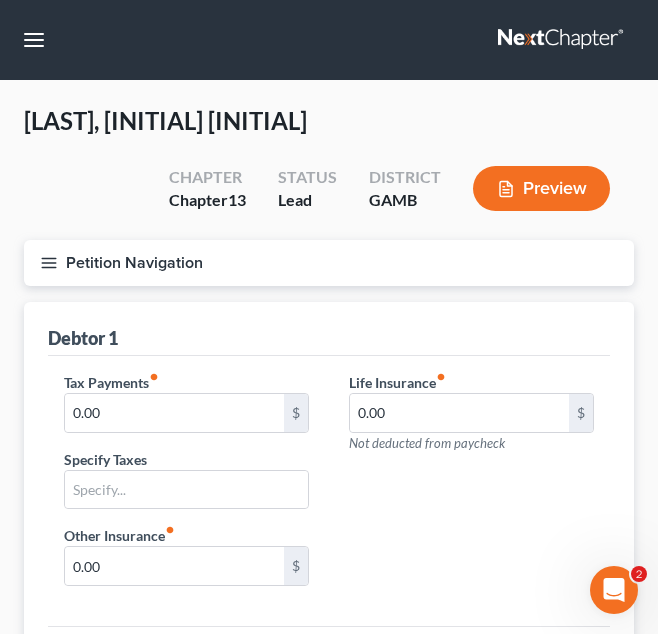scroll, scrollTop: 249, scrollLeft: 0, axis: vertical 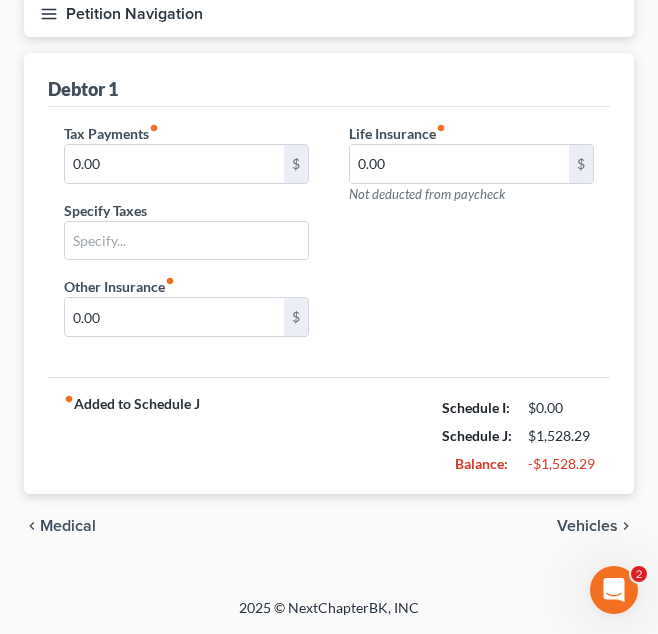 click on "Vehicles" at bounding box center [587, 526] 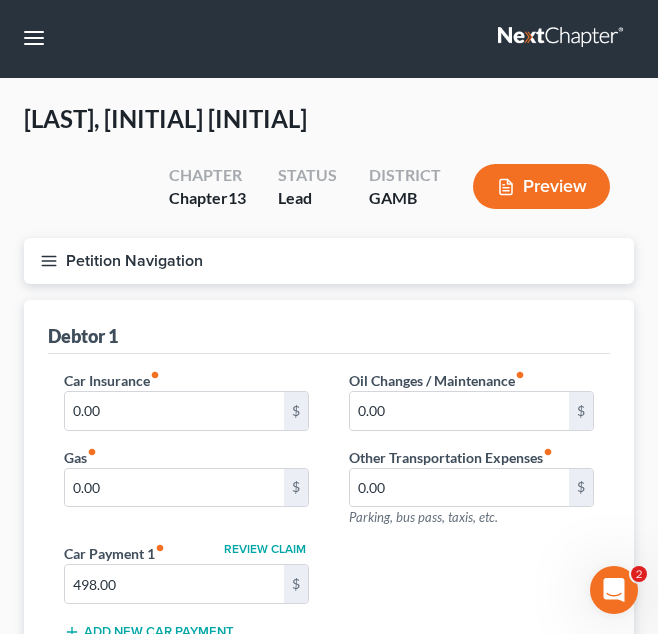 scroll, scrollTop: 0, scrollLeft: 0, axis: both 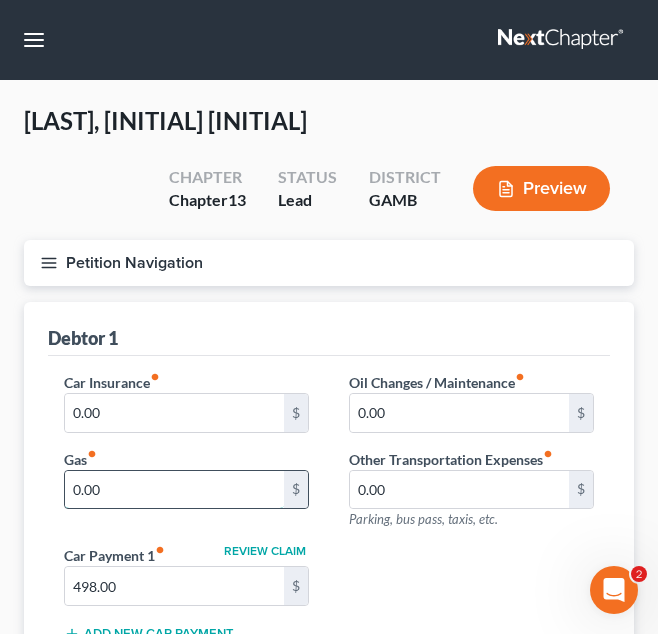 click on "0.00" at bounding box center (174, 490) 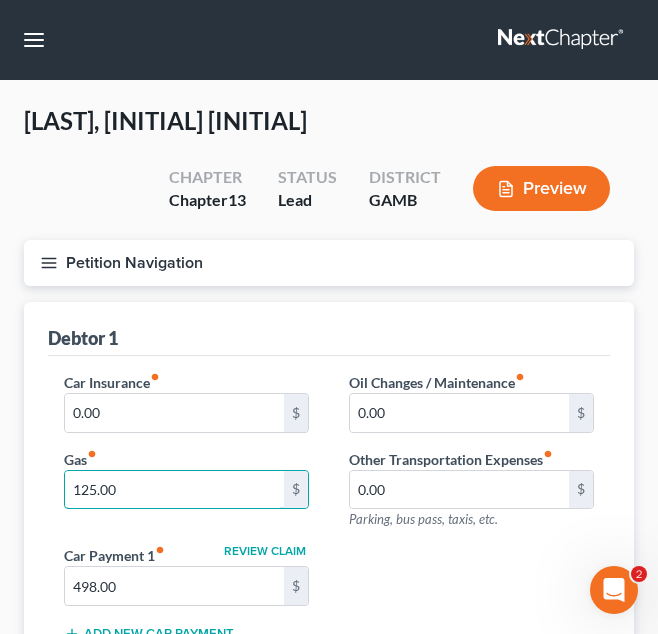 drag, startPoint x: 211, startPoint y: 494, endPoint x: 221, endPoint y: 461, distance: 34.48188 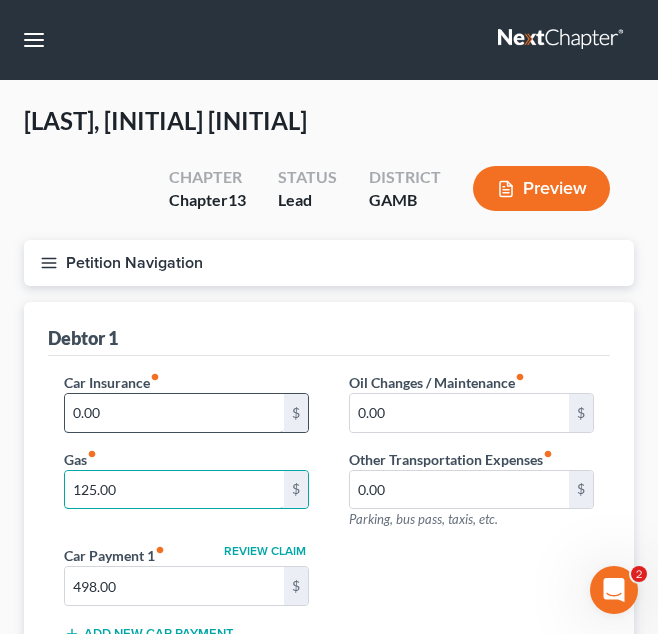 type on "125.00" 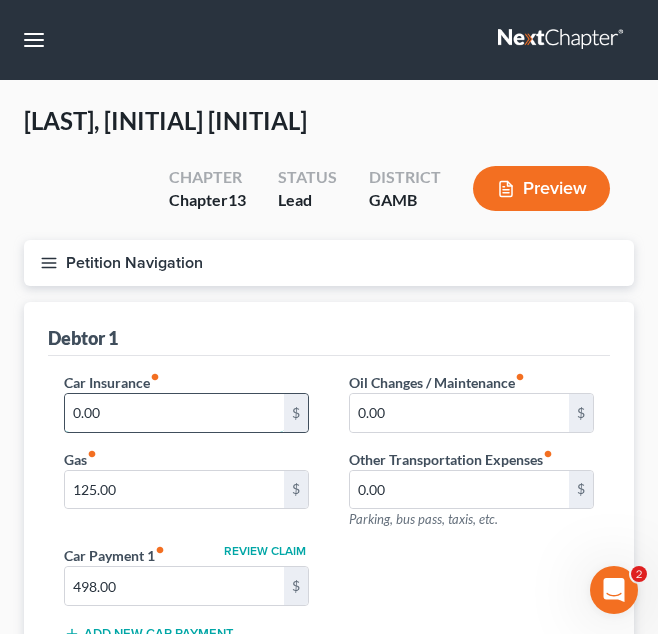 click on "0.00" at bounding box center [174, 413] 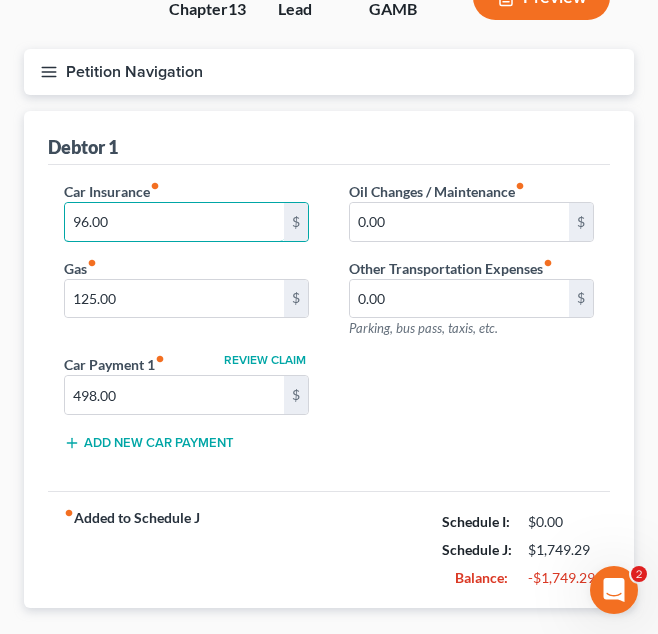 scroll, scrollTop: 190, scrollLeft: 0, axis: vertical 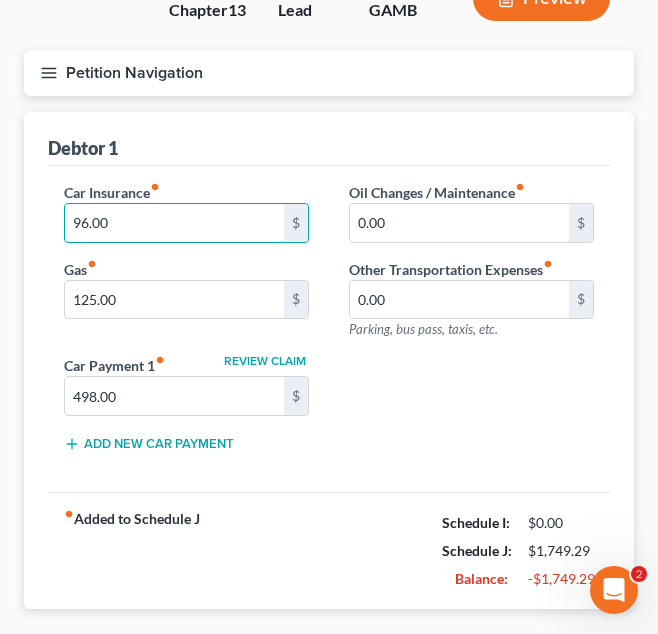 type on "96.00" 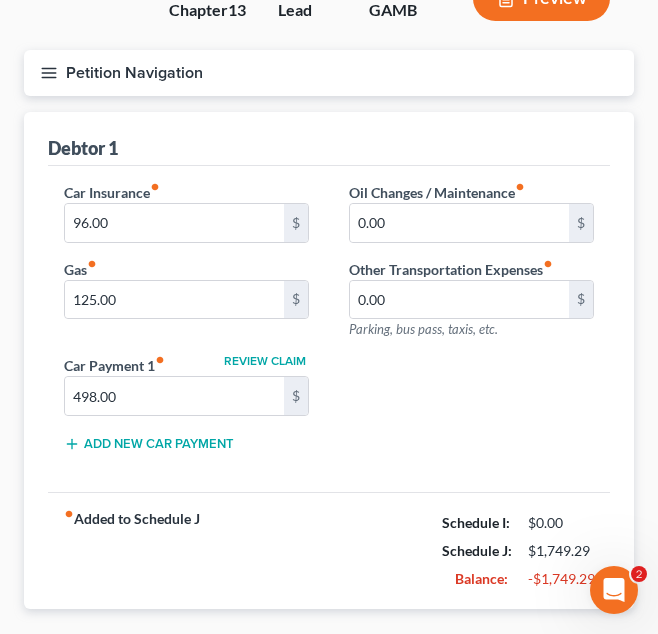 click on "Petition Navigation" at bounding box center (329, 73) 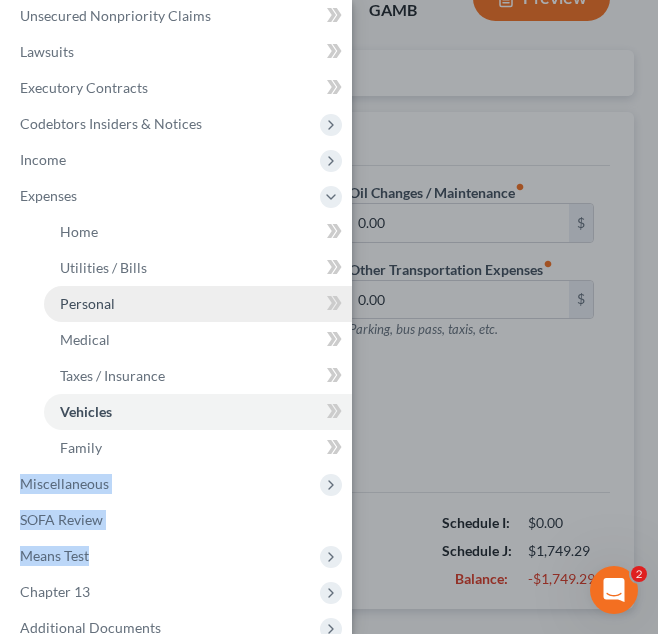 drag, startPoint x: 171, startPoint y: 555, endPoint x: 138, endPoint y: 300, distance: 257.12643 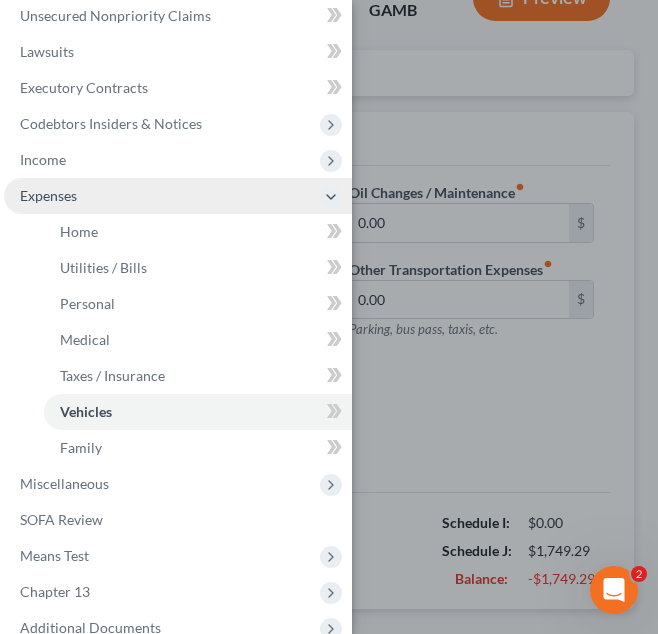drag, startPoint x: 138, startPoint y: 300, endPoint x: 52, endPoint y: 205, distance: 128.14445 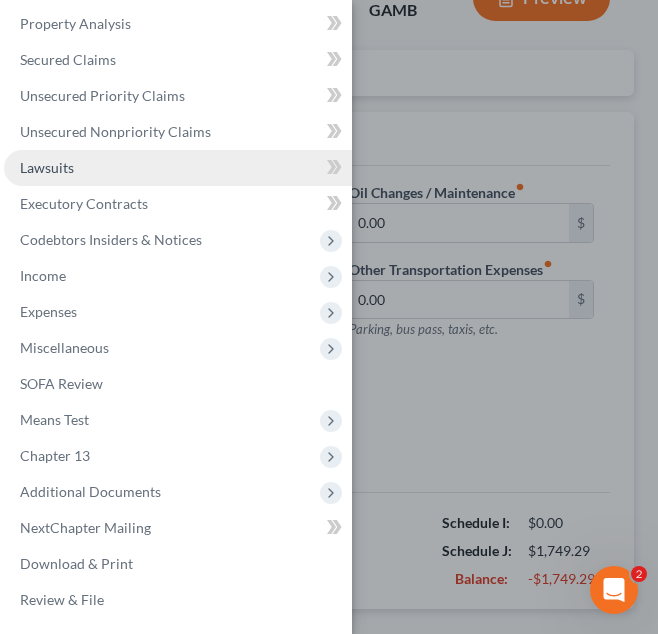 scroll, scrollTop: 190, scrollLeft: 0, axis: vertical 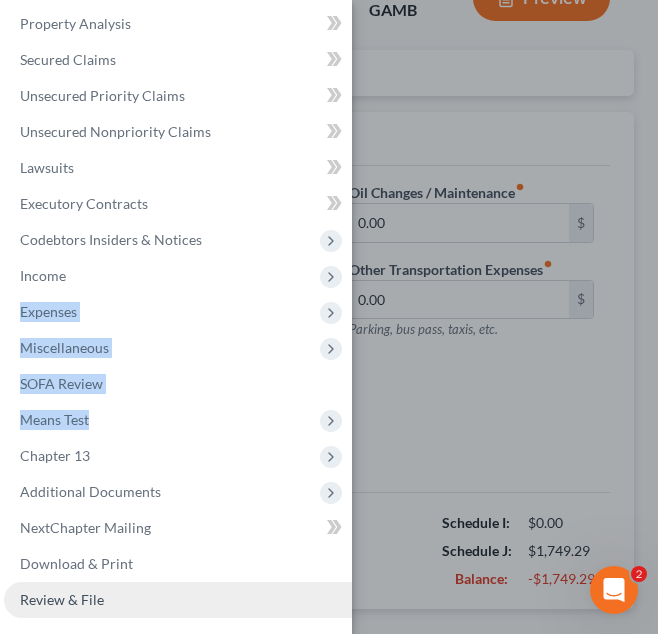 drag, startPoint x: 79, startPoint y: 276, endPoint x: 121, endPoint y: 614, distance: 340.59946 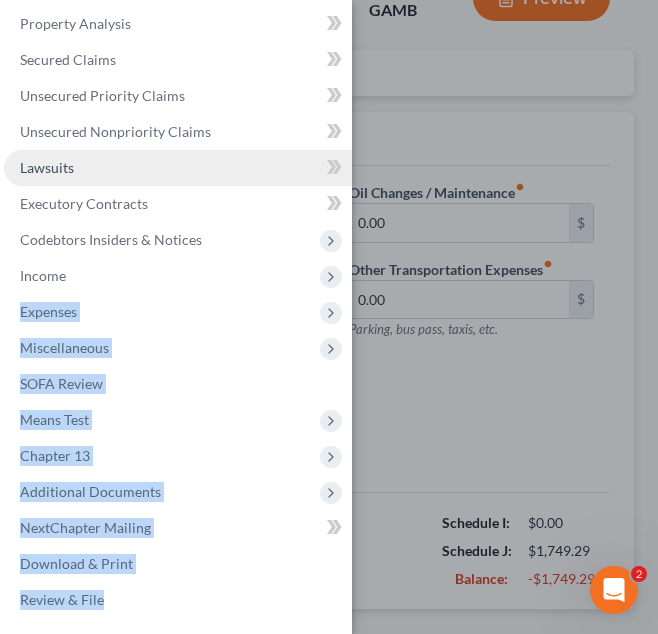 click on "Lawsuits" at bounding box center (178, 168) 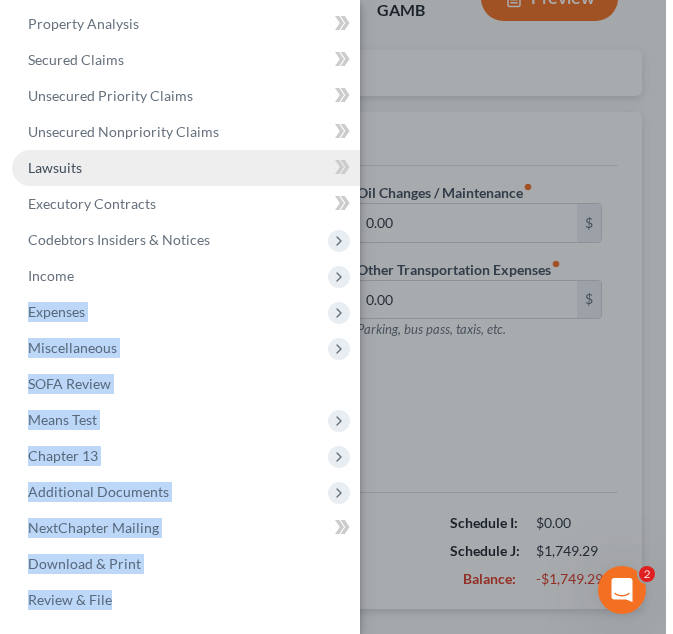 scroll, scrollTop: 142, scrollLeft: 0, axis: vertical 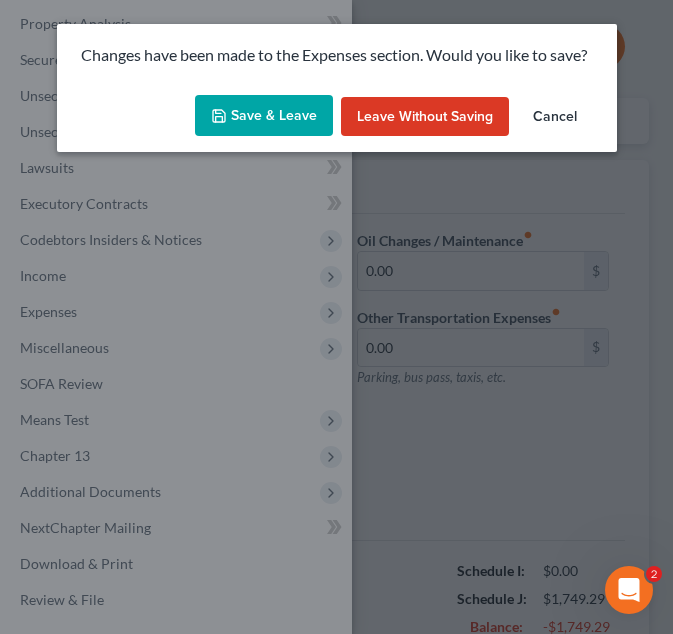 drag, startPoint x: 219, startPoint y: 174, endPoint x: 227, endPoint y: 105, distance: 69.46222 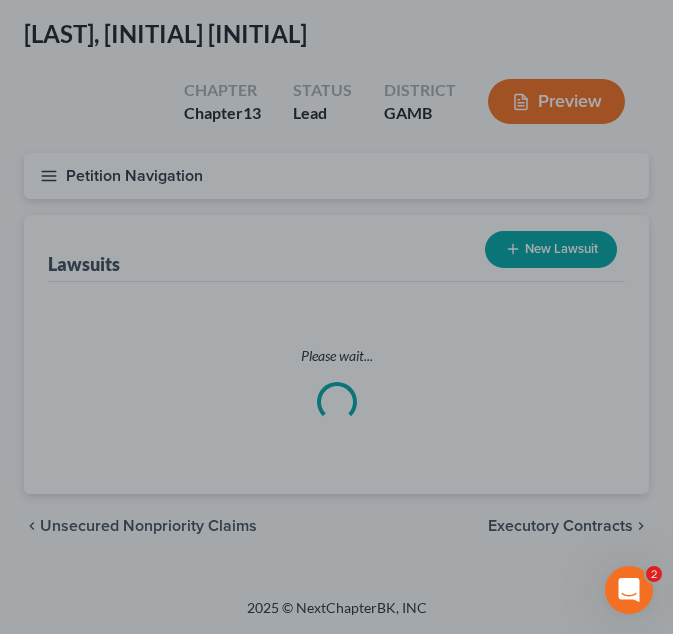 scroll, scrollTop: 0, scrollLeft: 0, axis: both 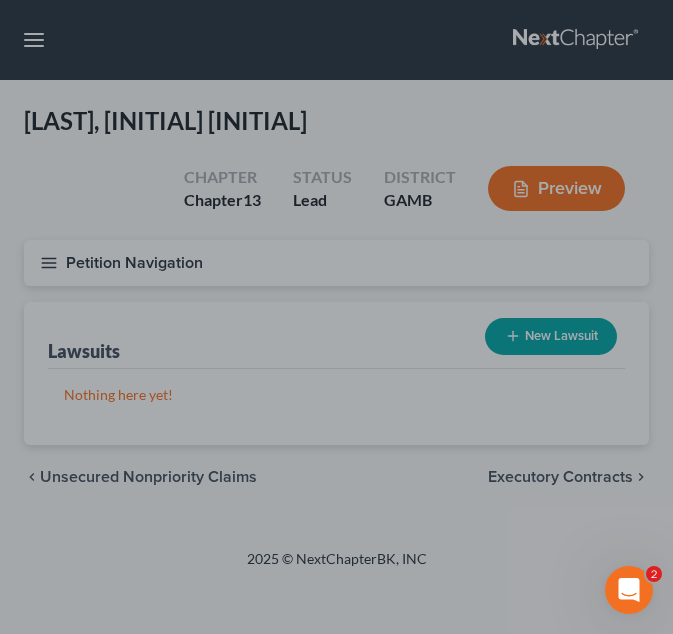 drag, startPoint x: 227, startPoint y: 105, endPoint x: 65, endPoint y: 189, distance: 182.48288 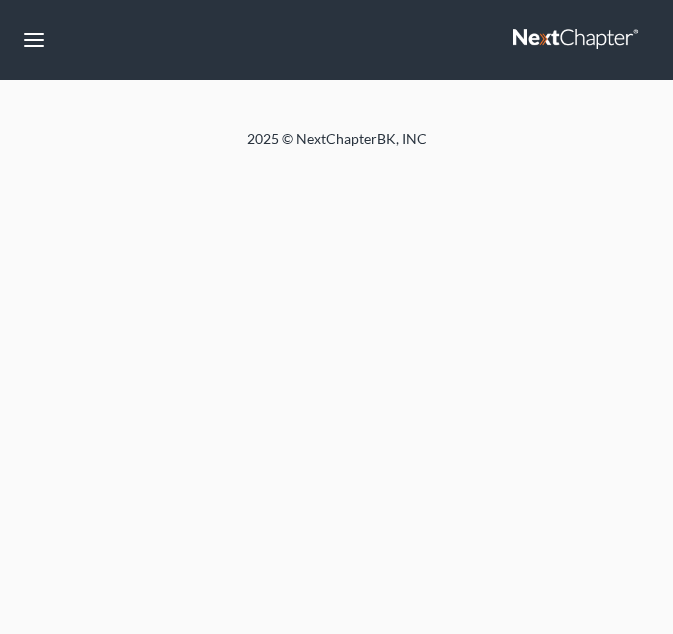 scroll, scrollTop: 0, scrollLeft: 0, axis: both 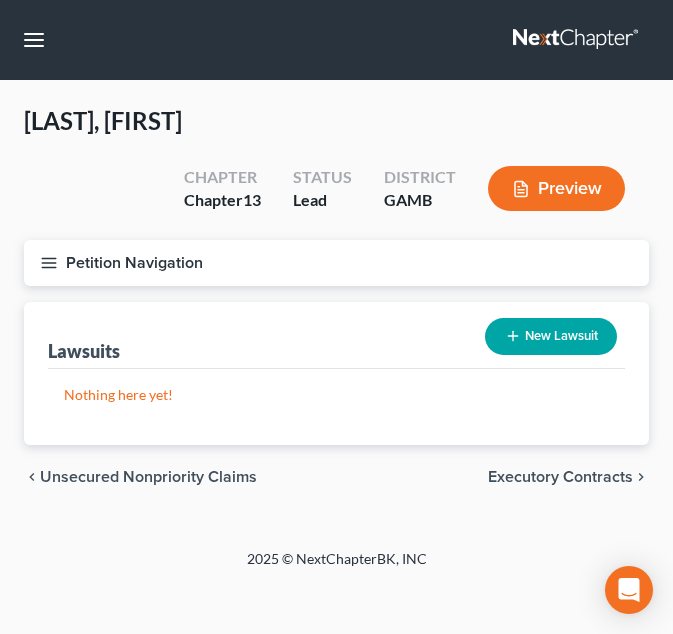 click 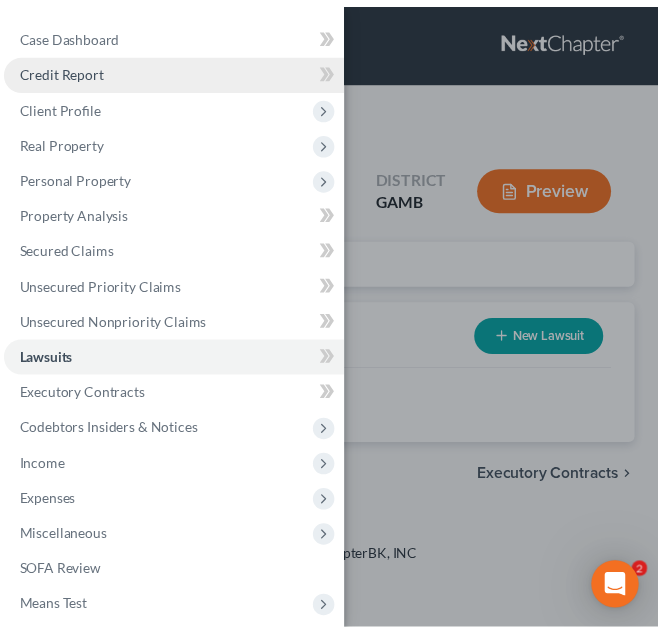 scroll, scrollTop: 0, scrollLeft: 0, axis: both 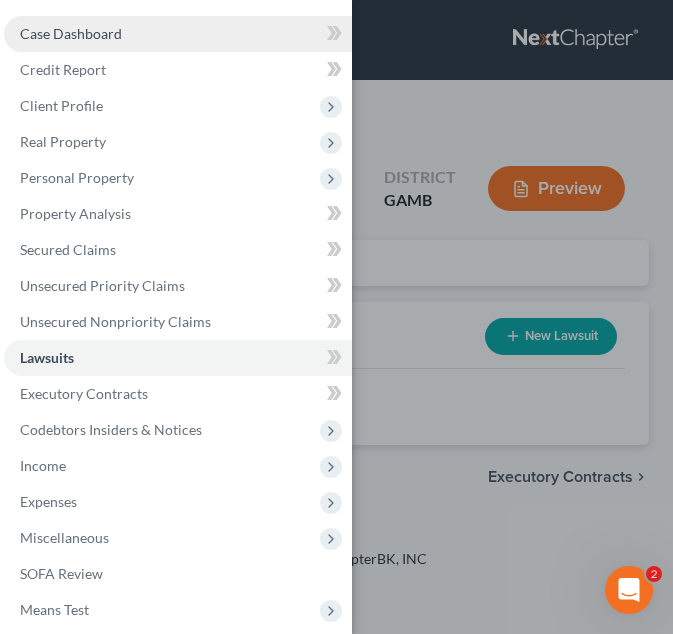 click on "Case Dashboard" at bounding box center (71, 33) 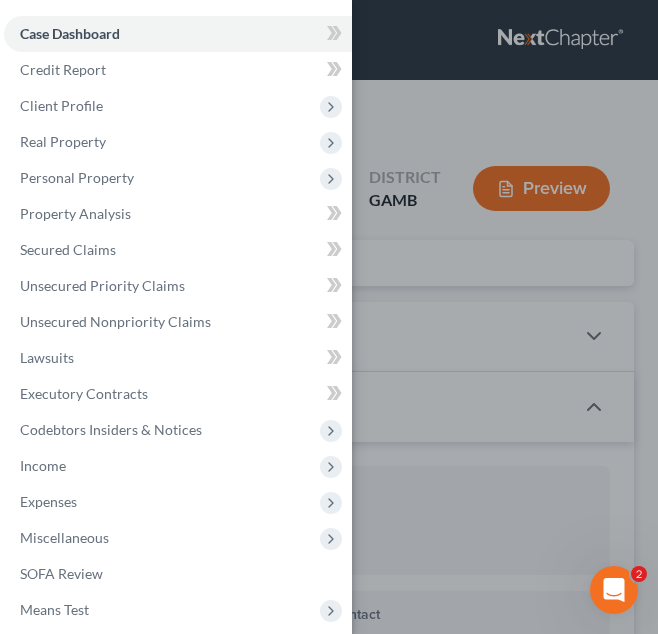 click on "Case Dashboard
Payments
Invoices
Payments
Payments
Credit Report
Client Profile" at bounding box center [329, 317] 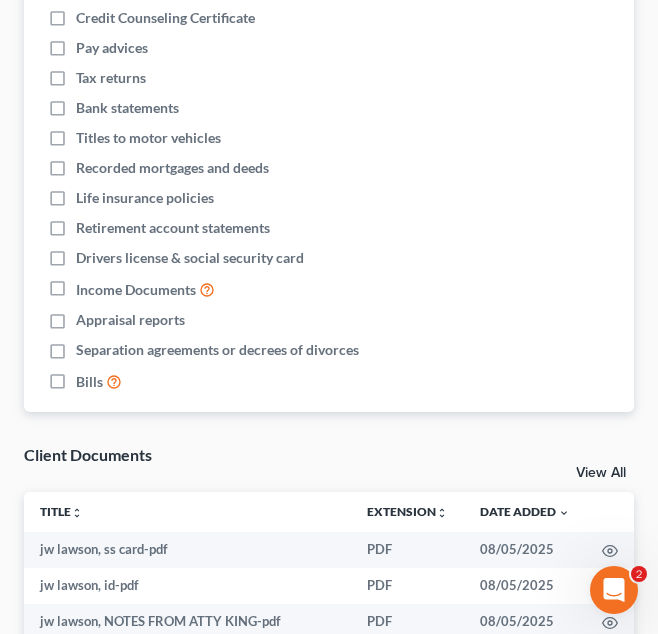 scroll, scrollTop: 1155, scrollLeft: 0, axis: vertical 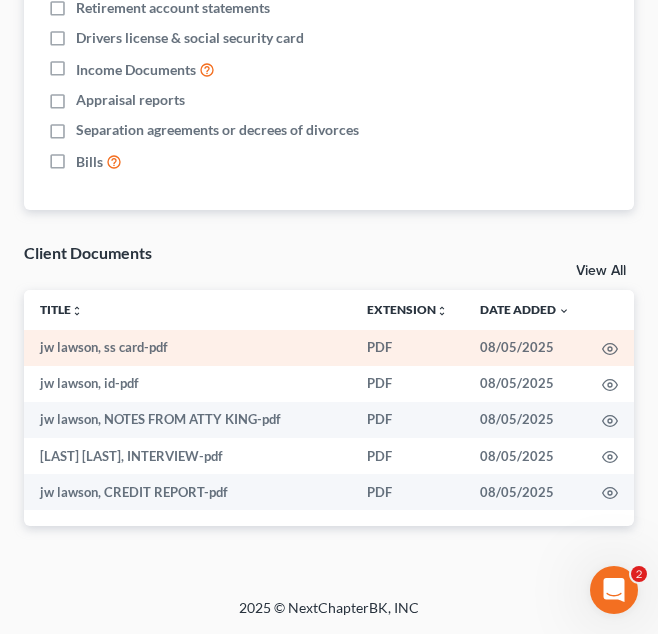 click at bounding box center (610, 348) 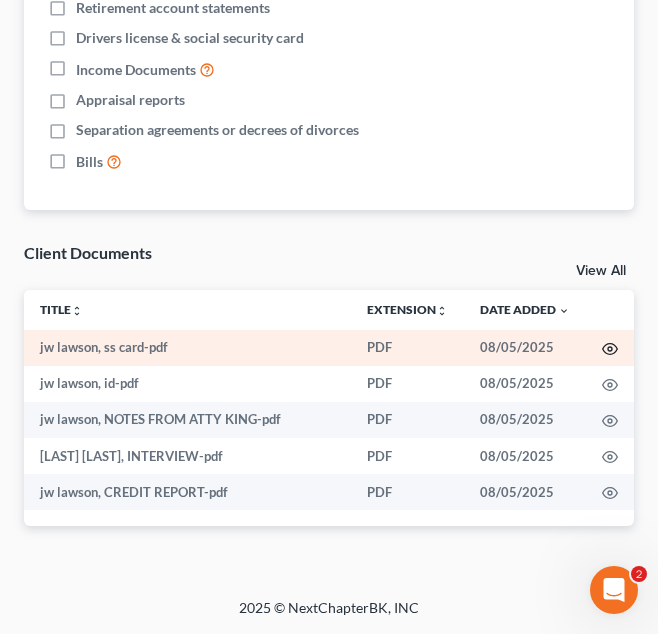 click 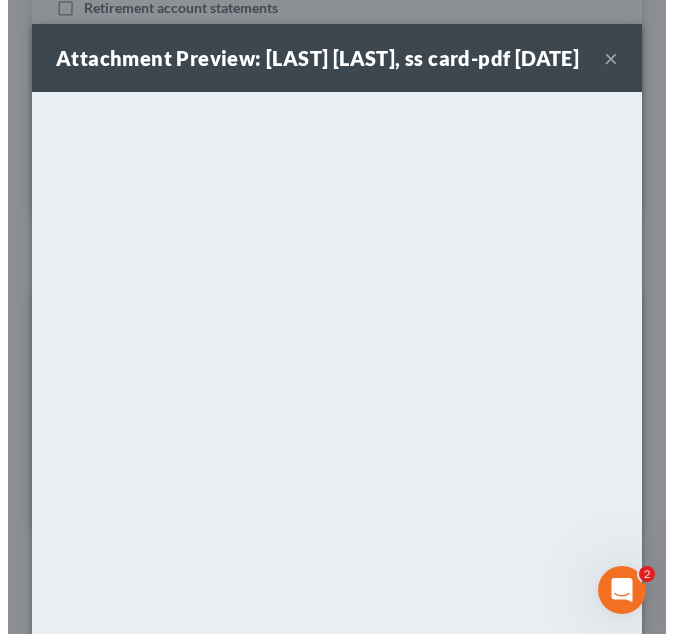 scroll, scrollTop: 1308, scrollLeft: 0, axis: vertical 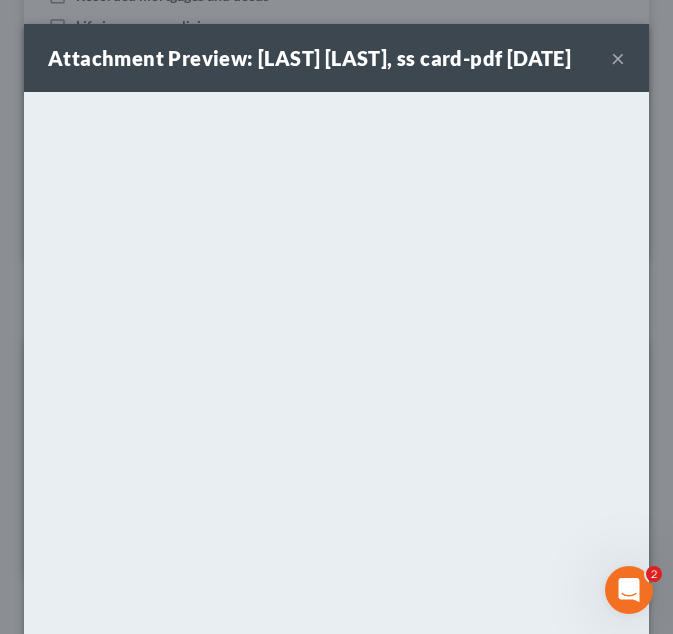 click on "×" at bounding box center [618, 58] 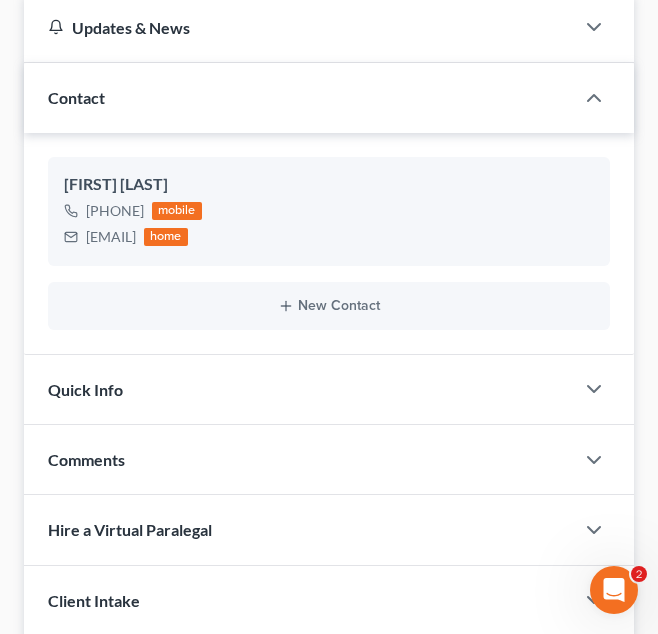 scroll, scrollTop: 0, scrollLeft: 0, axis: both 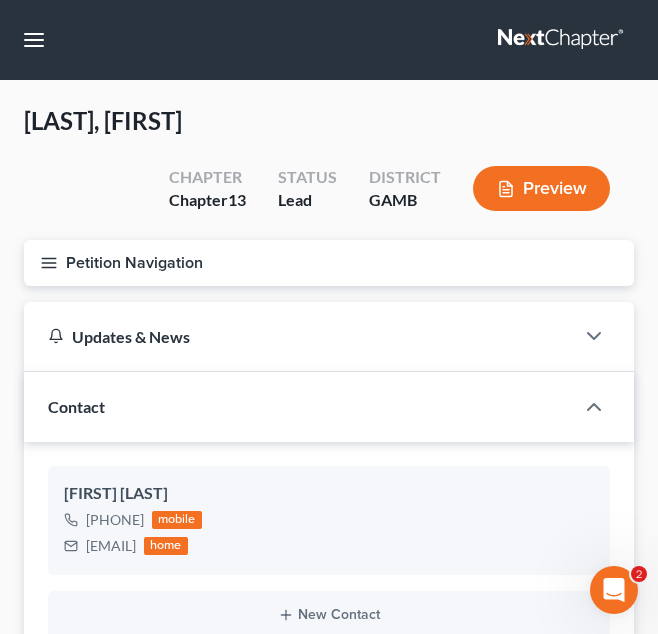 click on "Petition Navigation" at bounding box center [329, 263] 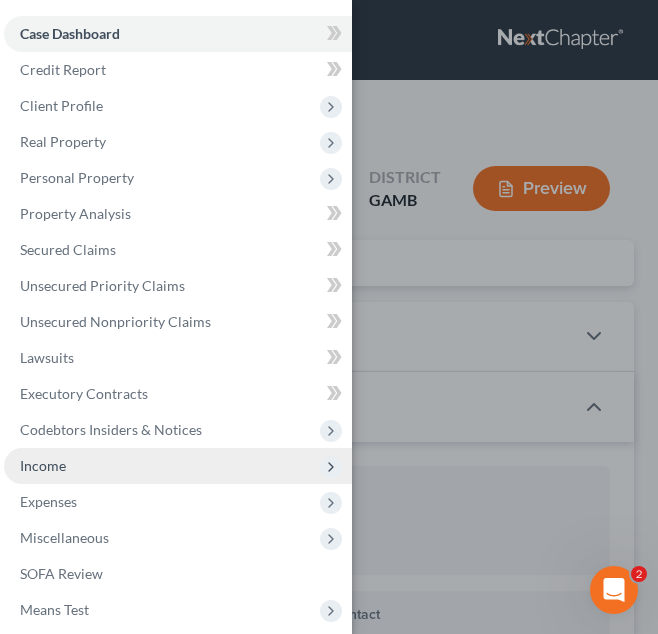 click on "Income" at bounding box center [178, 466] 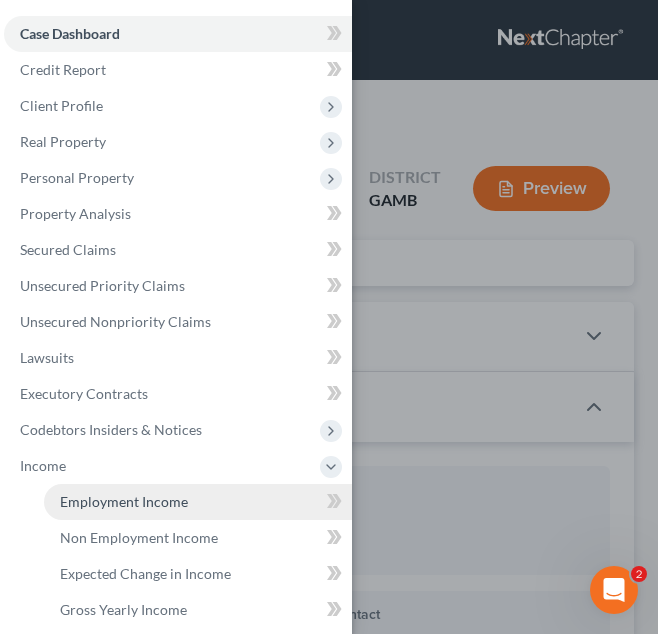click on "Employment Income" at bounding box center [198, 502] 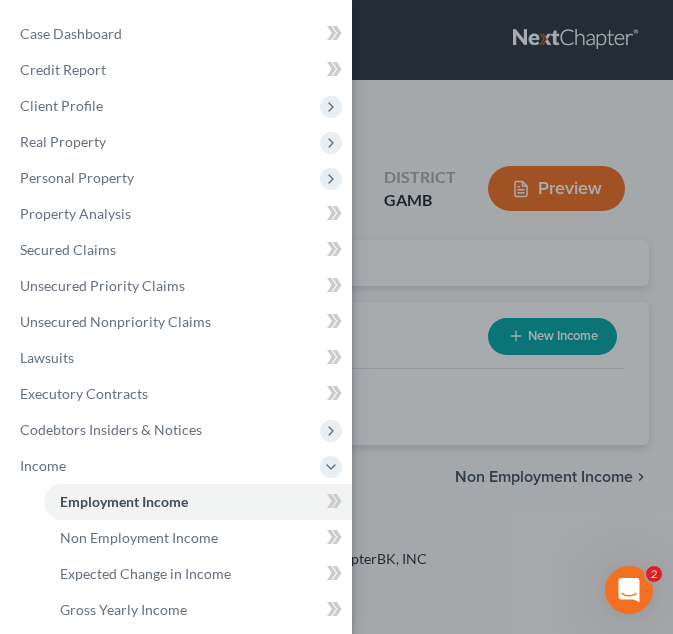 click on "Case Dashboard
Payments
Invoices
Payments
Payments
Credit Report
Client Profile" at bounding box center (336, 317) 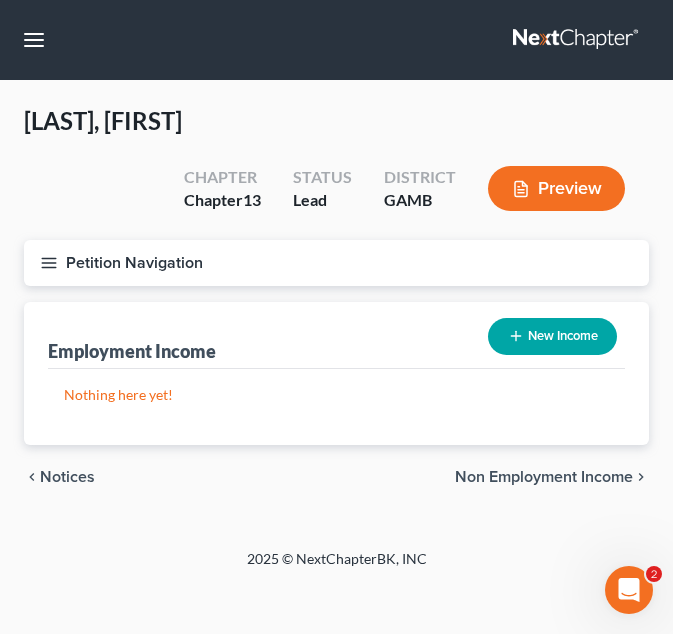 click on "New Income" at bounding box center [552, 336] 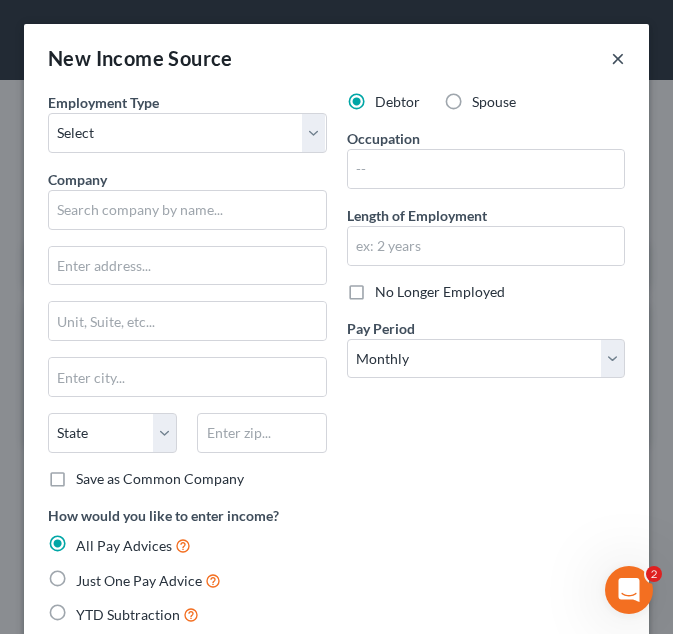 click on "×" at bounding box center (618, 58) 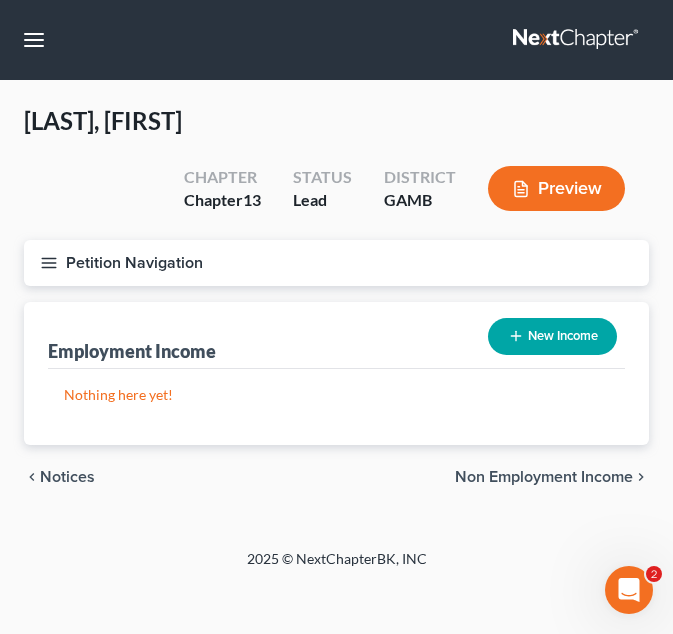 click on "Non Employment Income" at bounding box center [544, 477] 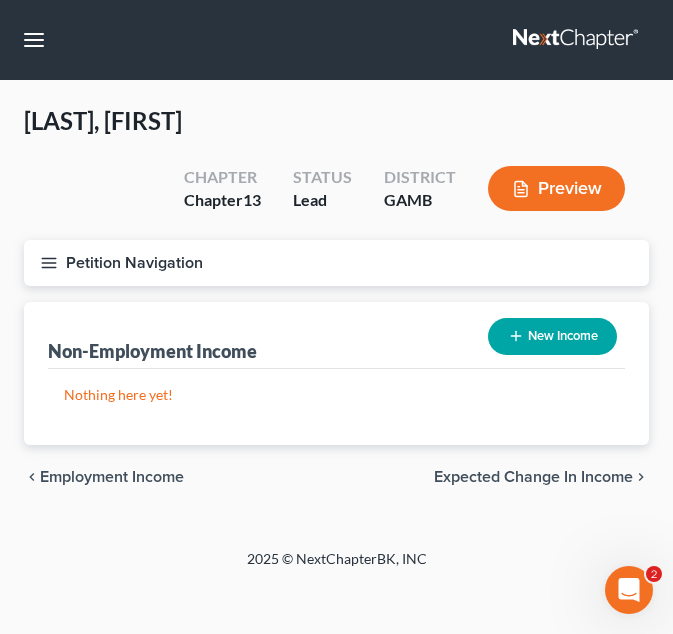 click on "Petition Navigation" at bounding box center (336, 263) 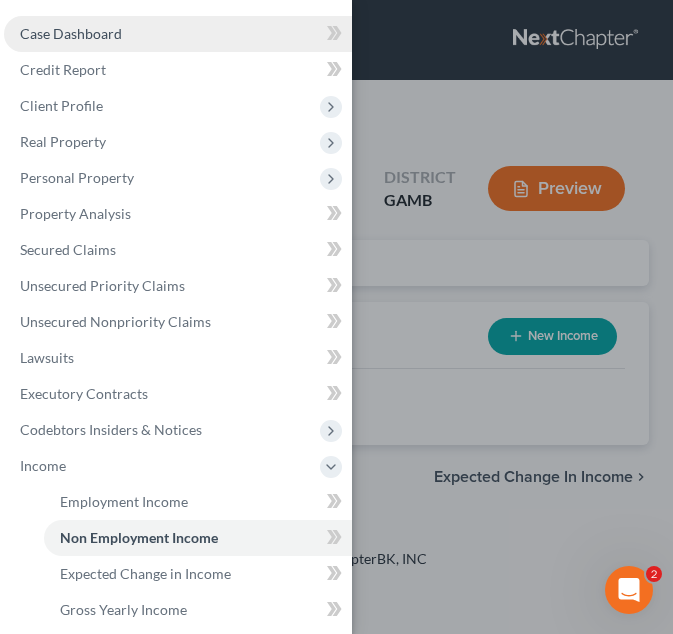 click on "Case Dashboard" at bounding box center (178, 34) 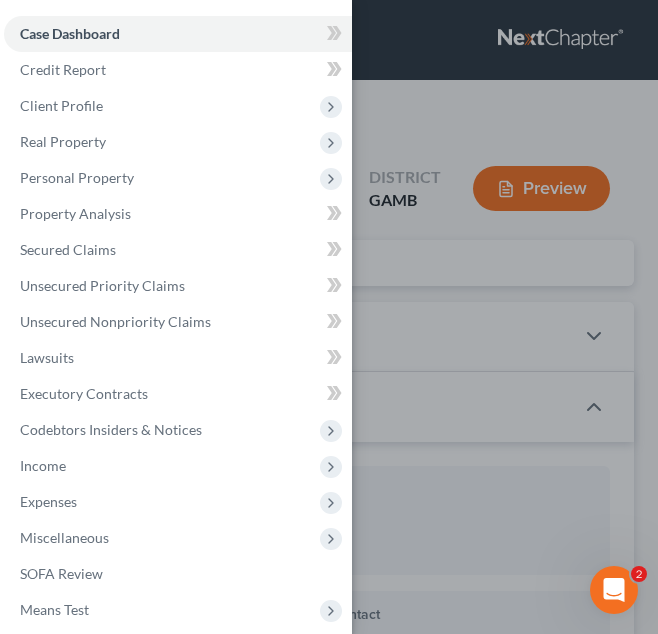 click on "Case Dashboard
Payments
Invoices
Payments
Payments
Credit Report
Client Profile" at bounding box center (329, 317) 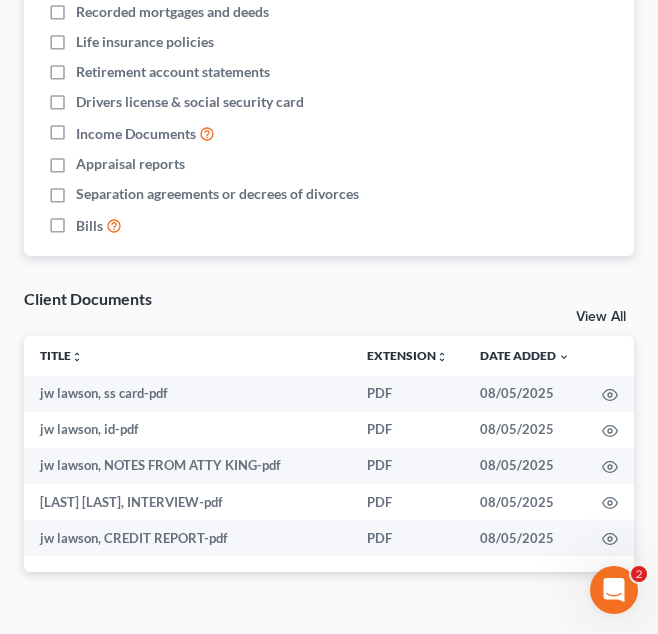 scroll, scrollTop: 1311, scrollLeft: 0, axis: vertical 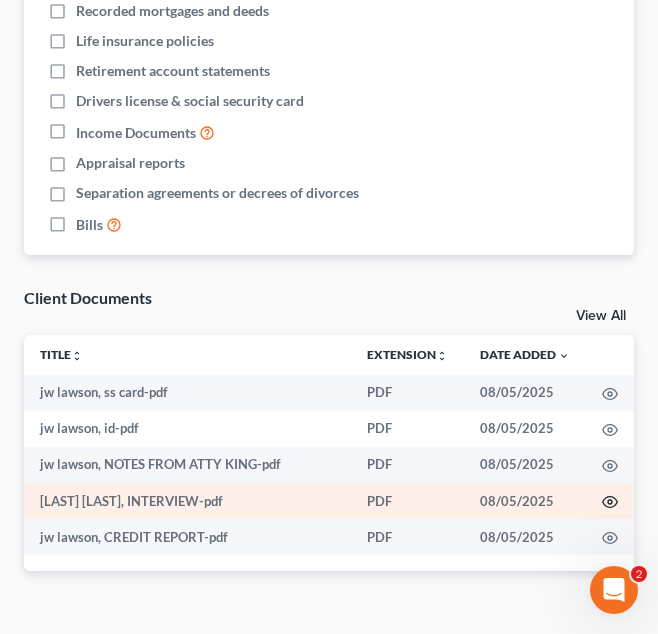 click 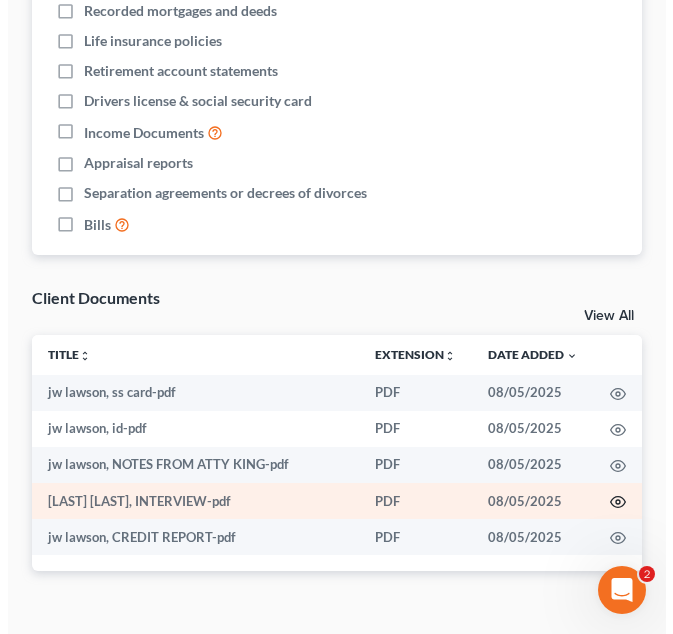 scroll, scrollTop: 1263, scrollLeft: 0, axis: vertical 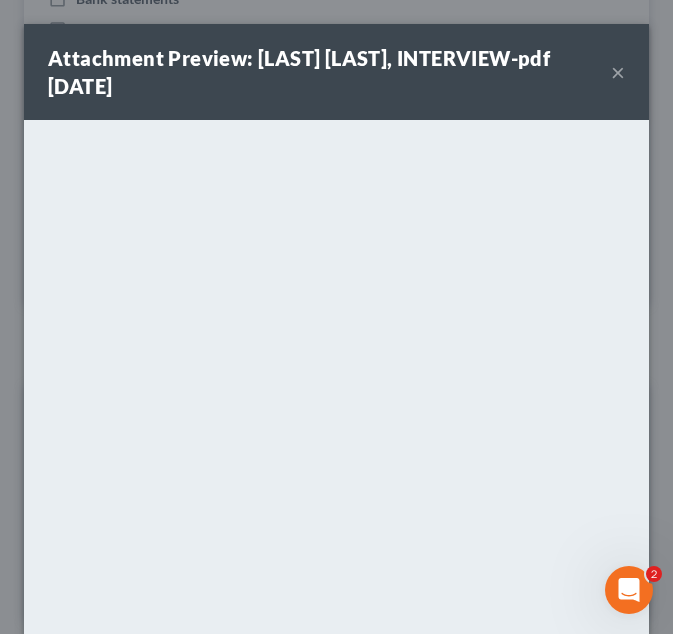 click on "×" at bounding box center [618, 72] 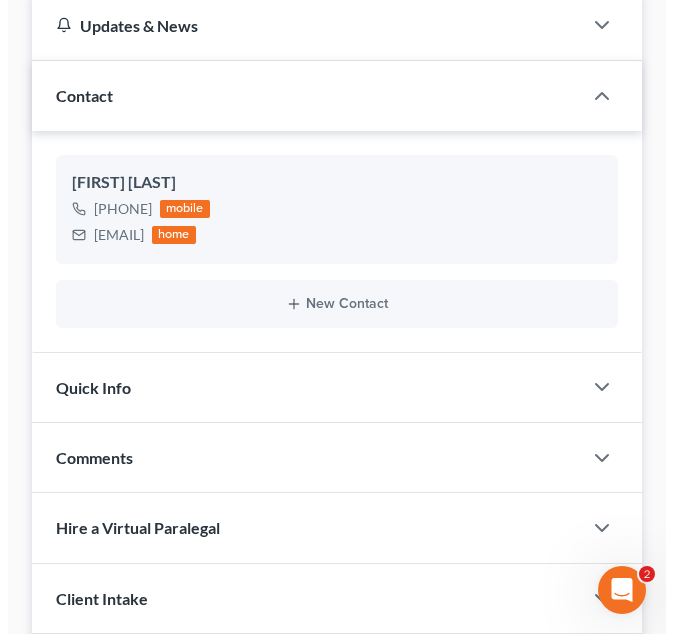 scroll, scrollTop: 0, scrollLeft: 0, axis: both 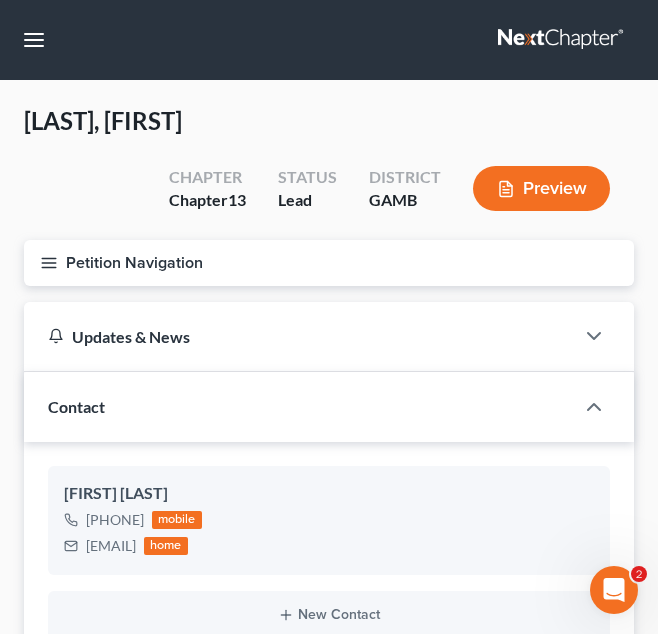 click on "Petition Navigation" at bounding box center [329, 263] 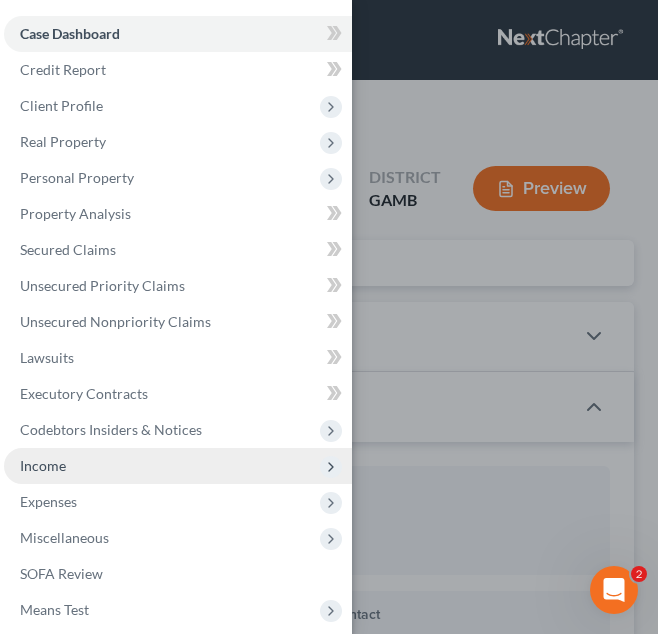 click on "Income" at bounding box center (178, 466) 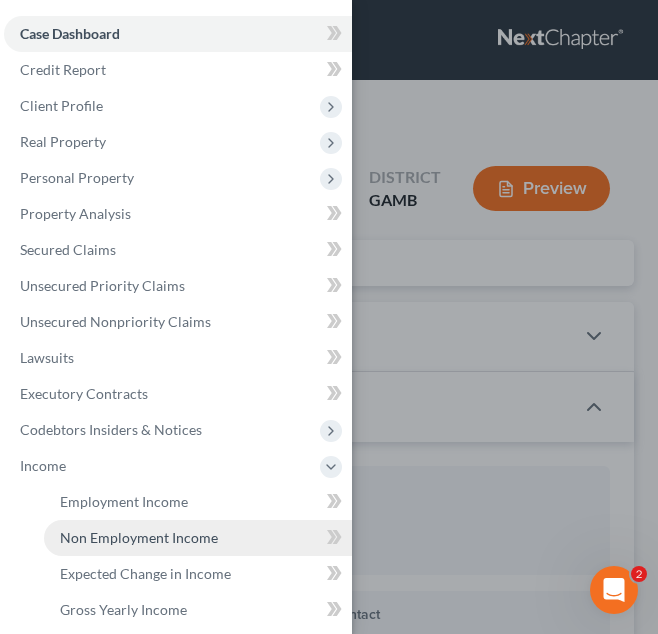 click on "Non Employment Income" at bounding box center (139, 537) 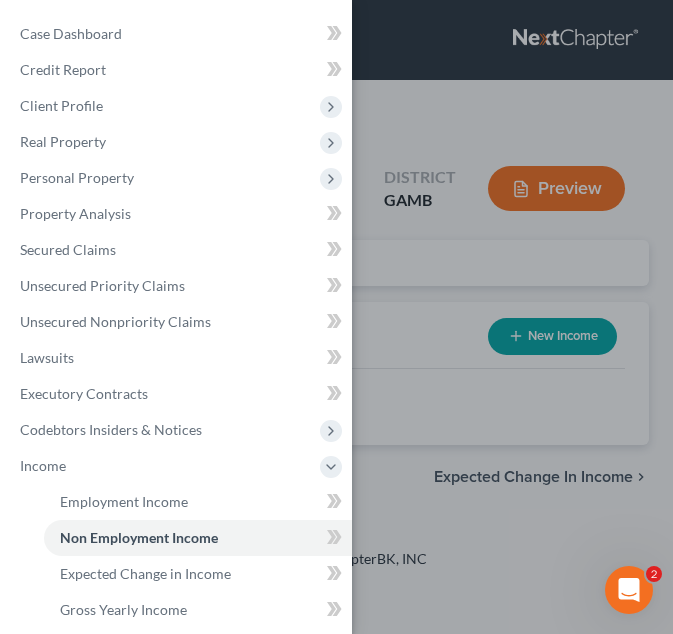 click on "Case Dashboard
Payments
Invoices
Payments
Payments
Credit Report
Client Profile" at bounding box center [336, 317] 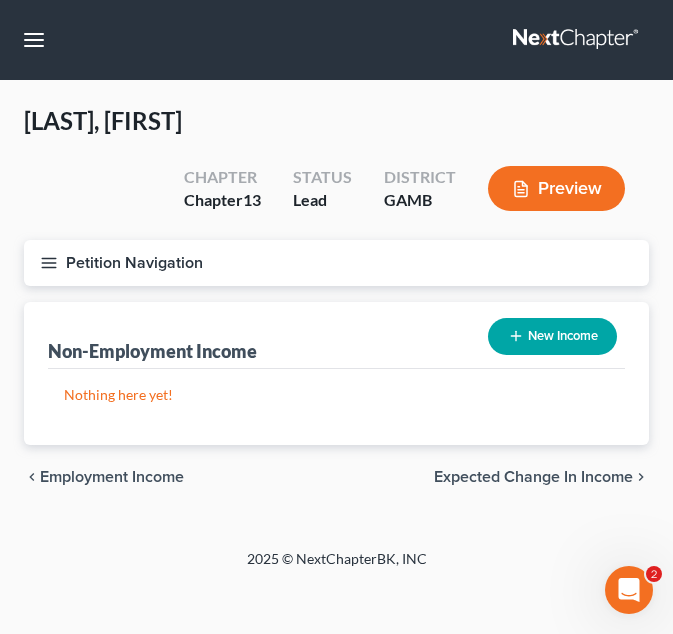 click on "New Income" at bounding box center [552, 336] 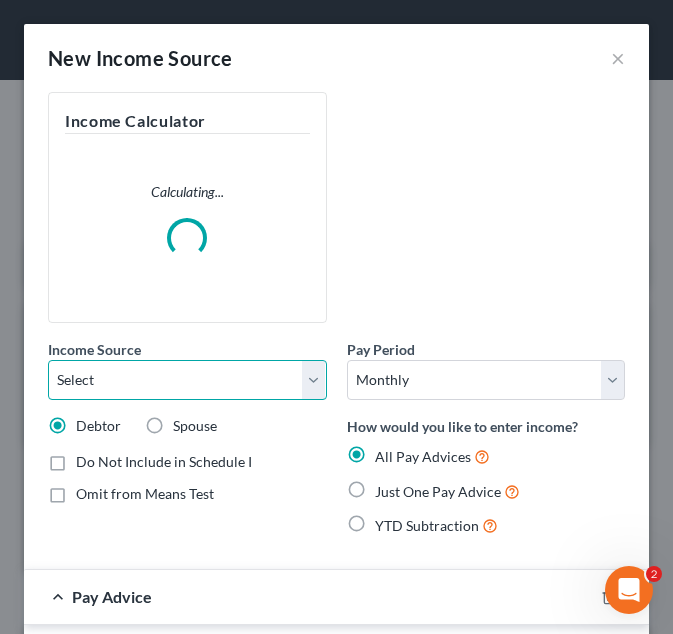 click on "Select Unemployment Disability (from employer) Pension Retirement Social Security / Social Security Disability Other Government Assistance Interests, Dividends or Royalties Child / Family Support Contributions to Household Property / Rental Business, Professional or Farm Alimony / Maintenance Payments Military Disability Benefits Other Monthly Income" at bounding box center (187, 380) 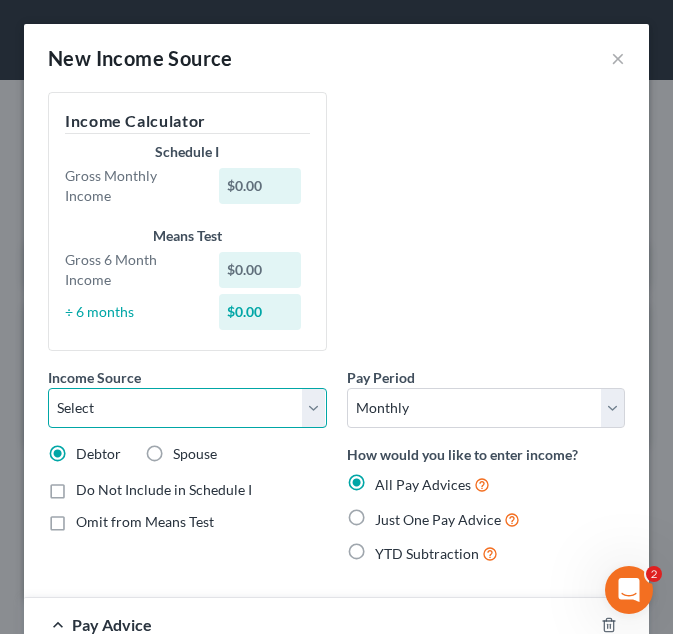 select on "4" 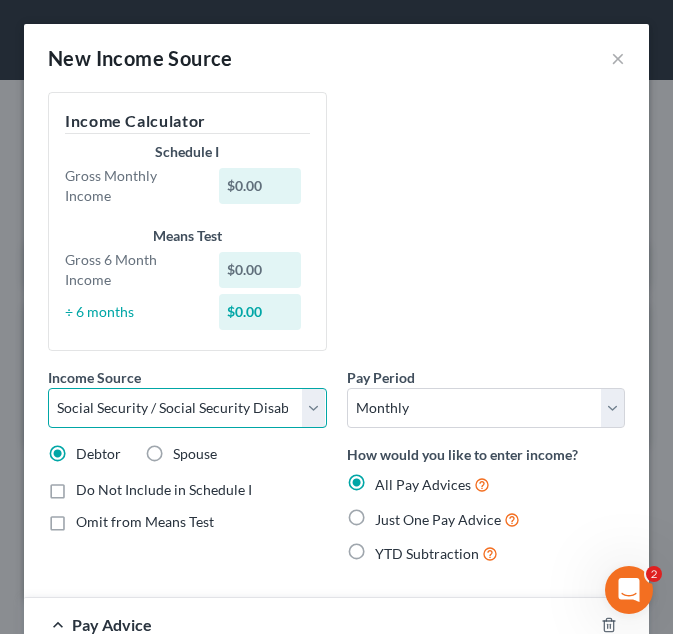 click on "Select Unemployment Disability (from employer) Pension Retirement Social Security / Social Security Disability Other Government Assistance Interests, Dividends or Royalties Child / Family Support Contributions to Household Property / Rental Business, Professional or Farm Alimony / Maintenance Payments Military Disability Benefits Other Monthly Income" at bounding box center [187, 408] 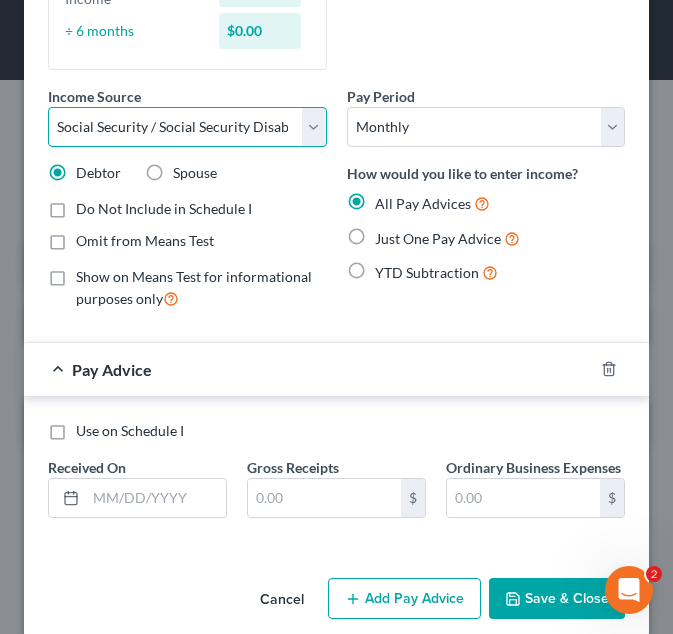 scroll, scrollTop: 327, scrollLeft: 0, axis: vertical 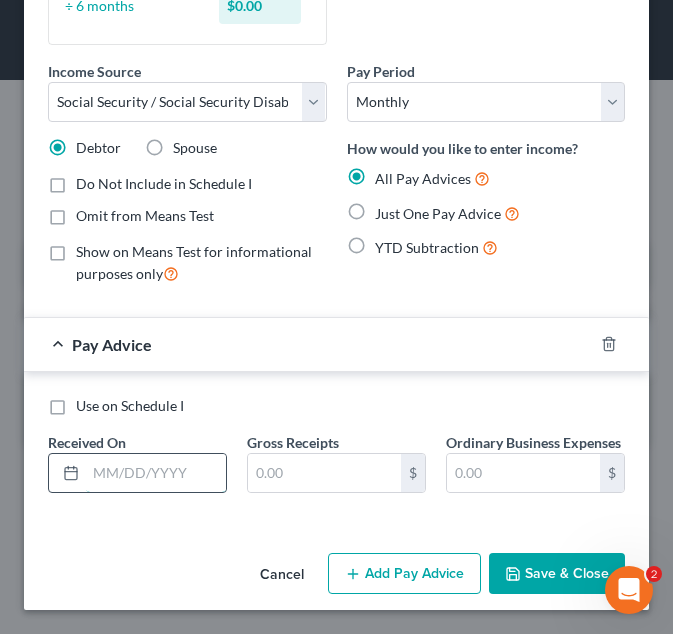click at bounding box center (156, 473) 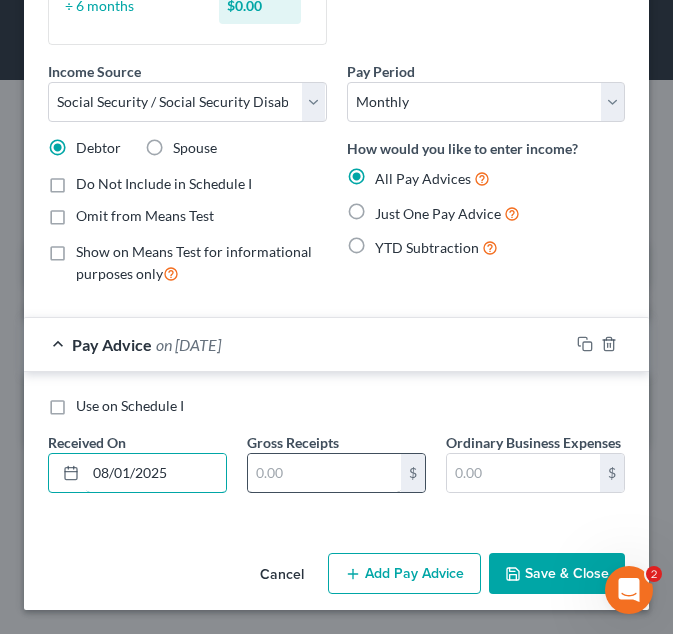 type on "08/01/2025" 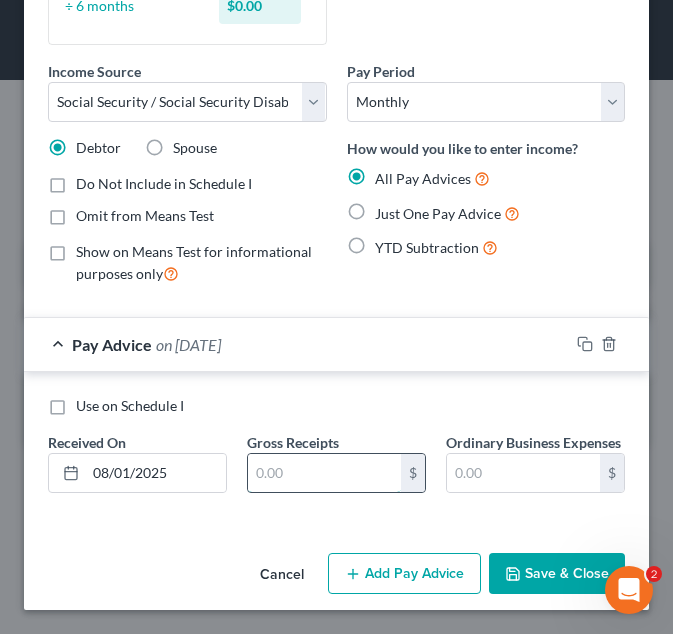 click at bounding box center [324, 473] 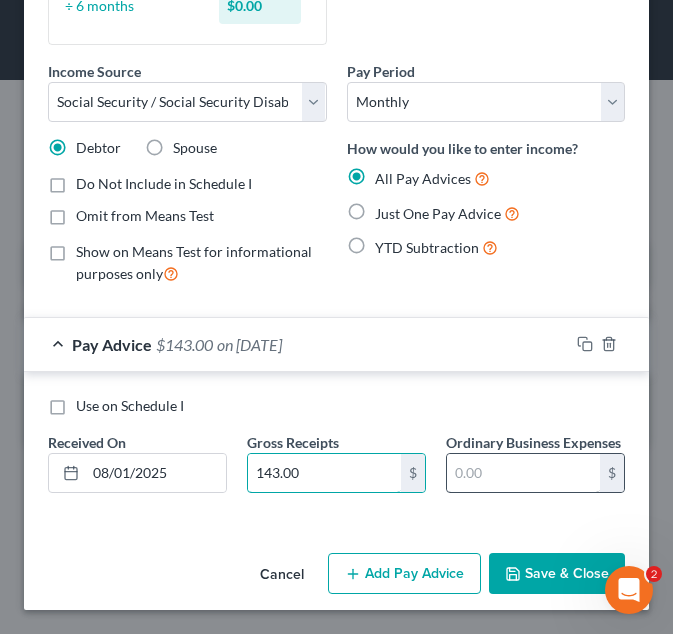 type on "143.00" 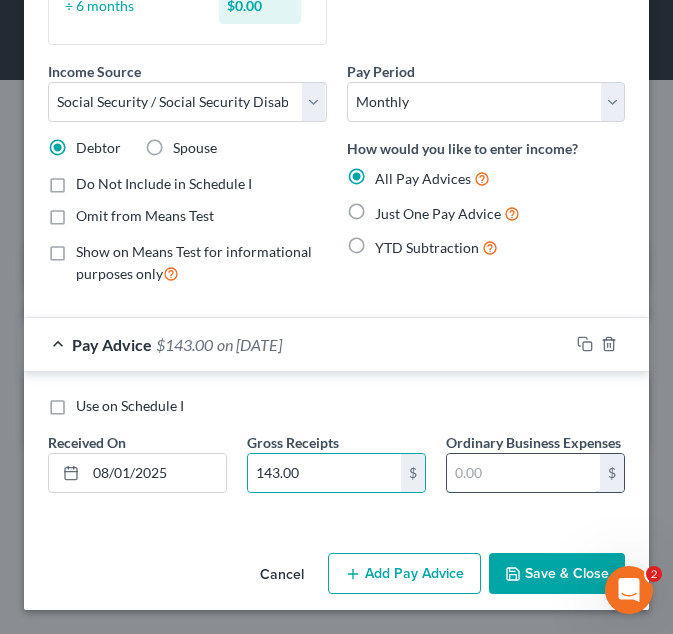 click at bounding box center [523, 473] 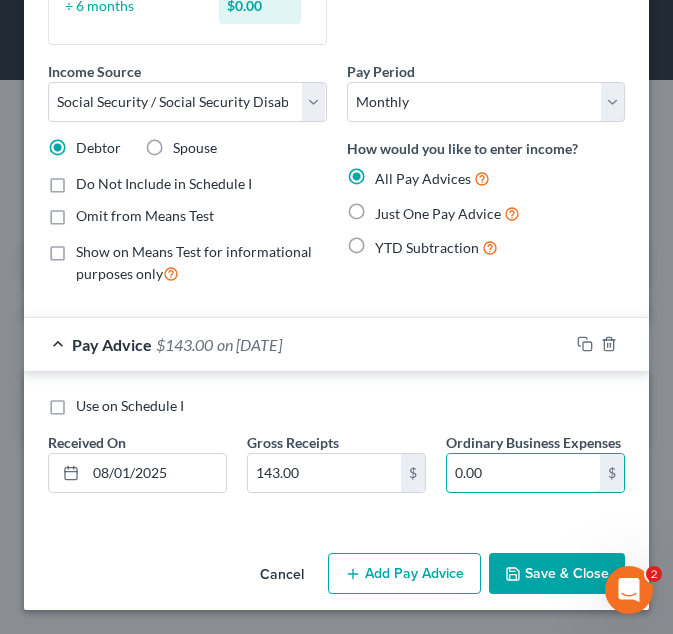 type on "0.00" 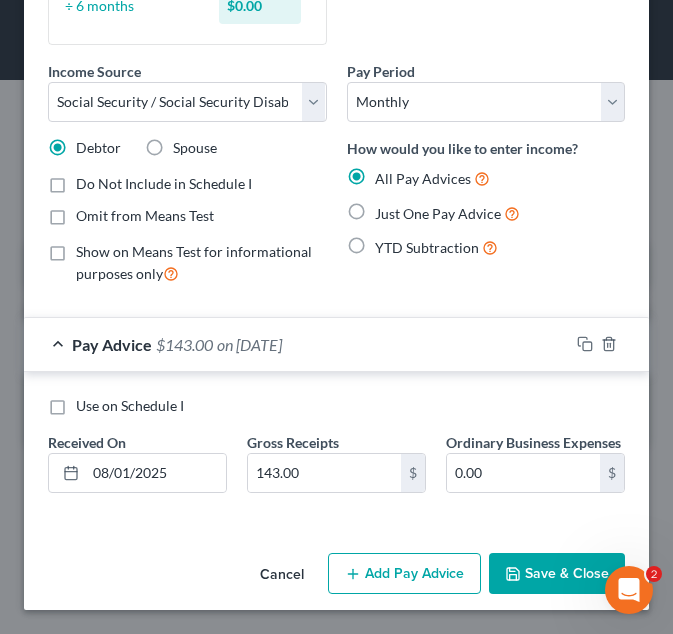 click on "Ordinary Business Expenses 0.00 $" at bounding box center [535, 462] 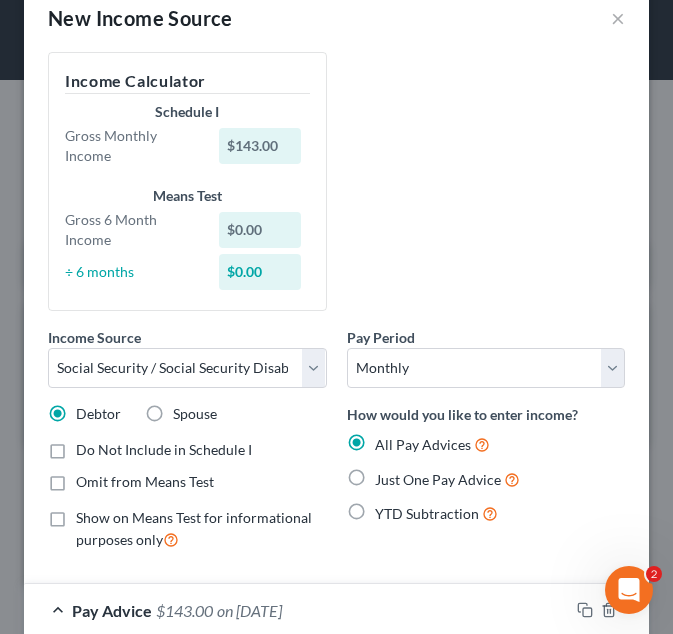 scroll, scrollTop: 36, scrollLeft: 0, axis: vertical 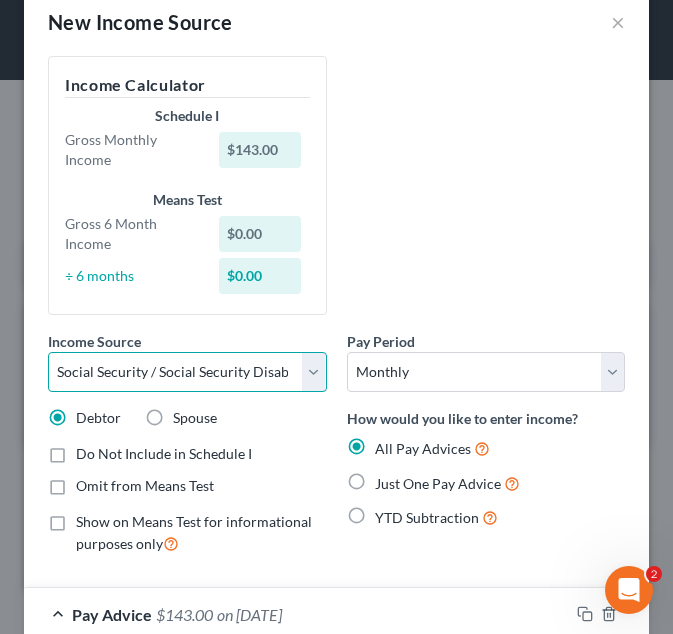 click on "Select Unemployment Disability (from employer) Pension Retirement Social Security / Social Security Disability Other Government Assistance Interests, Dividends or Royalties Child / Family Support Contributions to Household Property / Rental Business, Professional or Farm Alimony / Maintenance Payments Military Disability Benefits Other Monthly Income" at bounding box center (187, 372) 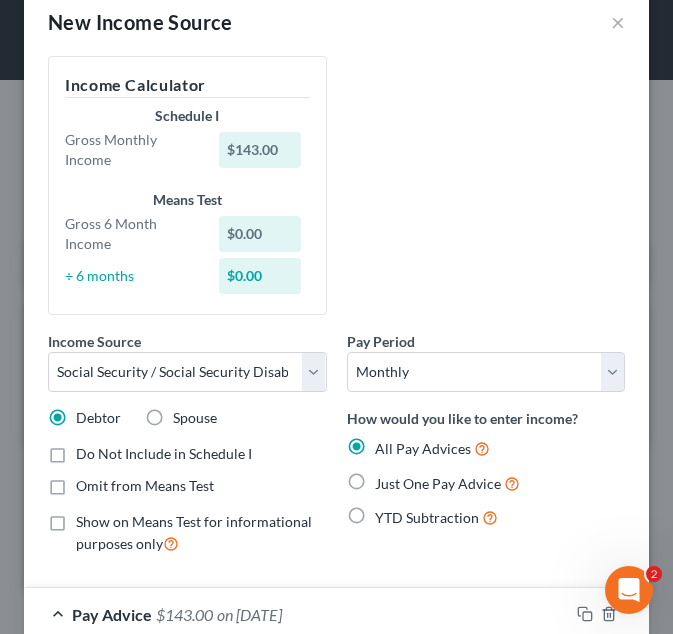 click on "Income Source
*
Select Unemployment Disability (from employer) Pension Retirement Social Security / Social Security Disability Other Government Assistance Interests, Dividends or Royalties Child / Family Support Contributions to Household Property / Rental Business, Professional or Farm Alimony / Maintenance Payments Military Disability Benefits Other Monthly Income Debtor Spouse Do Not Include in Schedule I Omit from Means Test Show on Means Test for informational purposes only  Pay Period Select Monthly Twice Monthly Every Other Week Weekly How would you like to enter income?
All Pay Advices
Just One Pay Advice
YTD Subtraction
Income Calculator
Schedule I Gross Monthly Income $143.00 Means Test Gross 6 Month Income $0.00 ÷ 6 months $0.00" at bounding box center [336, 313] 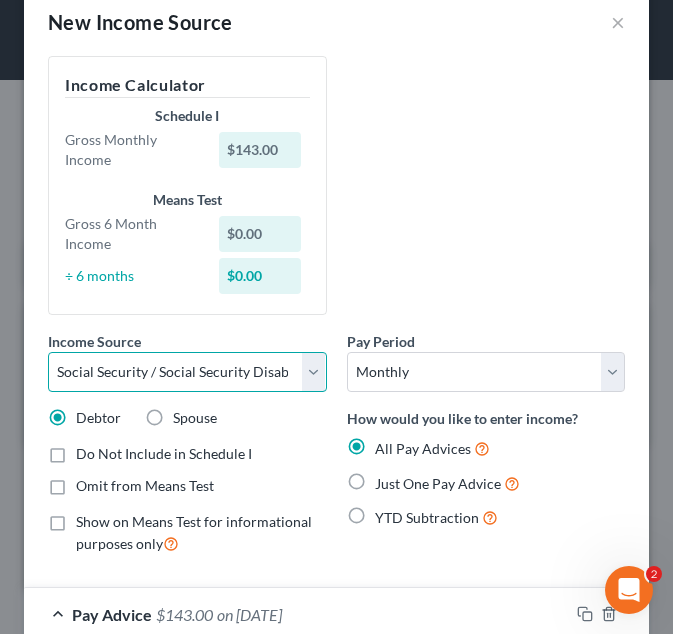 click on "Select Unemployment Disability (from employer) Pension Retirement Social Security / Social Security Disability Other Government Assistance Interests, Dividends or Royalties Child / Family Support Contributions to Household Property / Rental Business, Professional or Farm Alimony / Maintenance Payments Military Disability Benefits Other Monthly Income" at bounding box center (187, 372) 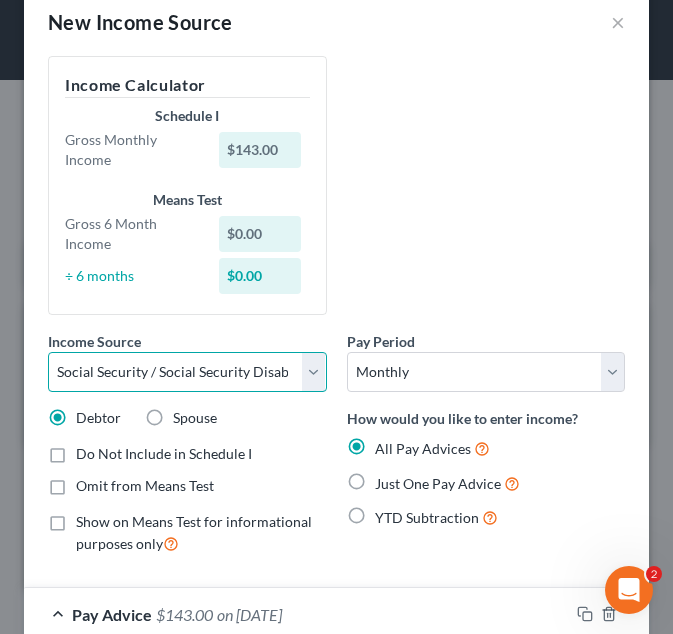scroll, scrollTop: 0, scrollLeft: 0, axis: both 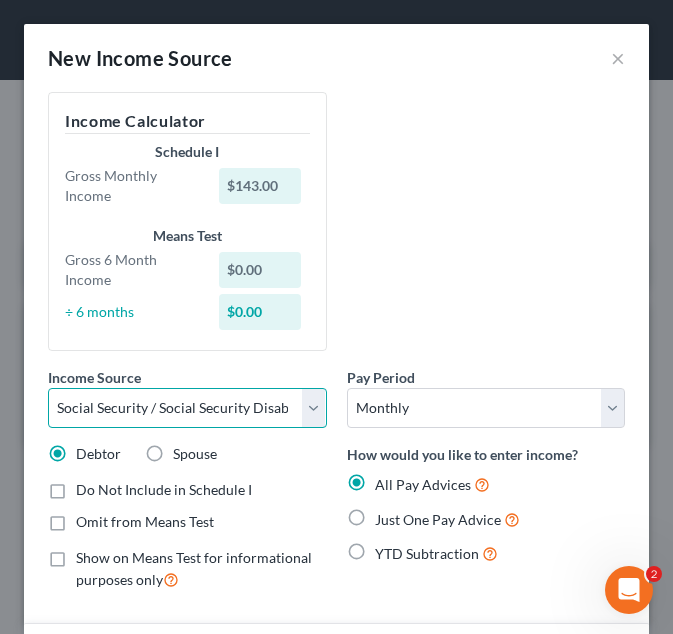 click on "Select Unemployment Disability (from employer) Pension Retirement Social Security / Social Security Disability Other Government Assistance Interests, Dividends or Royalties Child / Family Support Contributions to Household Property / Rental Business, Professional or Farm Alimony / Maintenance Payments Military Disability Benefits Other Monthly Income" at bounding box center (187, 408) 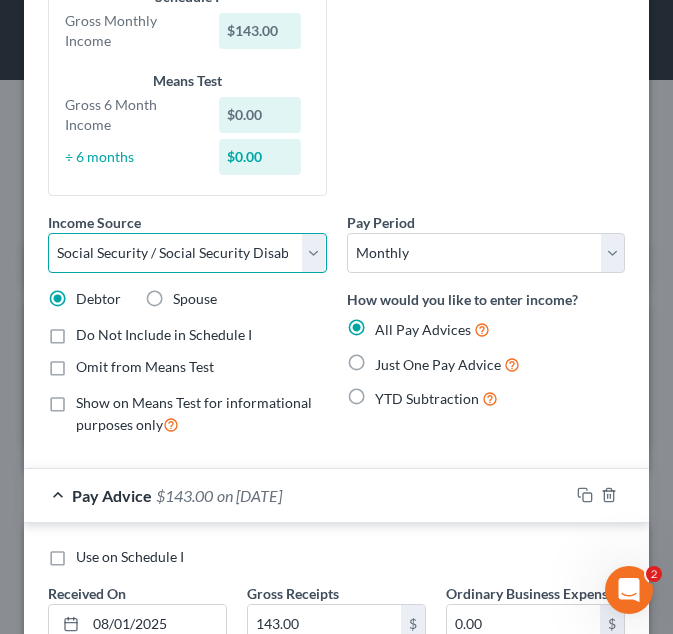scroll, scrollTop: 161, scrollLeft: 0, axis: vertical 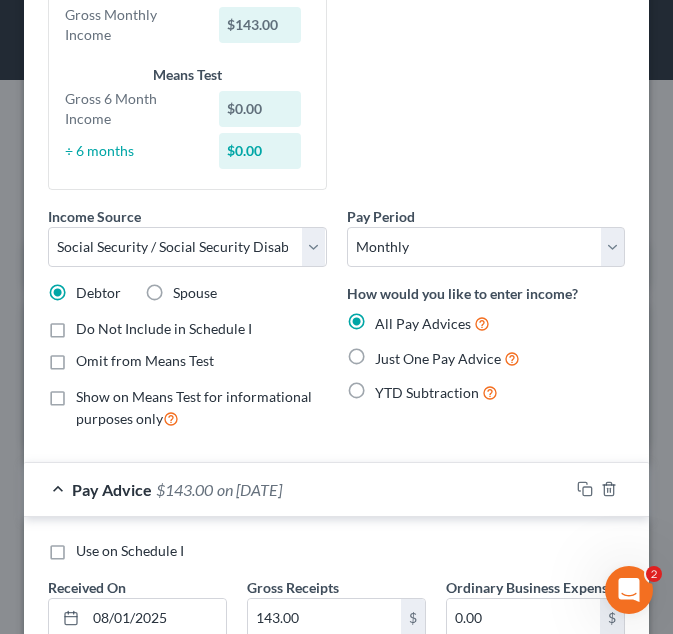 click on "Just One Pay Advice" at bounding box center [447, 358] 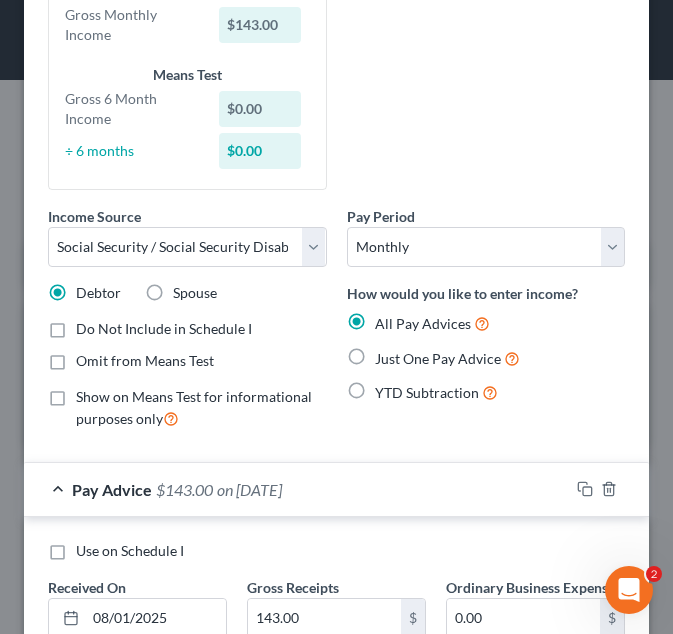 click on "Just One Pay Advice" at bounding box center (389, 353) 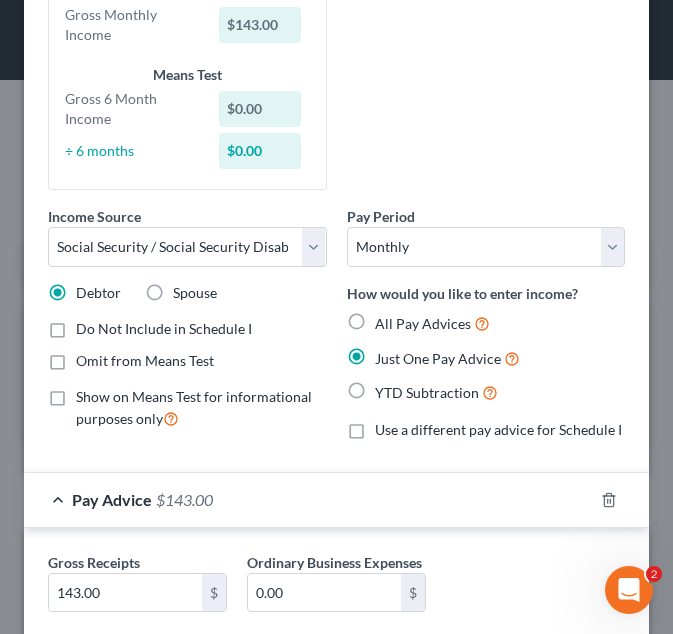scroll, scrollTop: 322, scrollLeft: 0, axis: vertical 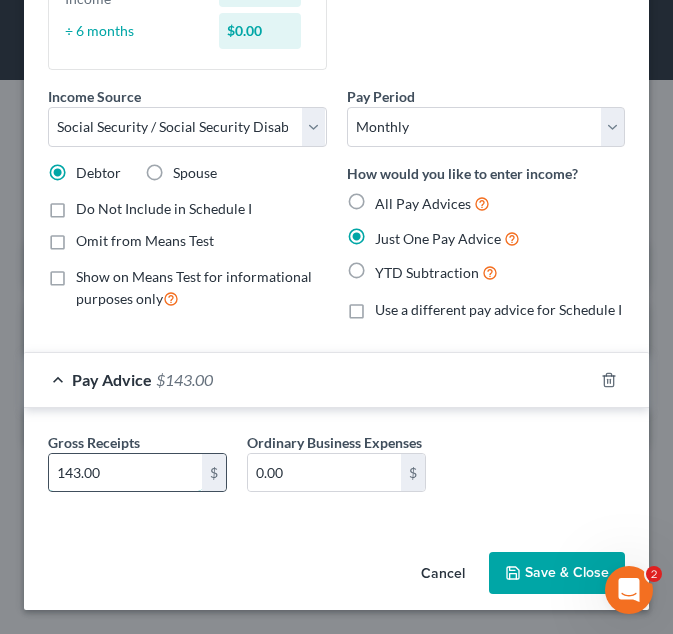 click on "143.00" at bounding box center [125, 473] 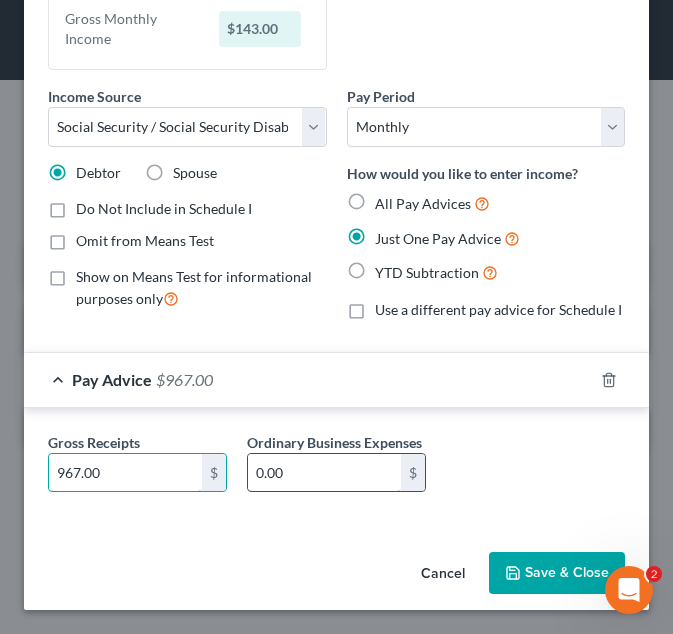 type on "967.00" 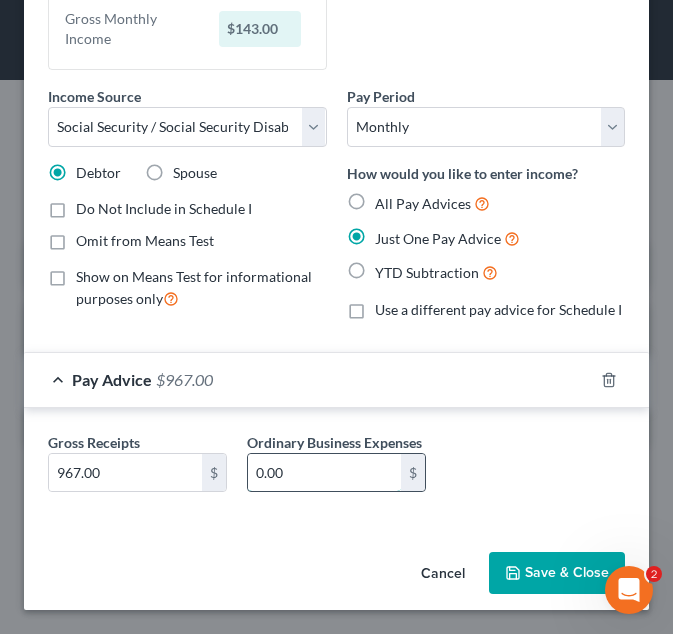 click on "0.00" at bounding box center (324, 473) 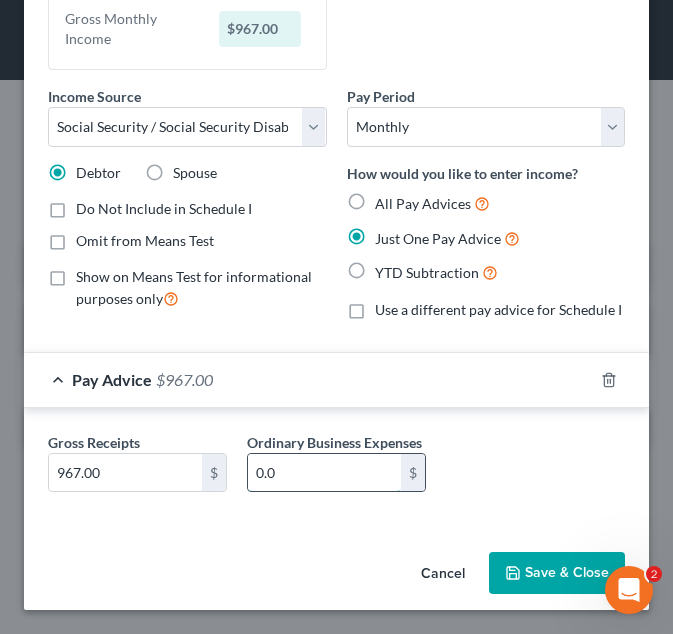 type on "0.00" 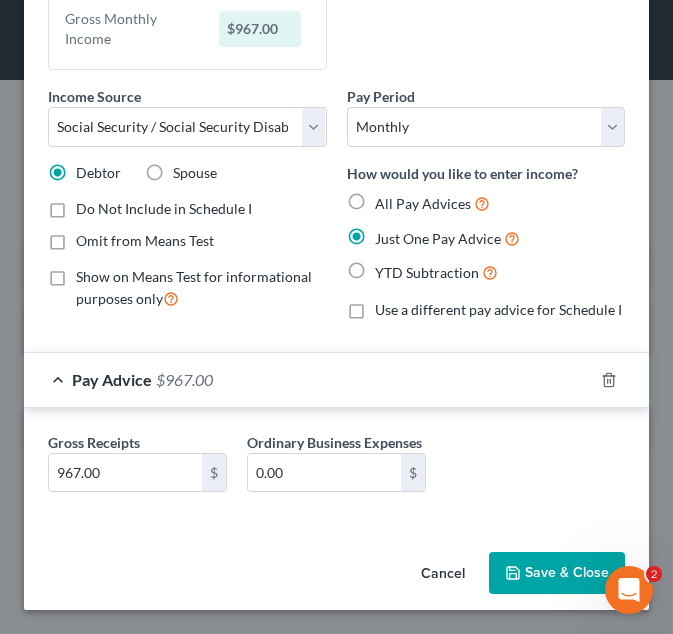 click on "Gross Receipts 967.00 $ Ordinary Business Expenses 0.00 $" at bounding box center [336, 470] 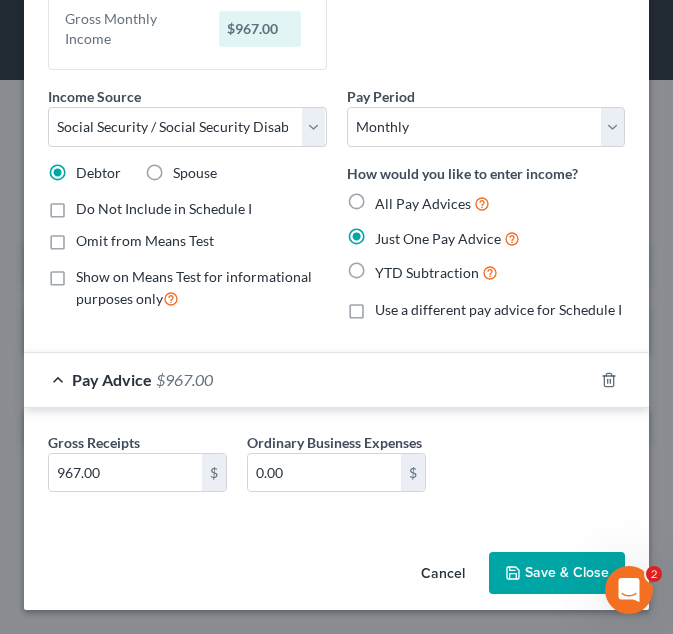 click on "Save & Close" at bounding box center (557, 573) 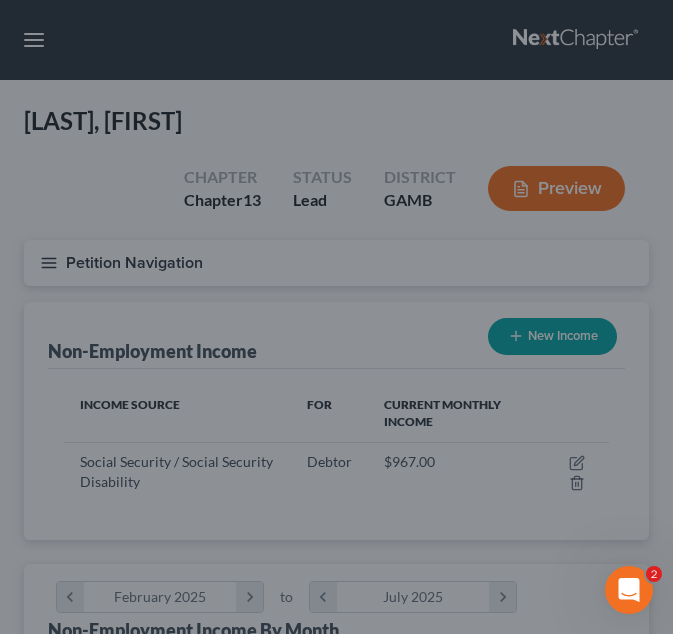 scroll, scrollTop: 999735, scrollLeft: 999430, axis: both 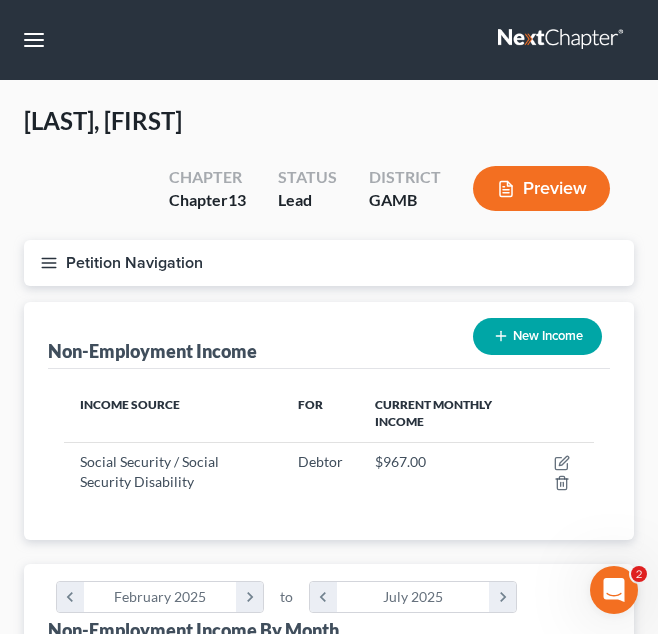 click 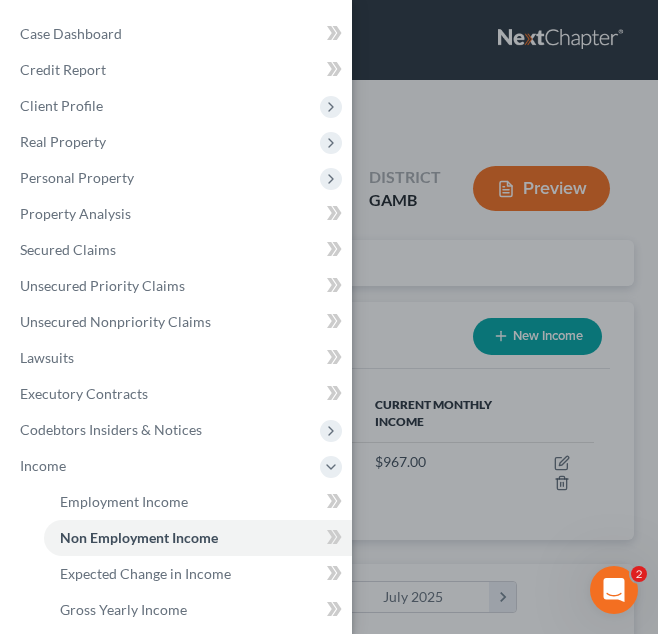 click on "Case Dashboard
Payments
Invoices
Payments
Payments
Credit Report
Client Profile" at bounding box center [329, 317] 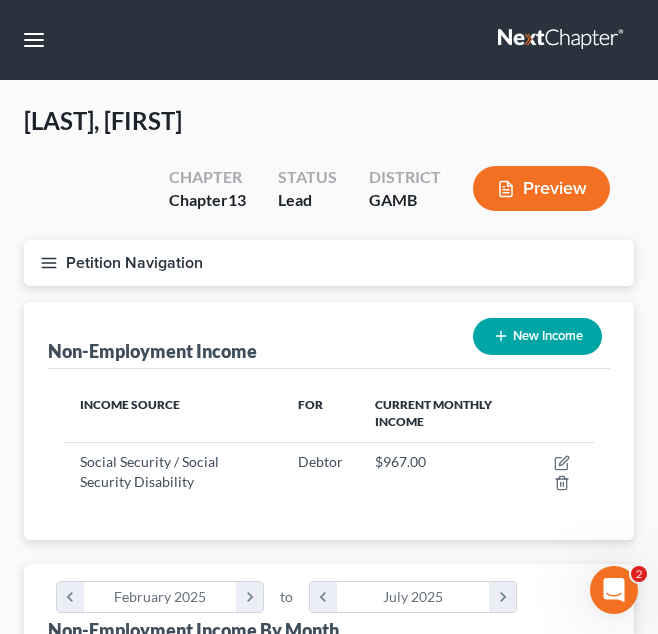 click on "Petition Navigation" at bounding box center [329, 263] 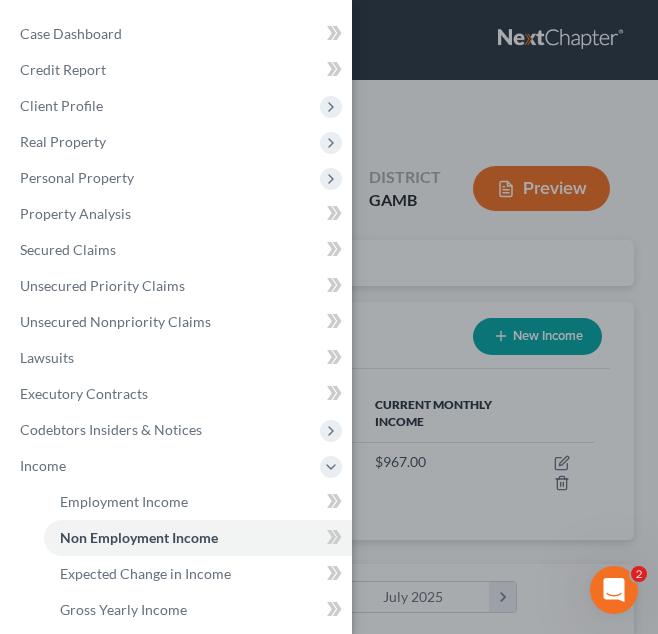 click on "Case Dashboard
Payments
Invoices
Payments
Payments
Credit Report
Client Profile" at bounding box center [329, 317] 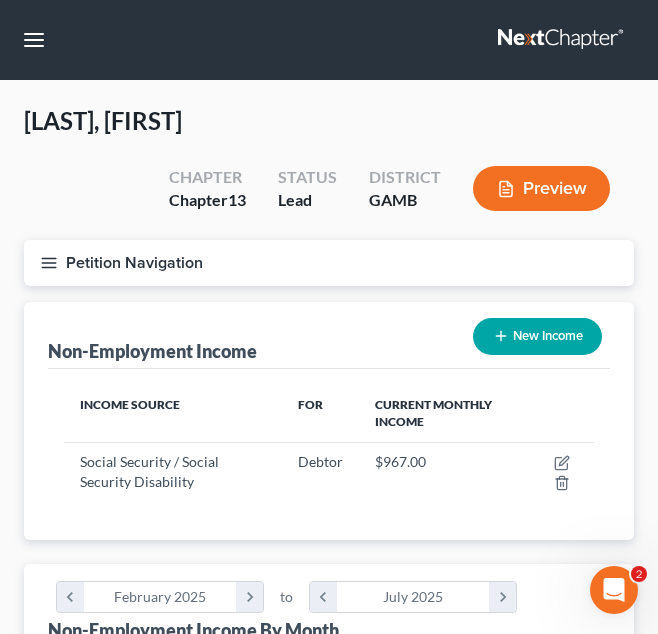 click on "Petition Navigation" at bounding box center (329, 263) 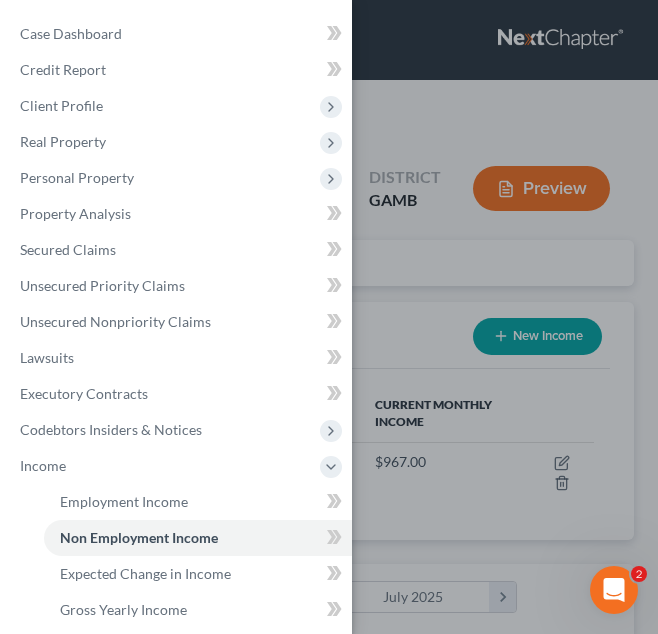 click on "Case Dashboard
Payments
Invoices
Payments
Payments
Credit Report
Client Profile" at bounding box center (329, 317) 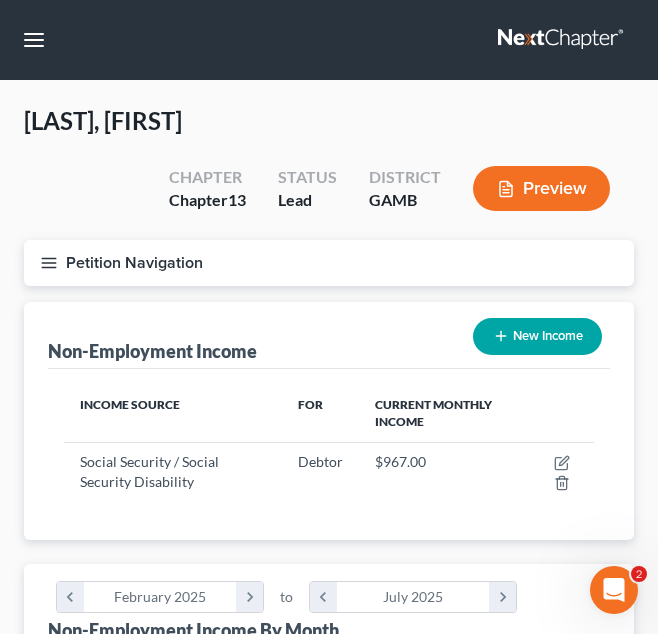 click on "Petition Navigation" at bounding box center [329, 263] 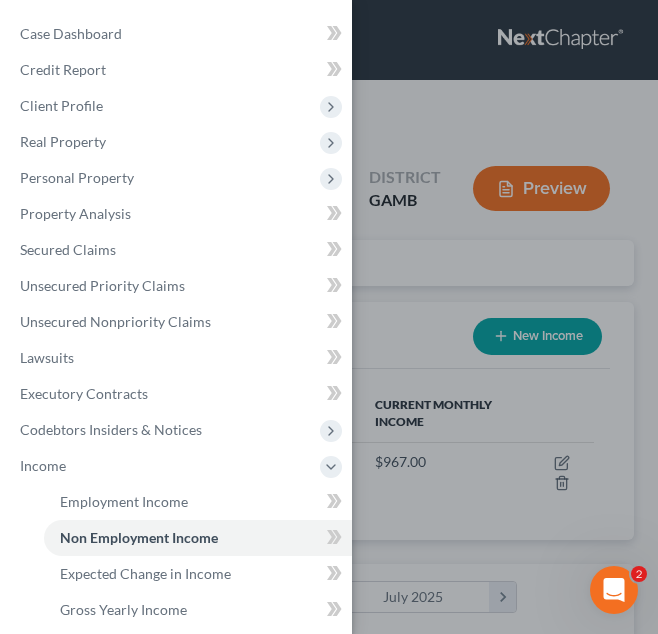 click on "Case Dashboard
Payments
Invoices
Payments
Payments
Credit Report
Client Profile" at bounding box center [329, 317] 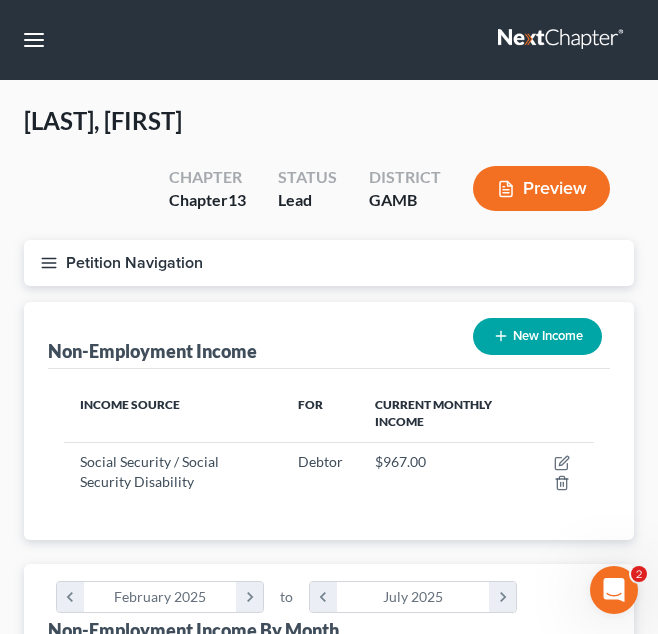 click on "Petition Navigation" at bounding box center [329, 263] 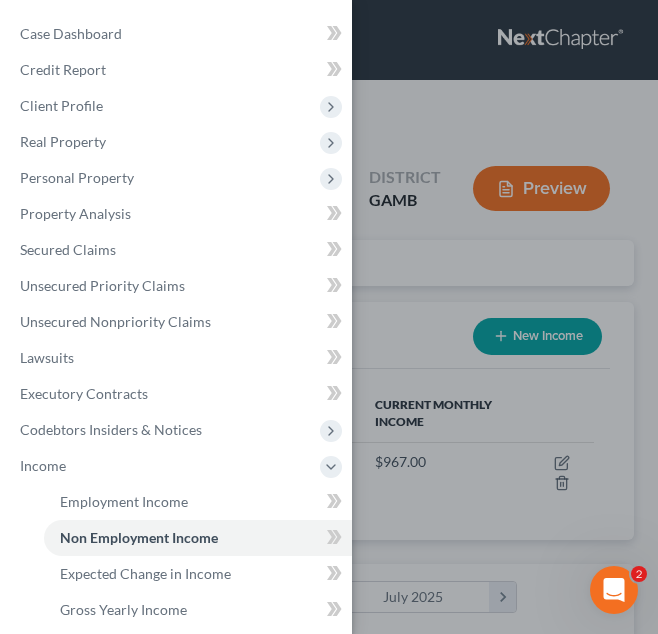click on "Case Dashboard
Payments
Invoices
Payments
Payments
Credit Report
Client Profile" at bounding box center (329, 317) 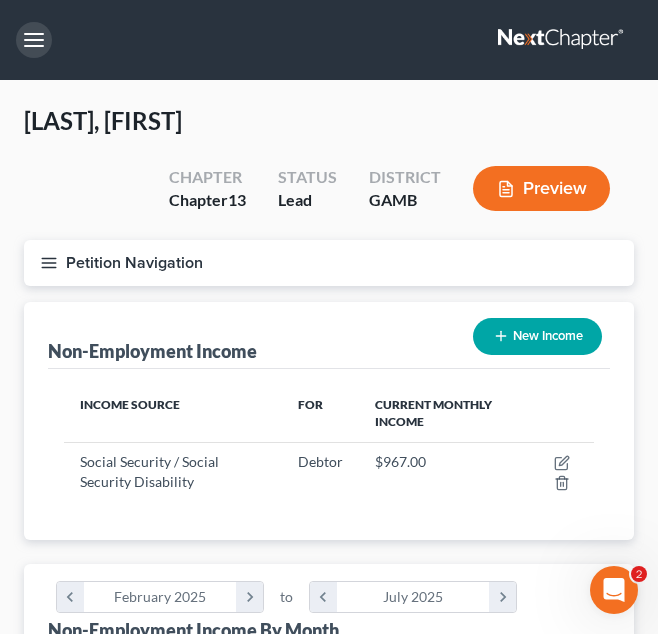 click at bounding box center (34, 40) 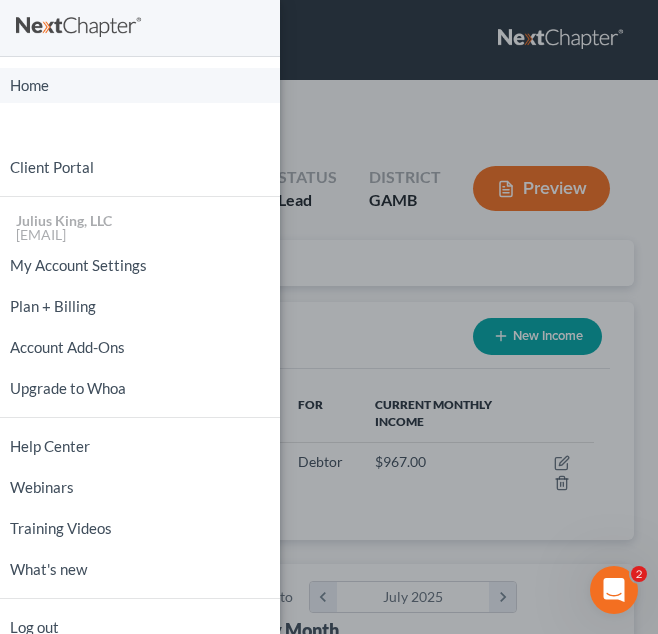 click on "Home" at bounding box center (140, 85) 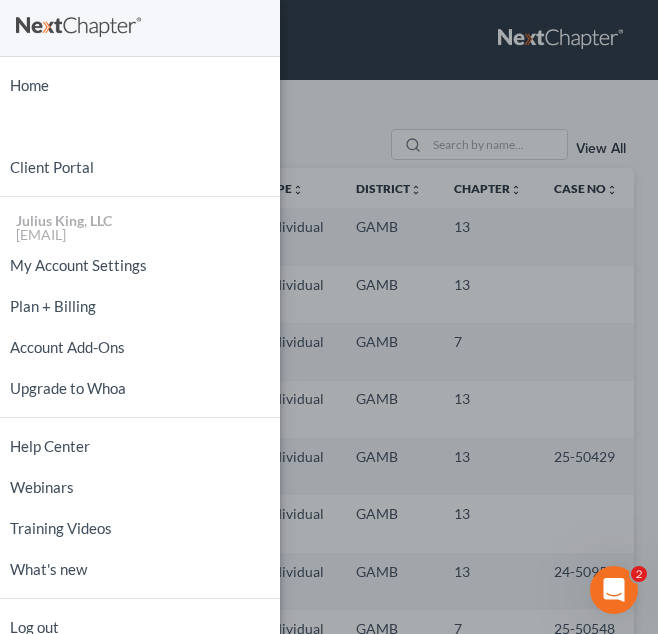 click on "Home New Case Client Portal Julius King, LLC attorneyjuliusking@yahoo.com My Account Settings Plan + Billing Account Add-Ons Upgrade to Whoa Help Center Webinars Training Videos What's new Log out" at bounding box center [329, 317] 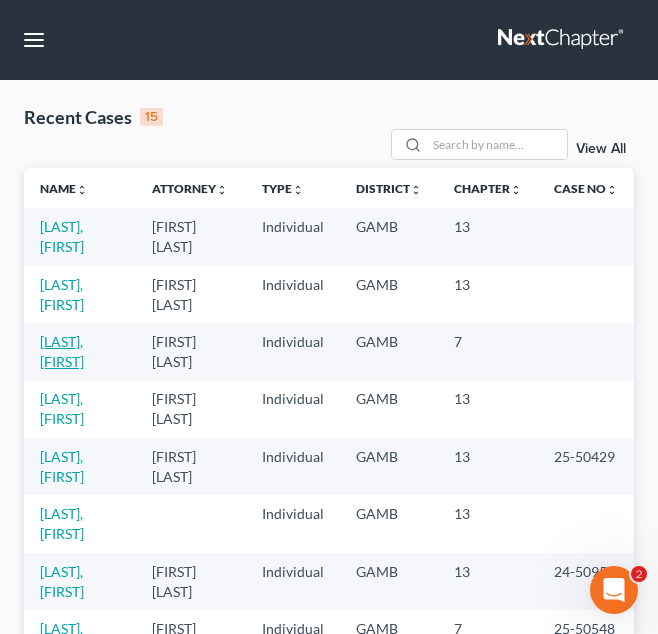 click on "[LAST], [FIRST]" at bounding box center (62, 351) 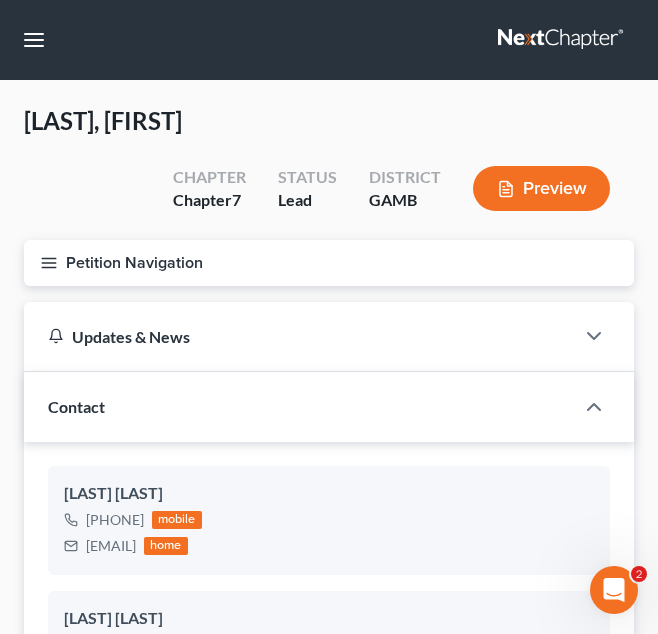 click on "Petition Navigation" at bounding box center [329, 263] 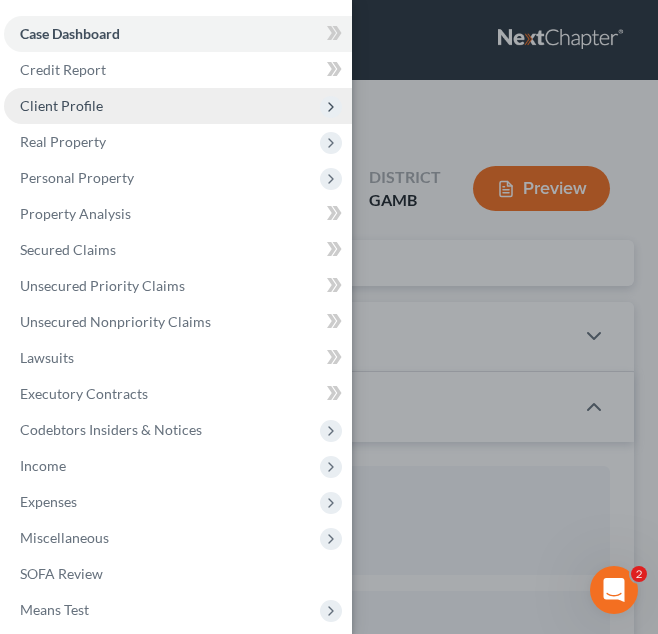 click on "Client Profile" at bounding box center [178, 106] 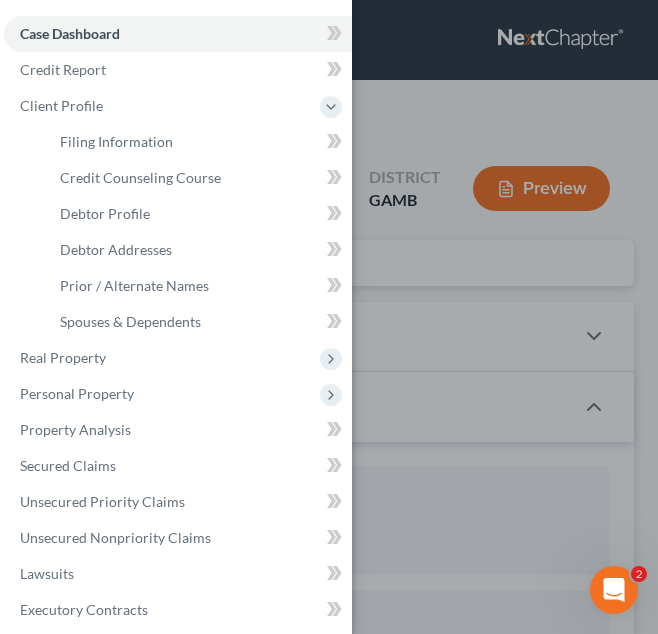 click on "Case Dashboard
Payments
Invoices
Payments
Payments
Credit Report
Client Profile" at bounding box center (329, 317) 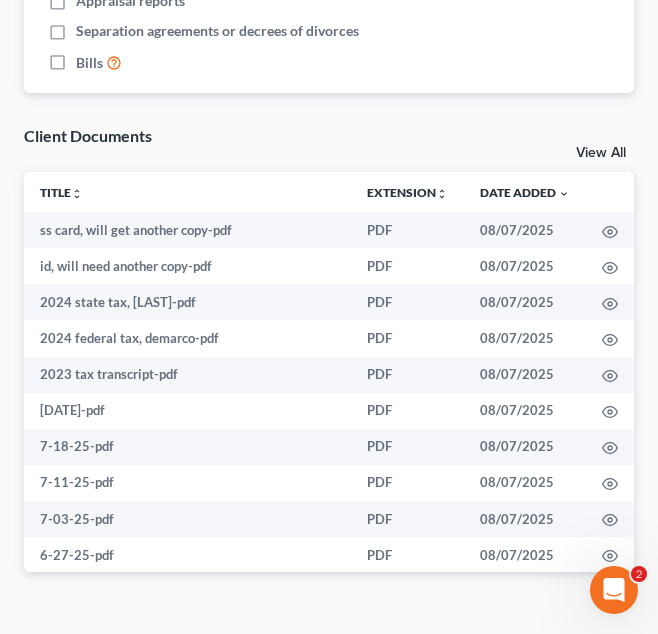 scroll, scrollTop: 1725, scrollLeft: 0, axis: vertical 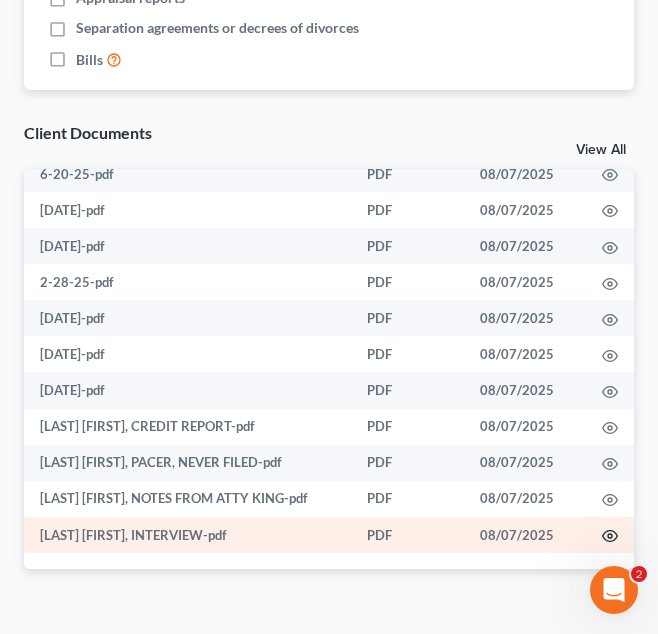 click 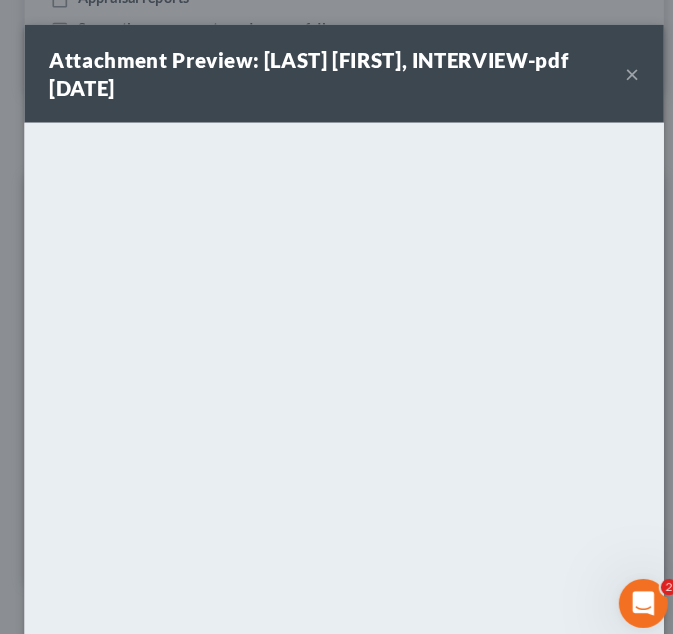 scroll, scrollTop: 414, scrollLeft: 0, axis: vertical 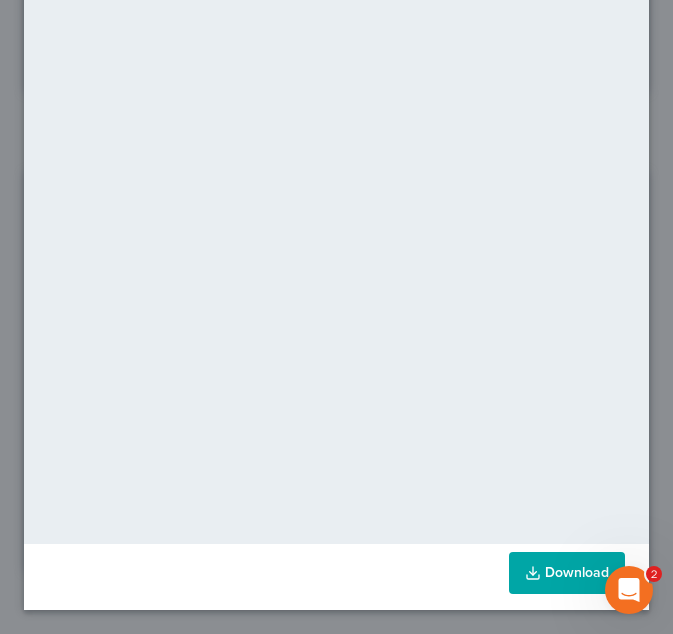click on "Download" at bounding box center (567, 573) 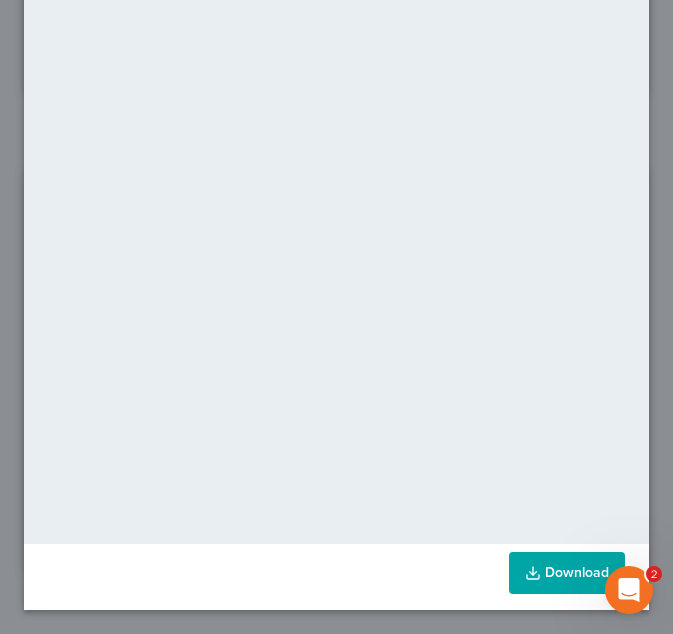 click on "Attachment Preview: demarco stephens, INTERVIEW-pdf 08/07/2025 ×
<object ng-attr-data='https://nextchapter-prod.s3.amazonaws.com/uploads/attachment/file/11997520/268df2dc-f839-483e-8eed-e37cf9140759.pdf?X-Amz-Expires=3000&X-Amz-Date=20250807T173401Z&X-Amz-Algorithm=AWS4-HMAC-SHA256&X-Amz-Credential=AKIAJMWBS4AI7W4T6GHQ%2F20250807%2Fus-east-1%2Fs3%2Faws4_request&X-Amz-SignedHeaders=host&X-Amz-Signature=a441234d4eb10e27d90ead00b82807e8d36f9e4af2f5783604a027e7f055de7f' type='application/pdf' width='100%' height='650px'></object>
<p><a href='https://nextchapter-prod.s3.amazonaws.com/uploads/attachment/file/11997520/268df2dc-f839-483e-8eed-e37cf9140759.pdf?X-Amz-Expires=3000&X-Amz-Date=20250807T173401Z&X-Amz-Algorithm=AWS4-HMAC-SHA256&X-Amz-Credential=AKIAJMWBS4AI7W4T6GHQ%2F20250807%2Fus-east-1%2Fs3%2Faws4_request&X-Amz-SignedHeaders=host&X-Amz-Signature=a441234d4eb10e27d90ead00b82807e8d36f9e4af2f5783604a027e7f055de7f' target='_blank'>Click here</a> to open in a new window.</p>" at bounding box center (336, 317) 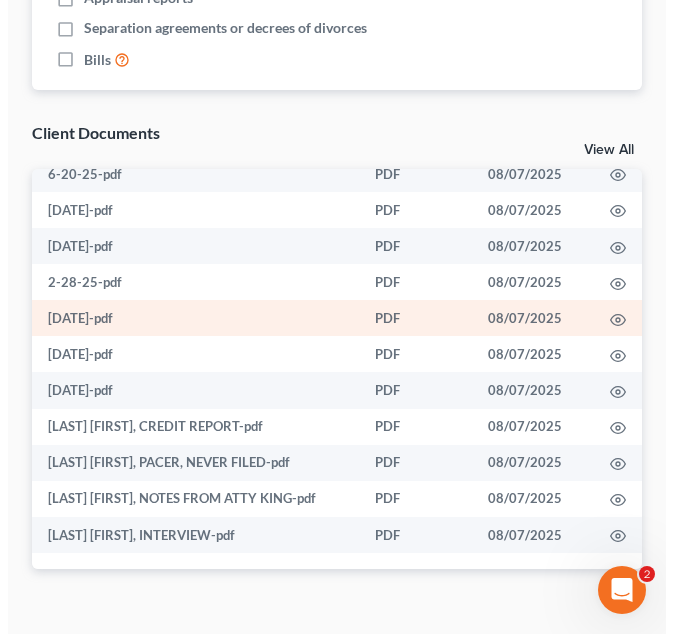 scroll, scrollTop: 427, scrollLeft: 0, axis: vertical 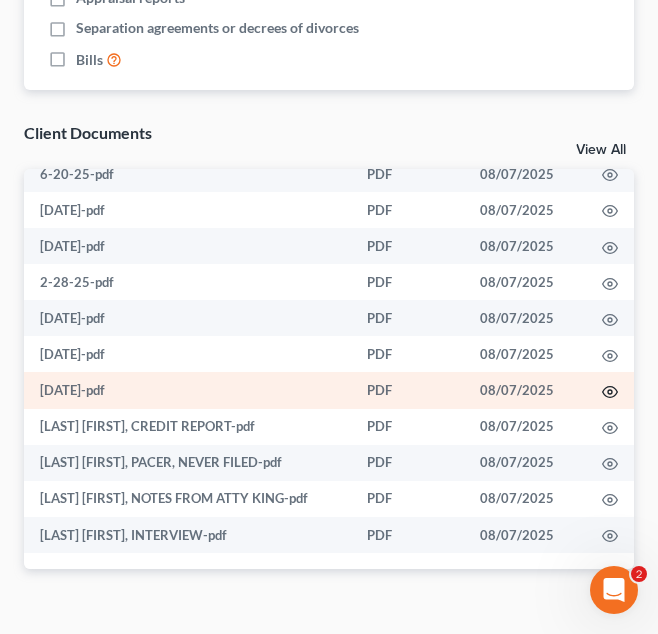 click 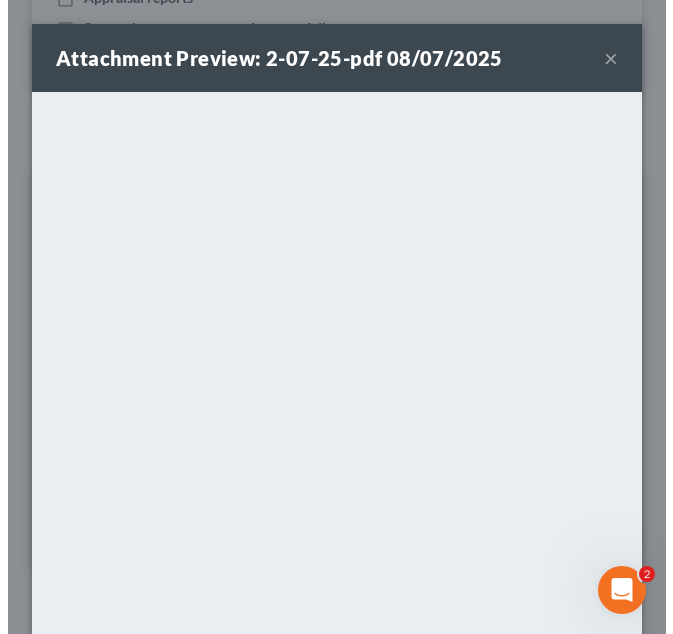 scroll, scrollTop: 414, scrollLeft: 0, axis: vertical 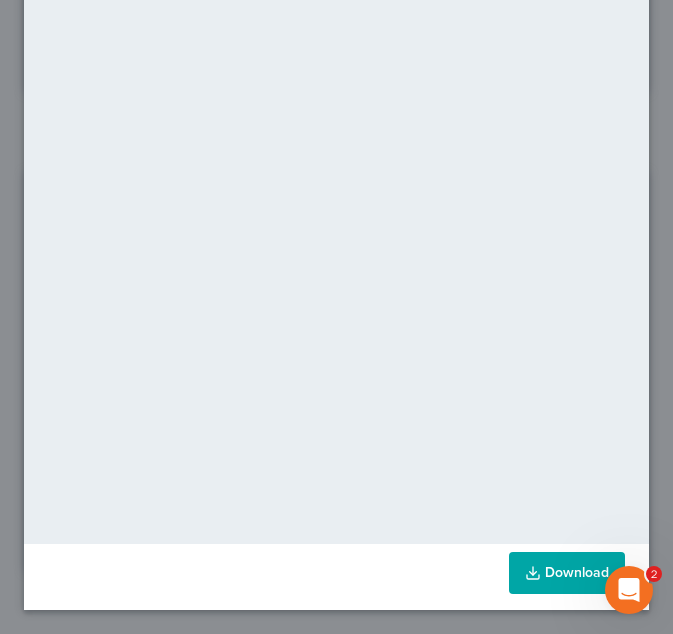 click 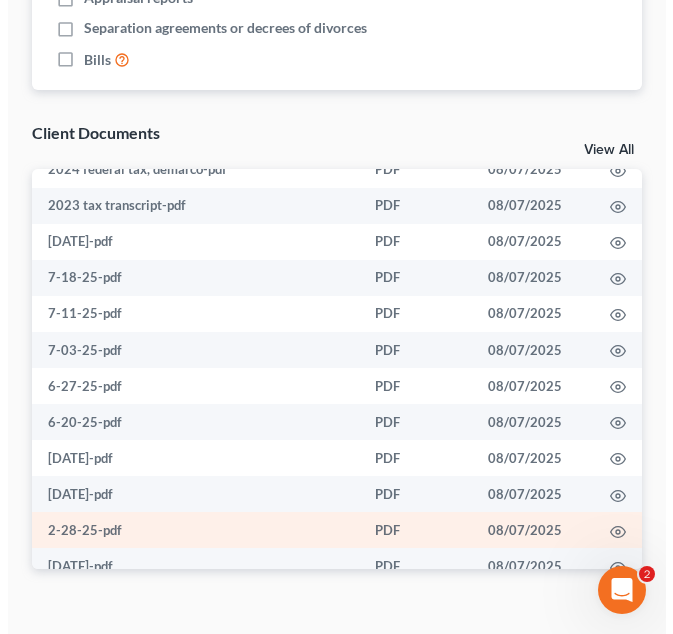 scroll, scrollTop: 147, scrollLeft: 0, axis: vertical 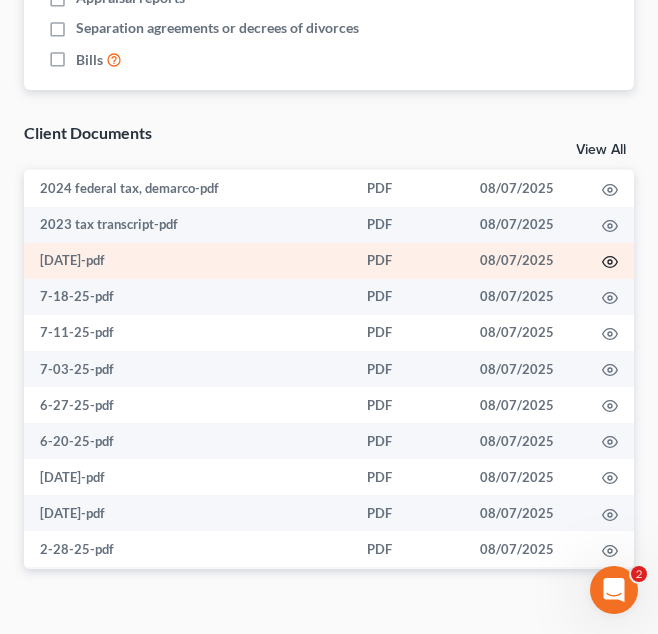 click 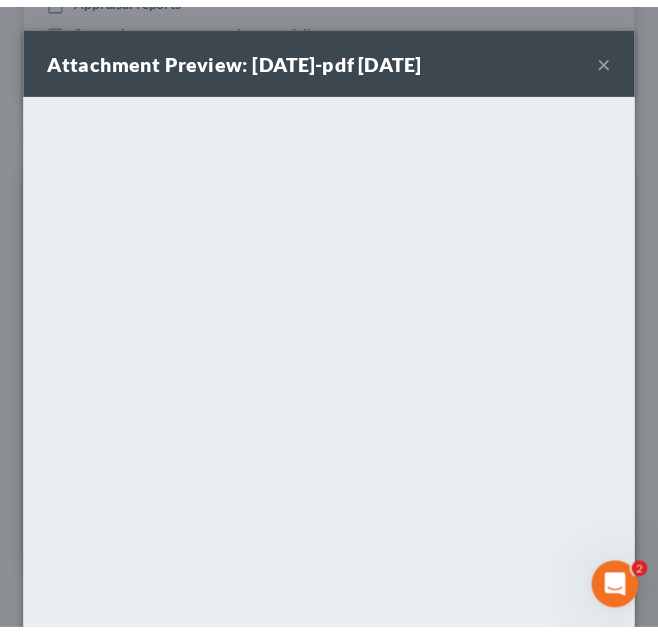 scroll, scrollTop: 203, scrollLeft: 0, axis: vertical 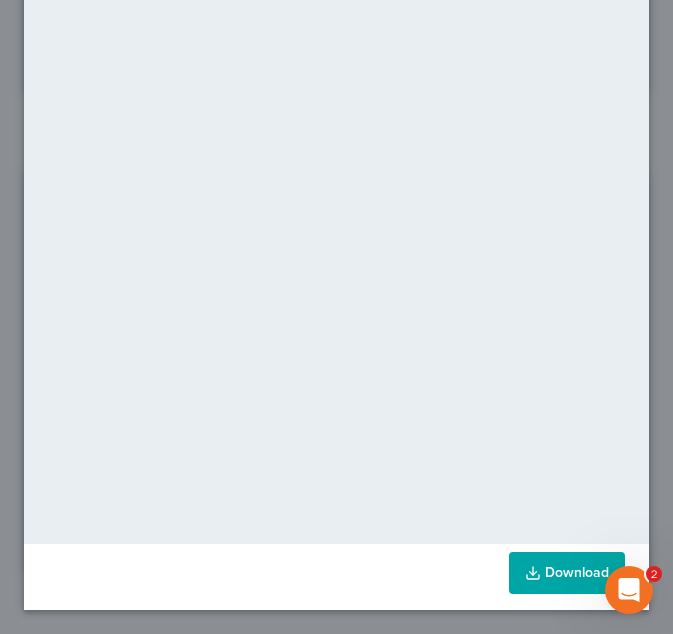 click 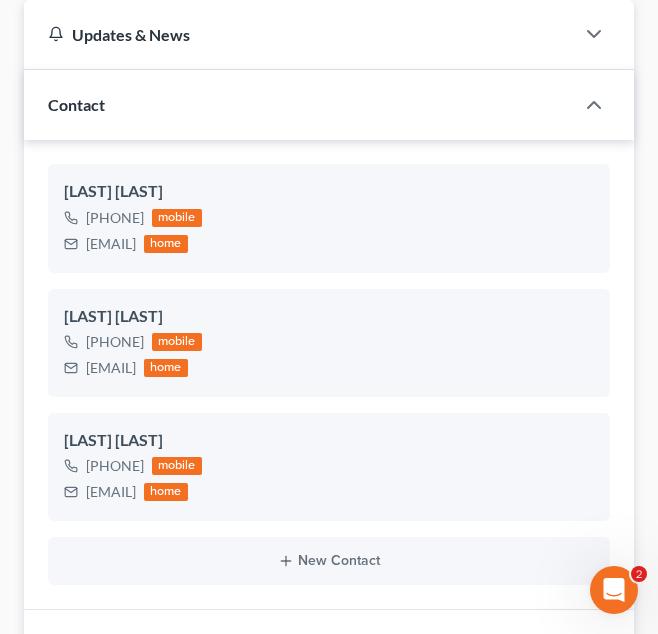 scroll, scrollTop: 0, scrollLeft: 0, axis: both 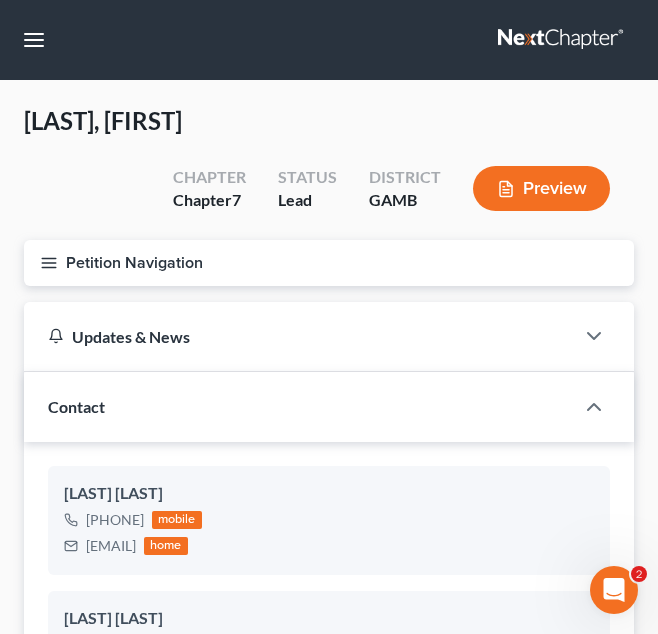click on "Petition Navigation" at bounding box center (329, 263) 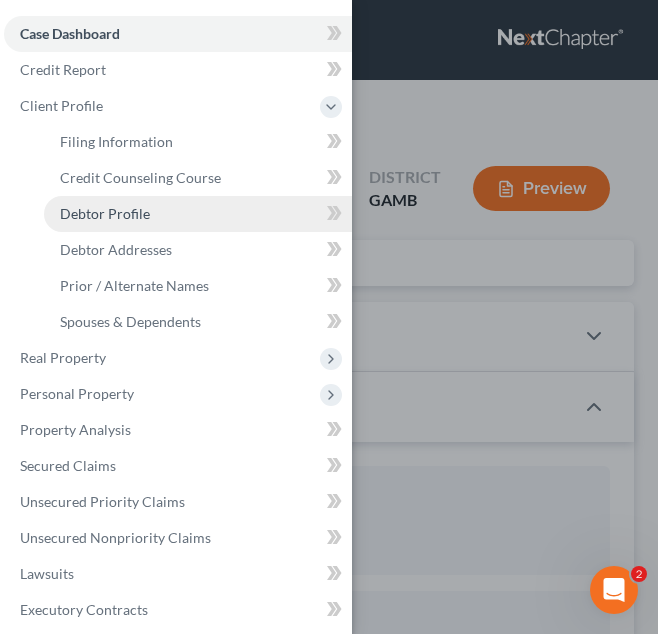 click on "Debtor Profile" at bounding box center [198, 214] 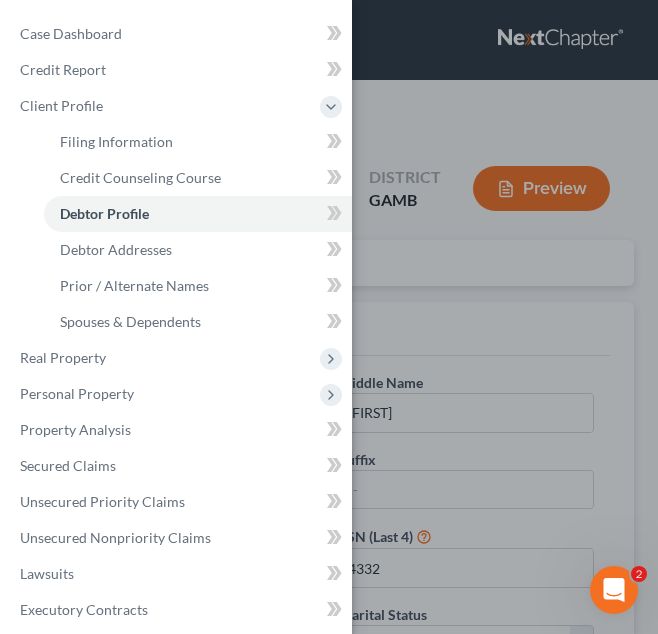 click on "Case Dashboard
Payments
Invoices
Payments
Payments
Credit Report
Client Profile" at bounding box center [329, 317] 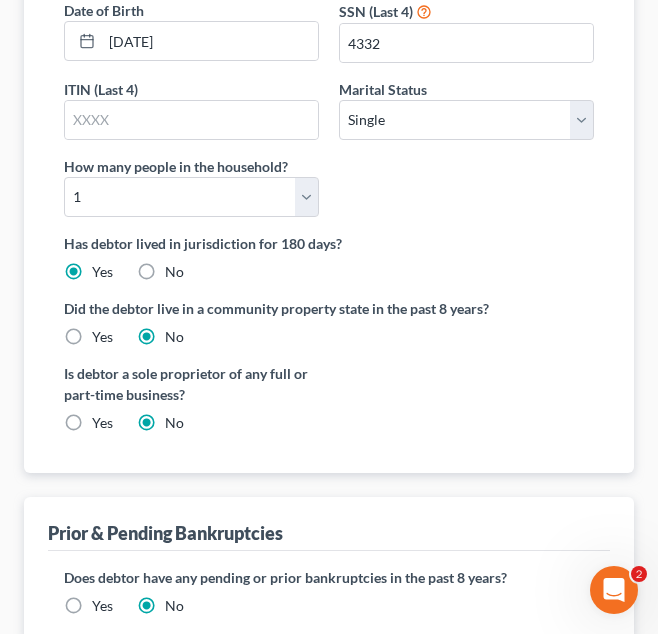 scroll, scrollTop: 528, scrollLeft: 0, axis: vertical 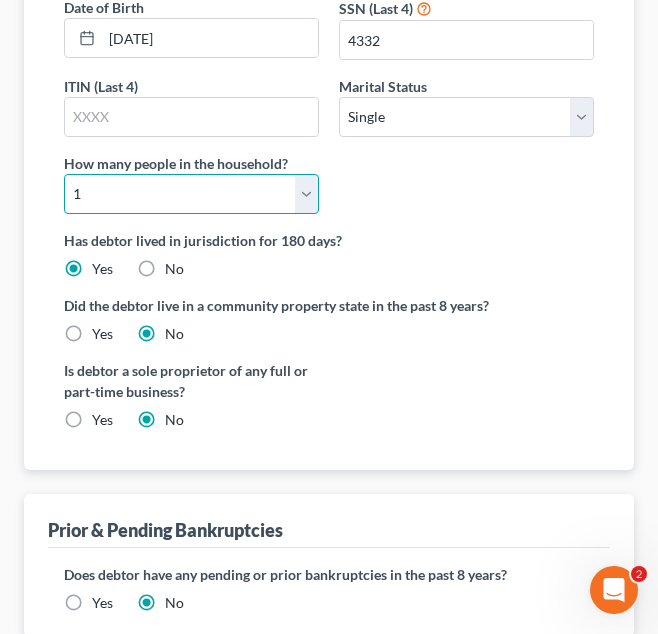 click on "Select 1 2 3 4 5 6 7 8 9 10 11 12 13 14 15 16 17 18 19 20" at bounding box center (191, 194) 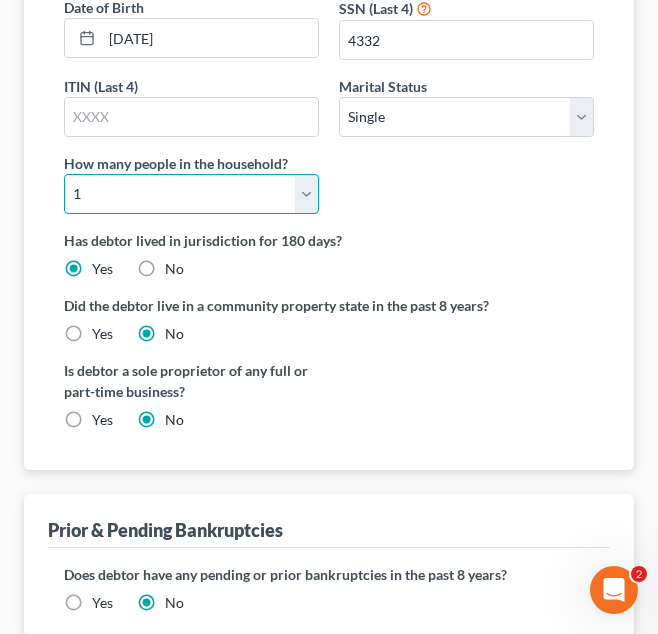 select on "3" 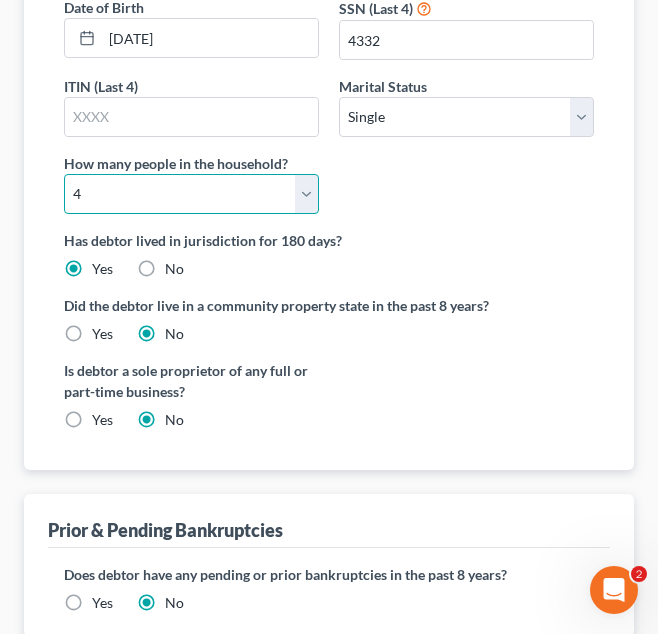 click on "Select 1 2 3 4 5 6 7 8 9 10 11 12 13 14 15 16 17 18 19 20" at bounding box center [191, 194] 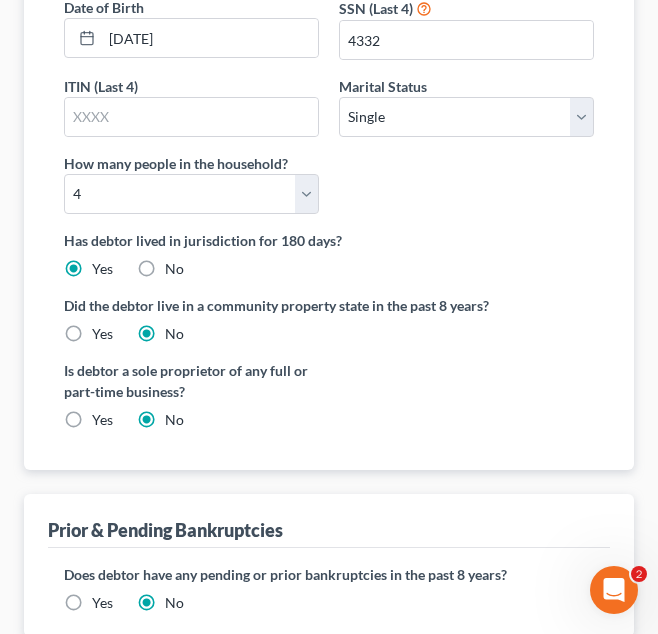 click on "First Name Demarco Middle Name Keith Last Name Stephens Suffix Date of Birth         10/10/1988 SSN (Last 4)   4332 ITIN (Last 4) Marital Status Select Single Married Separated Divorced Widowed How many people in the household? Select 1 2 3 4 5 6 7 8 9 10 11 12 13 14 15 16 17 18 19 20" at bounding box center [329, 37] 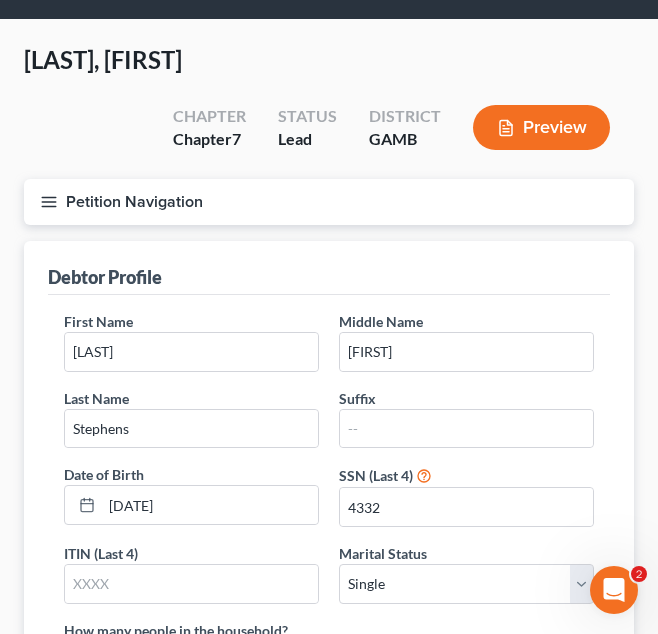 scroll, scrollTop: 0, scrollLeft: 0, axis: both 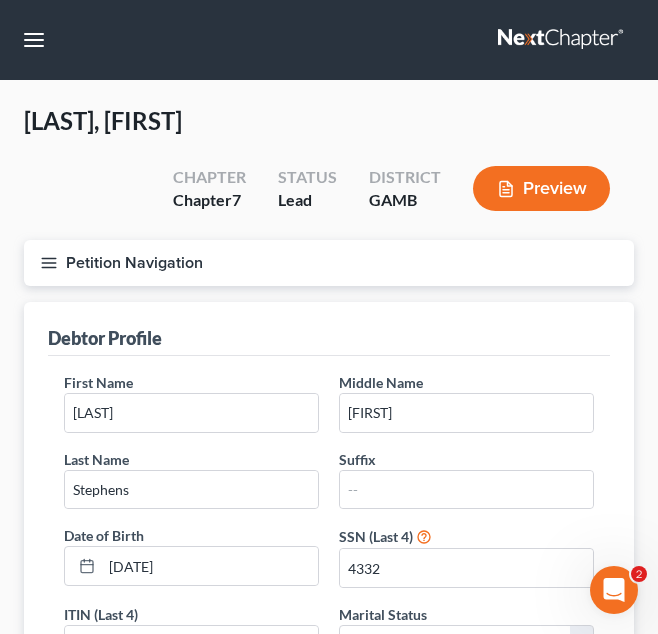 click on "Petition Navigation" at bounding box center [329, 263] 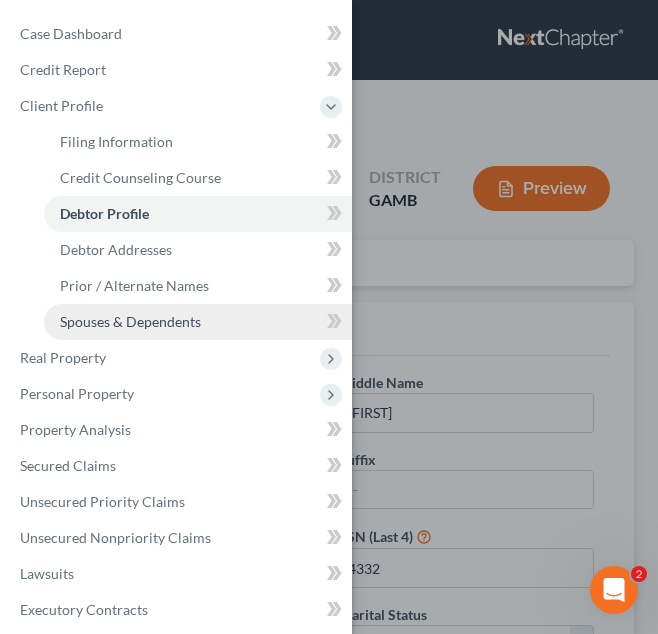 click on "Spouses & Dependents" at bounding box center (130, 321) 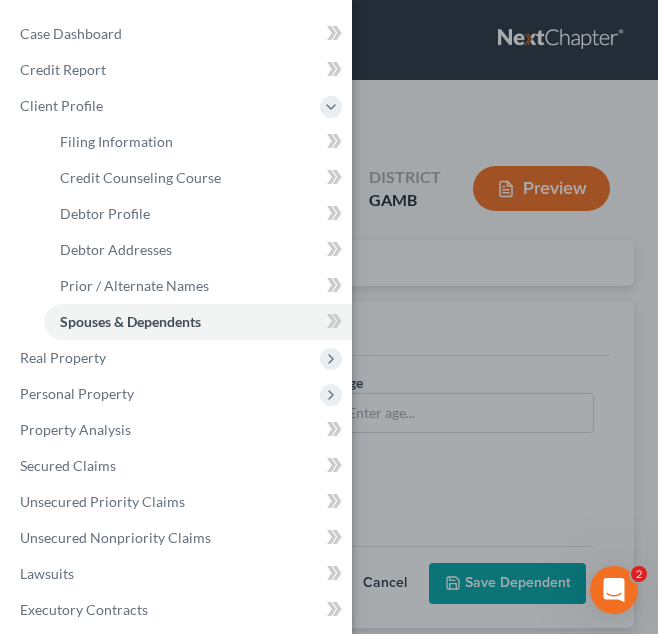 click on "Case Dashboard
Payments
Invoices
Payments
Payments
Credit Report
Client Profile" at bounding box center (329, 317) 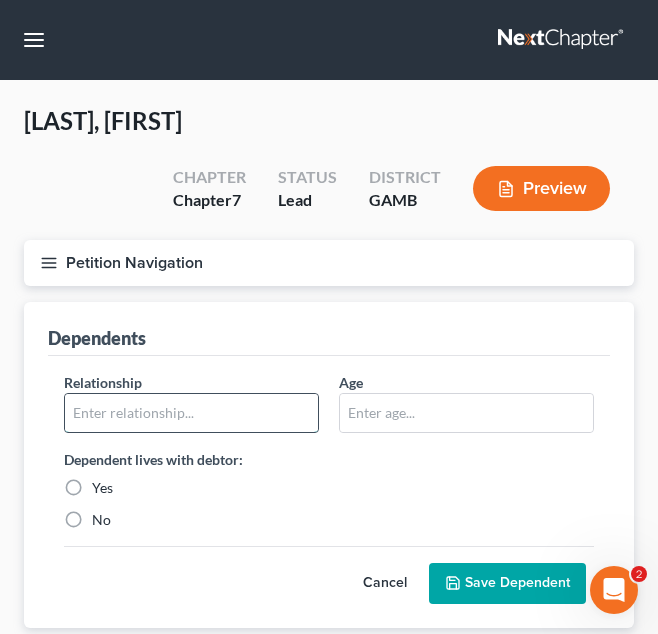 click at bounding box center [191, 413] 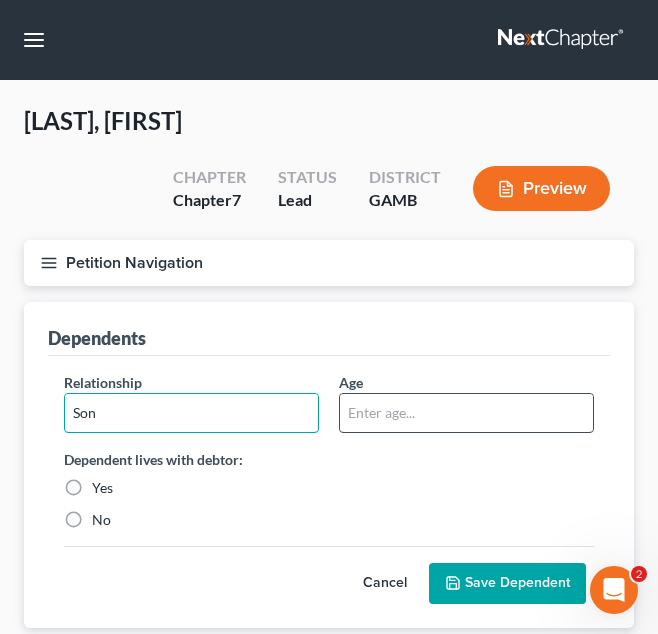 type on "Son" 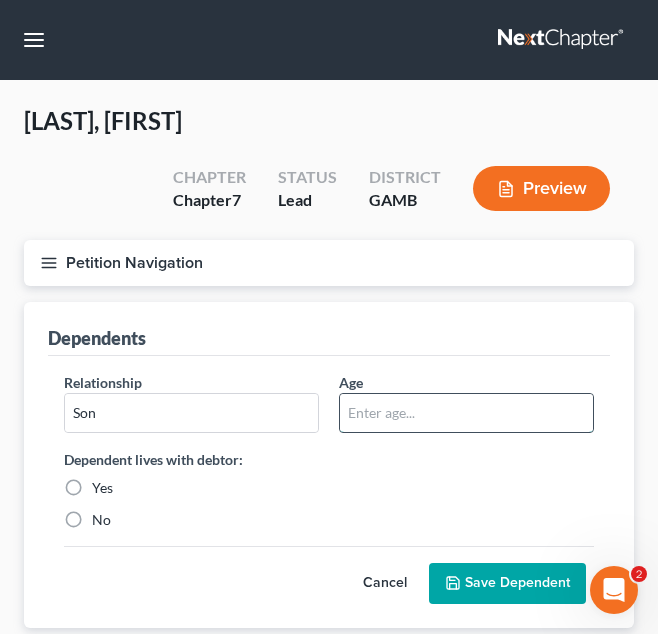 click at bounding box center [466, 413] 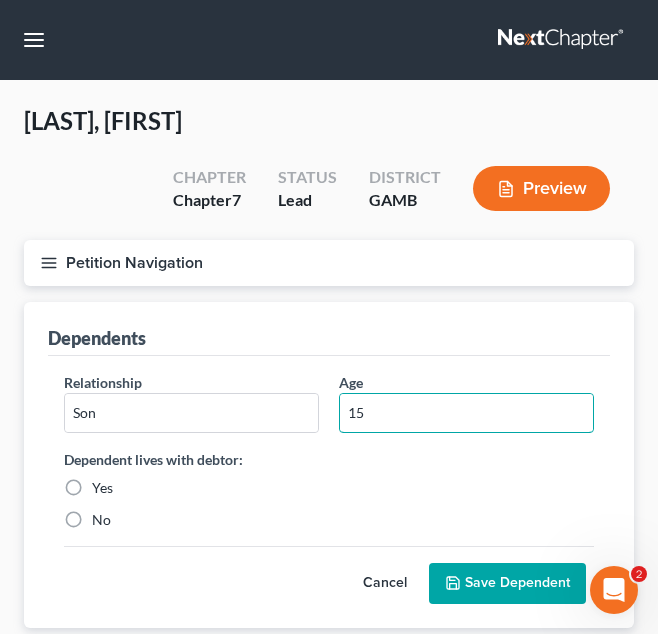 type on "15" 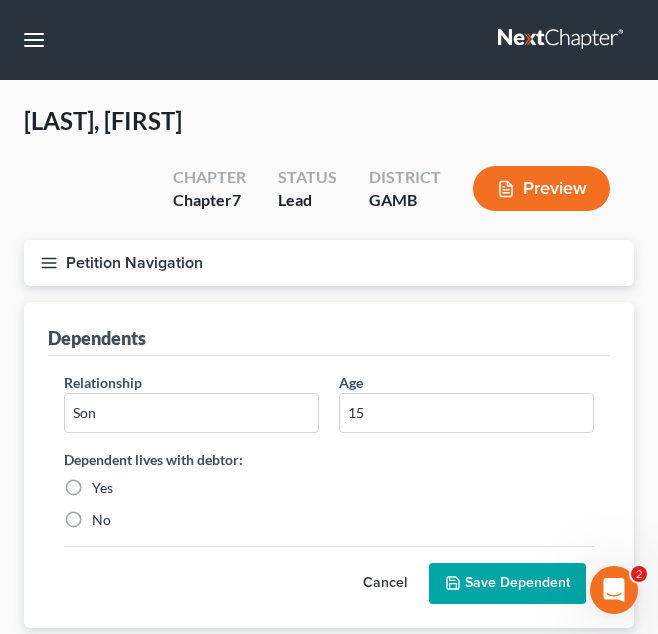 click on "Yes" at bounding box center (102, 488) 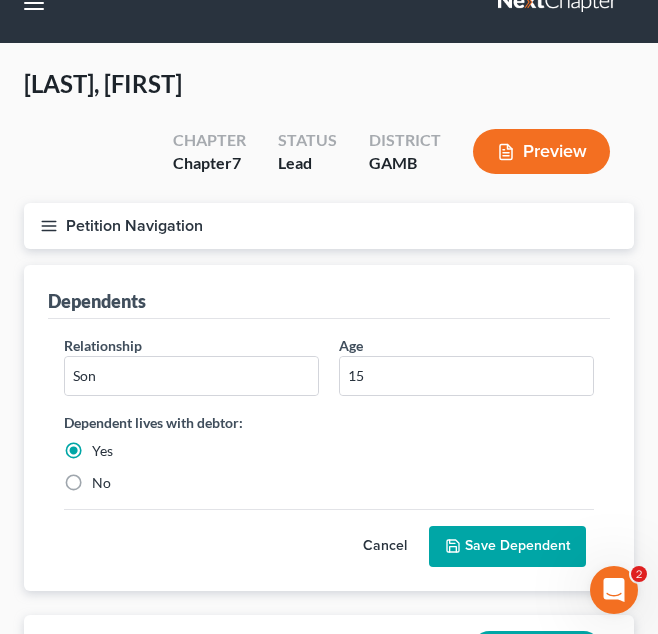 scroll, scrollTop: 66, scrollLeft: 0, axis: vertical 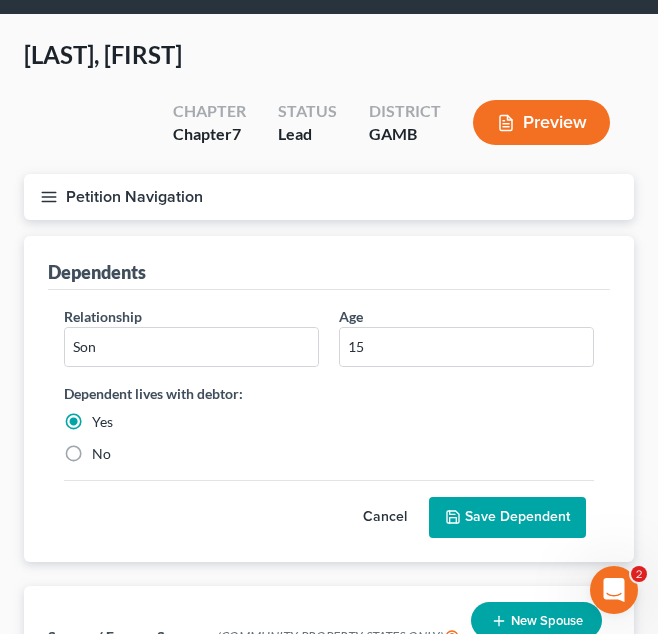 click on "Save Dependent" at bounding box center (507, 518) 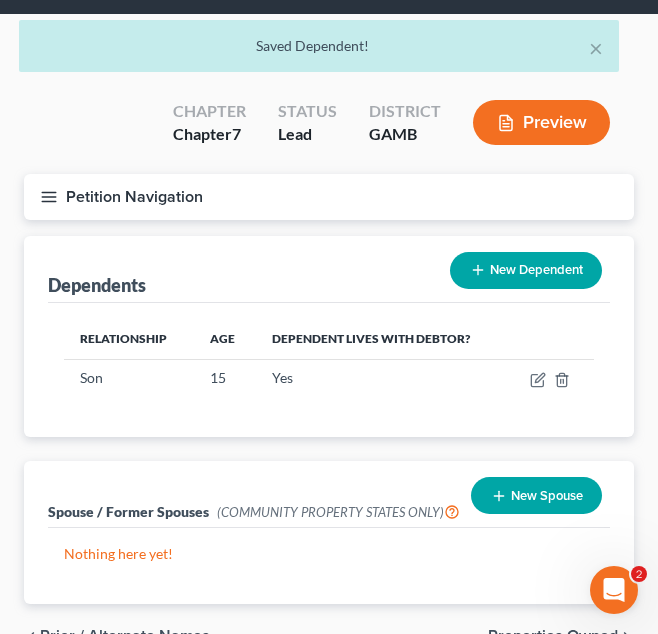 click on "New Dependent" at bounding box center [526, 270] 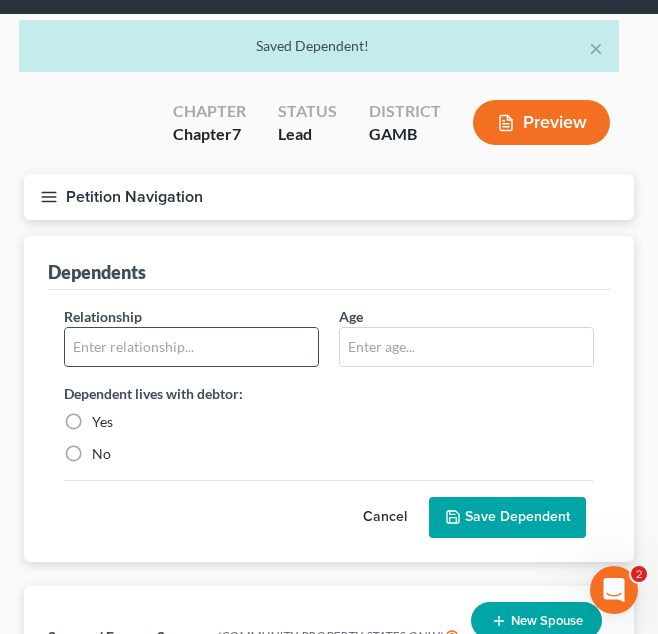 click at bounding box center [191, 347] 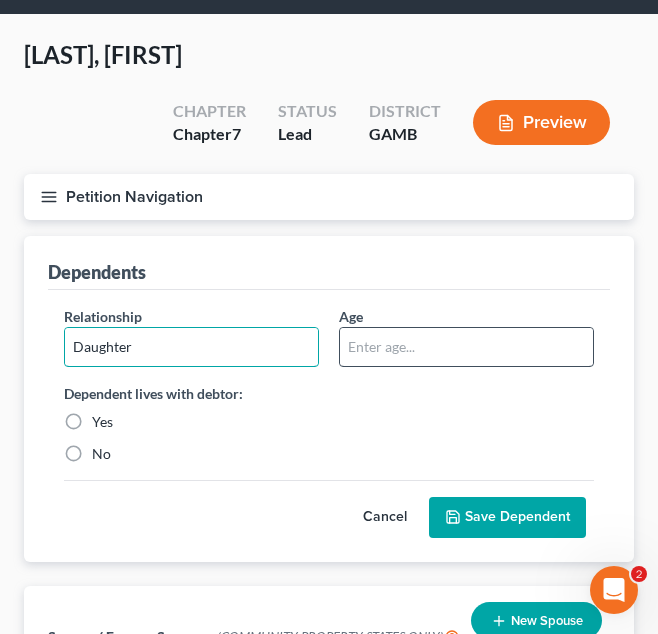 type on "Daughter" 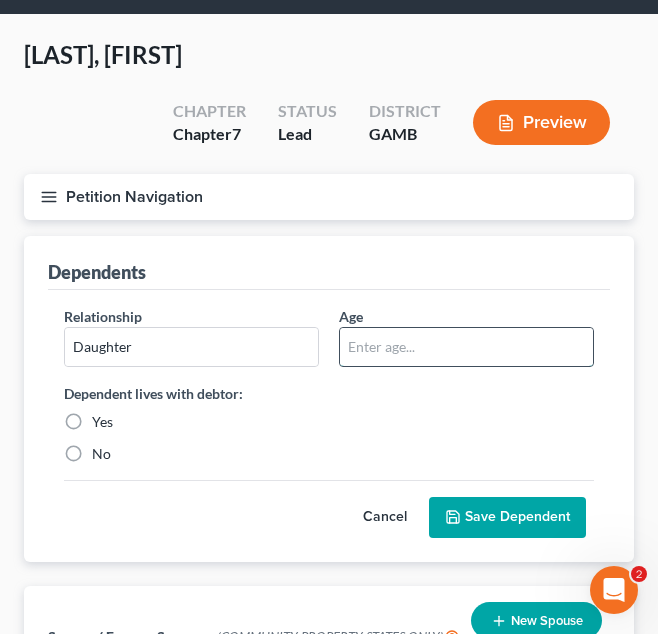 click at bounding box center [466, 347] 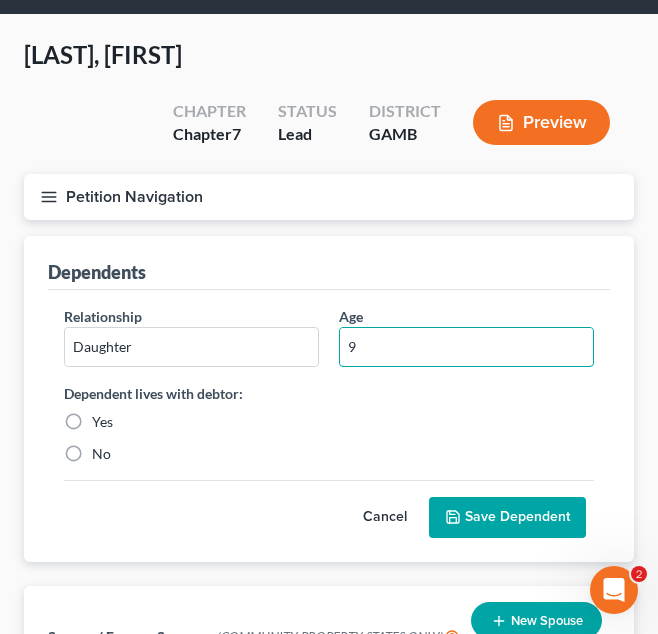 type on "9" 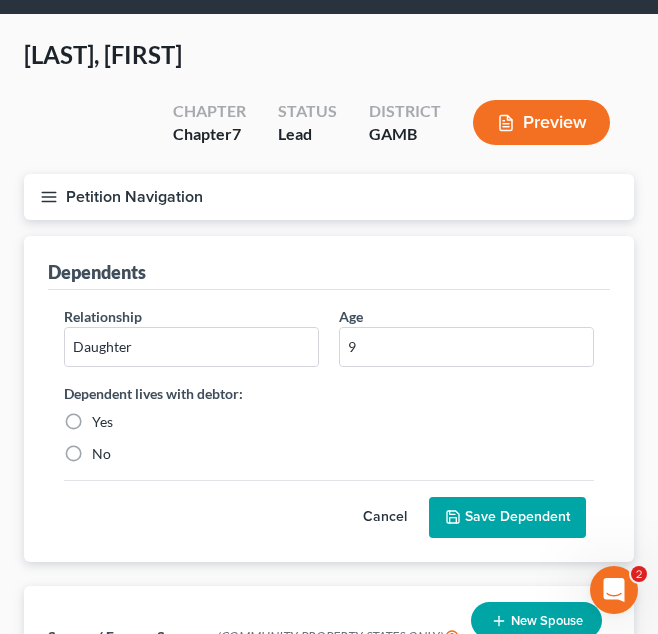 click on "Yes" at bounding box center [102, 422] 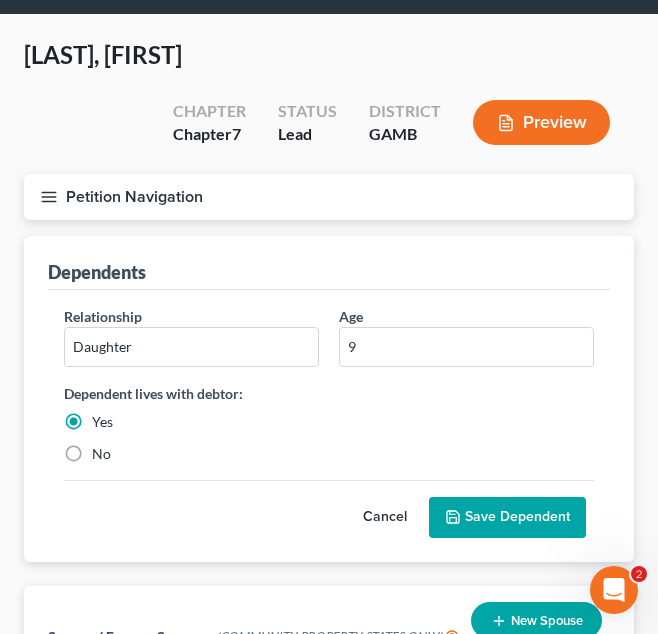 click on "Save Dependent" at bounding box center [507, 518] 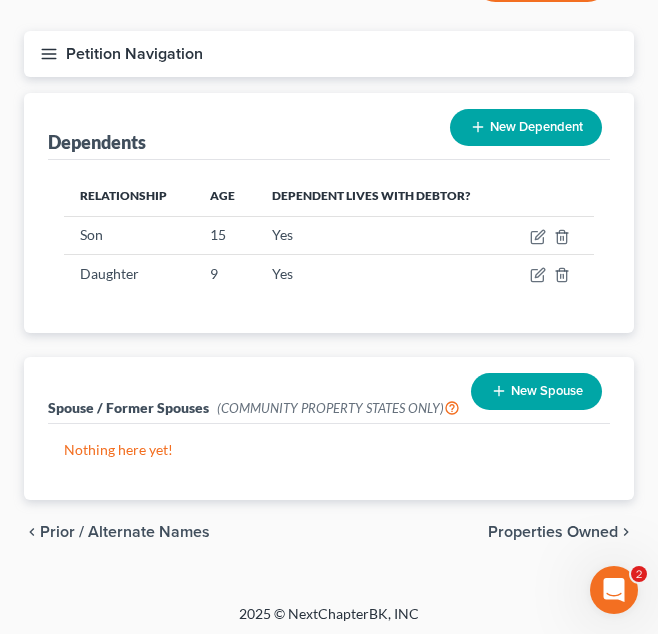 scroll, scrollTop: 215, scrollLeft: 0, axis: vertical 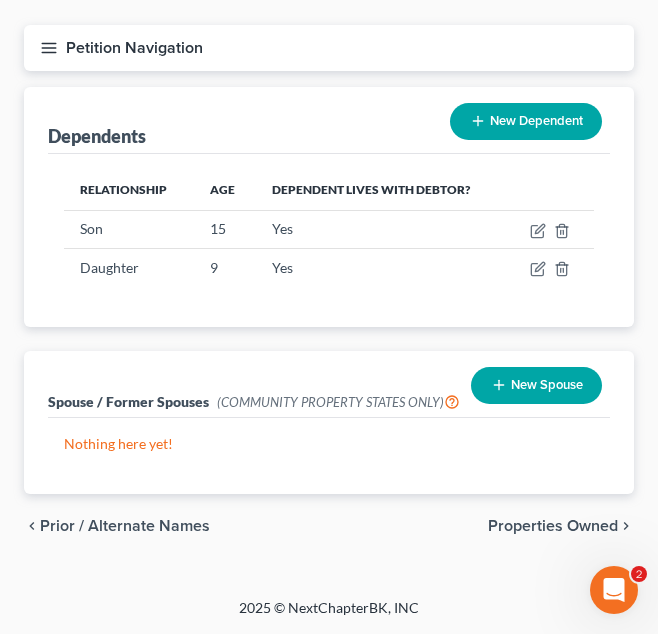 click on "Petition Navigation" at bounding box center (329, 48) 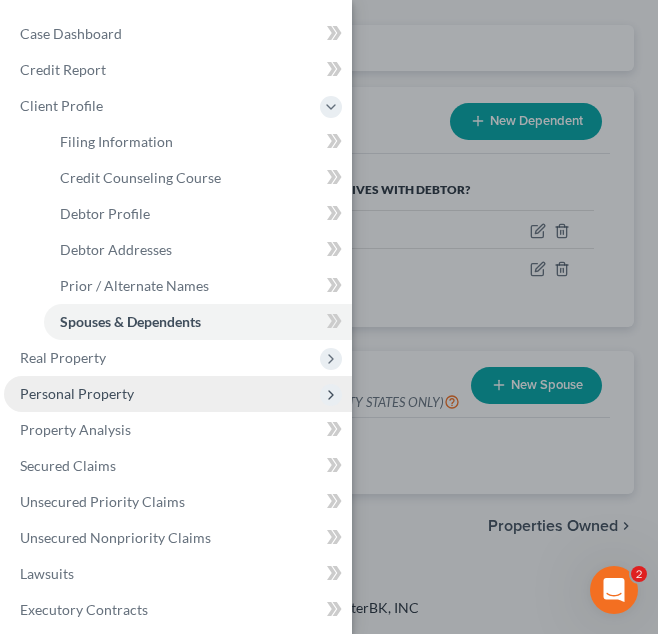 click on "Personal Property" at bounding box center (178, 394) 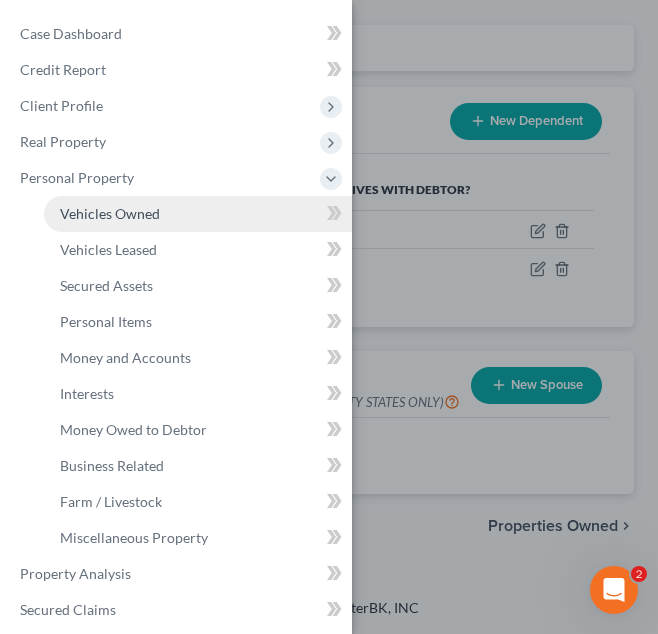 click on "Vehicles Owned" at bounding box center (198, 214) 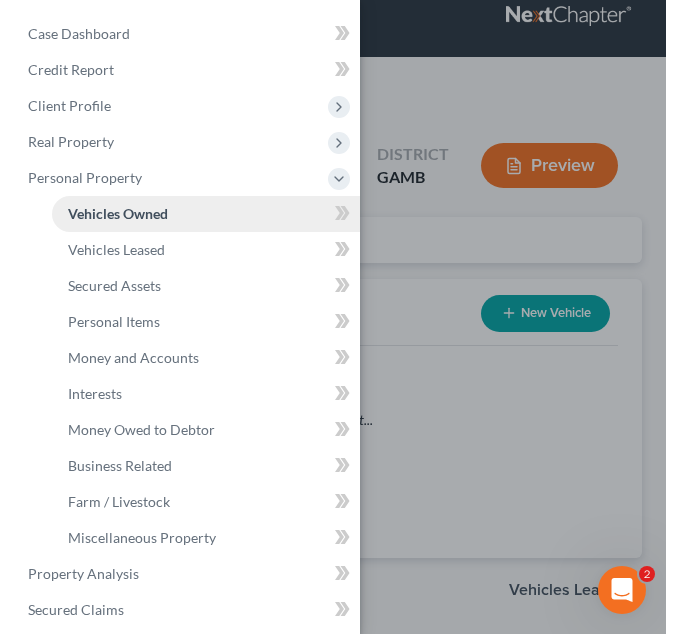 scroll, scrollTop: 0, scrollLeft: 0, axis: both 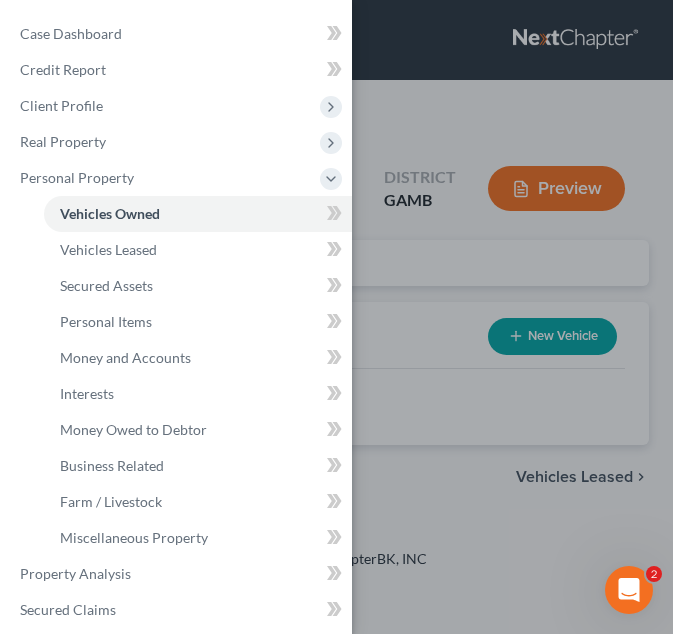 click on "Case Dashboard
Payments
Invoices
Payments
Payments
Credit Report
Client Profile" at bounding box center [336, 317] 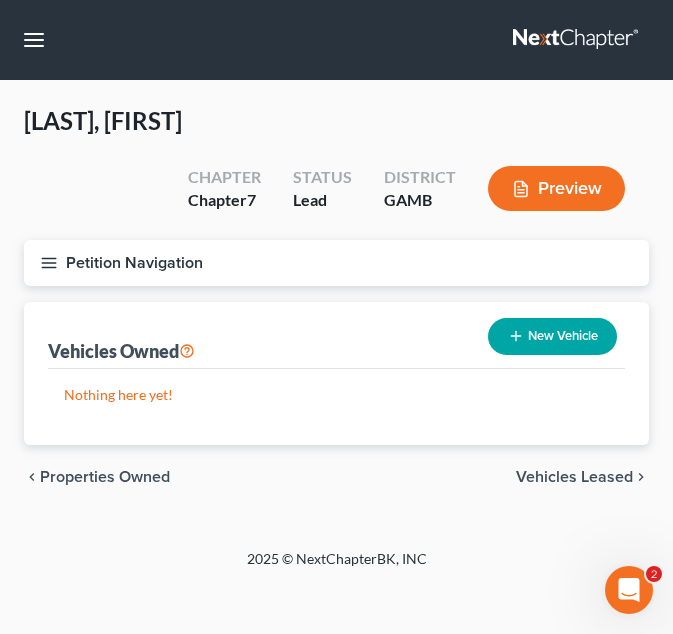 click on "New Vehicle" at bounding box center (552, 336) 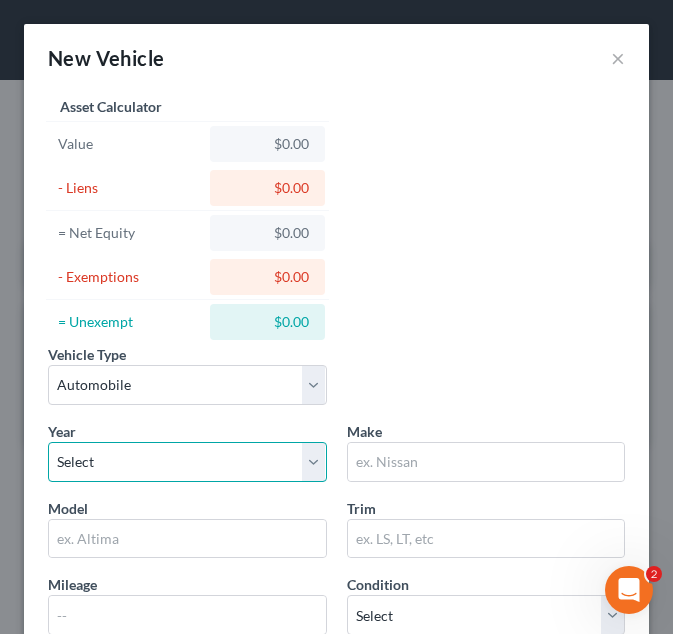 click on "Select 2026 2025 2024 2023 2022 2021 2020 2019 2018 2017 2016 2015 2014 2013 2012 2011 2010 2009 2008 2007 2006 2005 2004 2003 2002 2001 2000 1999 1998 1997 1996 1995 1994 1993 1992 1991 1990 1989 1988 1987 1986 1985 1984 1983 1982 1981 1980 1979 1978 1977 1976 1975 1974 1973 1972 1971 1970 1969 1968 1967 1966 1965 1964 1963 1962 1961 1960 1959 1958 1957 1956 1955 1954 1953 1952 1951 1950 1949 1948 1947 1946 1945 1944 1943 1942 1941 1940 1939 1938 1937 1936 1935 1934 1933 1932 1931 1930 1929 1928 1927 1926 1925 1924 1923 1922 1921 1920 1919 1918 1917 1916 1915 1914 1913 1912 1911 1910 1909 1908 1907 1906 1905 1904 1903 1902 1901" at bounding box center [187, 462] 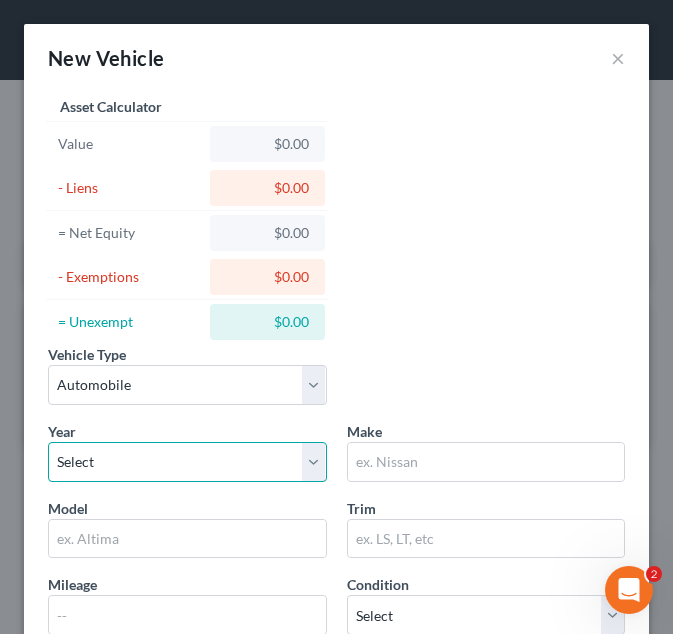 select on "23" 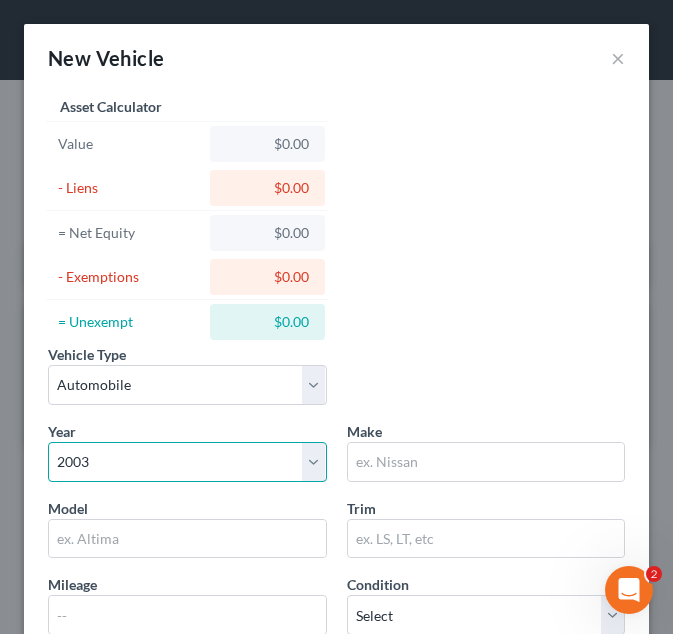 click on "Select 2026 2025 2024 2023 2022 2021 2020 2019 2018 2017 2016 2015 2014 2013 2012 2011 2010 2009 2008 2007 2006 2005 2004 2003 2002 2001 2000 1999 1998 1997 1996 1995 1994 1993 1992 1991 1990 1989 1988 1987 1986 1985 1984 1983 1982 1981 1980 1979 1978 1977 1976 1975 1974 1973 1972 1971 1970 1969 1968 1967 1966 1965 1964 1963 1962 1961 1960 1959 1958 1957 1956 1955 1954 1953 1952 1951 1950 1949 1948 1947 1946 1945 1944 1943 1942 1941 1940 1939 1938 1937 1936 1935 1934 1933 1932 1931 1930 1929 1928 1927 1926 1925 1924 1923 1922 1921 1920 1919 1918 1917 1916 1915 1914 1913 1912 1911 1910 1909 1908 1907 1906 1905 1904 1903 1902 1901" at bounding box center (187, 462) 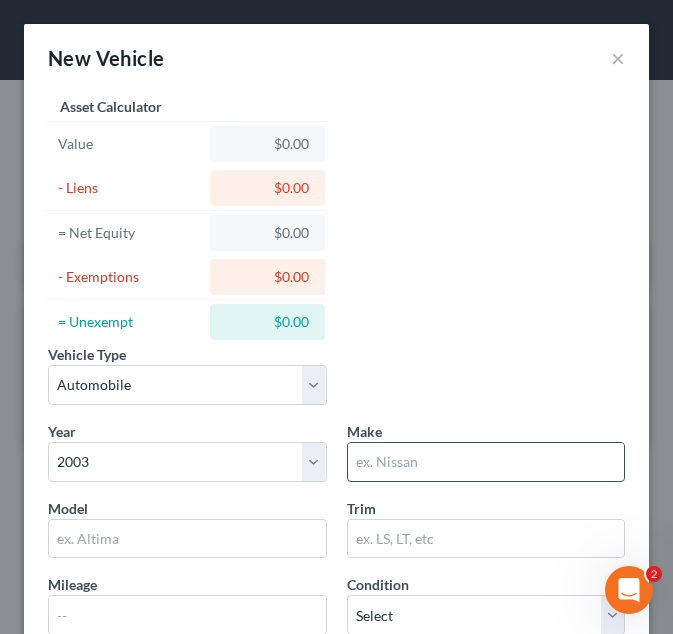 click at bounding box center (486, 462) 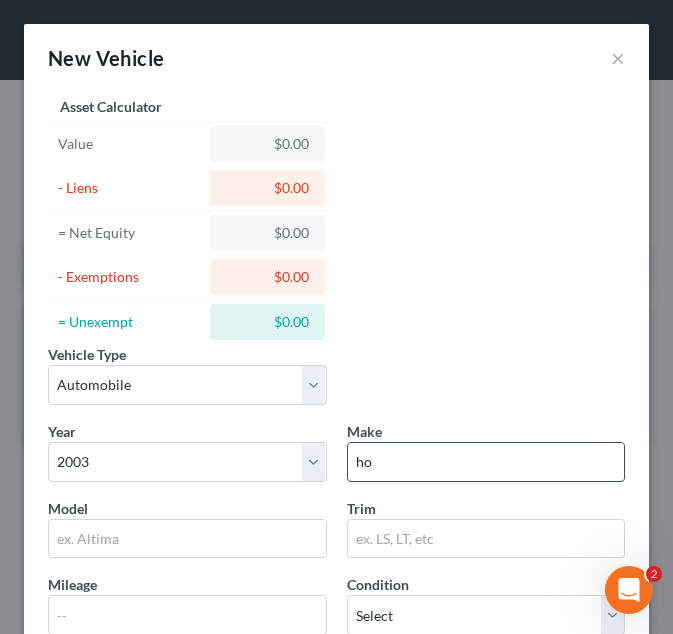 type on "h" 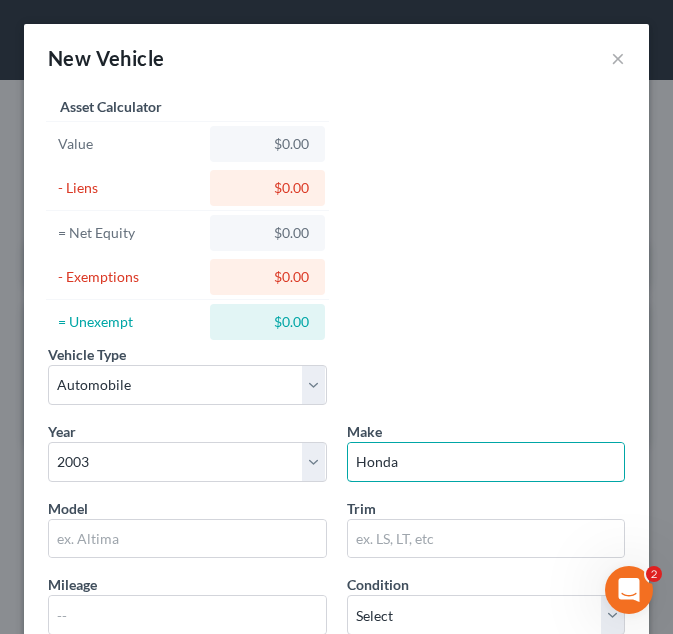 type on "Honda" 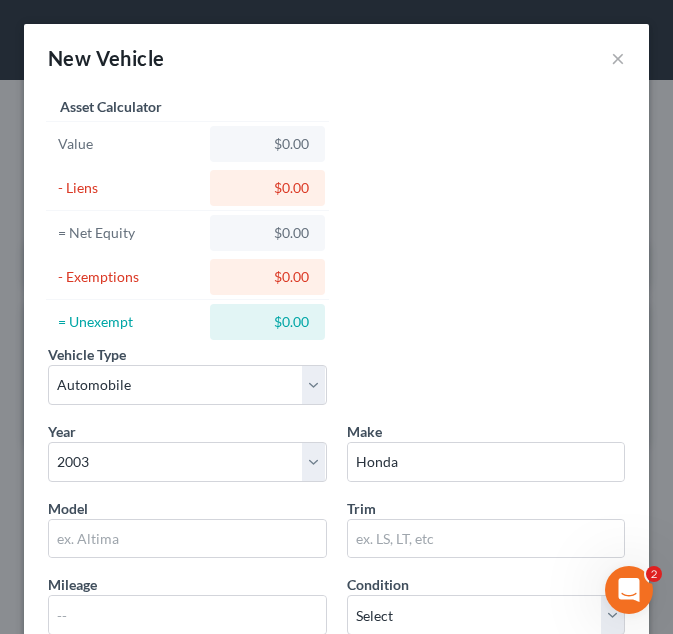 click on "Year Select 2026 2025 2024 2023 2022 2021 2020 2019 2018 2017 2016 2015 2014 2013 2012 2011 2010 2009 2008 2007 2006 2005 2004 2003 2002 2001 2000 1999 1998 1997 1996 1995 1994 1993 1992 1991 1990 1989 1988 1987 1986 1985 1984 1983 1982 1981 1980 1979 1978 1977 1976 1975 1974 1973 1972 1971 1970 1969 1968 1967 1966 1965 1964 1963 1962 1961 1960 1959 1958 1957 1956 1955 1954 1953 1952 1951 1950 1949 1948 1947 1946 1945 1944 1943 1942 1941 1940 1939 1938 1937 1936 1935 1934 1933 1932 1931 1930 1929 1928 1927 1926 1925 1924 1923 1922 1921 1920 1919 1918 1917 1916 1915 1914 1913 1912 1911 1910 1909 1908 1907 1906 1905 1904 1903 1902 1901
Make
*
Honda Model Trim Mileage Condition Select Excellent Very Good Good Fair Poor Market Value $ Kelly Blue Book NADA
Belongs To
*
Select Debtor 1 Only Debtor 2 Only Debtor 1 And Debtor 2 Only At Least One Of The Debtors And Another Community Property Value of Portion Owned $ Other Information
Liens
Select Lendmark - $9,471.00" at bounding box center (336, 661) 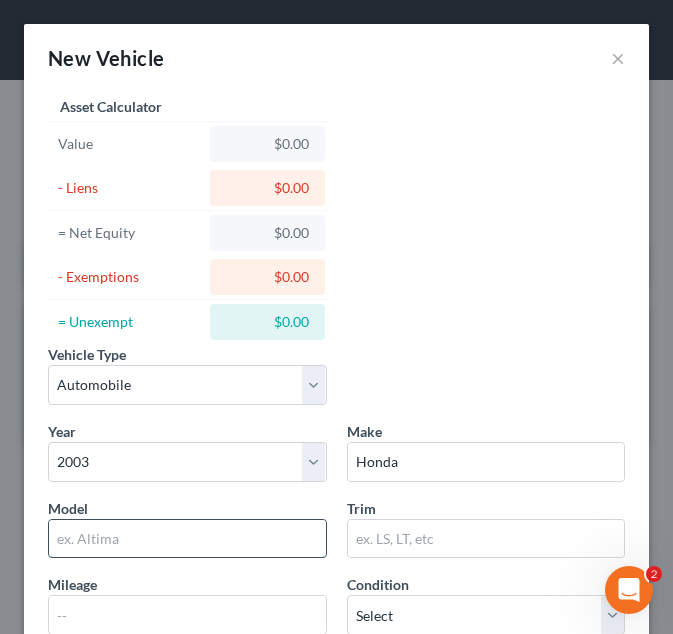 click at bounding box center [187, 539] 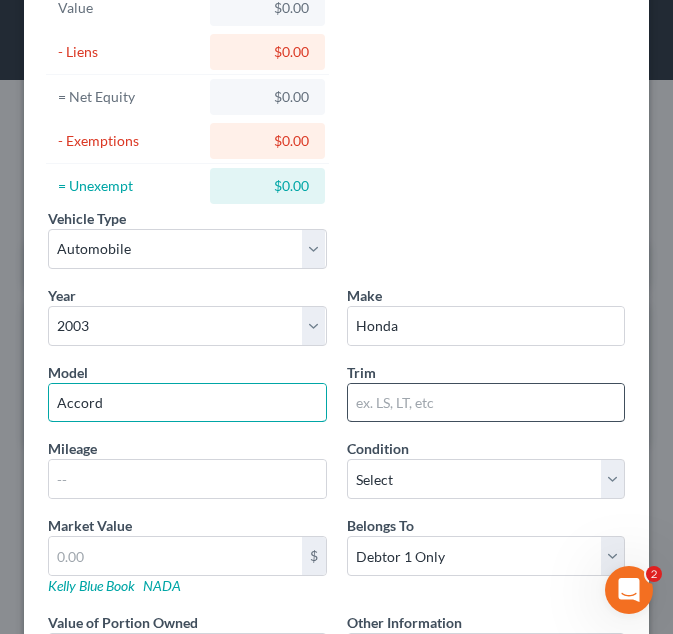 scroll, scrollTop: 137, scrollLeft: 0, axis: vertical 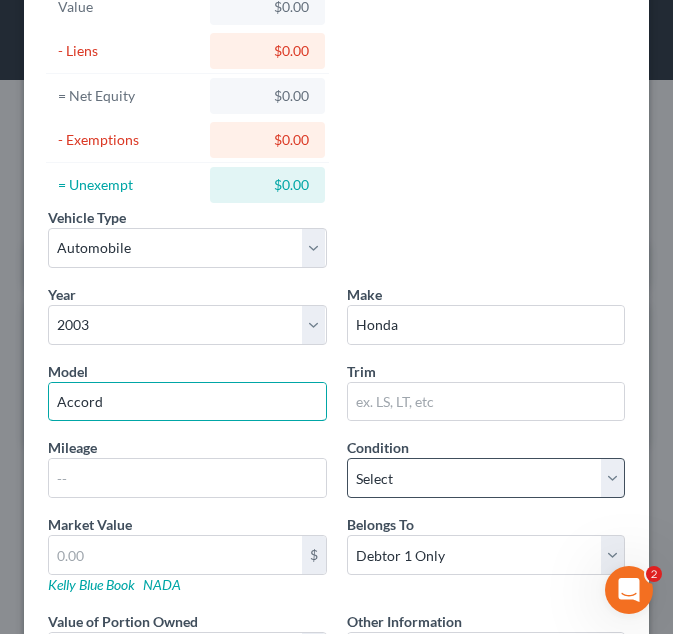 type on "Accord" 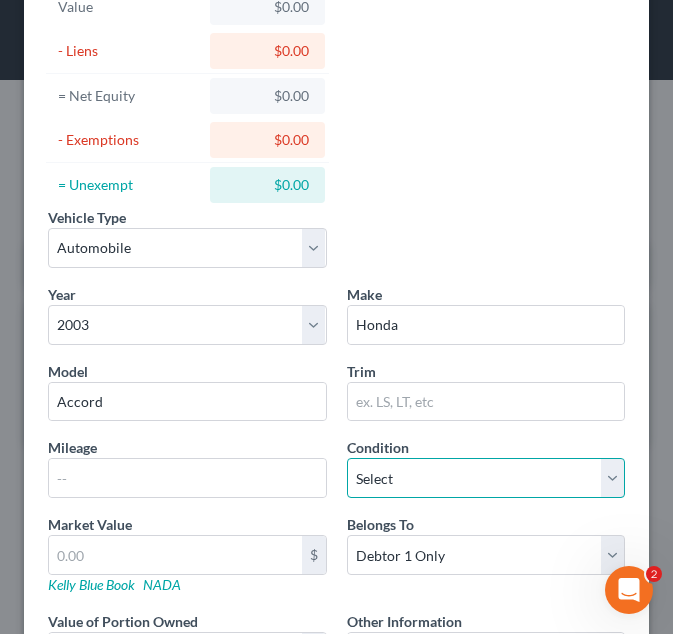 click on "Select Excellent Very Good Good Fair Poor" at bounding box center (486, 478) 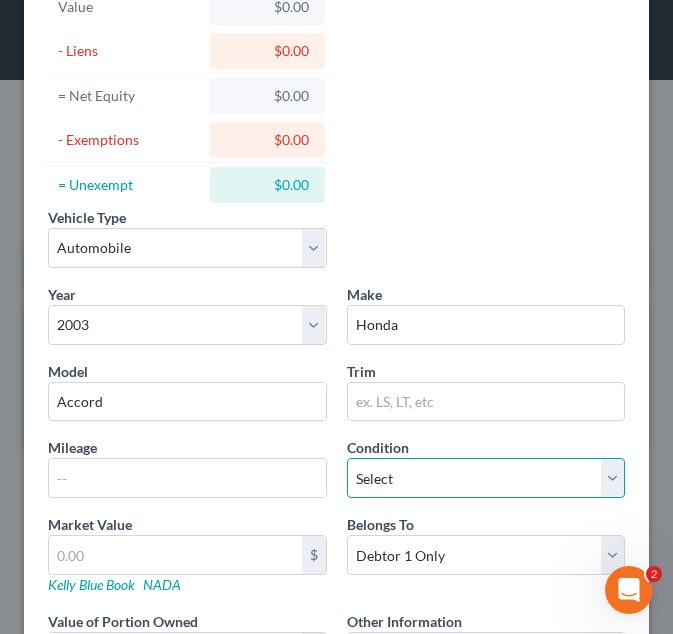select on "3" 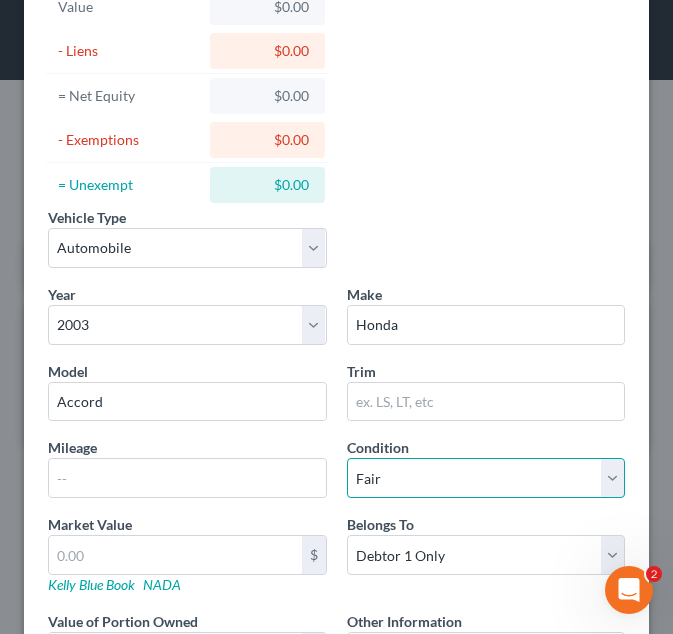 click on "Select Excellent Very Good Good Fair Poor" at bounding box center (486, 478) 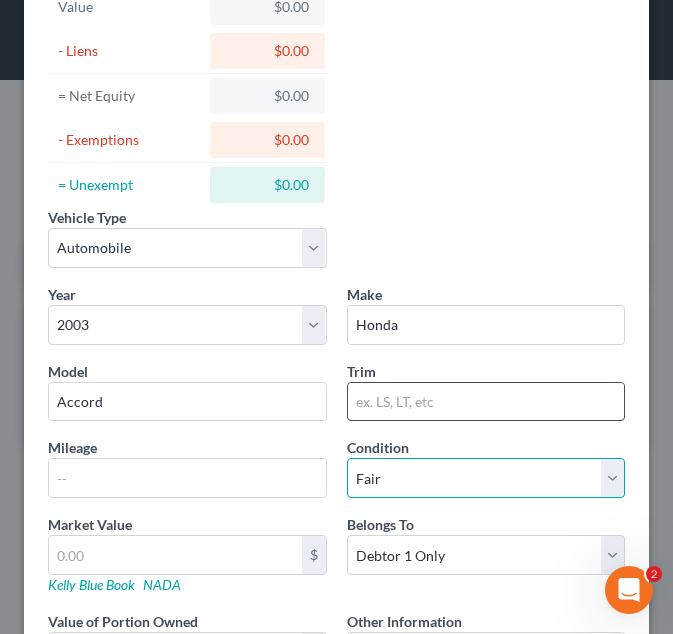 scroll, scrollTop: 393, scrollLeft: 0, axis: vertical 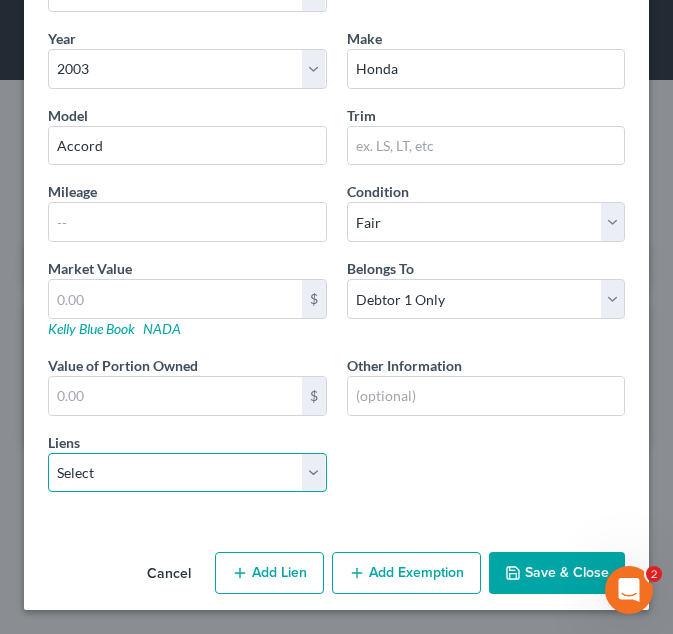 click on "Select Lendmark - $9,471.00 Heights Fin - $4,118.00" at bounding box center (187, 473) 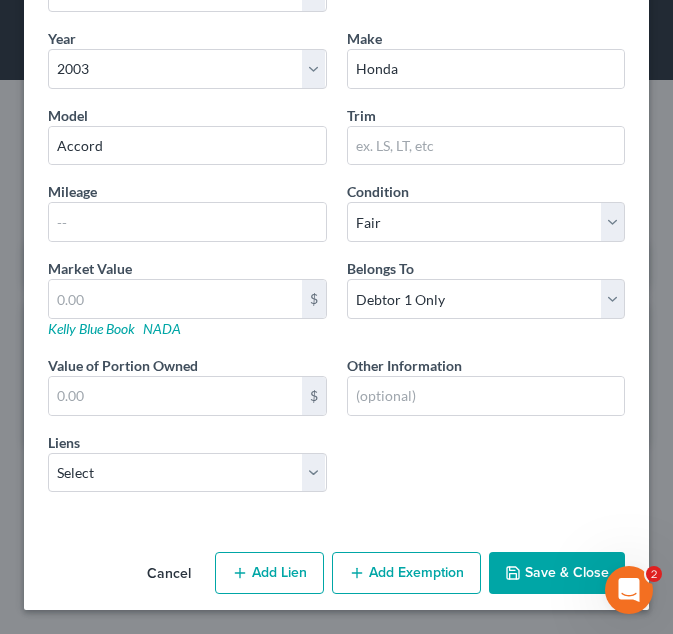click on "Save & Close" at bounding box center (557, 573) 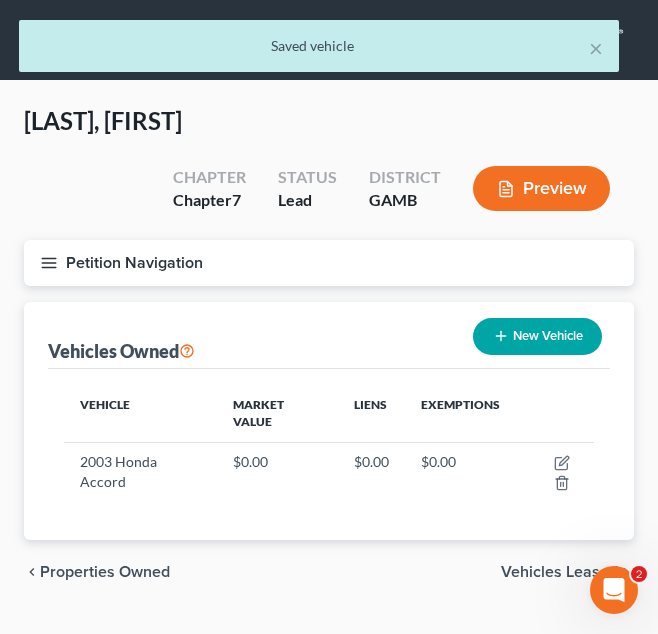 click on "New Vehicle" at bounding box center (537, 336) 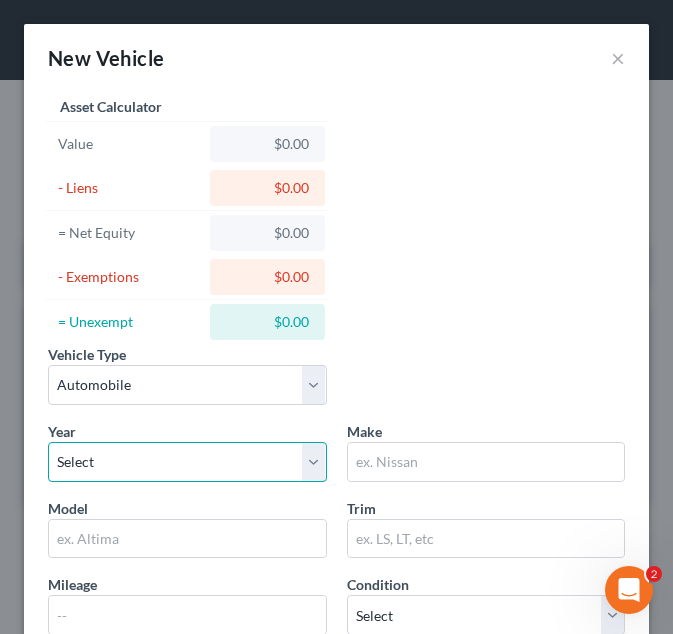 click on "Select 2026 2025 2024 2023 2022 2021 2020 2019 2018 2017 2016 2015 2014 2013 2012 2011 2010 2009 2008 2007 2006 2005 2004 2003 2002 2001 2000 1999 1998 1997 1996 1995 1994 1993 1992 1991 1990 1989 1988 1987 1986 1985 1984 1983 1982 1981 1980 1979 1978 1977 1976 1975 1974 1973 1972 1971 1970 1969 1968 1967 1966 1965 1964 1963 1962 1961 1960 1959 1958 1957 1956 1955 1954 1953 1952 1951 1950 1949 1948 1947 1946 1945 1944 1943 1942 1941 1940 1939 1938 1937 1936 1935 1934 1933 1932 1931 1930 1929 1928 1927 1926 1925 1924 1923 1922 1921 1920 1919 1918 1917 1916 1915 1914 1913 1912 1911 1910 1909 1908 1907 1906 1905 1904 1903 1902 1901" at bounding box center (187, 462) 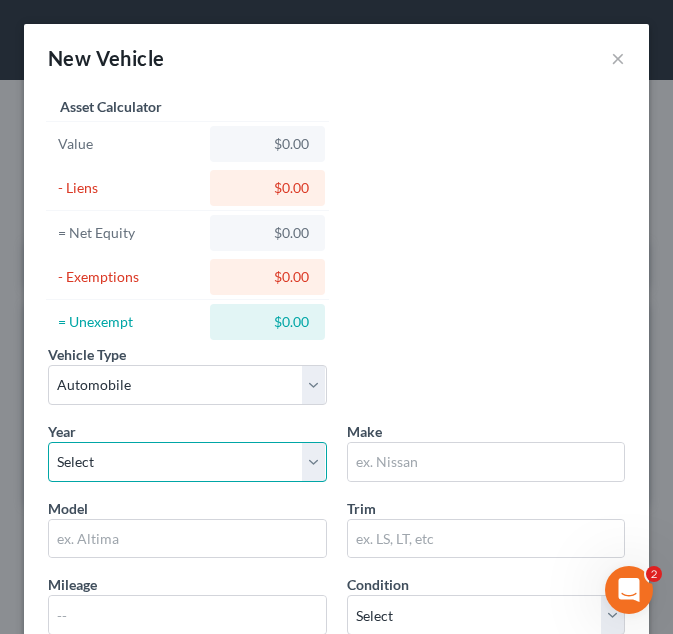 select on "8" 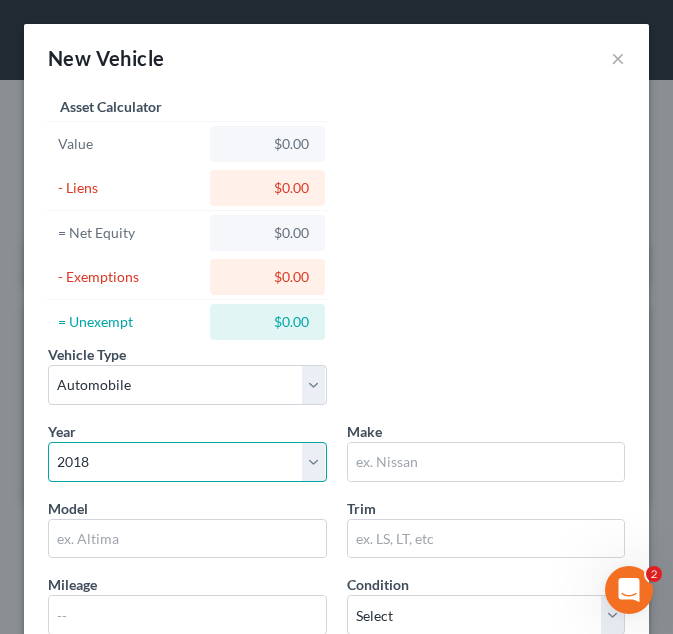click on "Select 2026 2025 2024 2023 2022 2021 2020 2019 2018 2017 2016 2015 2014 2013 2012 2011 2010 2009 2008 2007 2006 2005 2004 2003 2002 2001 2000 1999 1998 1997 1996 1995 1994 1993 1992 1991 1990 1989 1988 1987 1986 1985 1984 1983 1982 1981 1980 1979 1978 1977 1976 1975 1974 1973 1972 1971 1970 1969 1968 1967 1966 1965 1964 1963 1962 1961 1960 1959 1958 1957 1956 1955 1954 1953 1952 1951 1950 1949 1948 1947 1946 1945 1944 1943 1942 1941 1940 1939 1938 1937 1936 1935 1934 1933 1932 1931 1930 1929 1928 1927 1926 1925 1924 1923 1922 1921 1920 1919 1918 1917 1916 1915 1914 1913 1912 1911 1910 1909 1908 1907 1906 1905 1904 1903 1902 1901" at bounding box center (187, 462) 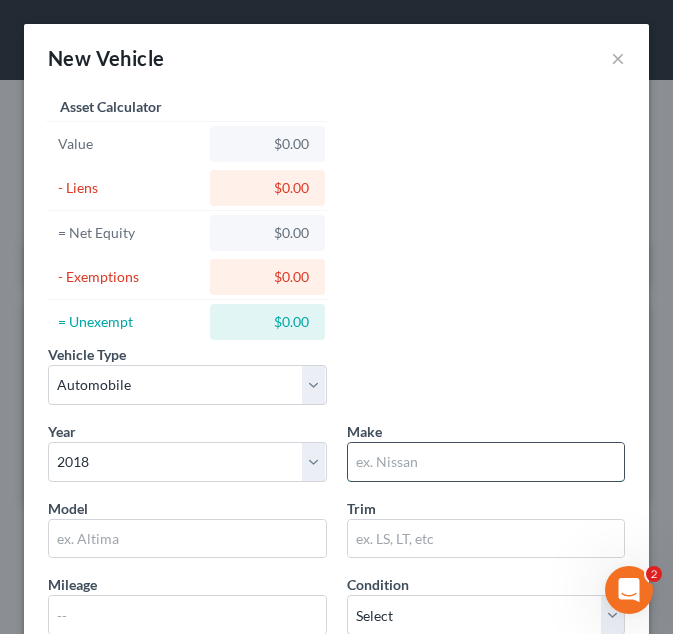 click at bounding box center [486, 462] 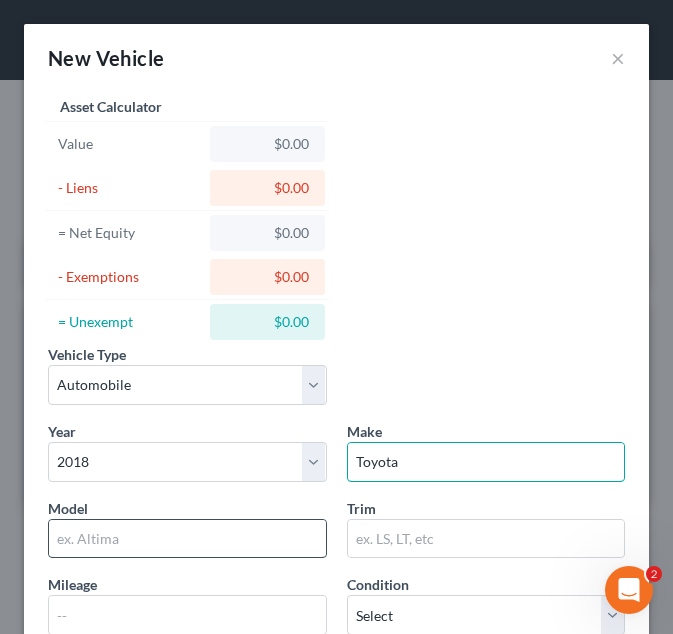 type on "Toyota" 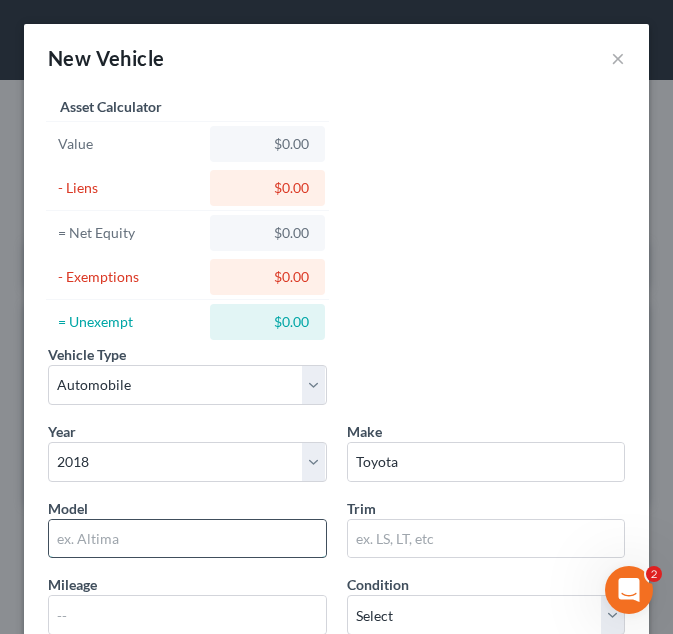 click at bounding box center (187, 539) 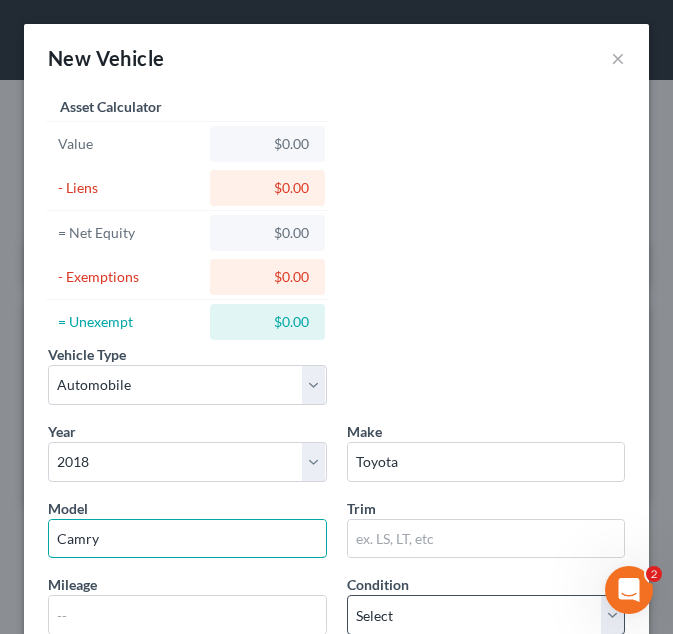 type on "Camry" 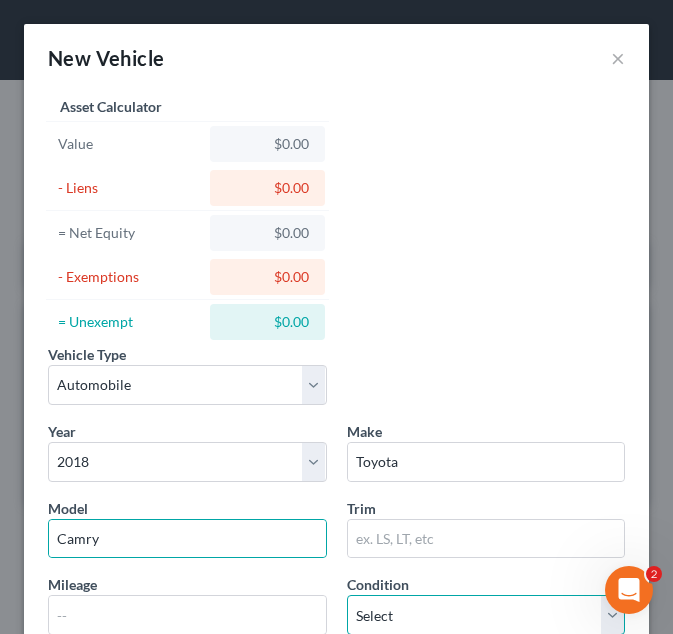 scroll, scrollTop: 1, scrollLeft: 0, axis: vertical 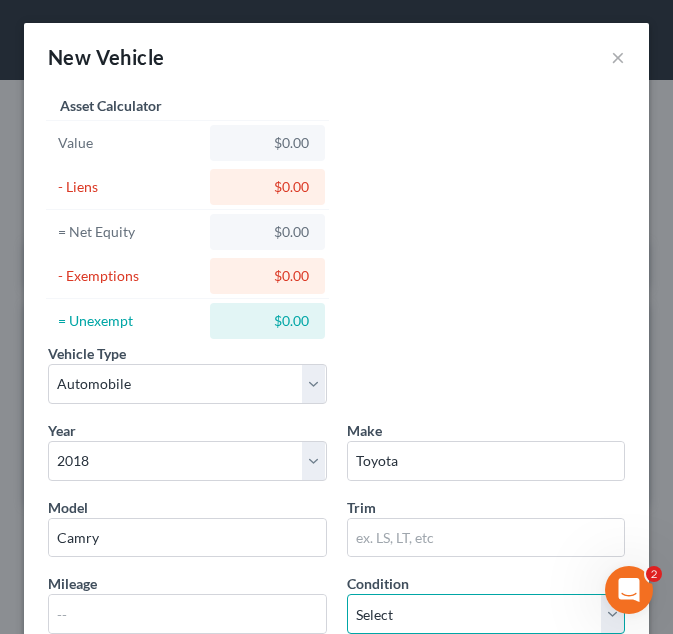 click on "Select Excellent Very Good Good Fair Poor" at bounding box center (486, 614) 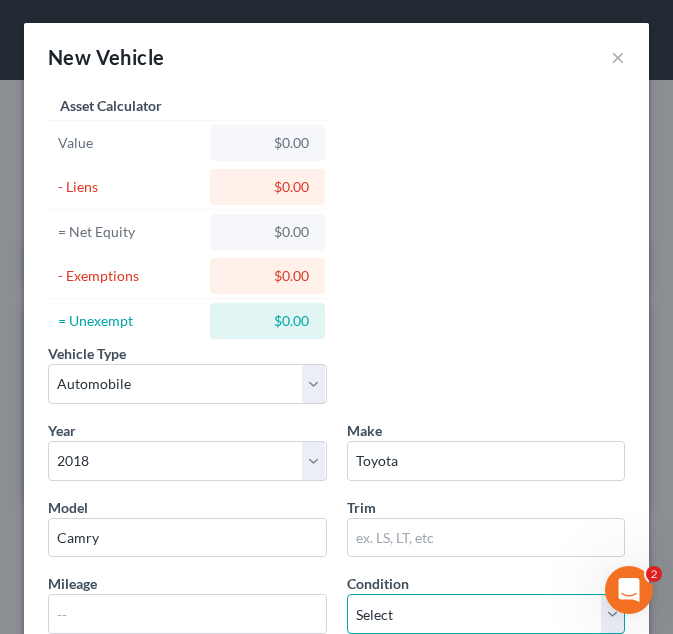 select on "3" 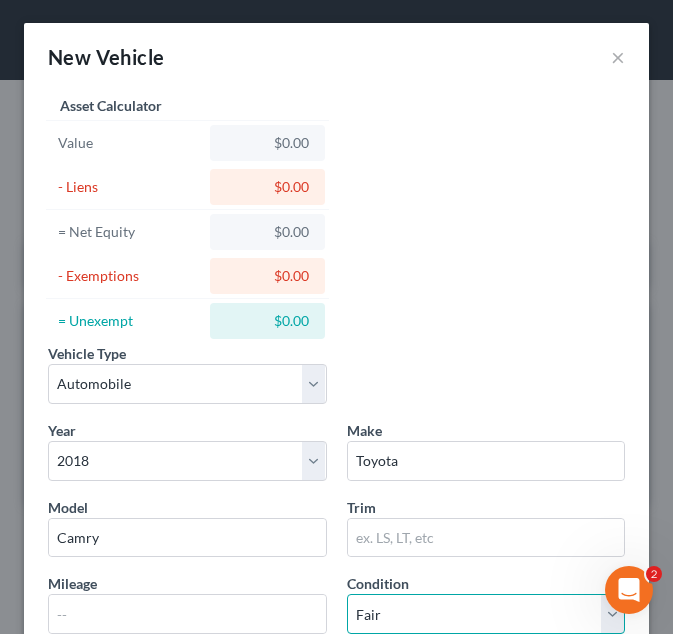 click on "Select Excellent Very Good Good Fair Poor" at bounding box center [486, 614] 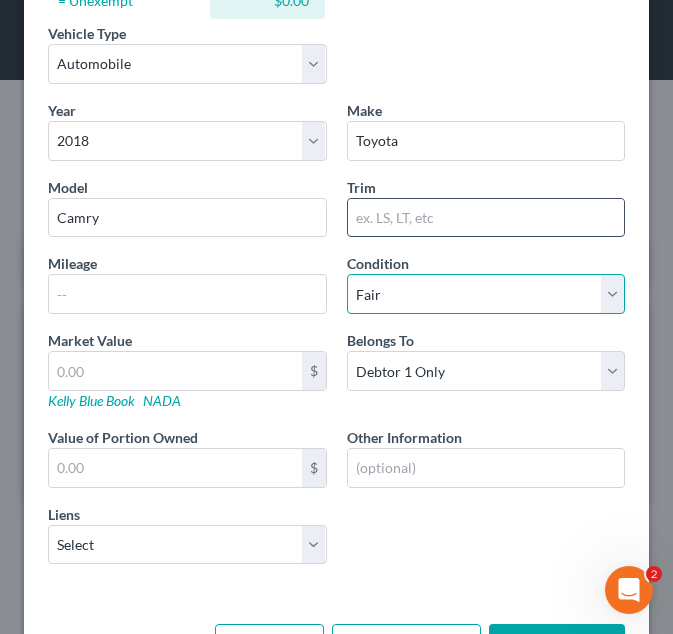 scroll, scrollTop: 322, scrollLeft: 0, axis: vertical 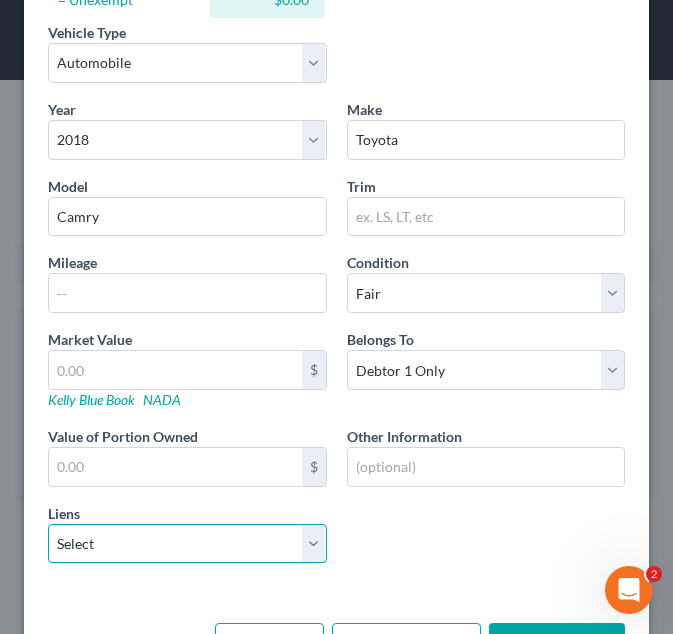 click on "Select Lendmark - $9,471.00 Heights Fin - $4,118.00" at bounding box center (187, 544) 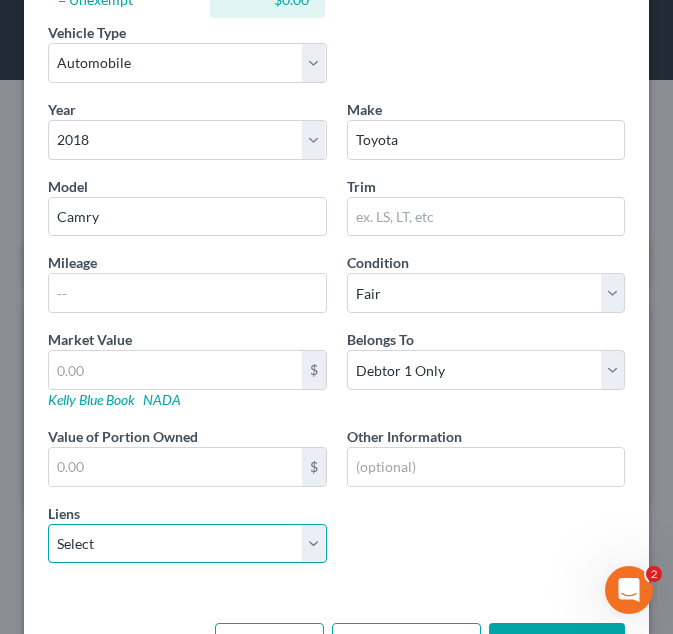 select on "1" 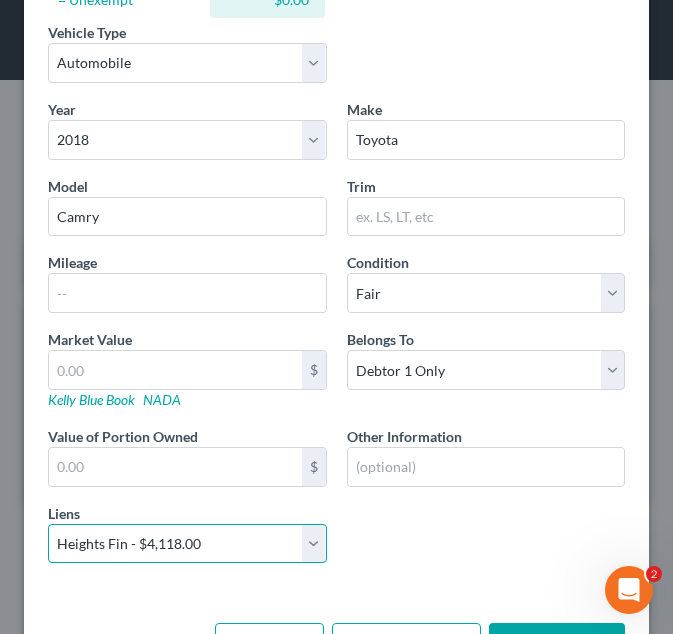 click on "Select Lendmark - $9,471.00 Heights Fin - $4,118.00" at bounding box center [187, 544] 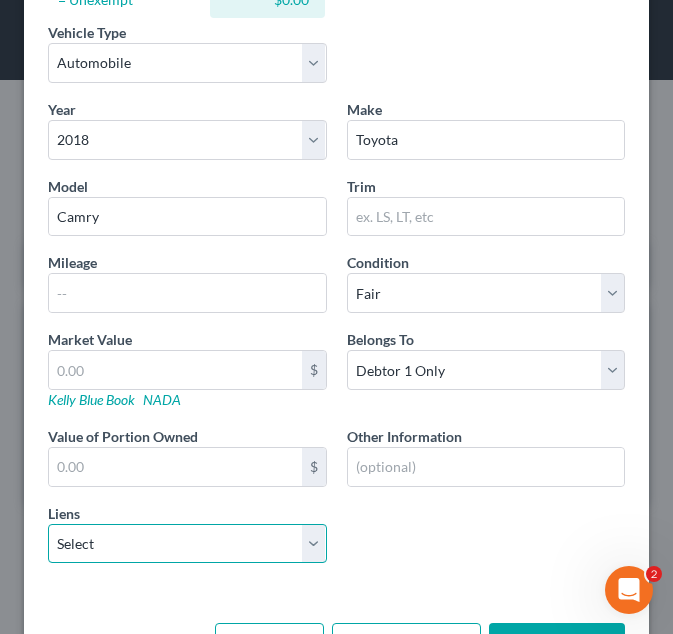 select on "42" 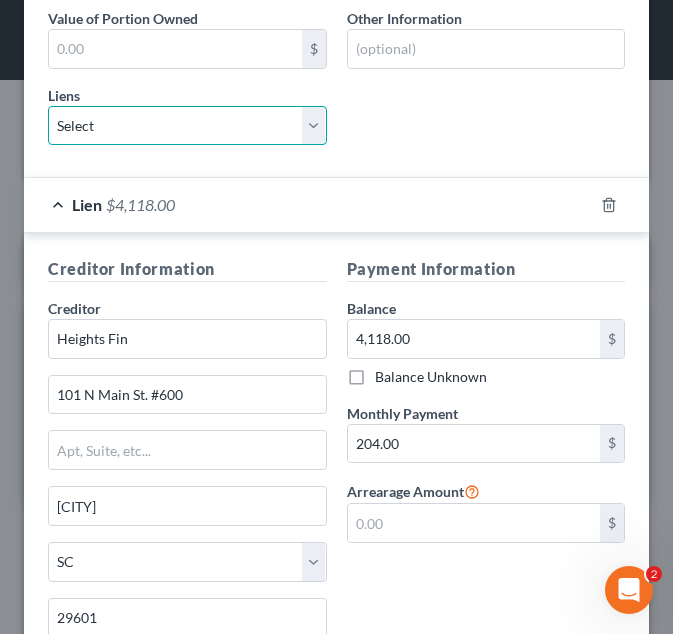 scroll, scrollTop: 738, scrollLeft: 0, axis: vertical 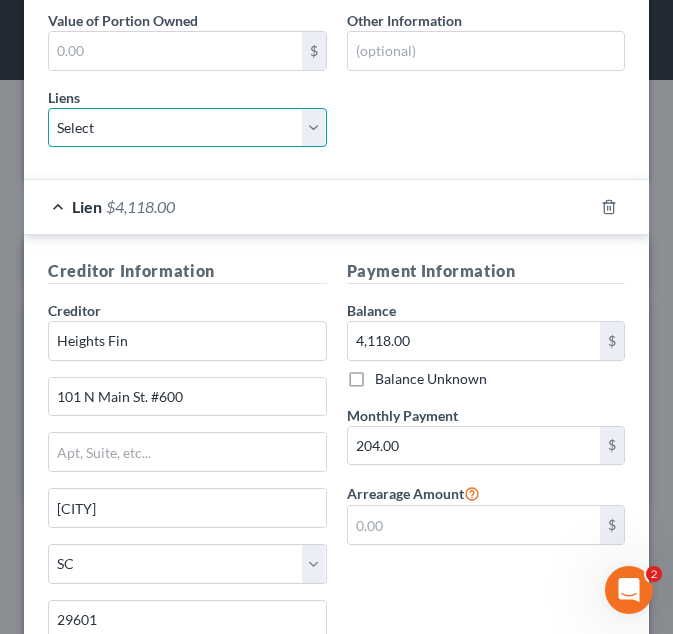 click on "Select Lendmark - $9,471.00" at bounding box center (187, 128) 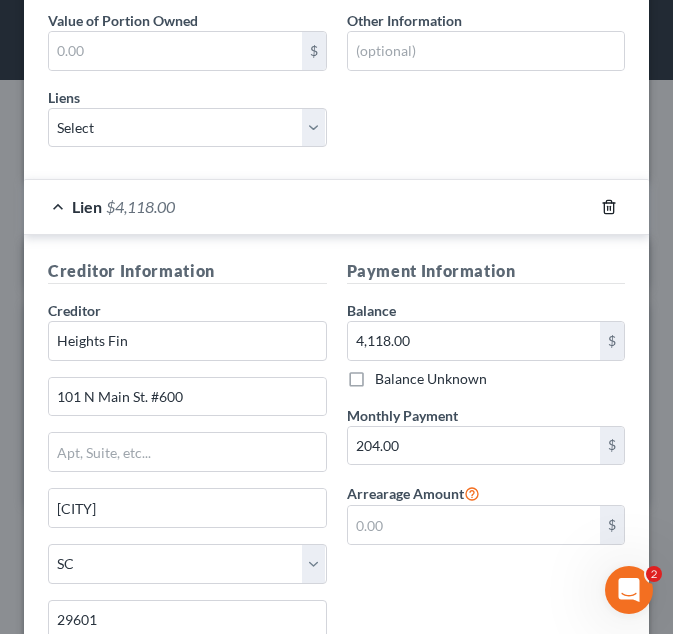 click 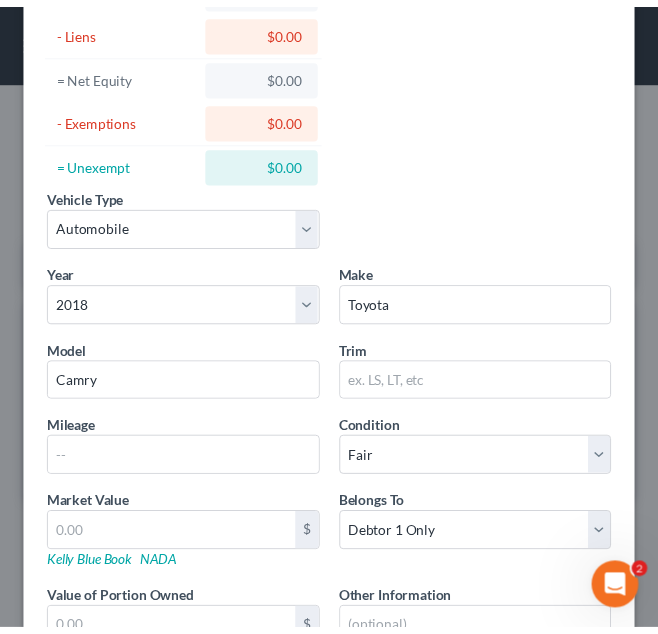 scroll, scrollTop: 0, scrollLeft: 0, axis: both 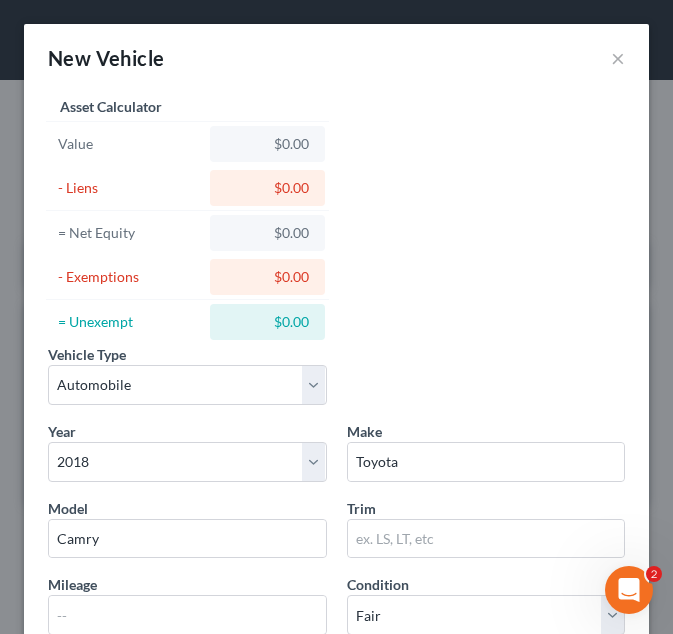 click on "New Vehicle ×" at bounding box center [336, 58] 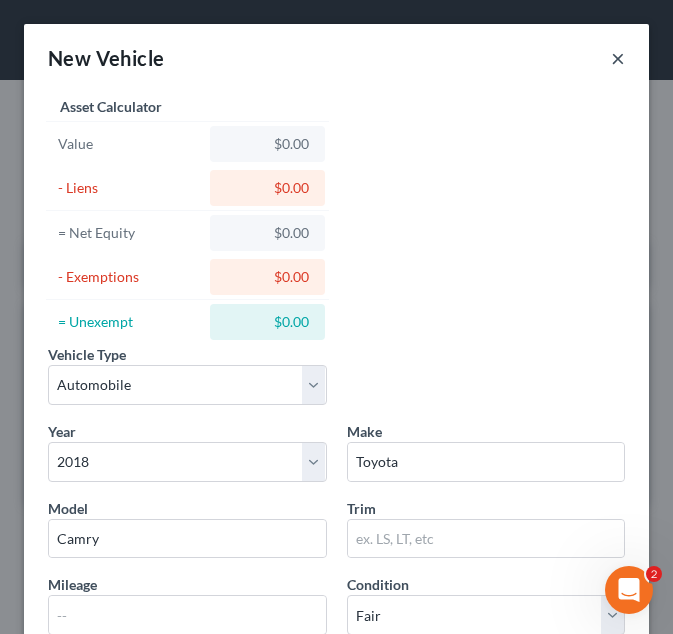 click on "×" at bounding box center (618, 58) 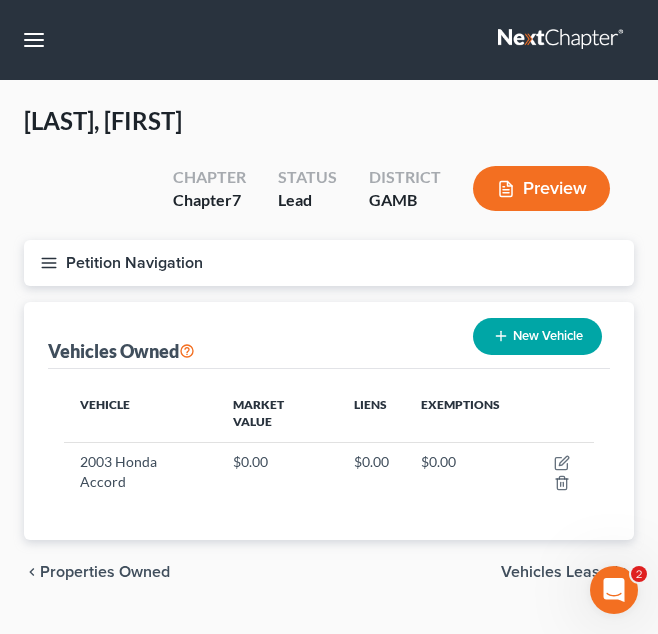 scroll, scrollTop: 46, scrollLeft: 0, axis: vertical 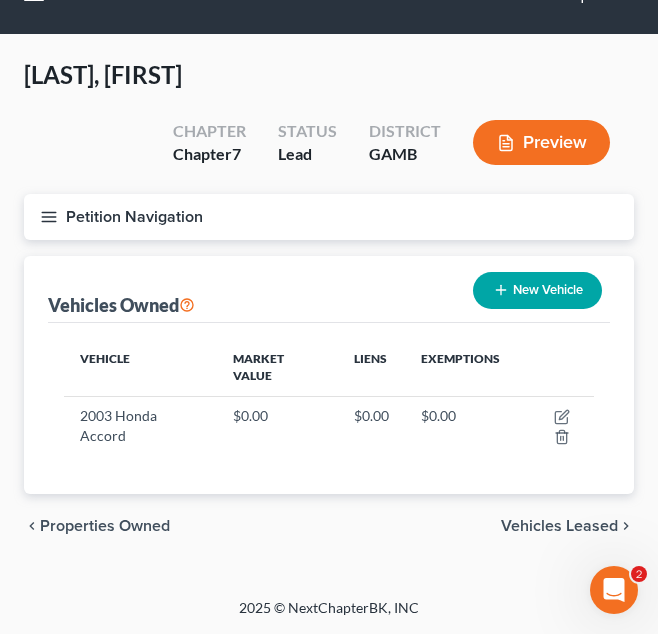 click on "chevron_left
Properties Owned
Vehicles Leased
chevron_right" at bounding box center [329, 526] 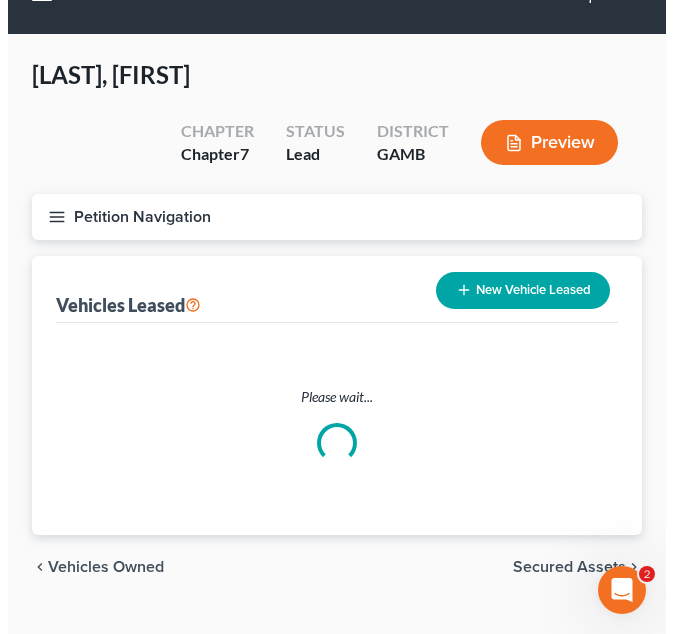 scroll, scrollTop: 0, scrollLeft: 0, axis: both 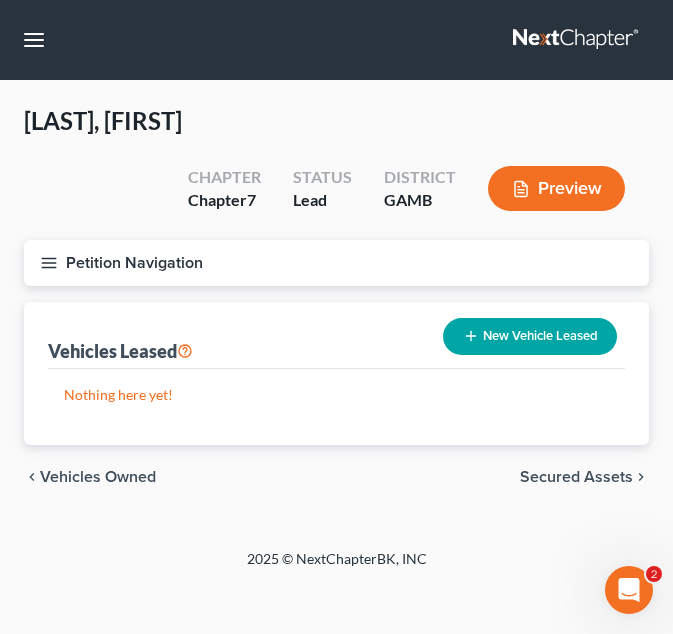 click on "Secured Assets" at bounding box center (576, 477) 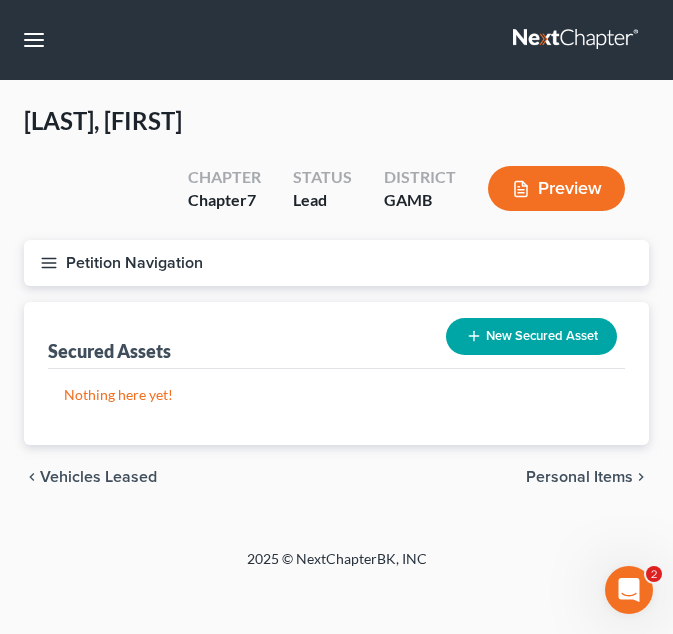 click on "Personal Items" at bounding box center (579, 477) 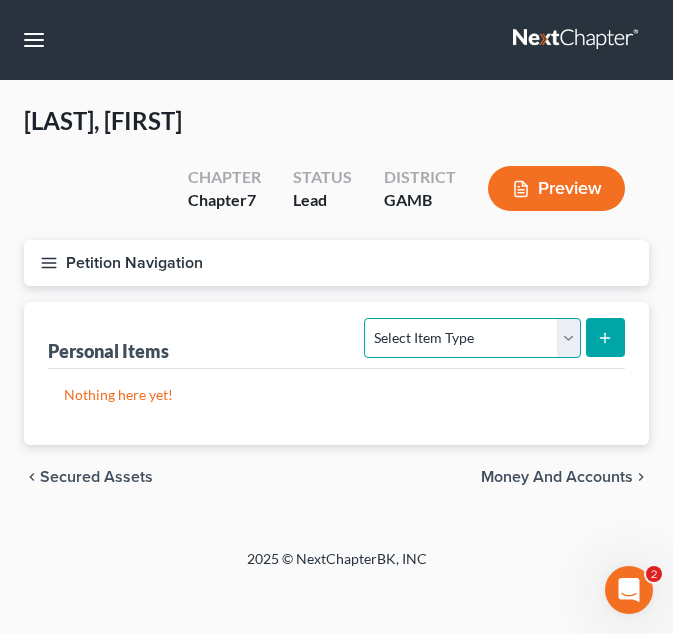 click on "Select Item Type Clothing Collectibles Of Value Electronics Firearms Household Goods Jewelry Other Pet(s) Sports & Hobby Equipment" at bounding box center (472, 338) 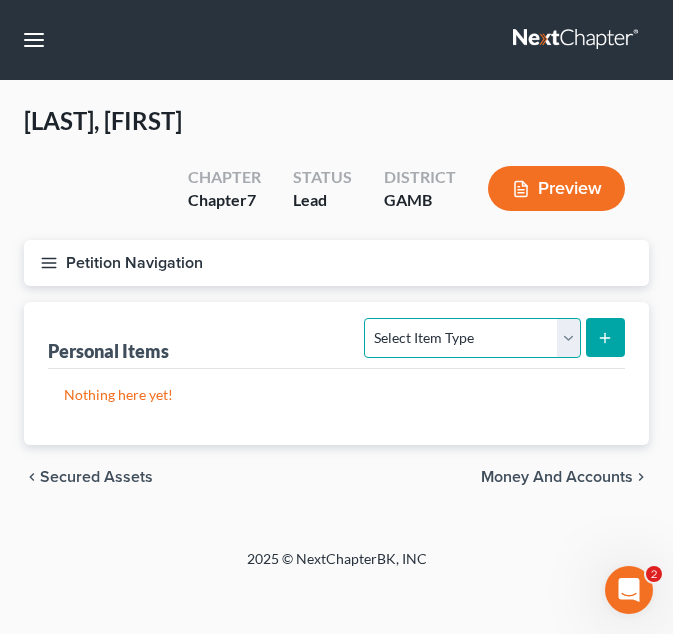 select on "clothing" 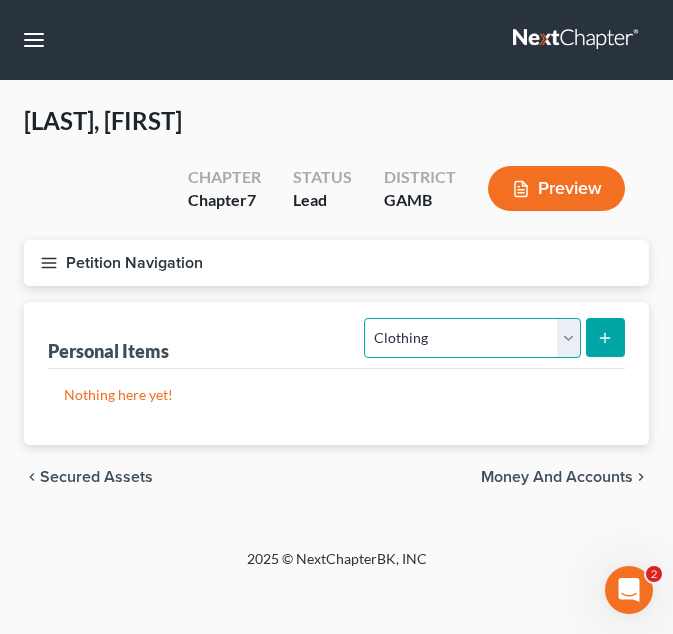 click on "Select Item Type Clothing Collectibles Of Value Electronics Firearms Household Goods Jewelry Other Pet(s) Sports & Hobby Equipment" at bounding box center [472, 338] 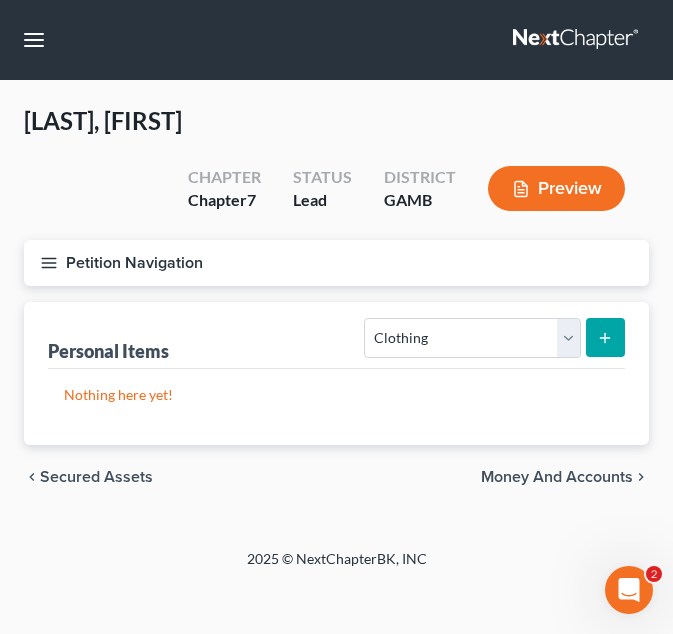 click at bounding box center [605, 337] 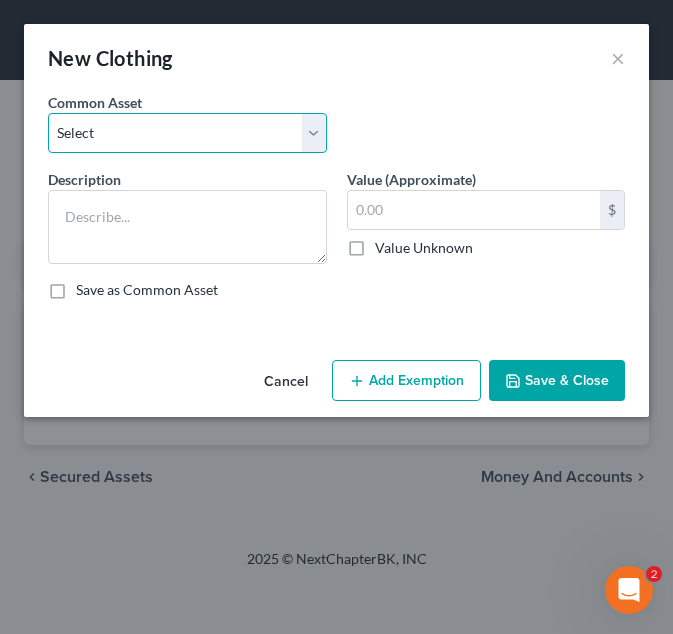 click on "Select Debtor's Clothing Debtor's Clothing" at bounding box center [187, 133] 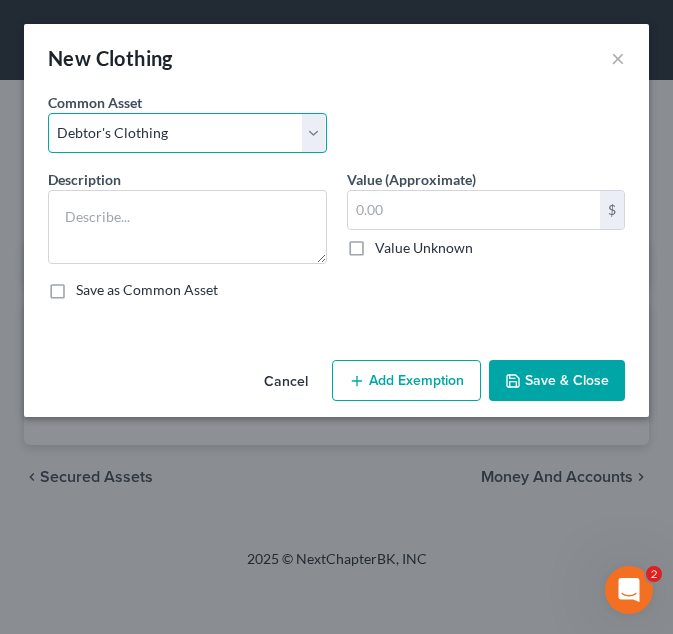 click on "Select Debtor's Clothing Debtor's Clothing" at bounding box center (187, 133) 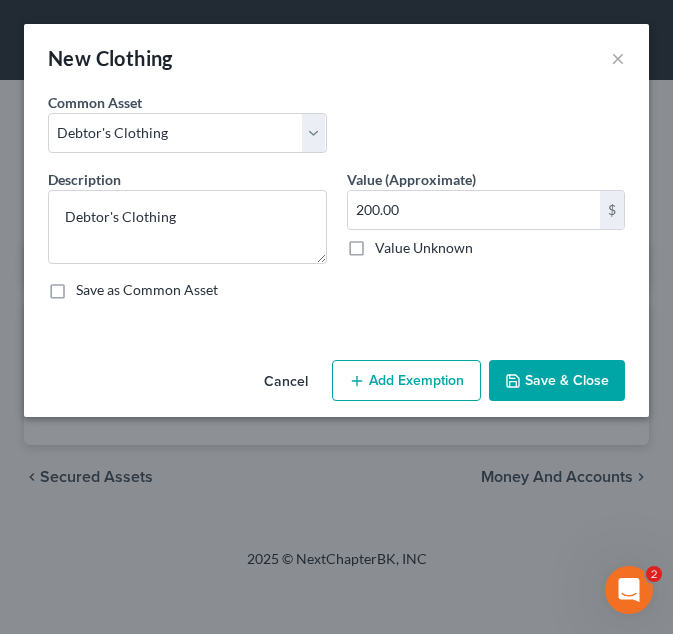 click on "Add Exemption" at bounding box center [406, 381] 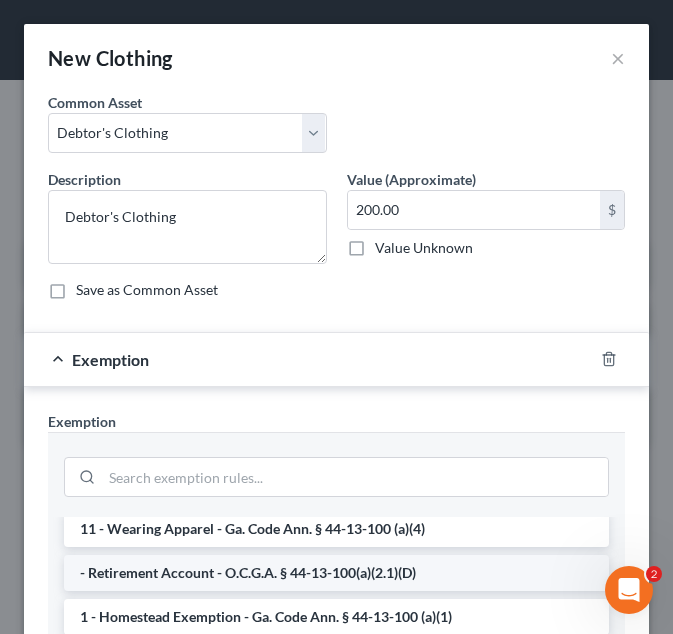 scroll, scrollTop: 51, scrollLeft: 0, axis: vertical 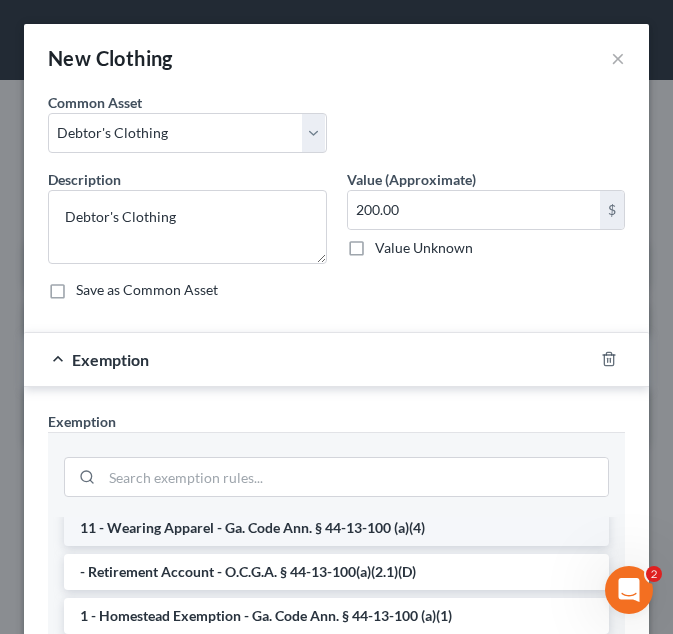 click on "11 - Wearing Apparel - Ga. Code Ann. § 44-13-100 (a)(4)" at bounding box center (336, 528) 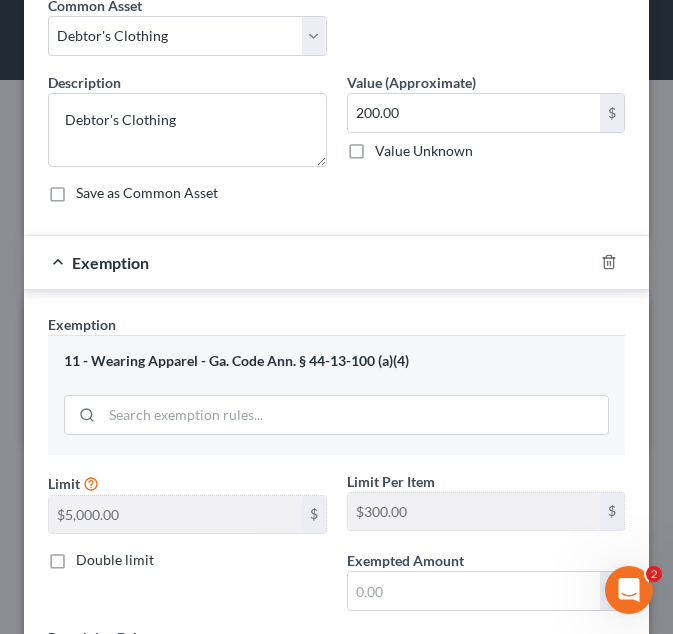 scroll, scrollTop: 98, scrollLeft: 0, axis: vertical 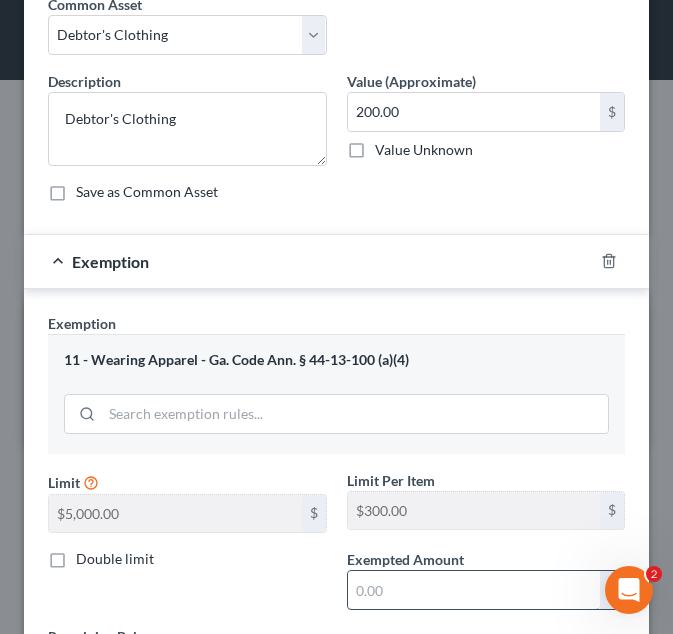 click at bounding box center (474, 590) 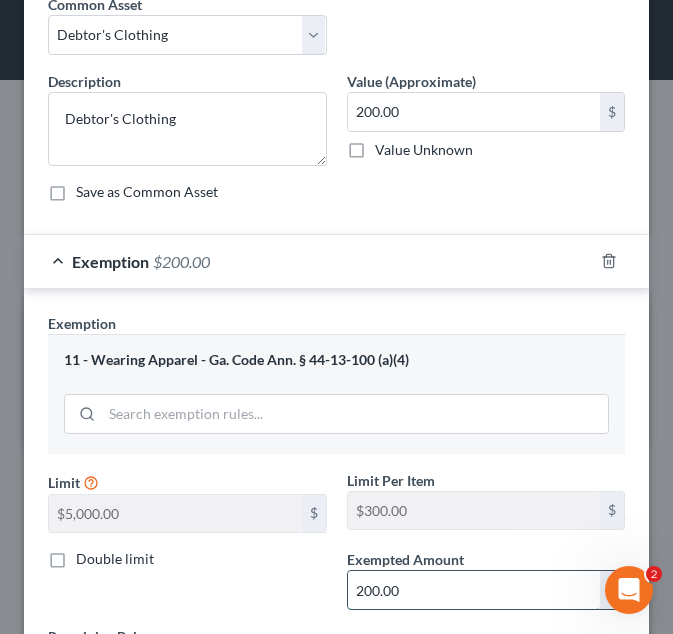 scroll, scrollTop: 293, scrollLeft: 0, axis: vertical 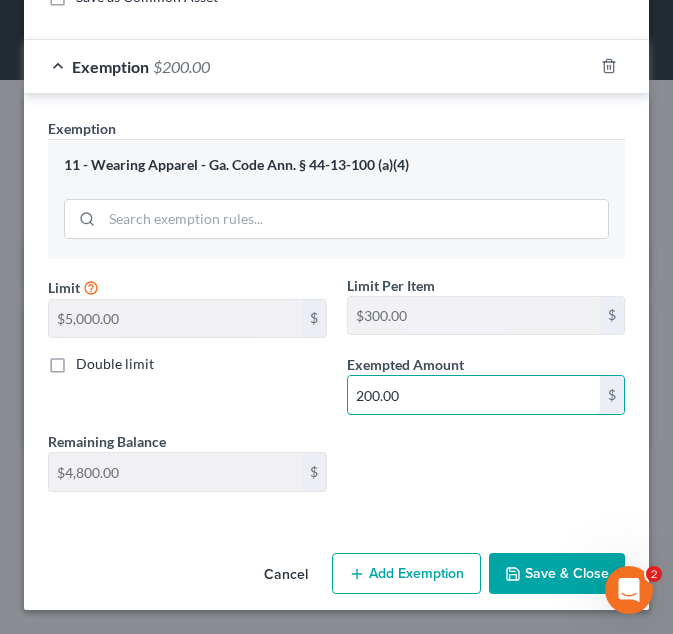 type on "200.00" 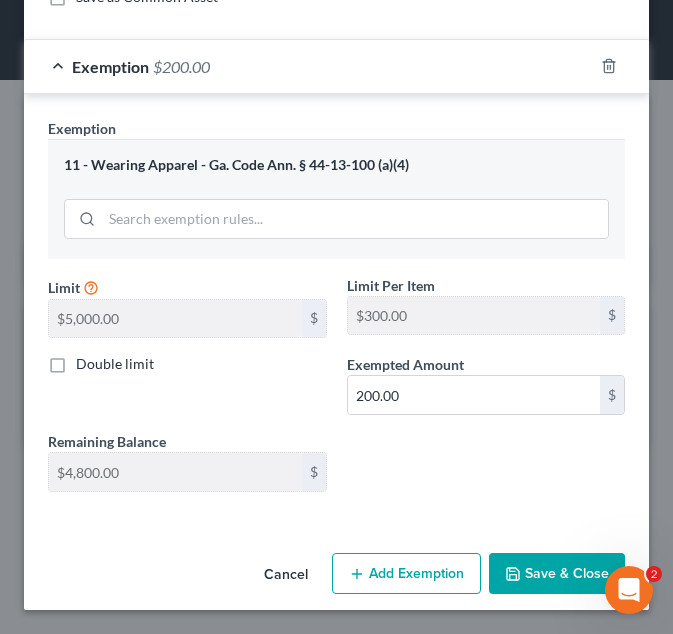 click 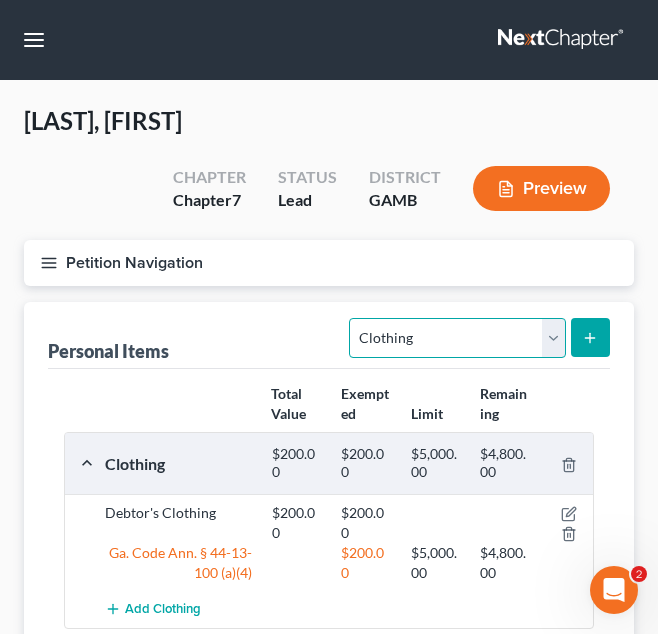 click on "Select Item Type Clothing Collectibles Of Value Electronics Firearms Household Goods Jewelry Other Pet(s) Sports & Hobby Equipment" at bounding box center (457, 338) 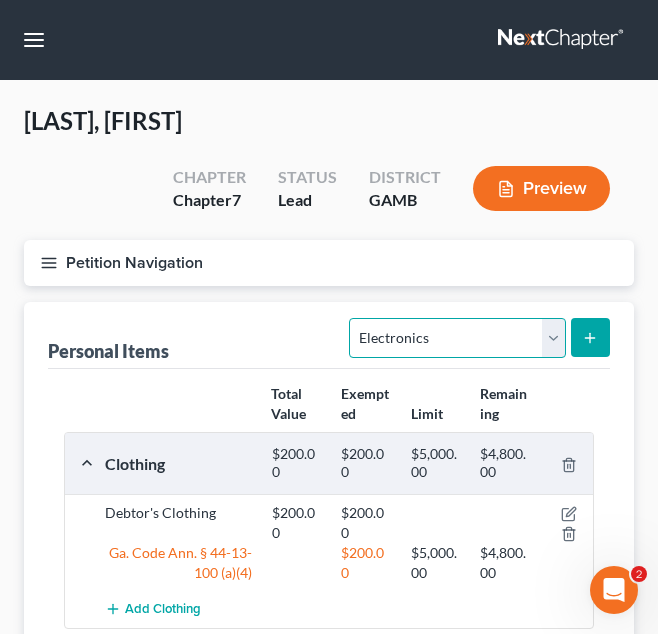 click on "Select Item Type Clothing Collectibles Of Value Electronics Firearms Household Goods Jewelry Other Pet(s) Sports & Hobby Equipment" at bounding box center [457, 338] 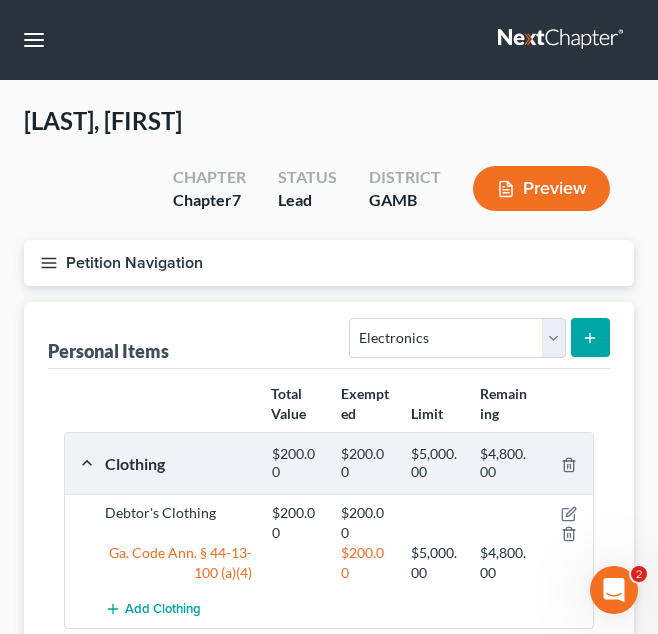 click 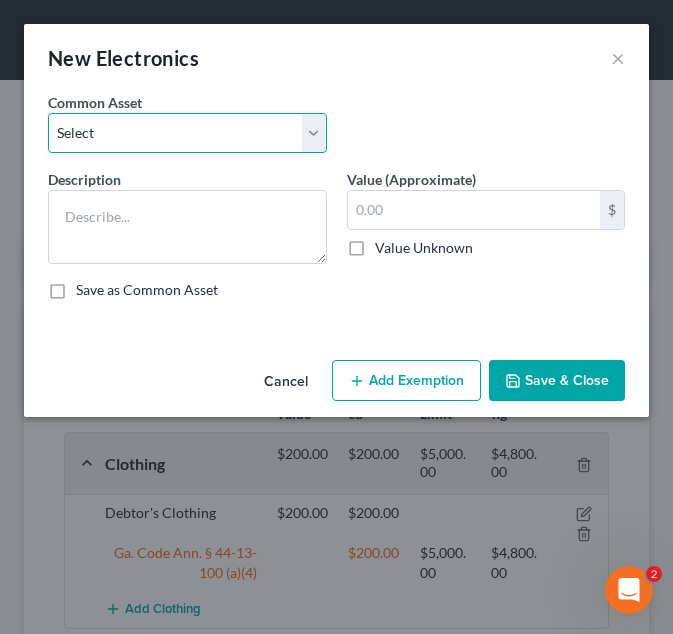 click on "Select Debtor's TV and Computer Debtor's TV and Computer Debtor's TV and Computer" at bounding box center (187, 133) 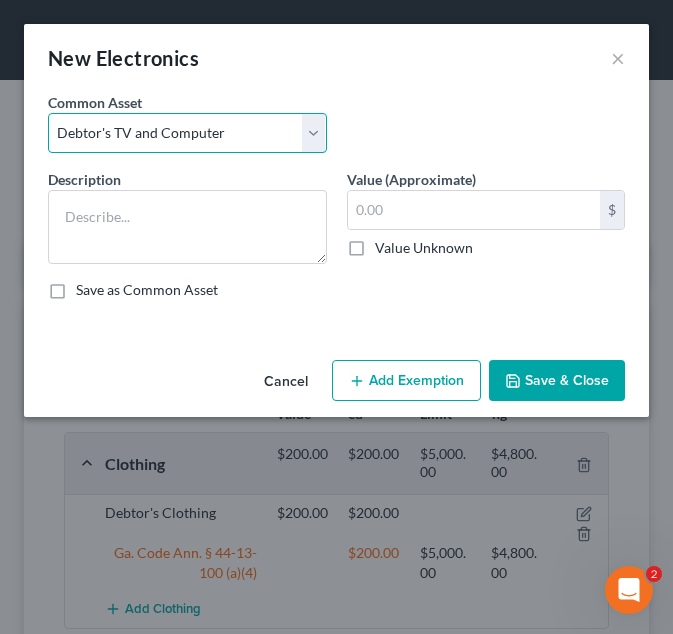 click on "Select Debtor's TV and Computer Debtor's TV and Computer Debtor's TV and Computer" at bounding box center [187, 133] 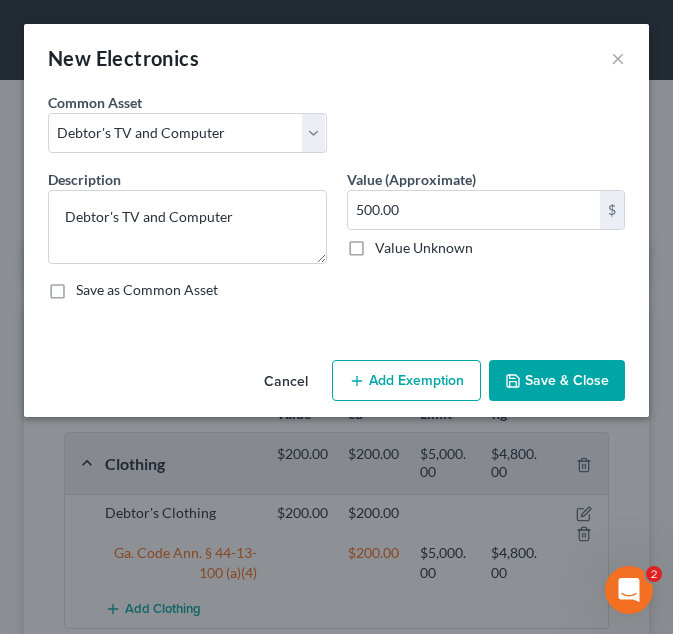 click on "Add Exemption" at bounding box center [406, 381] 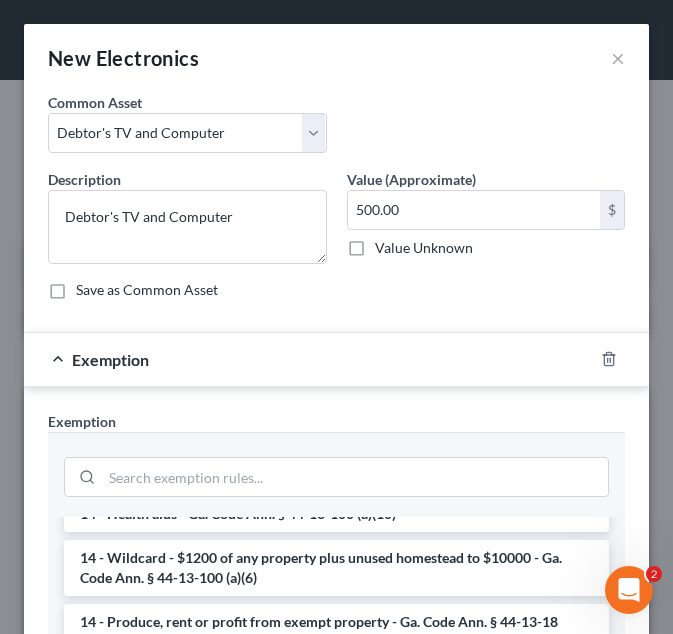 scroll, scrollTop: 330, scrollLeft: 0, axis: vertical 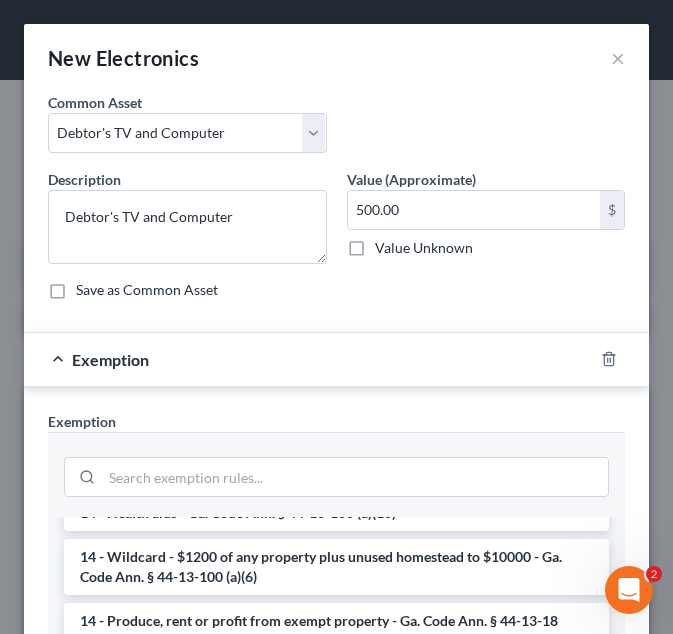 click on "14 - Wildcard -  $1200 of any property plus unused homestead to $10000 - Ga. Code Ann. § 44-13-100 (a)(6)" at bounding box center (336, 567) 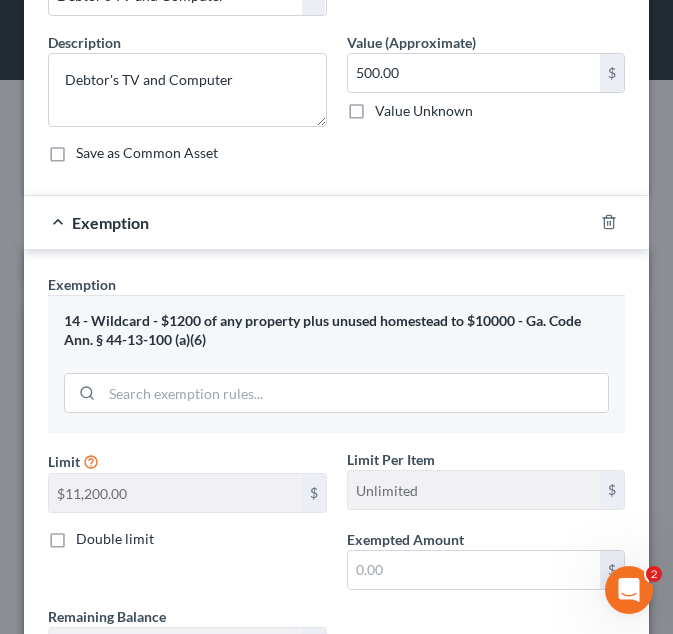 scroll, scrollTop: 196, scrollLeft: 0, axis: vertical 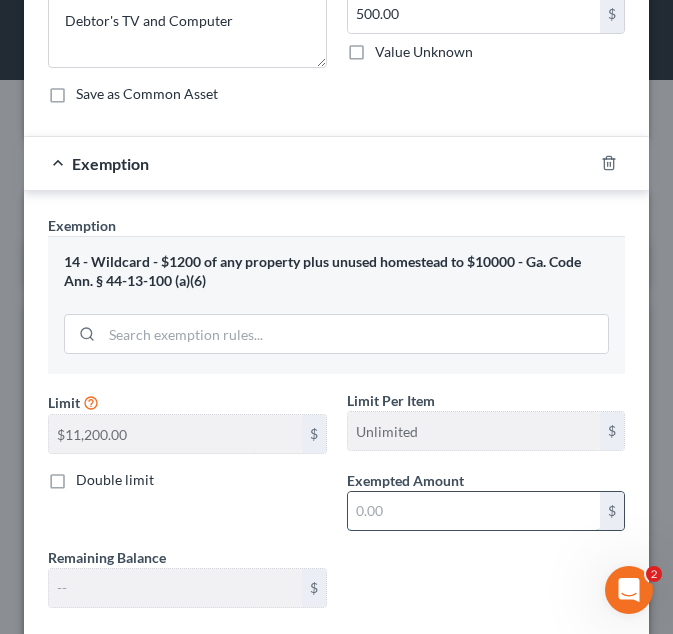 click at bounding box center (474, 511) 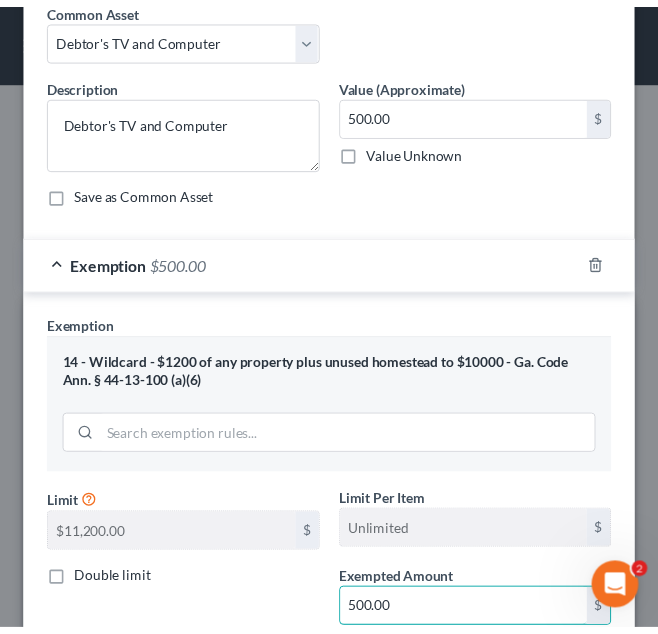 scroll, scrollTop: 312, scrollLeft: 0, axis: vertical 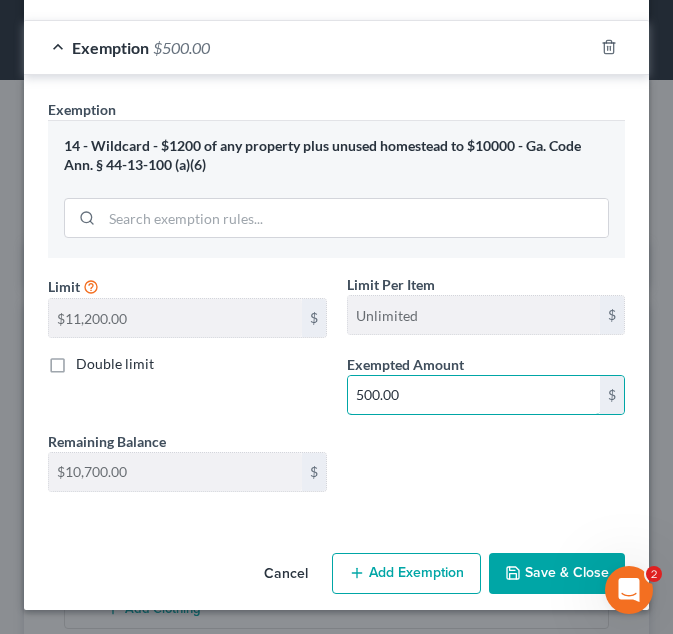 type on "500.00" 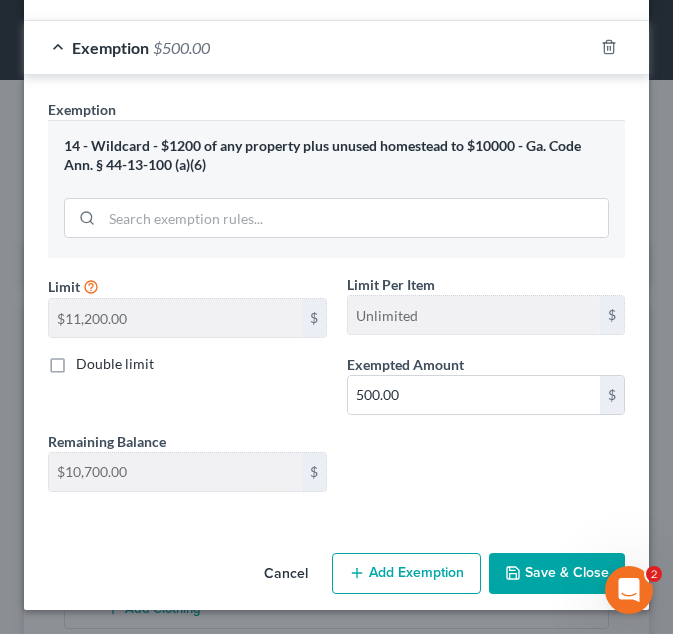 click on "Save & Close" at bounding box center [557, 574] 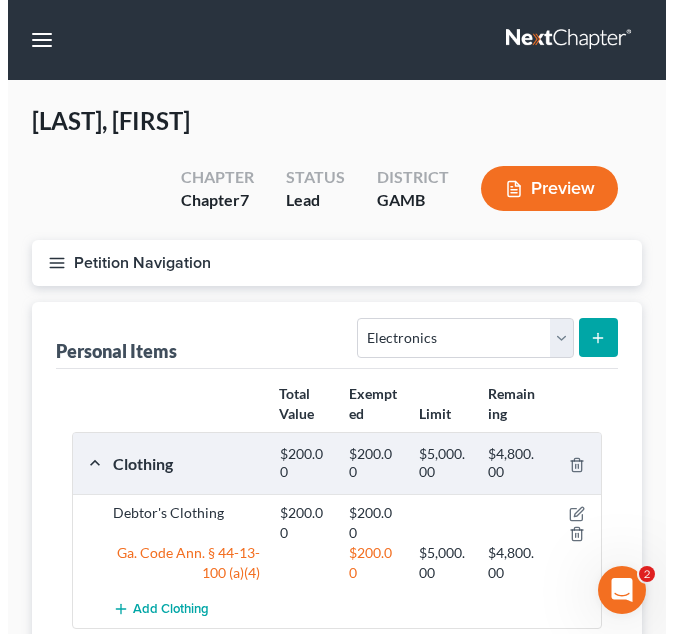 scroll, scrollTop: 296, scrollLeft: 0, axis: vertical 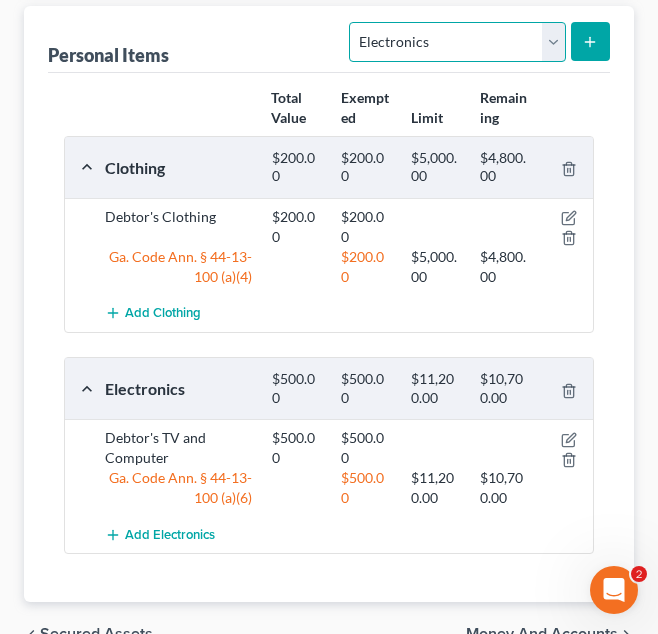 click on "Select Item Type Clothing Collectibles Of Value Electronics Firearms Household Goods Jewelry Other Pet(s) Sports & Hobby Equipment" at bounding box center [457, 42] 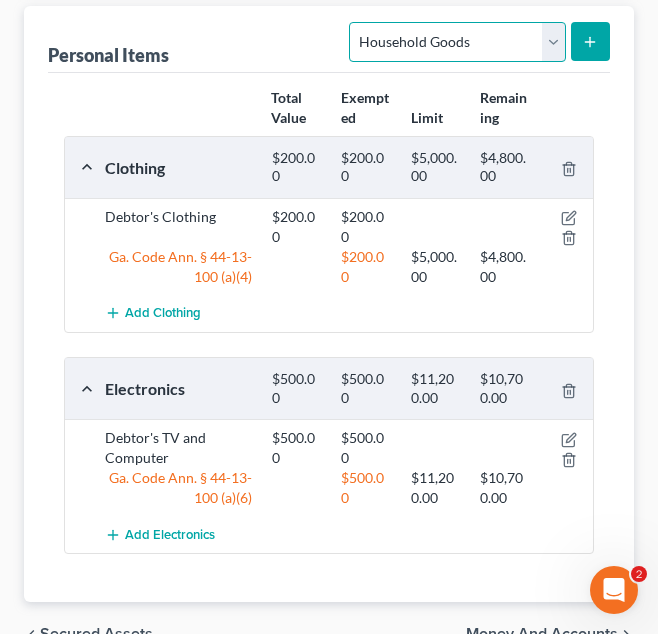 click on "Select Item Type Clothing Collectibles Of Value Electronics Firearms Household Goods Jewelry Other Pet(s) Sports & Hobby Equipment" at bounding box center (457, 42) 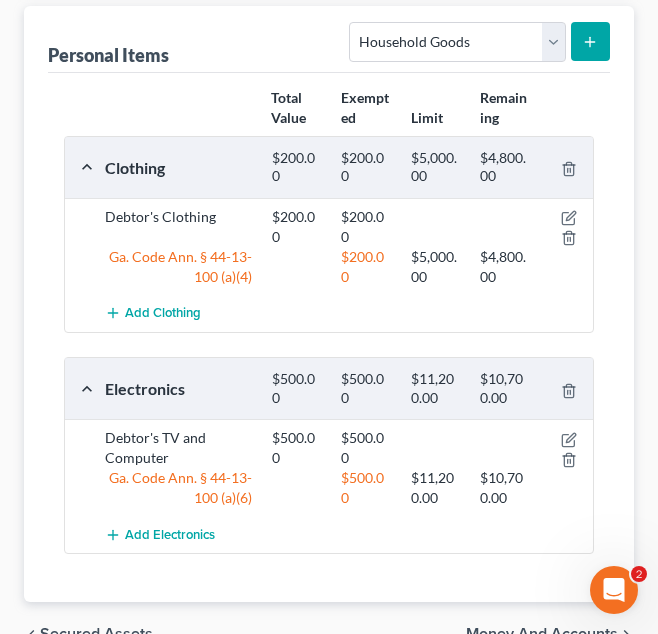 click at bounding box center [590, 41] 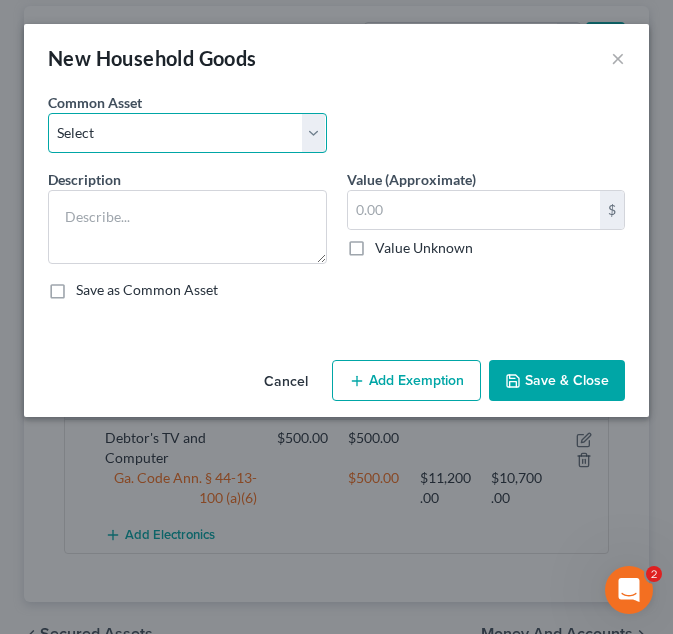 click on "Select Debtor's Furniture Debtor's Furniture" at bounding box center [187, 133] 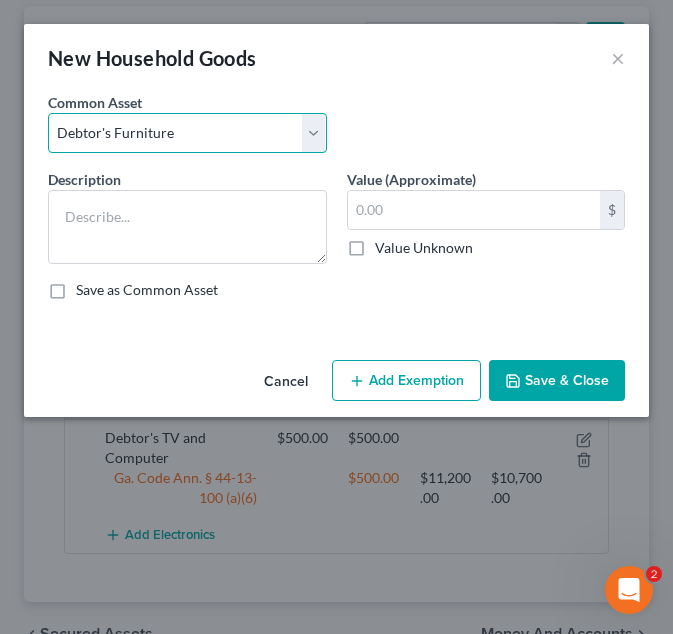 click on "Select Debtor's Furniture Debtor's Furniture" at bounding box center [187, 133] 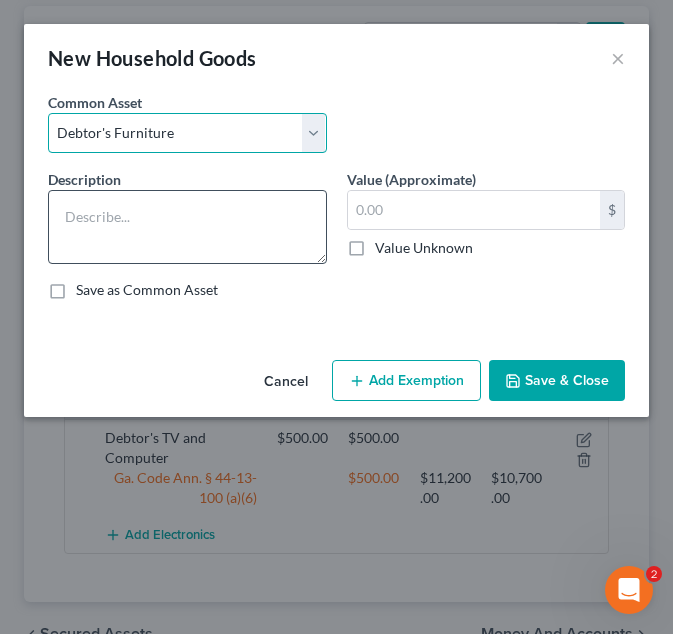 type on "Debtor's Furniture" 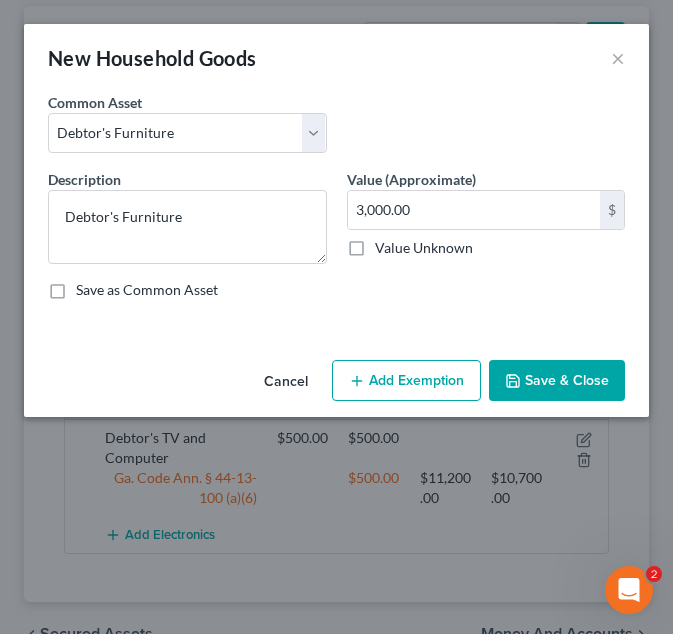 click on "Add Exemption" at bounding box center (406, 381) 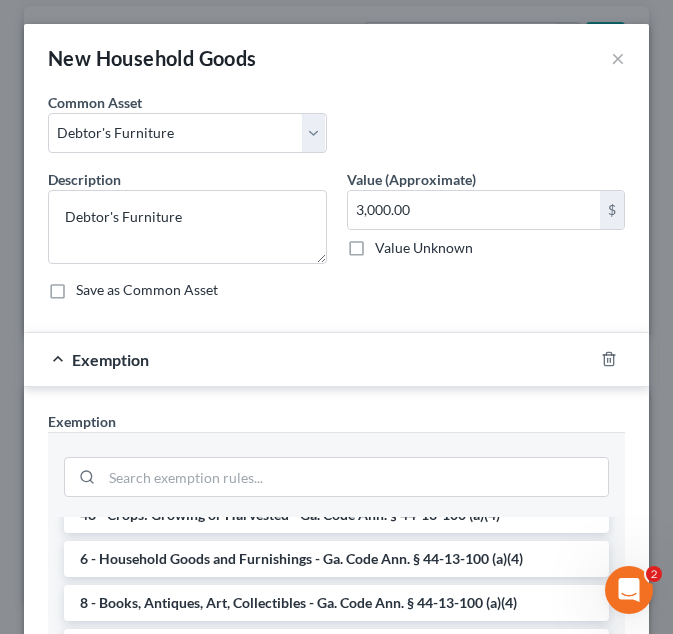 scroll, scrollTop: 217, scrollLeft: 0, axis: vertical 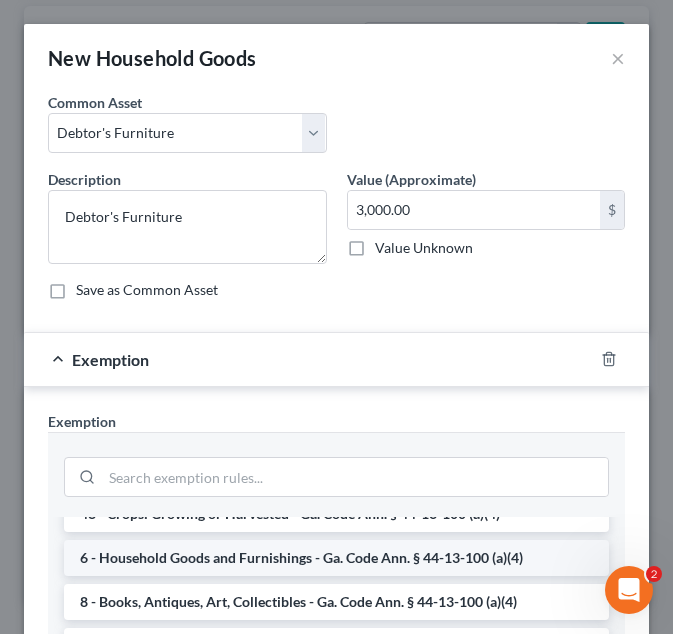 click on "6 - Household Goods and Furnishings - Ga. Code Ann. § 44-13-100 (a)(4)" at bounding box center [336, 558] 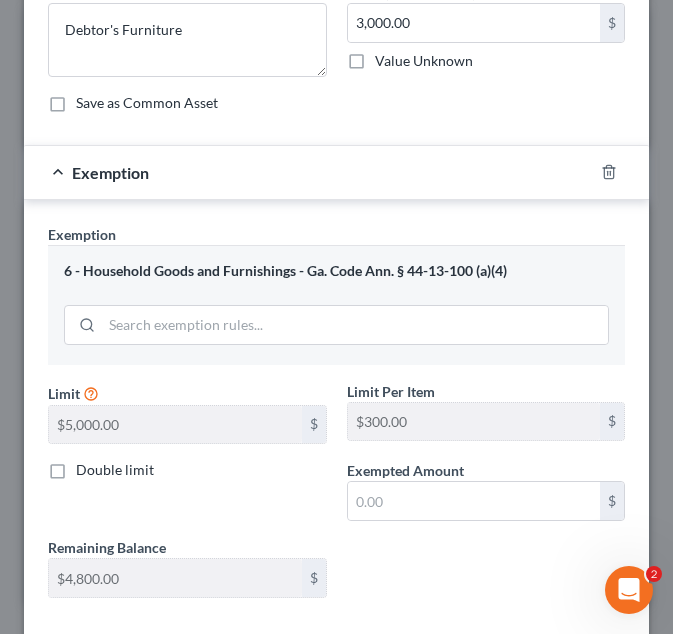 scroll, scrollTop: 195, scrollLeft: 0, axis: vertical 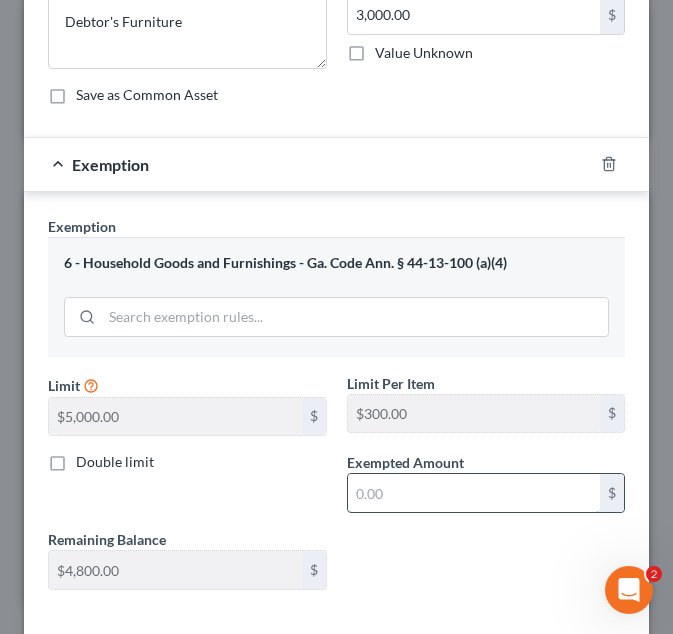 click at bounding box center [474, 493] 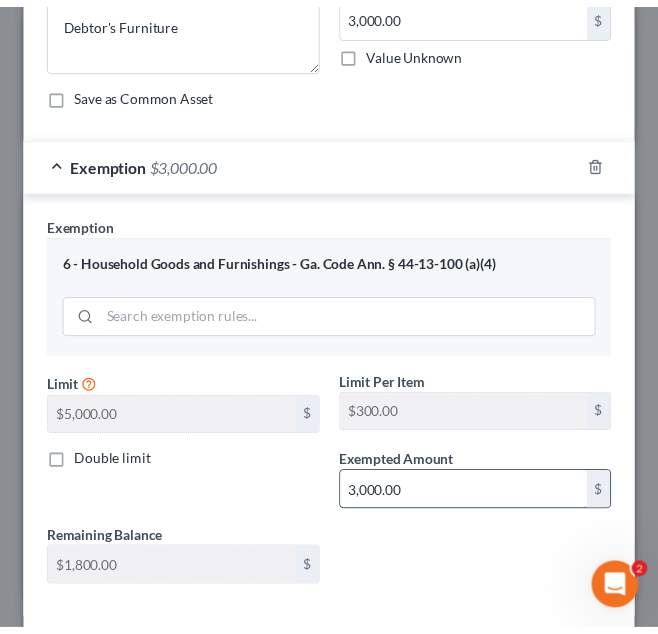 scroll, scrollTop: 293, scrollLeft: 0, axis: vertical 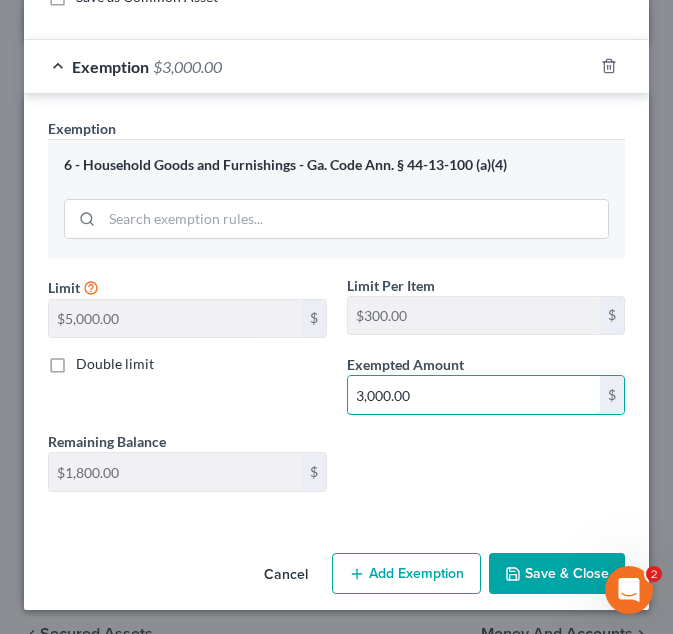 type on "3,000.00" 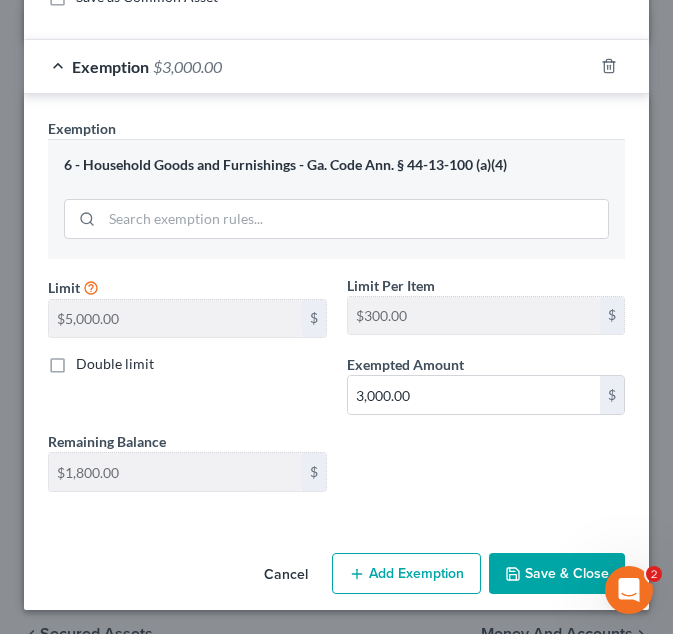 click on "Save & Close" at bounding box center [557, 574] 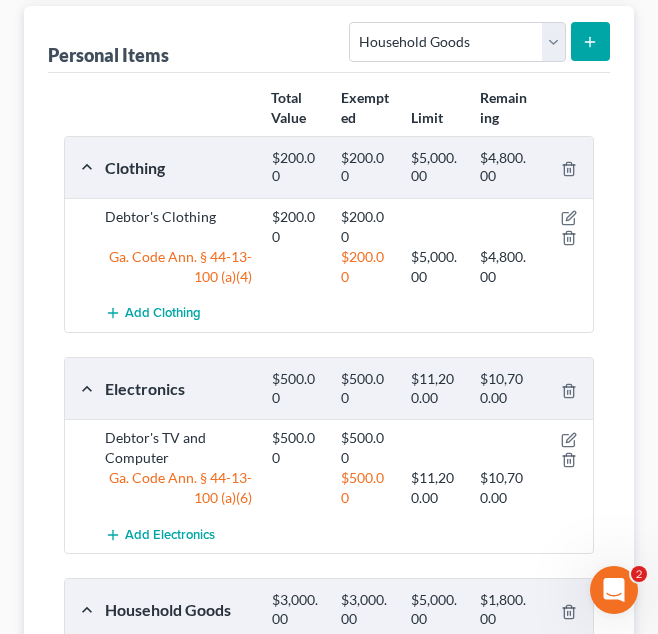 scroll, scrollTop: 626, scrollLeft: 0, axis: vertical 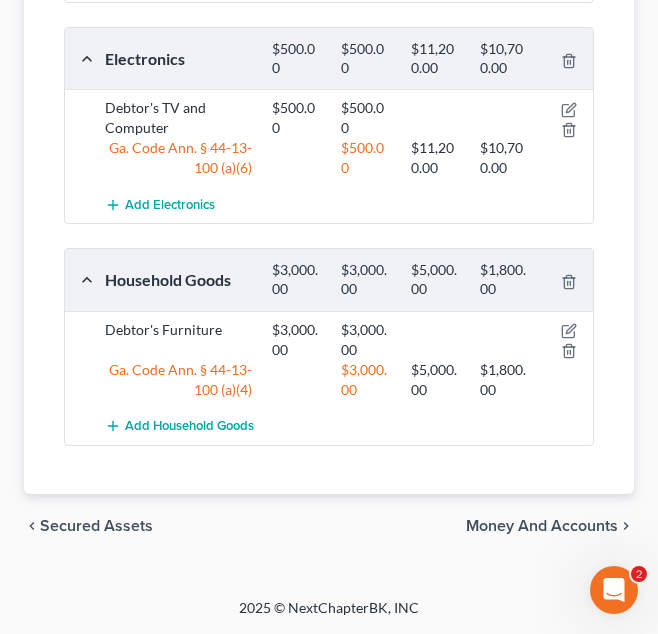 click on "Money and Accounts" at bounding box center [542, 526] 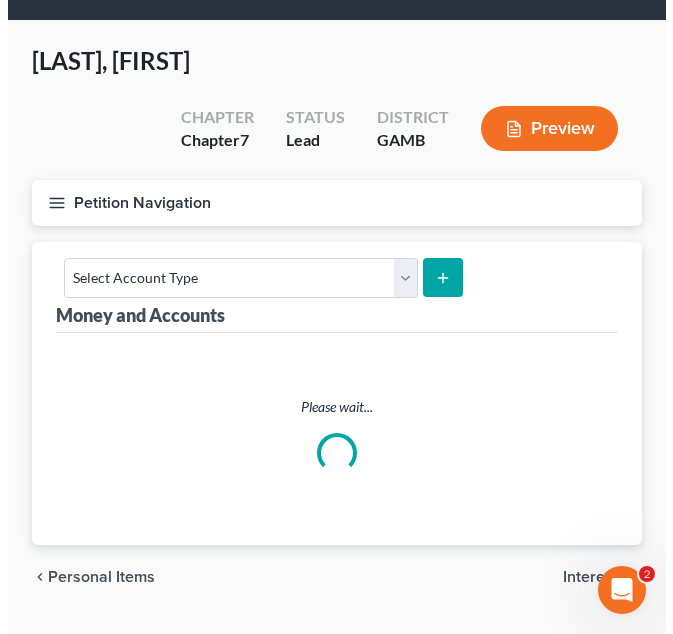 scroll, scrollTop: 0, scrollLeft: 0, axis: both 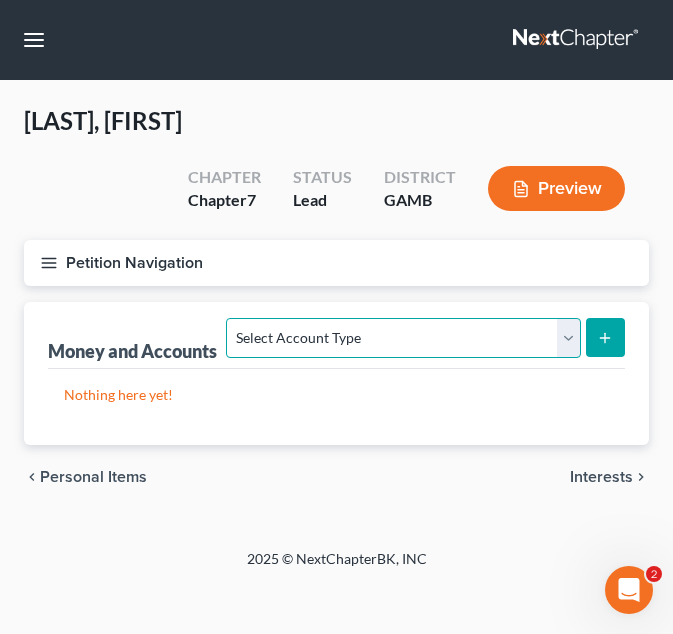 click on "Select Account Type Brokerage Cash on Hand Certificates of Deposit Checking Account Money Market Other (Credit Union, Health Savings Account, etc) Safe Deposit Box Savings Account Security Deposits or Prepayments" at bounding box center (403, 338) 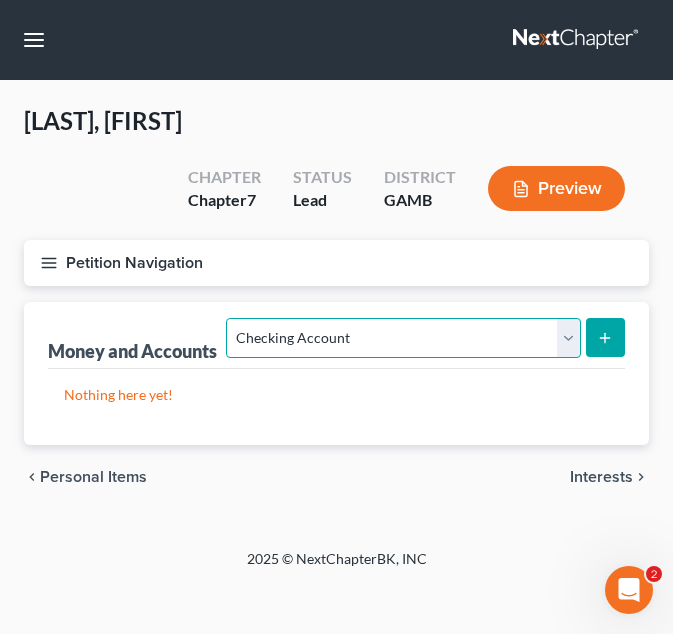 click on "Select Account Type Brokerage Cash on Hand Certificates of Deposit Checking Account Money Market Other (Credit Union, Health Savings Account, etc) Safe Deposit Box Savings Account Security Deposits or Prepayments" at bounding box center [403, 338] 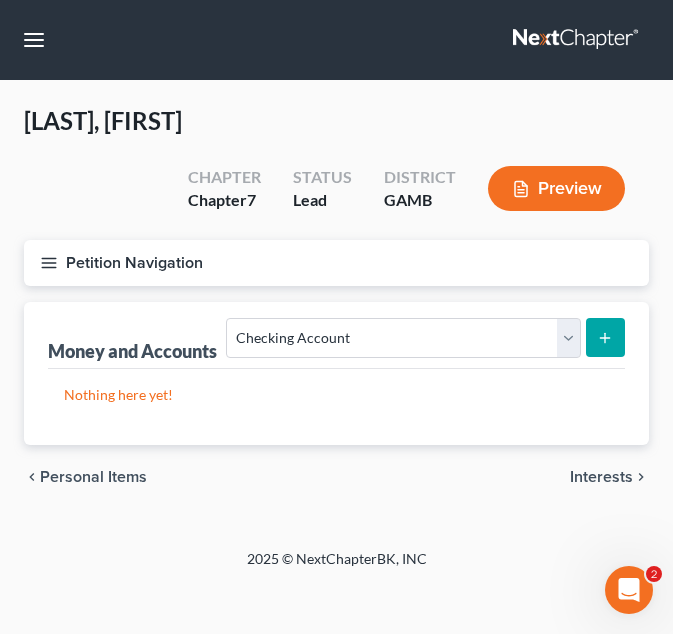 click 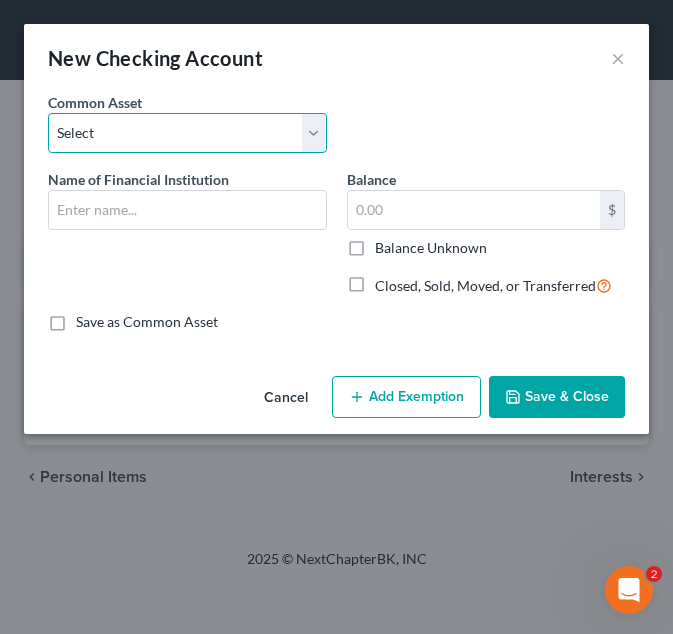 click on "Select USAA Bank Cadence Bank Colony Bank Chase Bank Georgia’s Own Credit Union Georgia’s Own Credit Union CGR Credit Union Morris State Bank Robins Federal Credit Union Navy Federal Credit Union SRP Federal Credit Union SRP Credit Union Wells Fargo Bank of America Delta Community Credit Union Truist Bank Ozark Bank Chime Bank Renesant Bank Mid south FCU United Bank Capital One Bank USA Bank Congressional Federal Union" at bounding box center [187, 133] 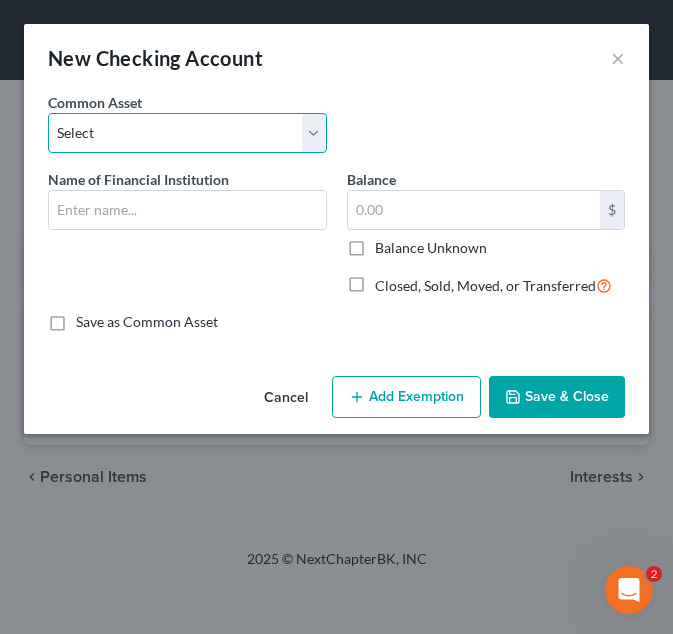 select on "8" 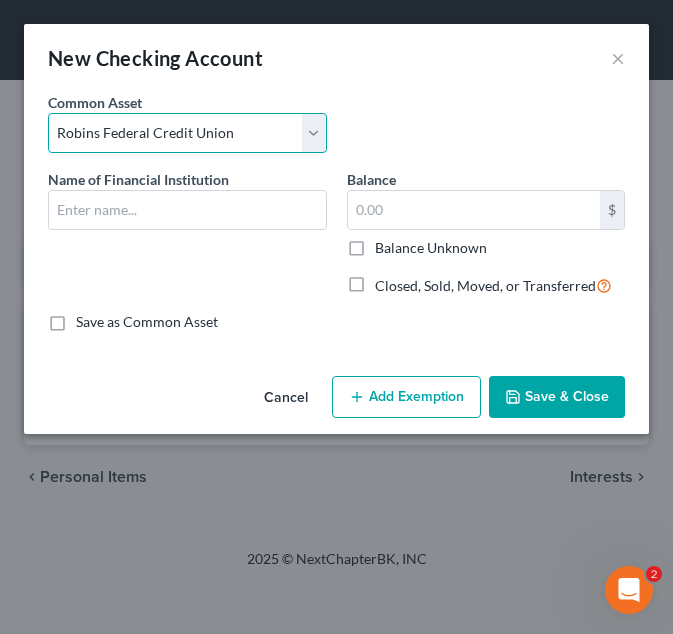 click on "Select USAA Bank Cadence Bank Colony Bank Chase Bank Georgia’s Own Credit Union Georgia’s Own Credit Union CGR Credit Union Morris State Bank Robins Federal Credit Union Navy Federal Credit Union SRP Federal Credit Union SRP Credit Union Wells Fargo Bank of America Delta Community Credit Union Truist Bank Ozark Bank Chime Bank Renesant Bank Mid south FCU United Bank Capital One Bank USA Bank Congressional Federal Union" at bounding box center [187, 133] 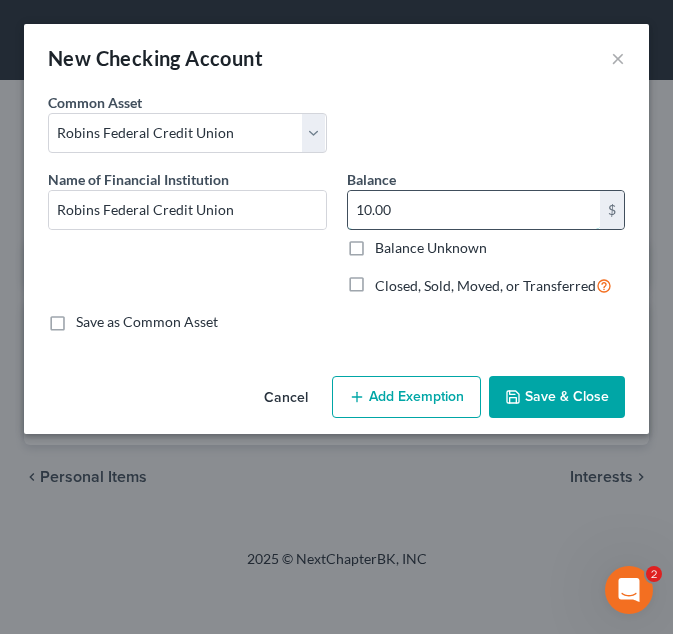 click on "10.00" at bounding box center (474, 210) 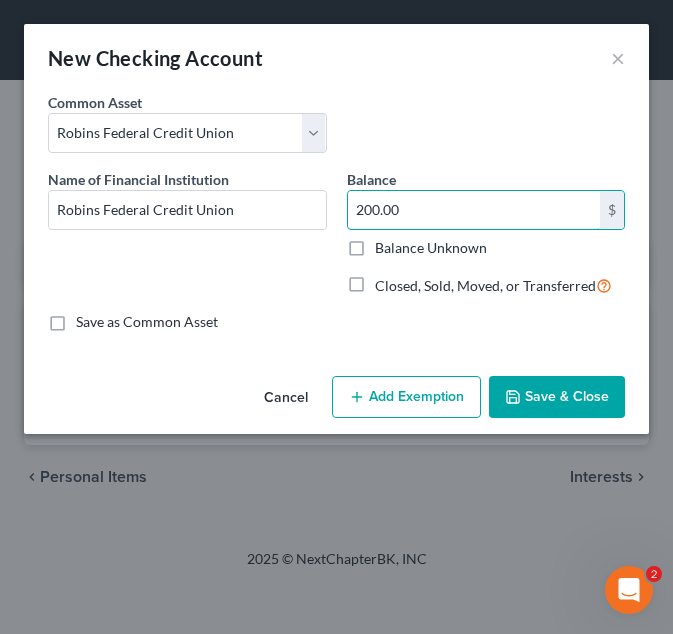 type on "200.00" 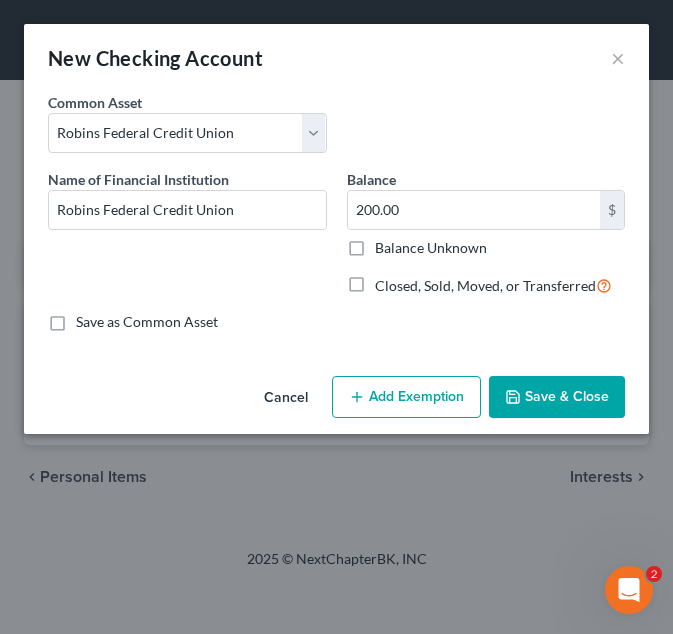 click on "Add Exemption" at bounding box center (406, 397) 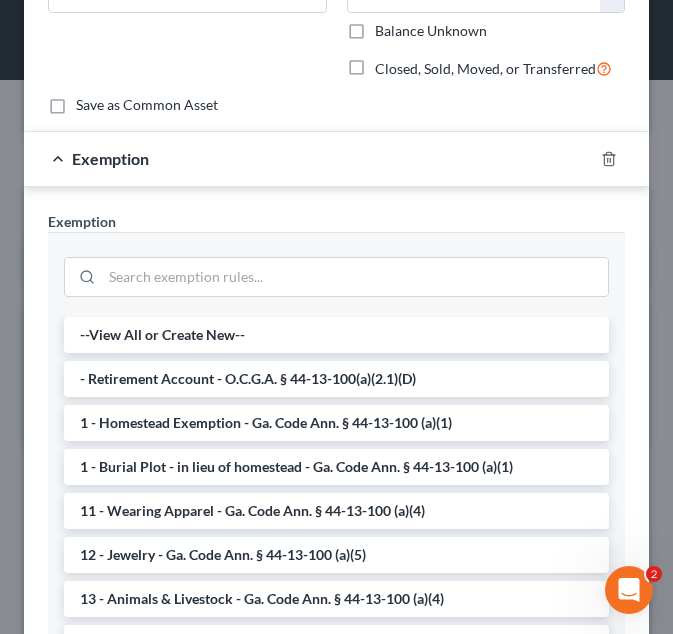 scroll, scrollTop: 218, scrollLeft: 0, axis: vertical 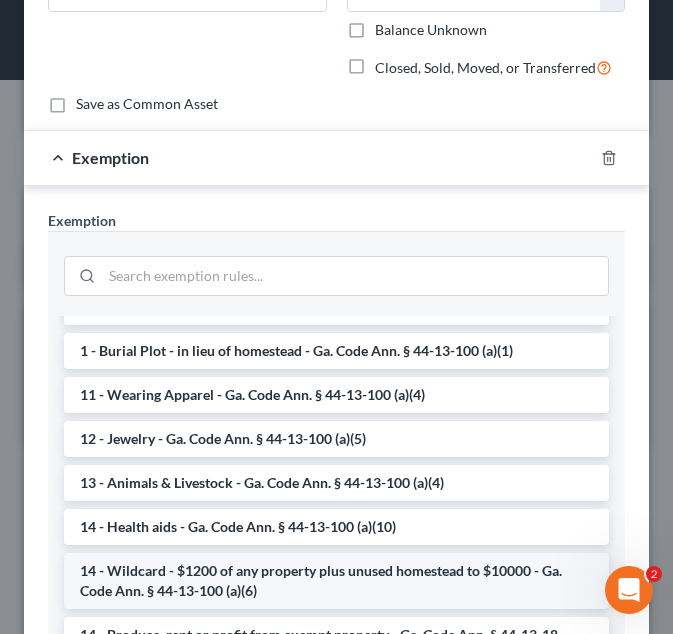 click on "14 - Wildcard -  $1200 of any property plus unused homestead to $10000 - Ga. Code Ann. § 44-13-100 (a)(6)" at bounding box center [336, 581] 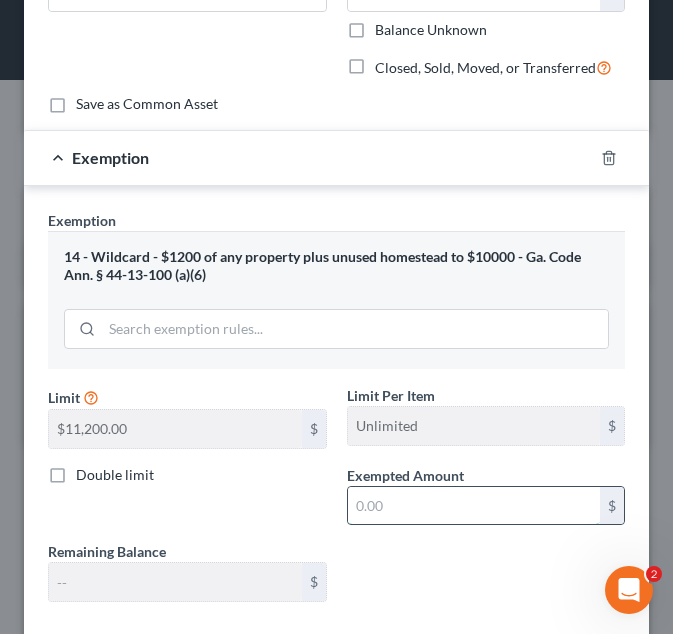 click at bounding box center (474, 506) 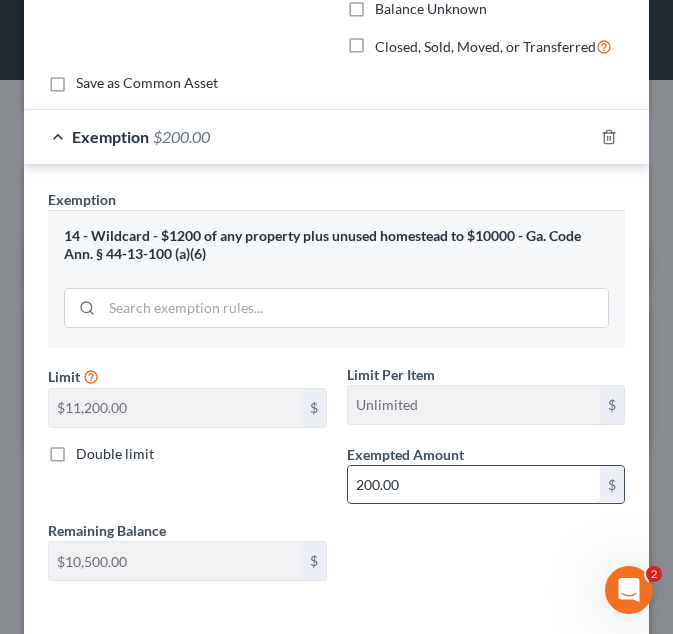 scroll, scrollTop: 329, scrollLeft: 0, axis: vertical 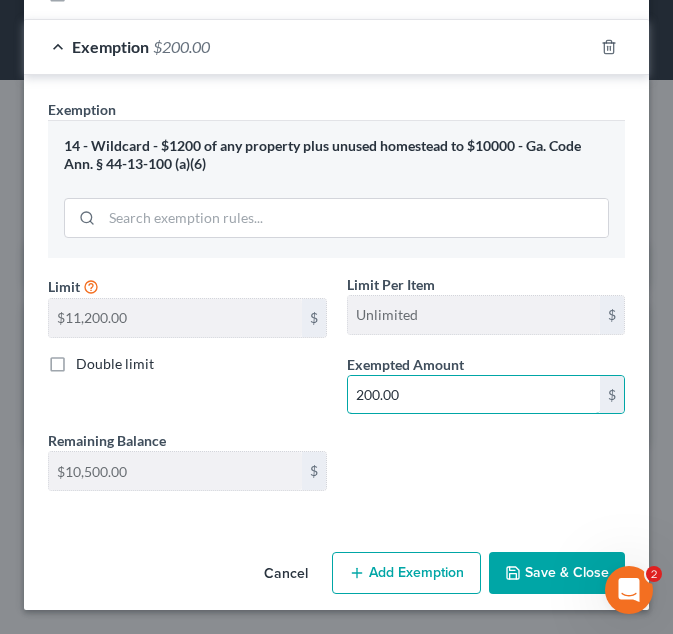 type on "200.00" 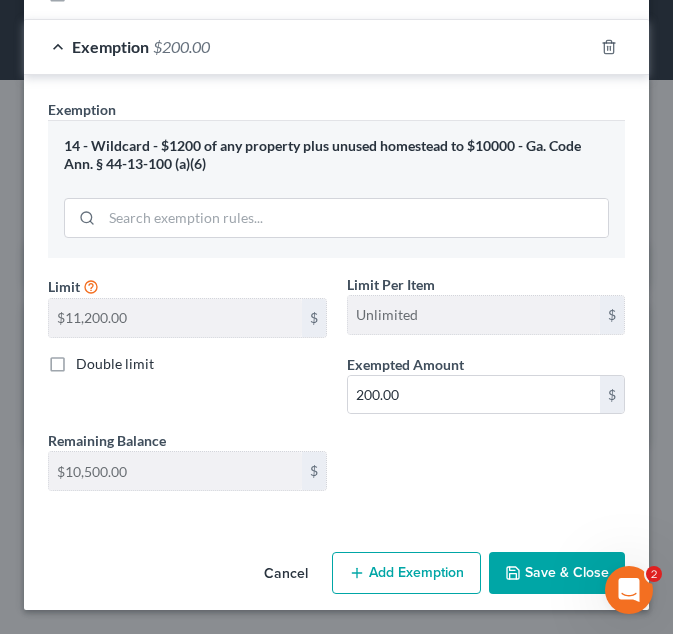 click on "Save & Close" at bounding box center (557, 573) 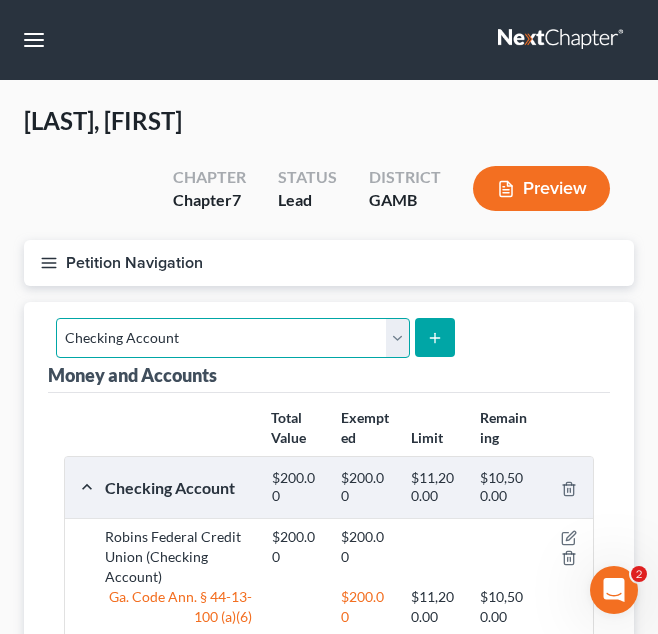 click on "Select Account Type Brokerage Cash on Hand Certificates of Deposit Checking Account Money Market Other (Credit Union, Health Savings Account, etc) Safe Deposit Box Savings Account Security Deposits or Prepayments" at bounding box center [233, 338] 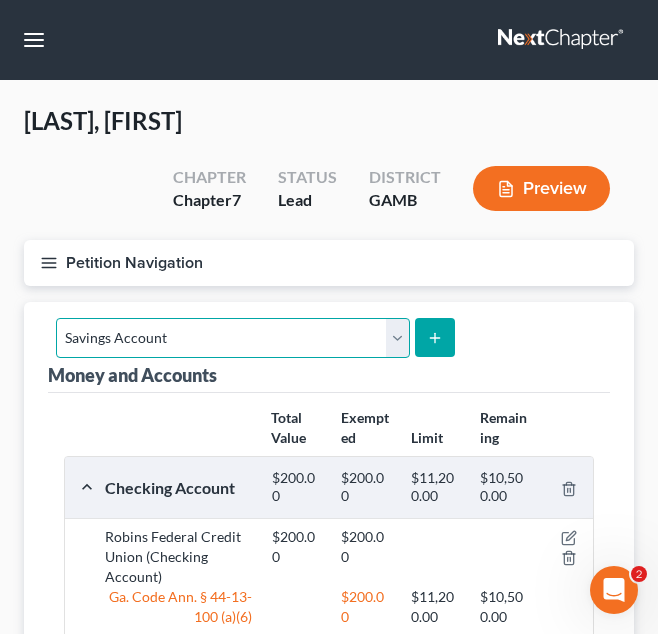 click on "Select Account Type Brokerage Cash on Hand Certificates of Deposit Checking Account Money Market Other (Credit Union, Health Savings Account, etc) Safe Deposit Box Savings Account Security Deposits or Prepayments" at bounding box center (233, 338) 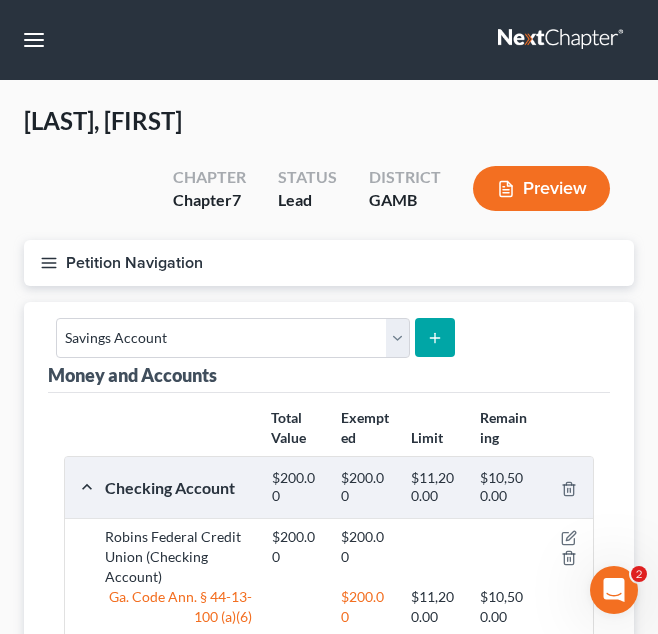 click at bounding box center [434, 337] 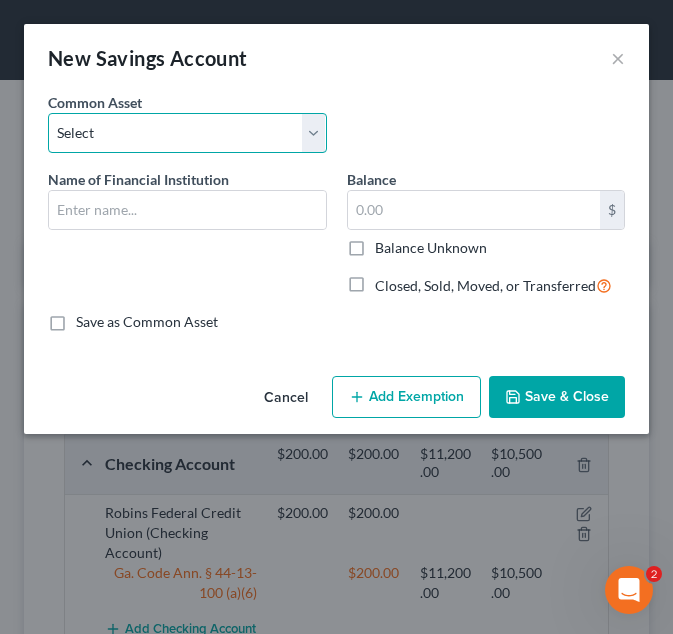 click on "Select Cadence Bank Chase Bank Bank of America Georgia’s Own Credit Union Georgia Power Valdosta Federal Credit Union Robins Federal Credit Union Synovus Bank Navy Federal Credit Union Wells Fargo Bank Mid south FCU United Bank Capital One Bank Truist Bank" at bounding box center [187, 133] 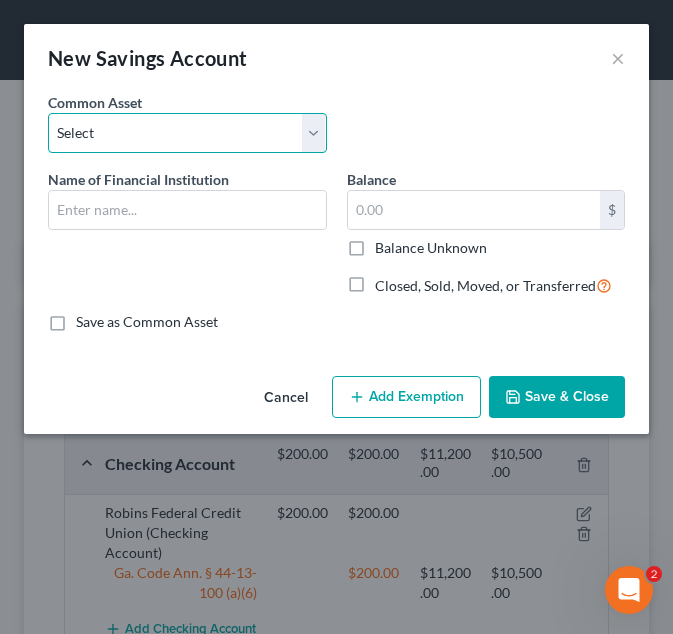 select on "5" 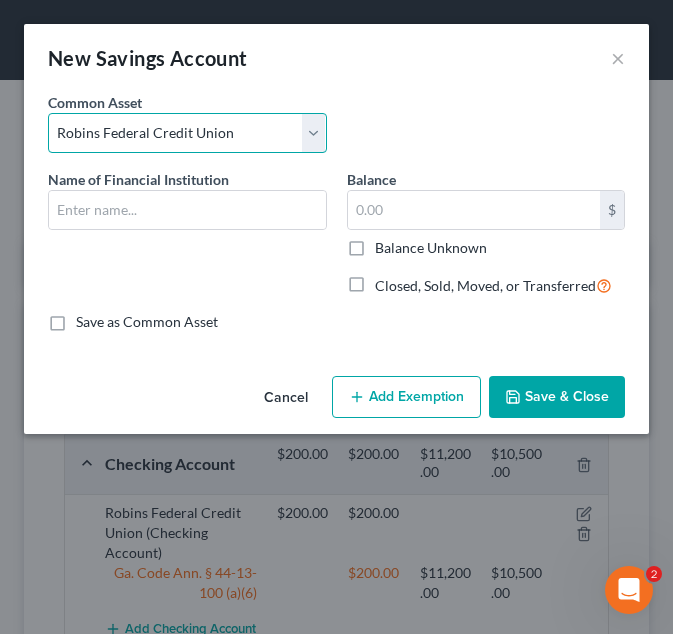click on "Select Cadence Bank Chase Bank Bank of America Georgia’s Own Credit Union Georgia Power Valdosta Federal Credit Union Robins Federal Credit Union Synovus Bank Navy Federal Credit Union Wells Fargo Bank Mid south FCU United Bank Capital One Bank Truist Bank" at bounding box center [187, 133] 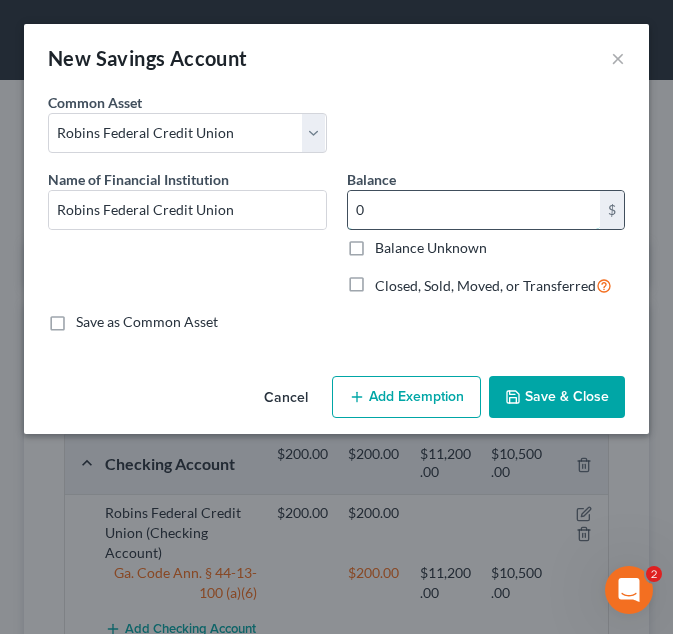 click on "0" at bounding box center (474, 210) 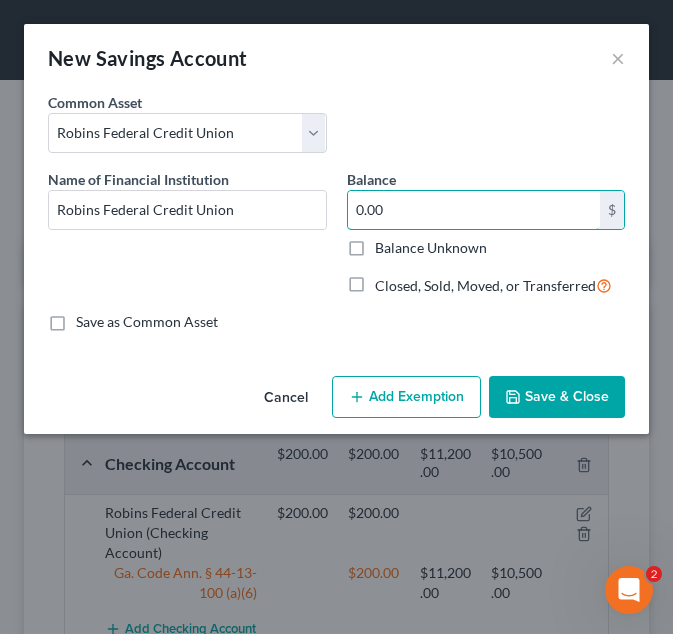 type on "0.00" 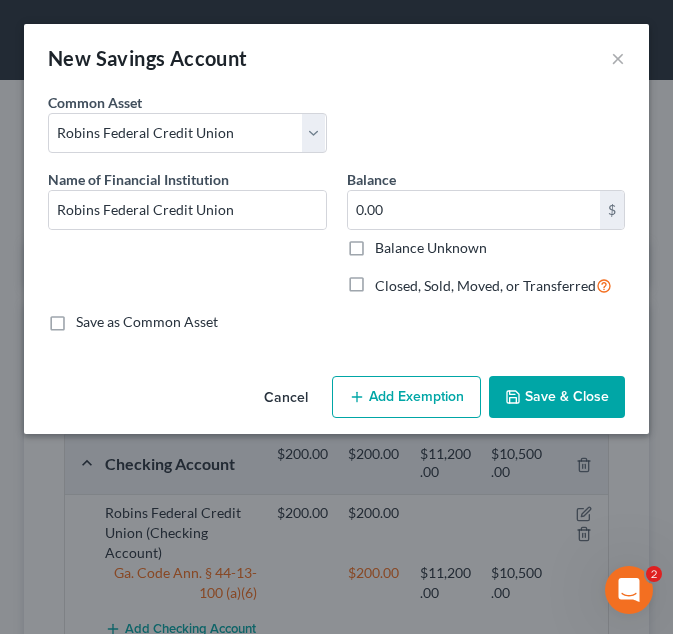 click 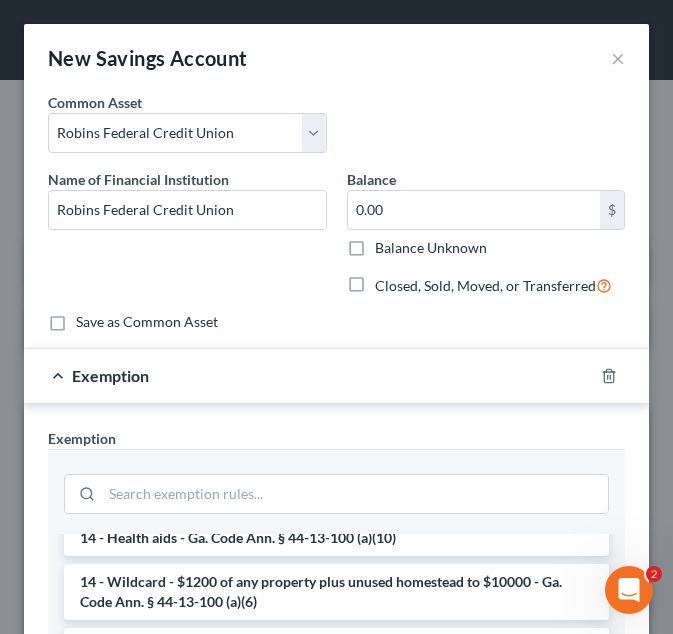 scroll, scrollTop: 345, scrollLeft: 0, axis: vertical 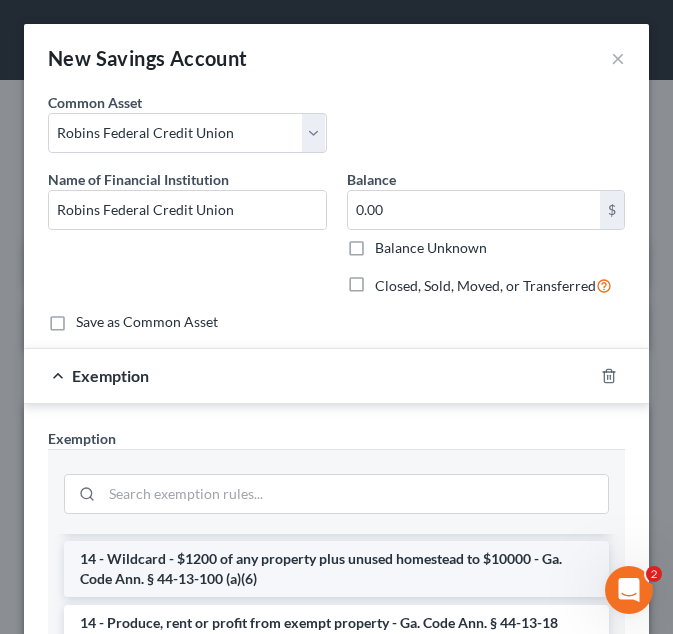click on "14 - Wildcard -  $1200 of any property plus unused homestead to $10000 - Ga. Code Ann. § 44-13-100 (a)(6)" at bounding box center [336, 569] 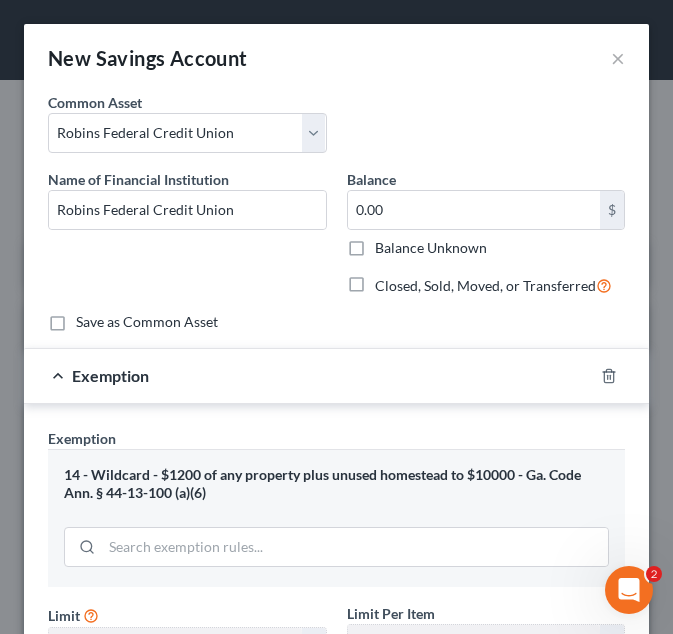 scroll, scrollTop: 181, scrollLeft: 0, axis: vertical 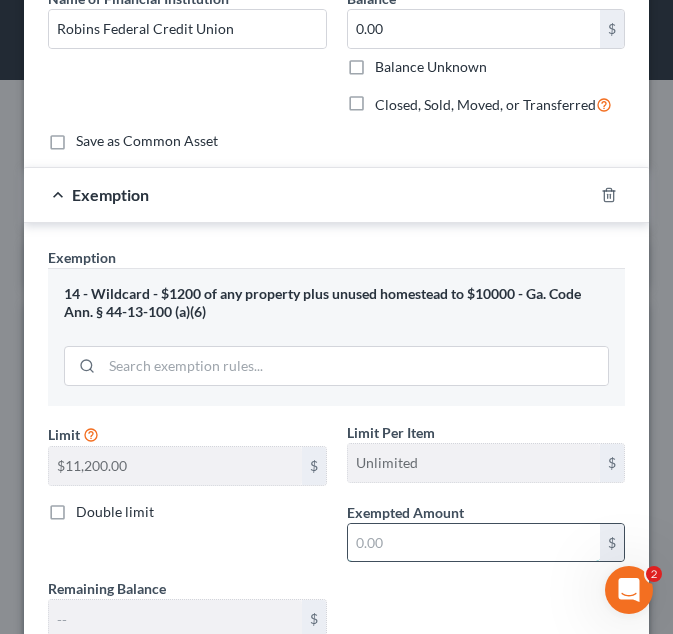 click at bounding box center [474, 543] 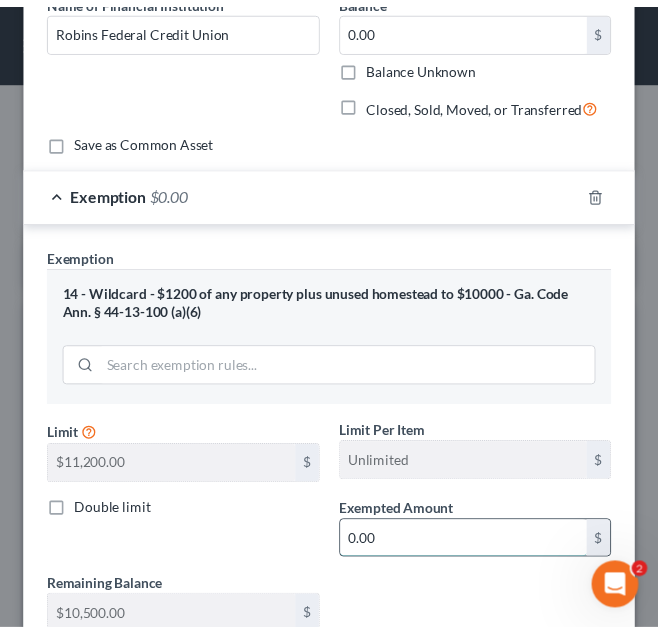 scroll, scrollTop: 329, scrollLeft: 0, axis: vertical 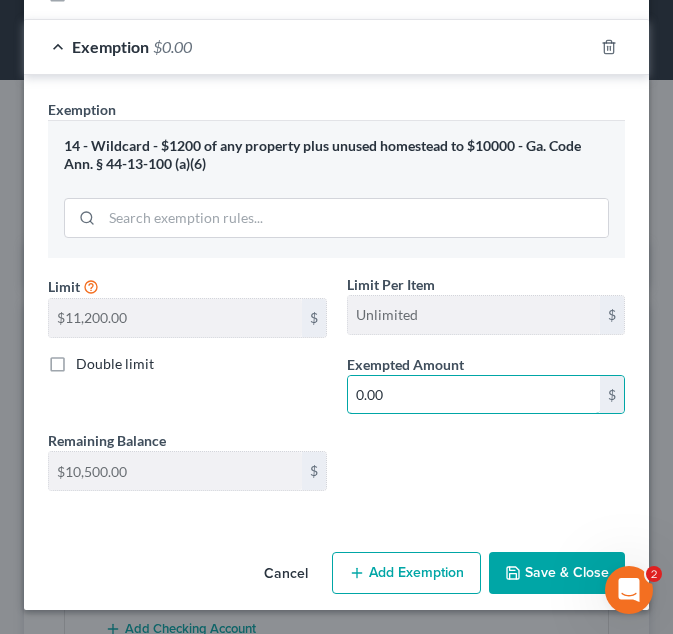 type on "0.00" 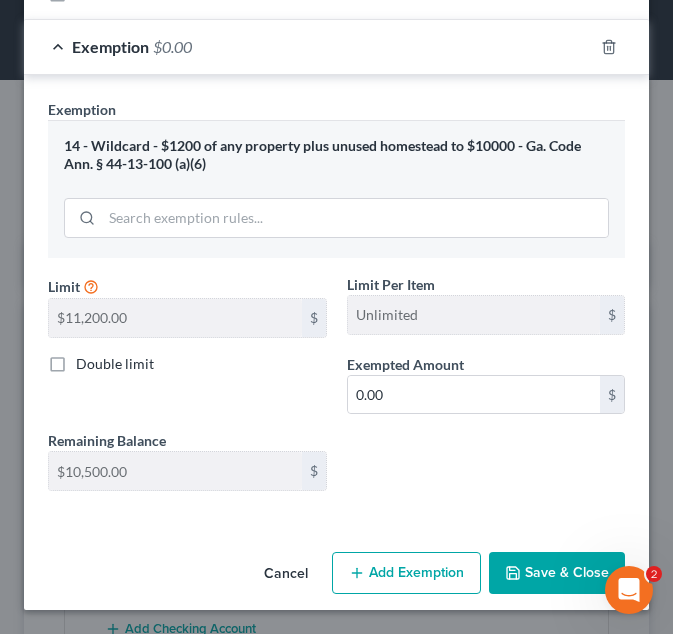 click on "Save & Close" at bounding box center (557, 573) 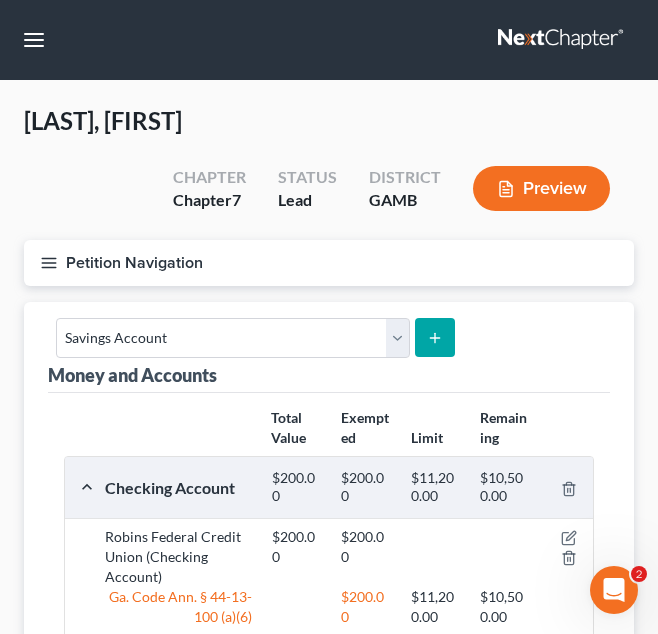 click on "Petition Navigation" at bounding box center (329, 263) 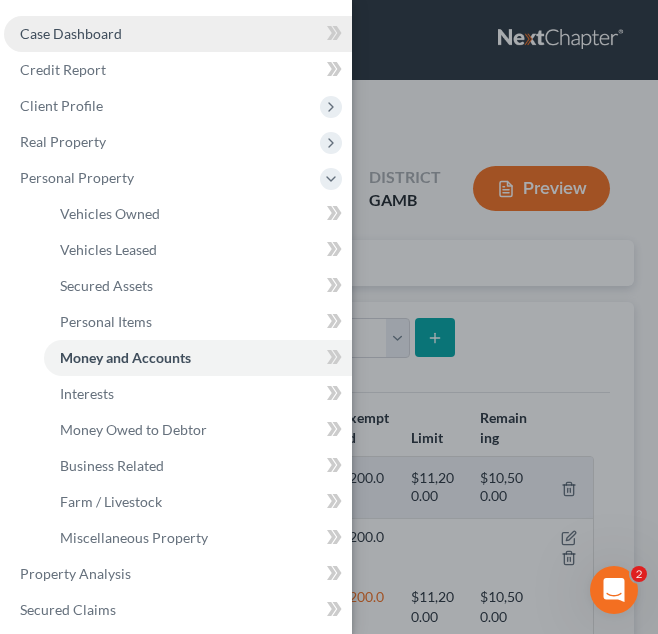 click on "Case Dashboard" at bounding box center [71, 33] 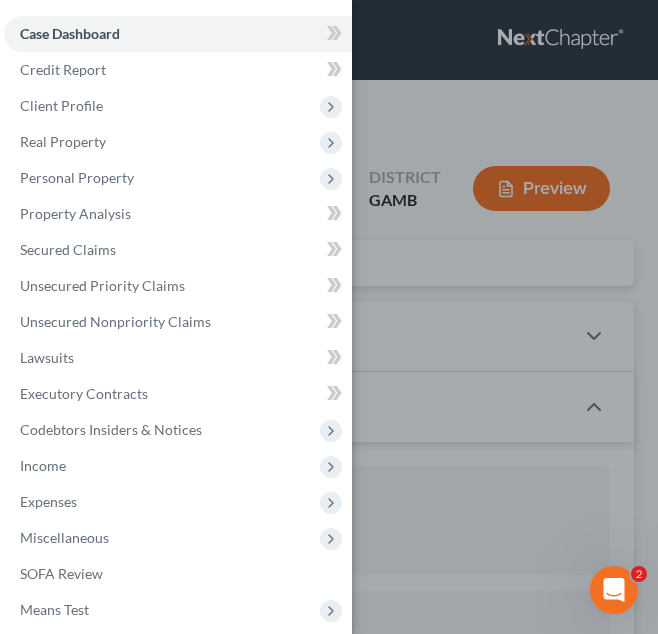 click on "Case Dashboard
Payments
Invoices
Payments
Payments
Credit Report
Client Profile" at bounding box center (329, 317) 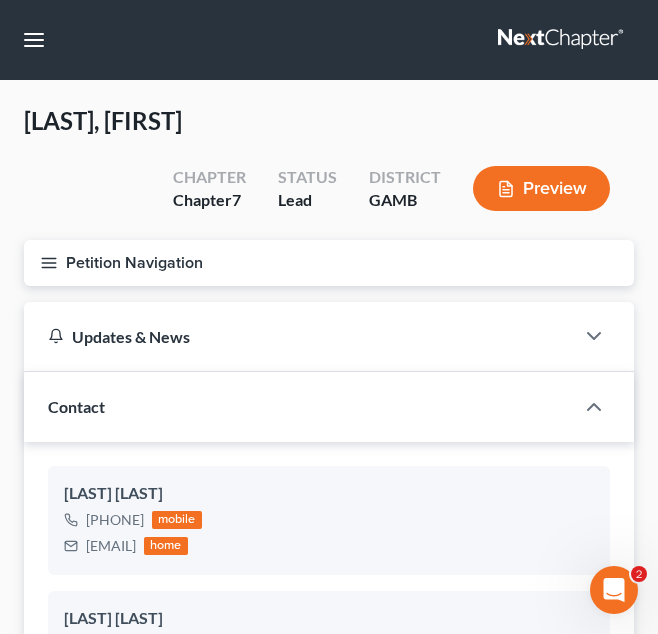 click on "Petition Navigation" at bounding box center (329, 263) 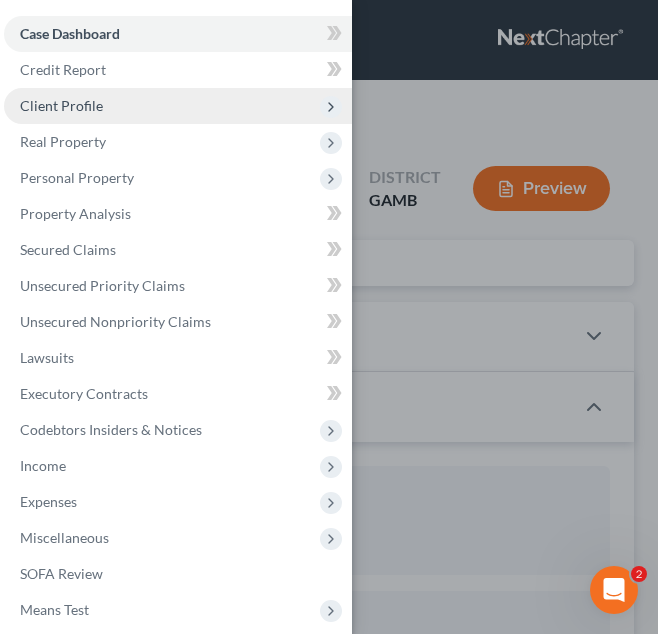 click on "Client Profile" at bounding box center [178, 106] 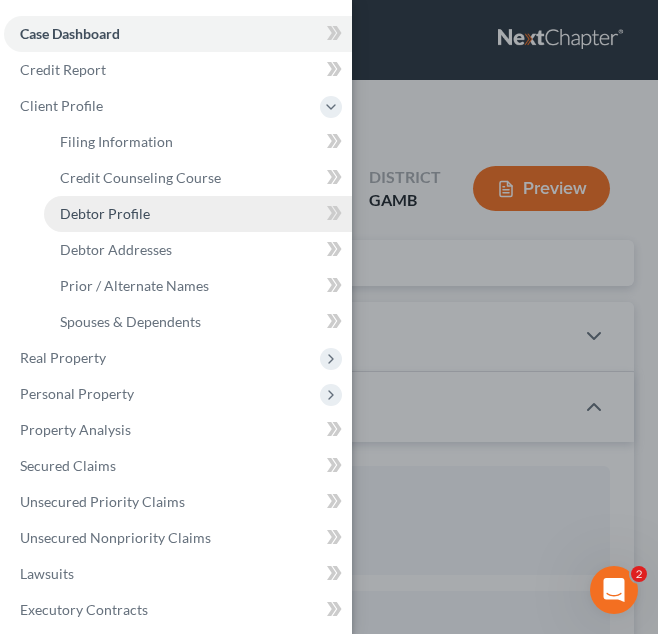 click on "Debtor Profile" at bounding box center [198, 214] 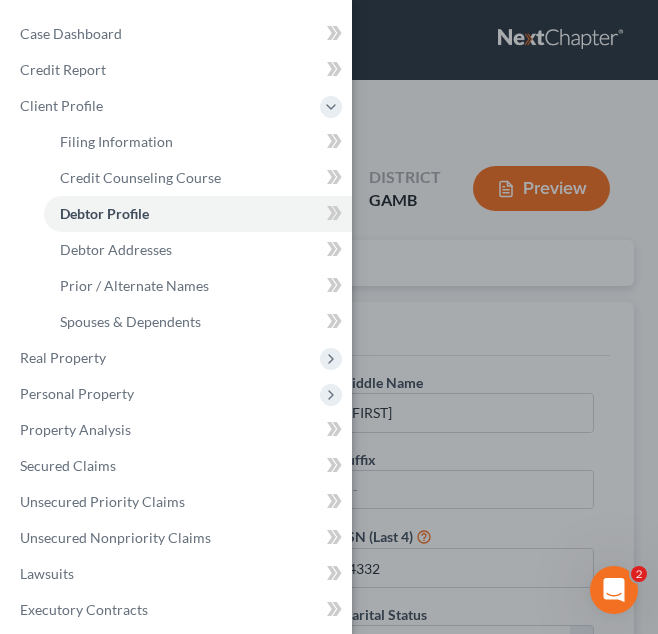 click on "Case Dashboard
Payments
Invoices
Payments
Payments
Credit Report
Client Profile" at bounding box center [329, 317] 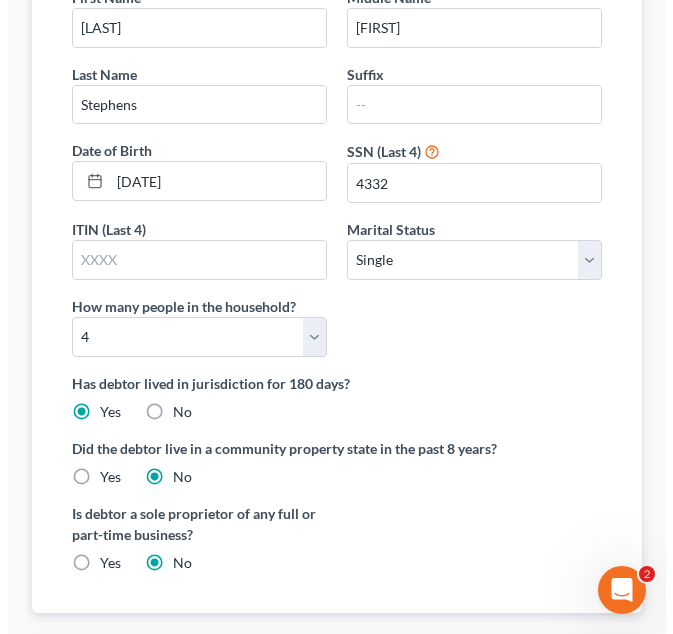 scroll, scrollTop: 0, scrollLeft: 0, axis: both 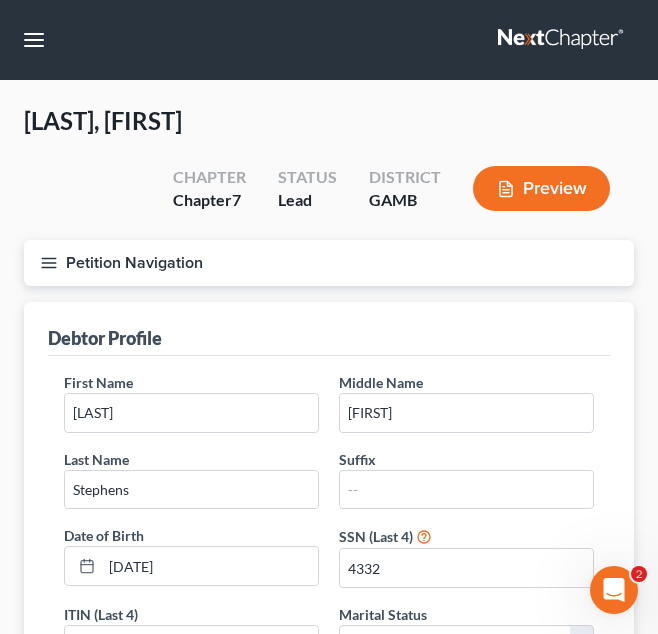 click on "Petition Navigation" at bounding box center (329, 263) 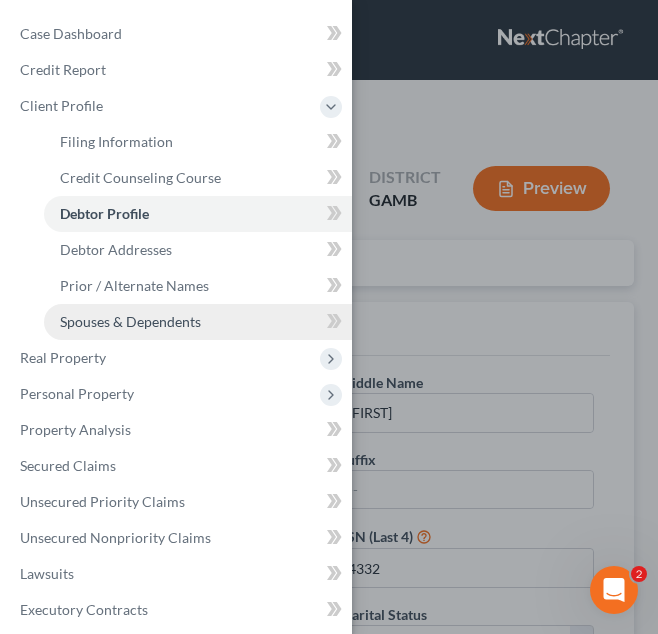 click on "Spouses & Dependents" at bounding box center (130, 321) 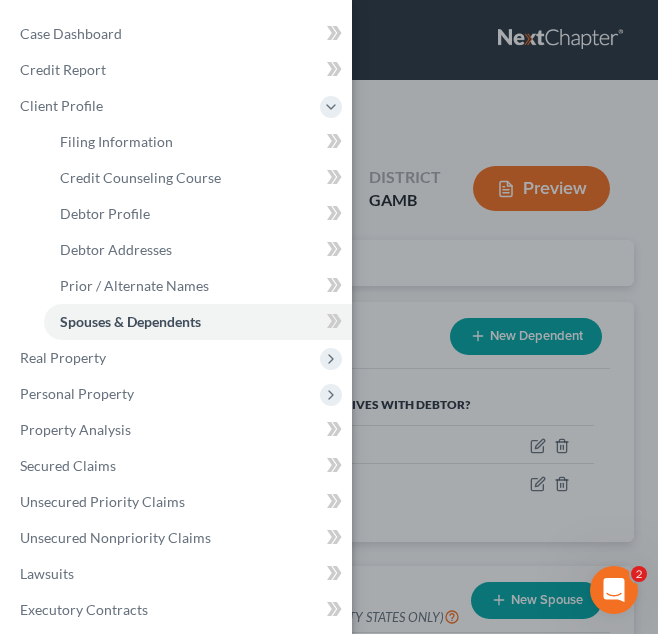 click on "Case Dashboard
Payments
Invoices
Payments
Payments
Credit Report
Client Profile" at bounding box center [329, 317] 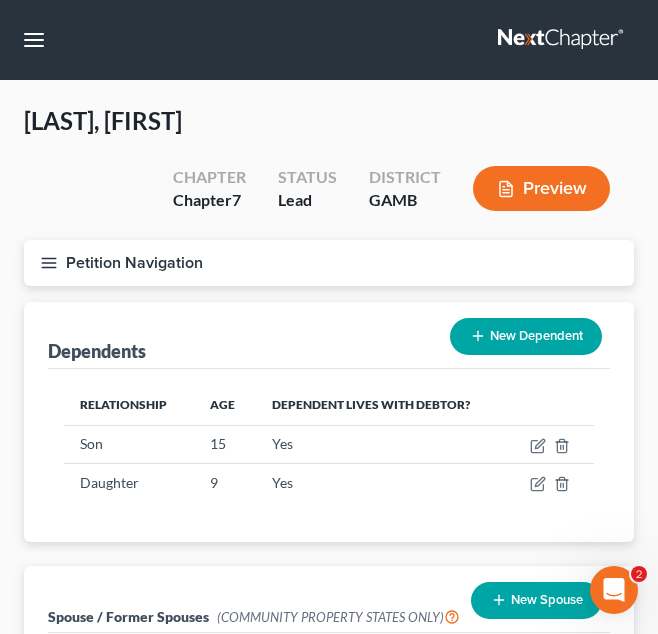 click on "Petition Navigation" at bounding box center [329, 263] 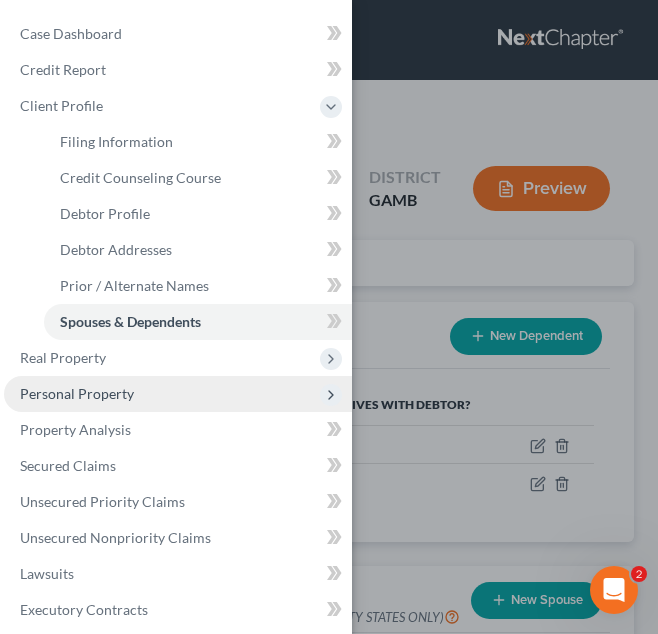 click on "Personal Property" at bounding box center [178, 394] 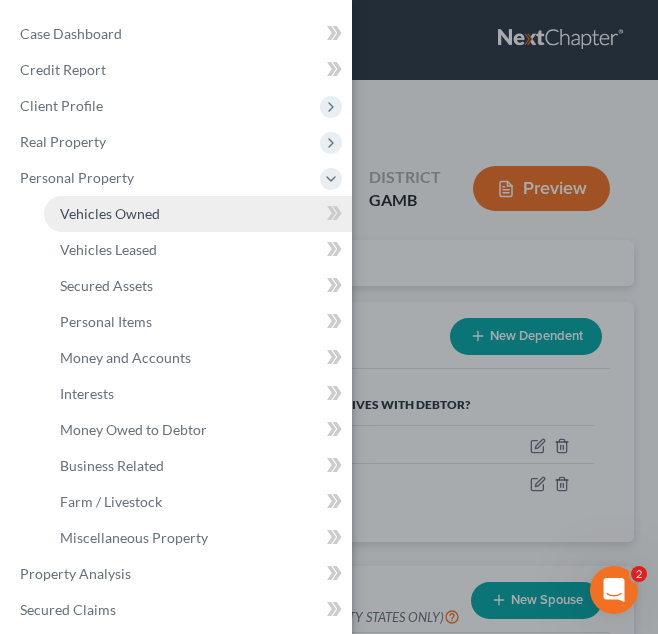 click on "Vehicles Owned" at bounding box center [198, 214] 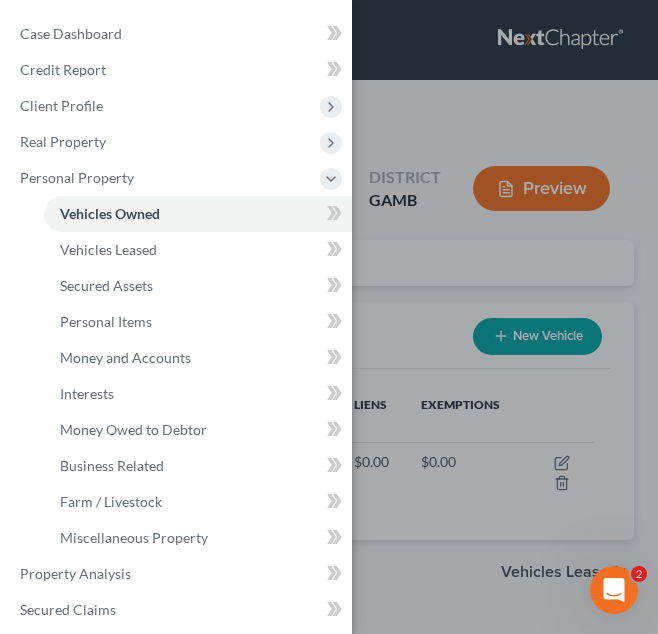 click on "Case Dashboard
Payments
Invoices
Payments
Payments
Credit Report
Client Profile" at bounding box center (329, 317) 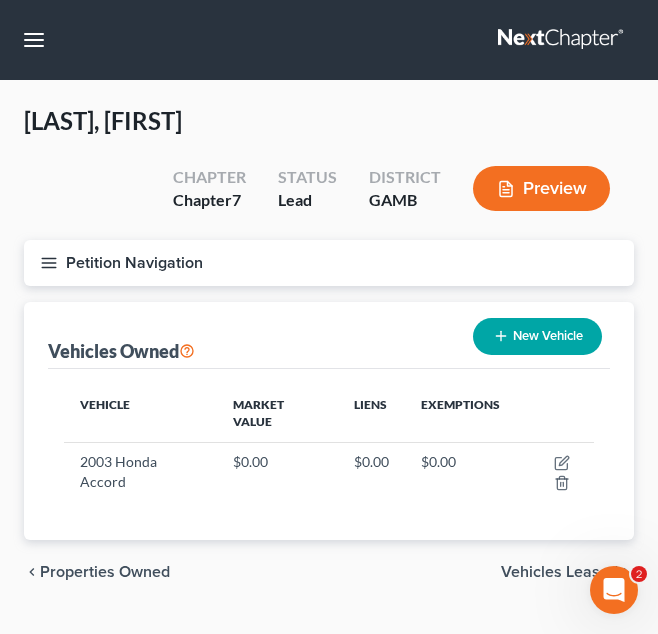 click on "New Vehicle" at bounding box center (537, 336) 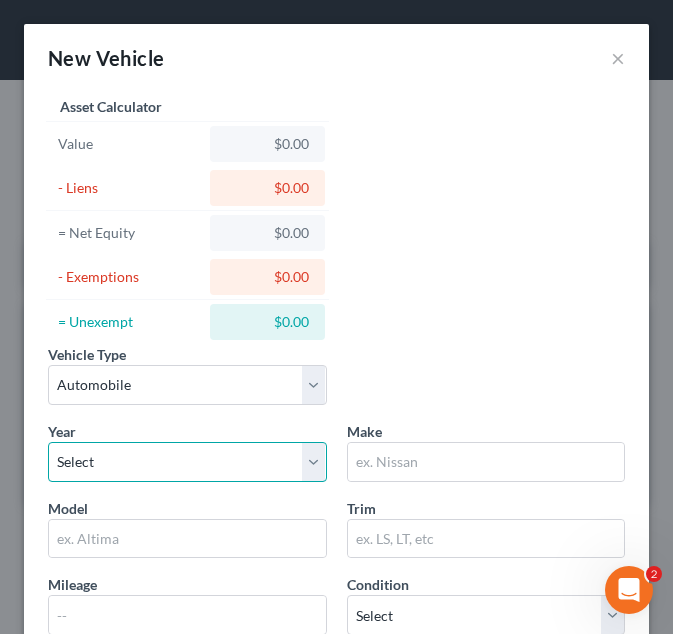 click on "Select 2026 2025 2024 2023 2022 2021 2020 2019 2018 2017 2016 2015 2014 2013 2012 2011 2010 2009 2008 2007 2006 2005 2004 2003 2002 2001 2000 1999 1998 1997 1996 1995 1994 1993 1992 1991 1990 1989 1988 1987 1986 1985 1984 1983 1982 1981 1980 1979 1978 1977 1976 1975 1974 1973 1972 1971 1970 1969 1968 1967 1966 1965 1964 1963 1962 1961 1960 1959 1958 1957 1956 1955 1954 1953 1952 1951 1950 1949 1948 1947 1946 1945 1944 1943 1942 1941 1940 1939 1938 1937 1936 1935 1934 1933 1932 1931 1930 1929 1928 1927 1926 1925 1924 1923 1922 1921 1920 1919 1918 1917 1916 1915 1914 1913 1912 1911 1910 1909 1908 1907 1906 1905 1904 1903 1902 1901" at bounding box center (187, 462) 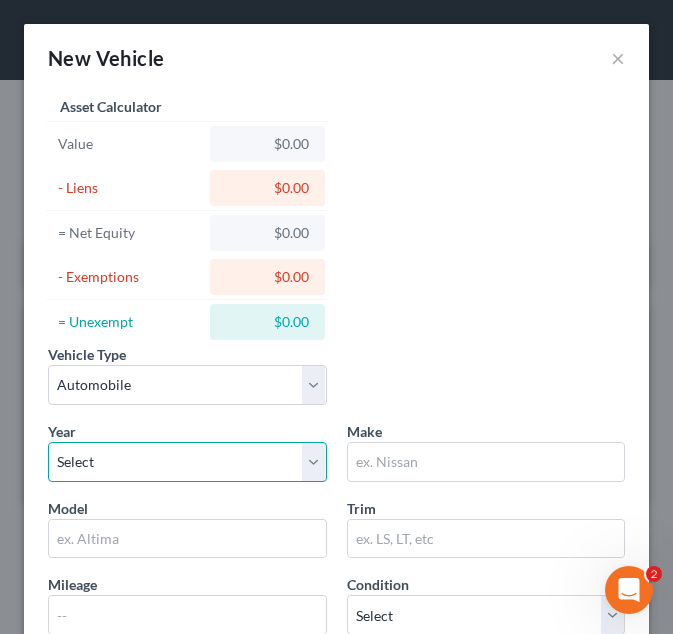 select on "8" 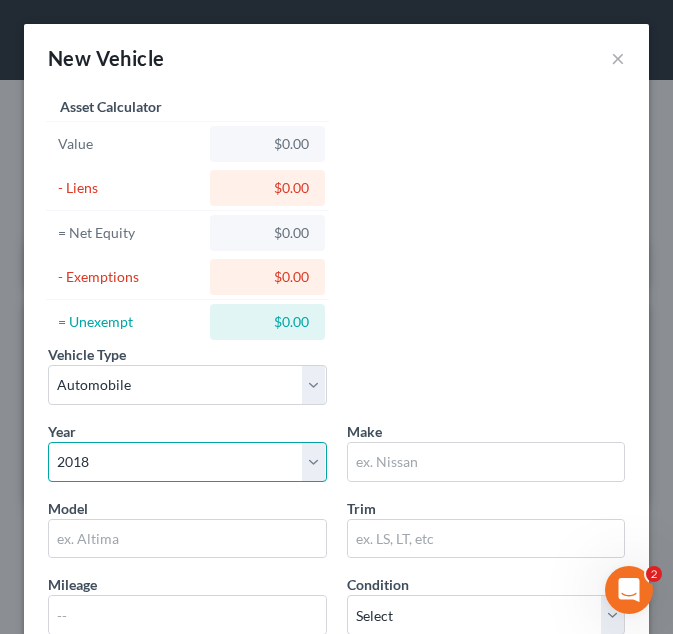 click on "Select 2026 2025 2024 2023 2022 2021 2020 2019 2018 2017 2016 2015 2014 2013 2012 2011 2010 2009 2008 2007 2006 2005 2004 2003 2002 2001 2000 1999 1998 1997 1996 1995 1994 1993 1992 1991 1990 1989 1988 1987 1986 1985 1984 1983 1982 1981 1980 1979 1978 1977 1976 1975 1974 1973 1972 1971 1970 1969 1968 1967 1966 1965 1964 1963 1962 1961 1960 1959 1958 1957 1956 1955 1954 1953 1952 1951 1950 1949 1948 1947 1946 1945 1944 1943 1942 1941 1940 1939 1938 1937 1936 1935 1934 1933 1932 1931 1930 1929 1928 1927 1926 1925 1924 1923 1922 1921 1920 1919 1918 1917 1916 1915 1914 1913 1912 1911 1910 1909 1908 1907 1906 1905 1904 1903 1902 1901" at bounding box center (187, 462) 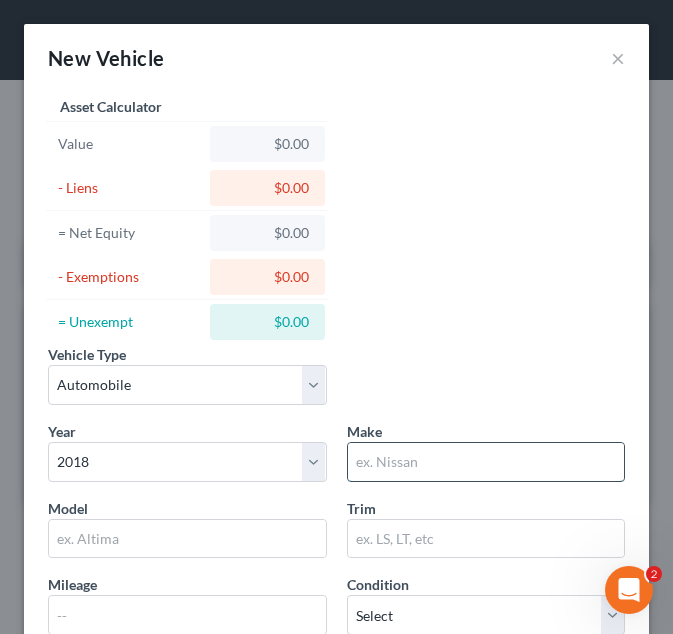click at bounding box center (486, 462) 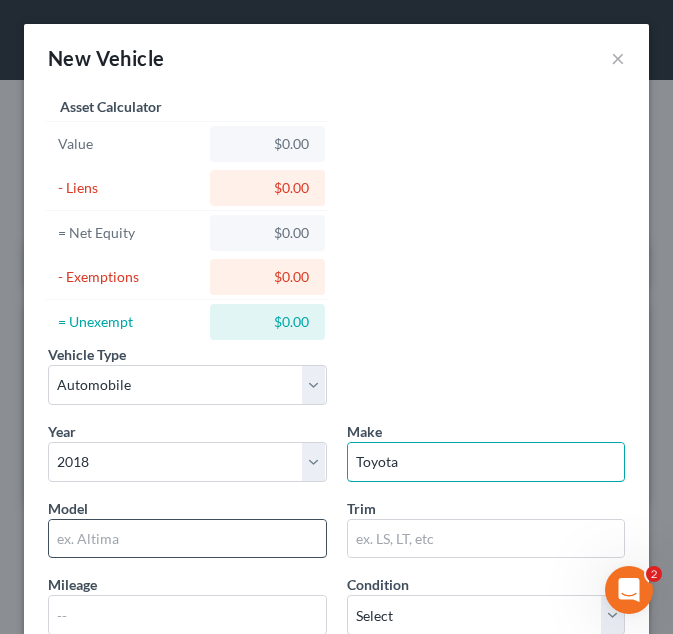 type on "Toyota" 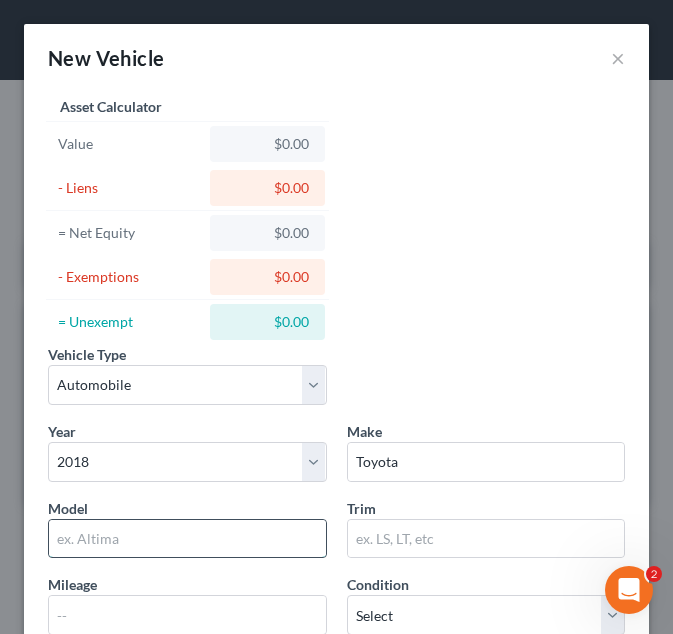 click at bounding box center (187, 539) 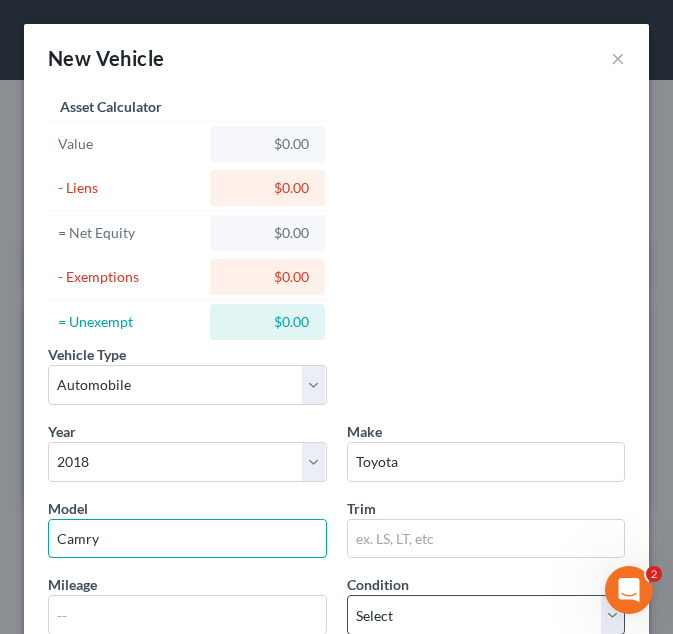 type on "Camry" 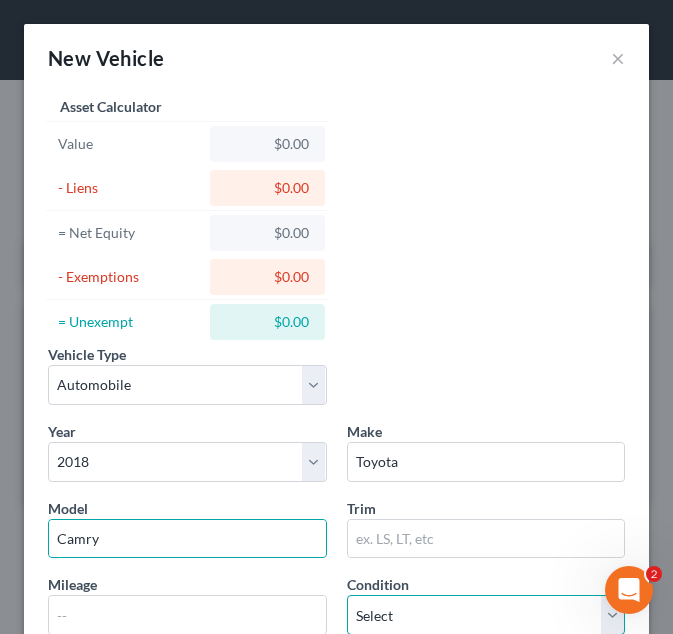 scroll, scrollTop: 1, scrollLeft: 0, axis: vertical 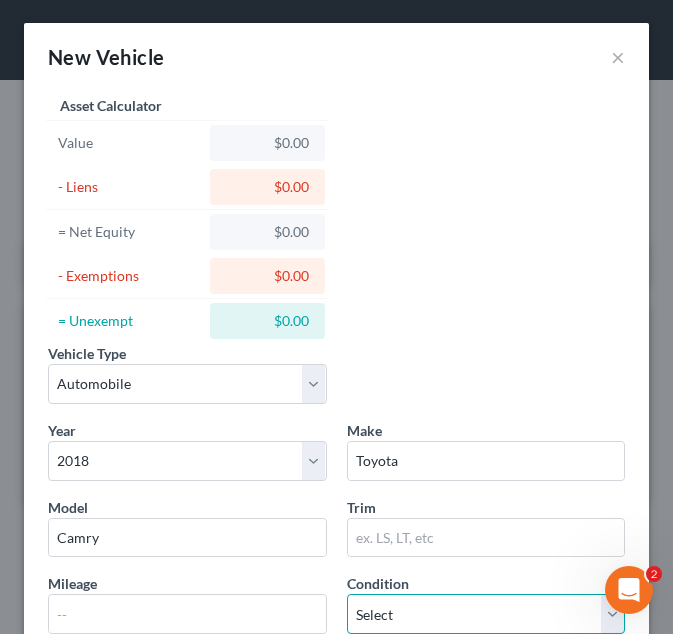 click on "Select Excellent Very Good Good Fair Poor" at bounding box center [486, 614] 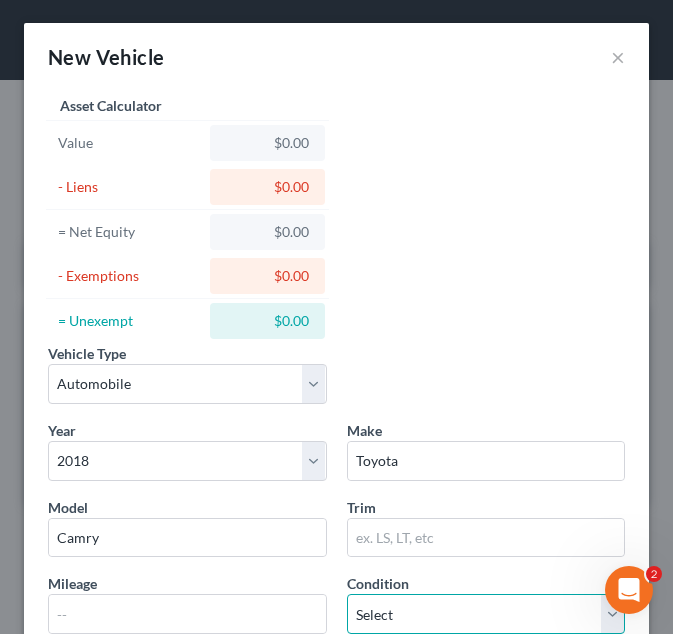 select on "3" 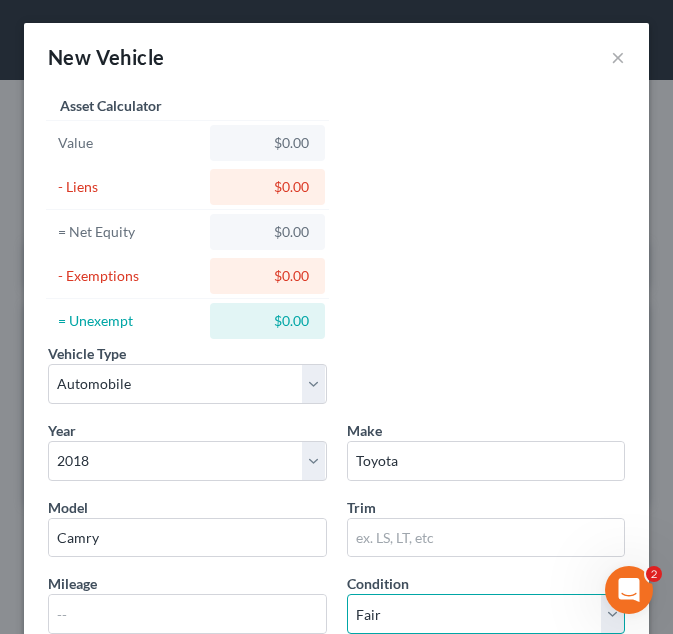 click on "Select Excellent Very Good Good Fair Poor" at bounding box center [486, 614] 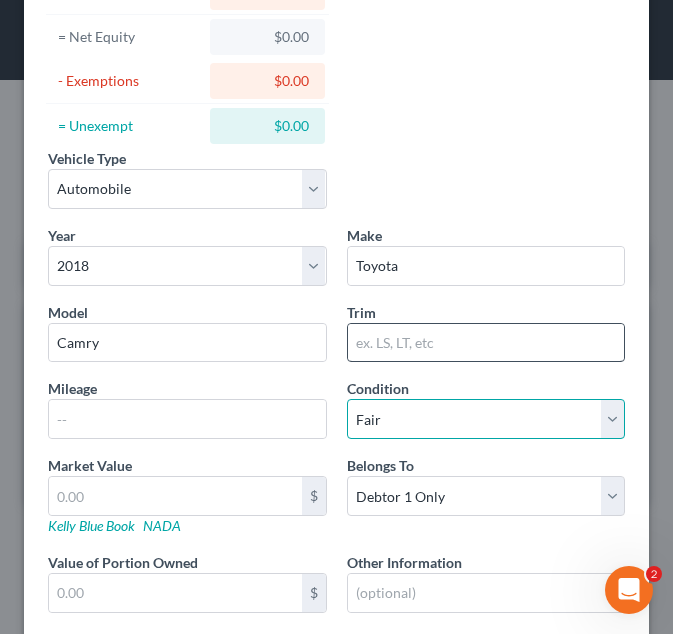 scroll, scrollTop: 393, scrollLeft: 0, axis: vertical 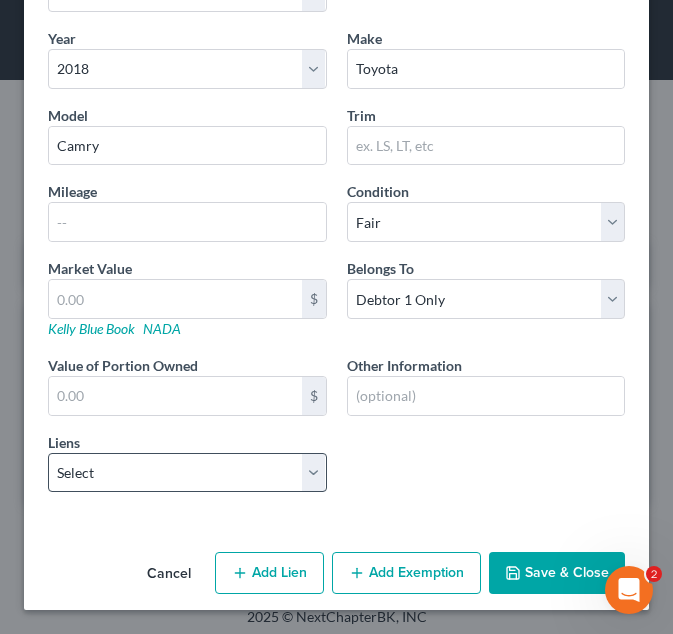 drag, startPoint x: 265, startPoint y: 494, endPoint x: 246, endPoint y: 460, distance: 38.948685 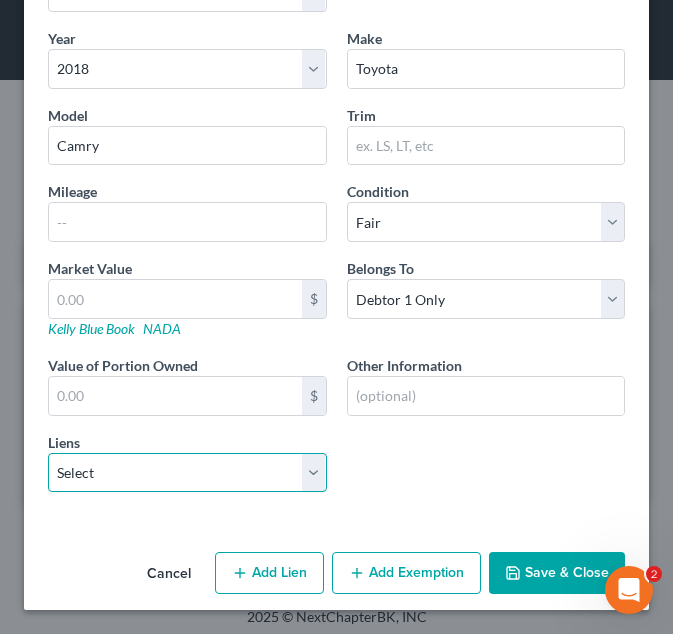 click on "Select Beckhams's Used Cars - $11,200.00" at bounding box center [187, 473] 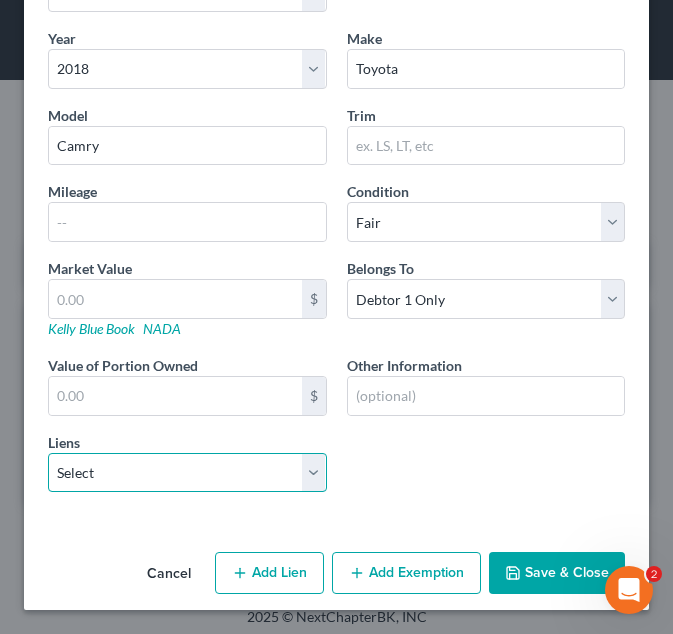 select on "10" 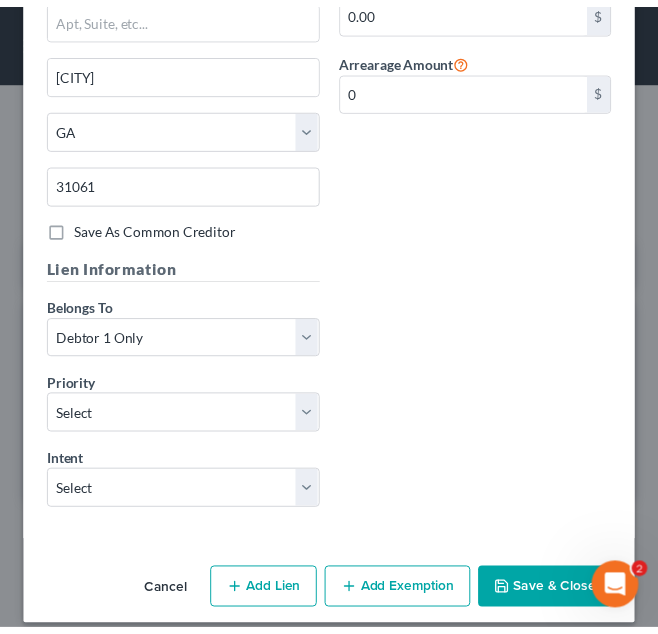 scroll, scrollTop: 1133, scrollLeft: 0, axis: vertical 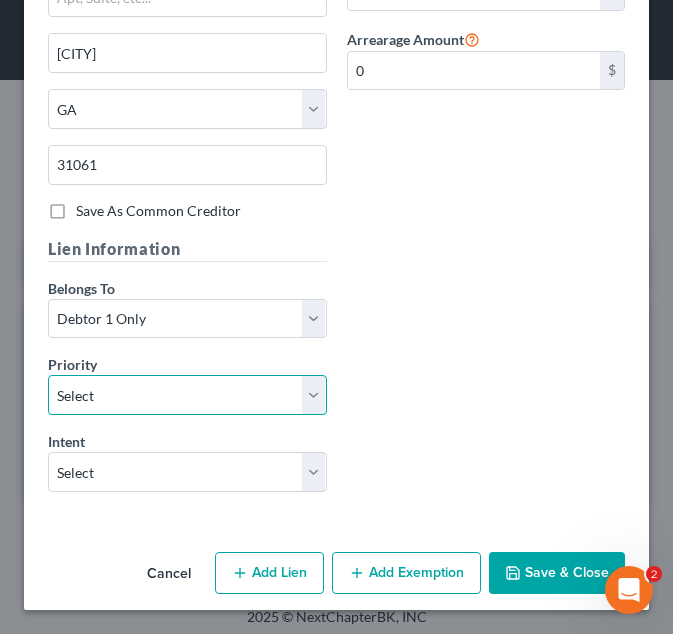 click on "Select 1st 2nd 3rd 4th 5th 6th 7th 8th 9th 10th 11th 12th 13th 14th 15th 16th 17th 18th 19th 20th 21th 22th 23th 24th 25th 26th 27th 28th 29th 30th" at bounding box center [187, 395] 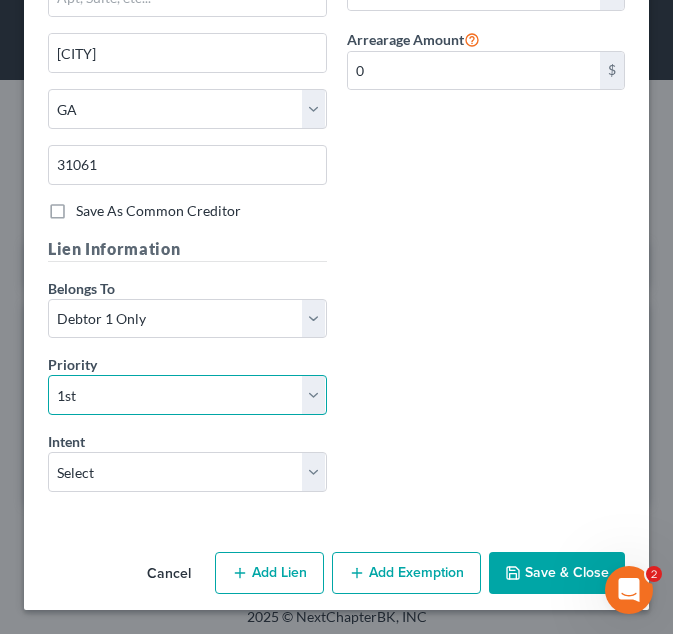 click on "Select 1st 2nd 3rd 4th 5th 6th 7th 8th 9th 10th 11th 12th 13th 14th 15th 16th 17th 18th 19th 20th 21th 22th 23th 24th 25th 26th 27th 28th 29th 30th" at bounding box center [187, 395] 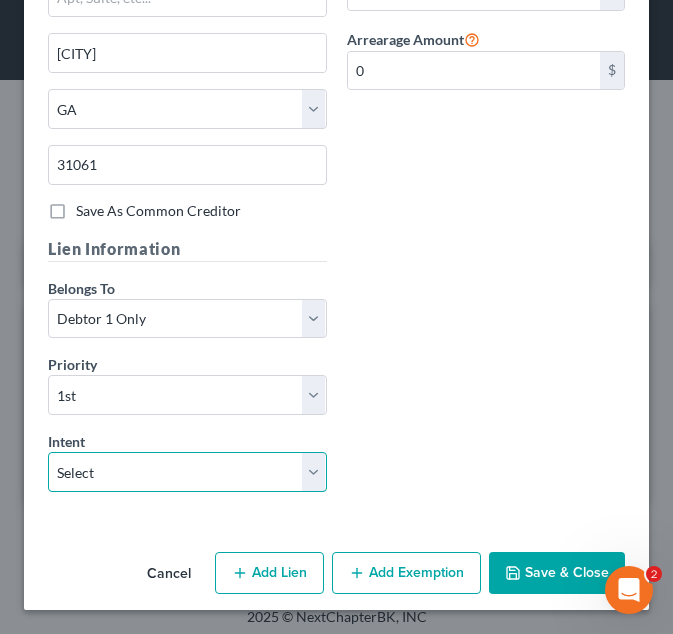 click on "Select Surrender Redeem Reaffirm Avoid Other" at bounding box center (187, 472) 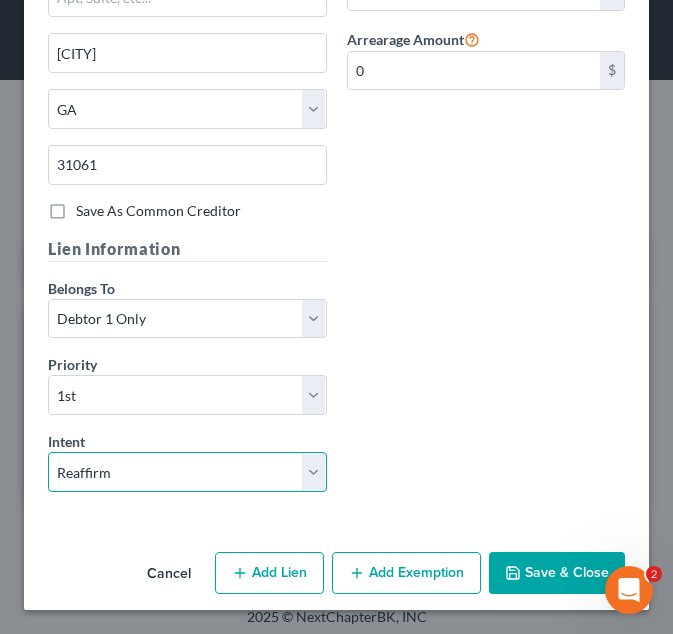 click on "Select Surrender Redeem Reaffirm Avoid Other" at bounding box center (187, 472) 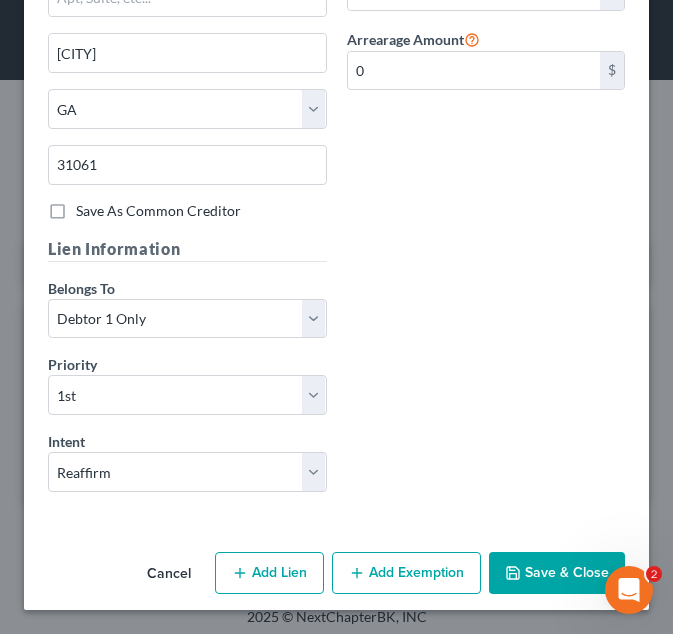 click on "Save & Close" at bounding box center [557, 573] 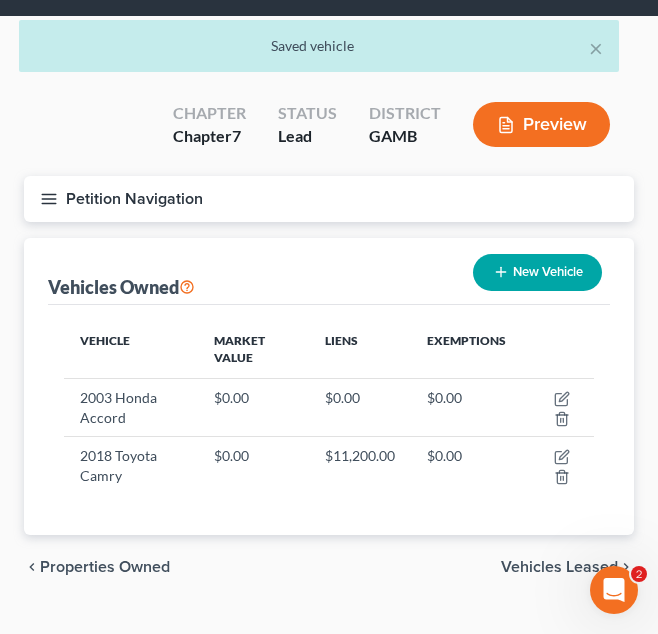 scroll, scrollTop: 65, scrollLeft: 0, axis: vertical 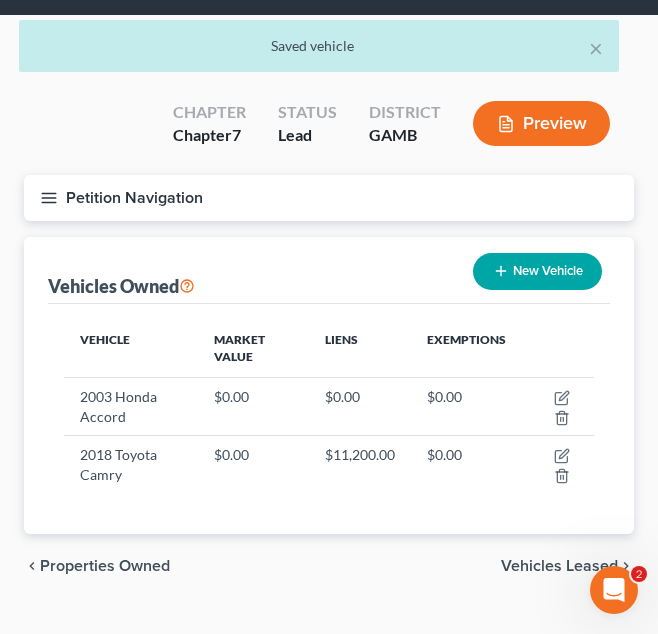 click on "Vehicles Leased" at bounding box center [559, 566] 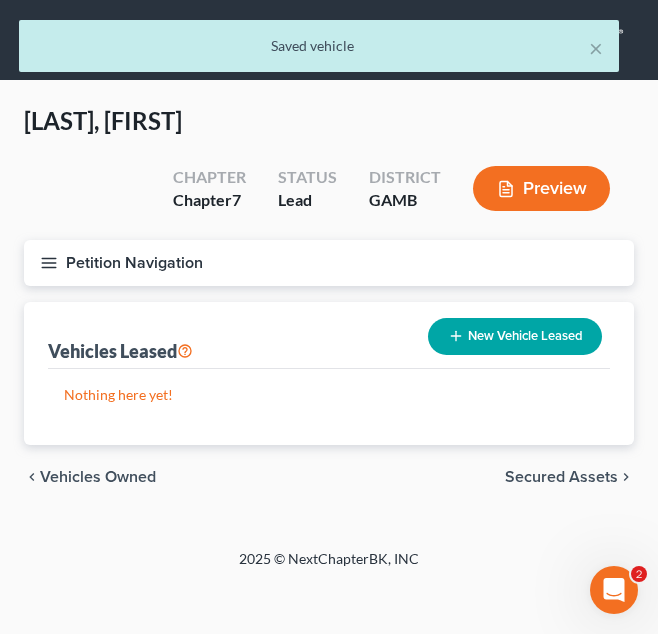 scroll, scrollTop: 0, scrollLeft: 0, axis: both 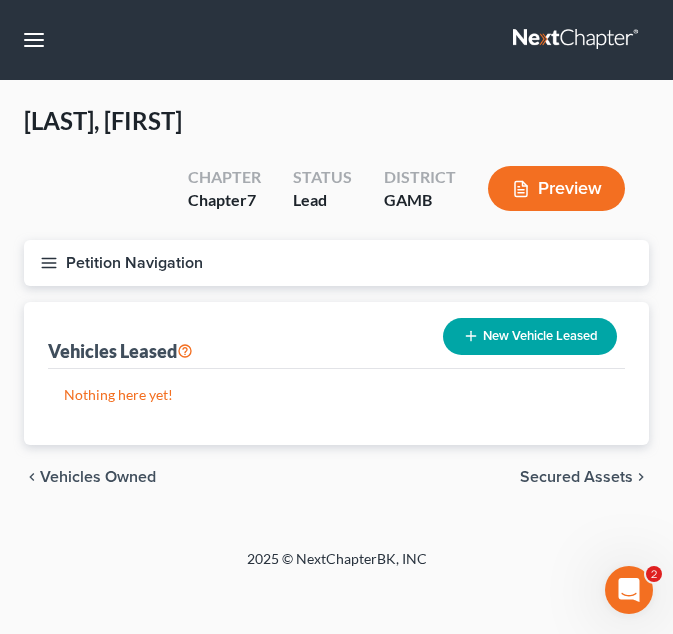 click on "Secured Assets" at bounding box center (576, 477) 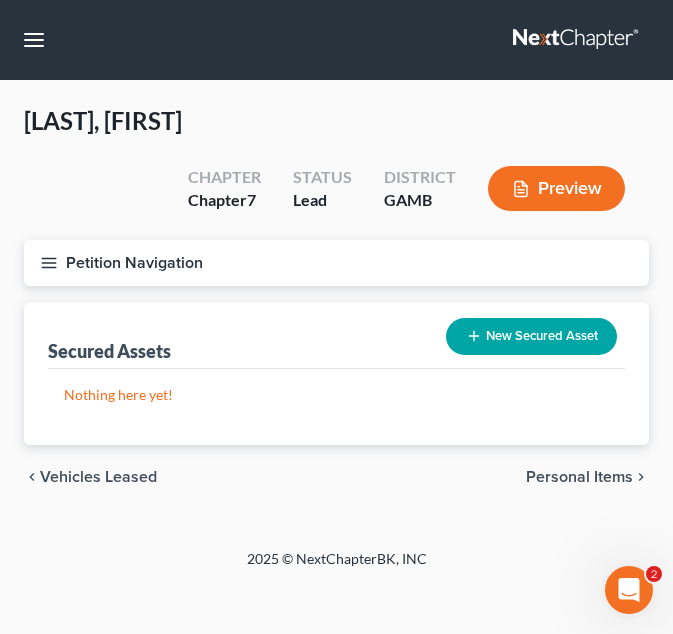 click on "chevron_left
Vehicles Leased
Personal Items
chevron_right" at bounding box center (336, 477) 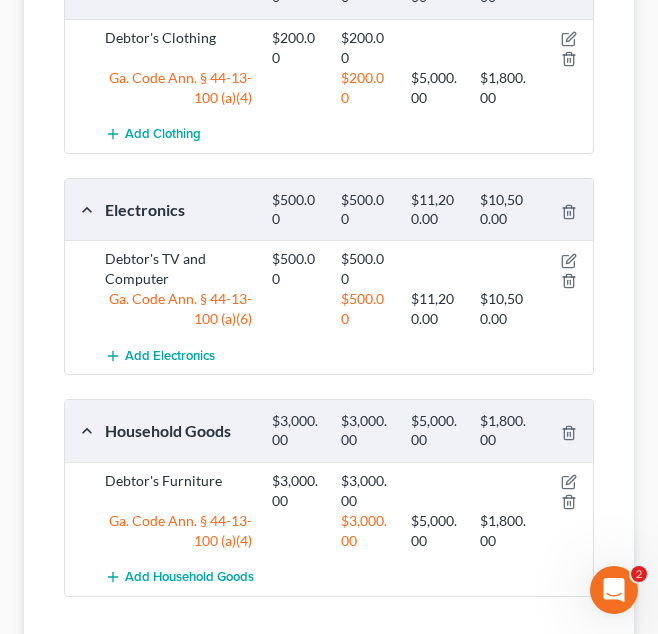 scroll, scrollTop: 626, scrollLeft: 0, axis: vertical 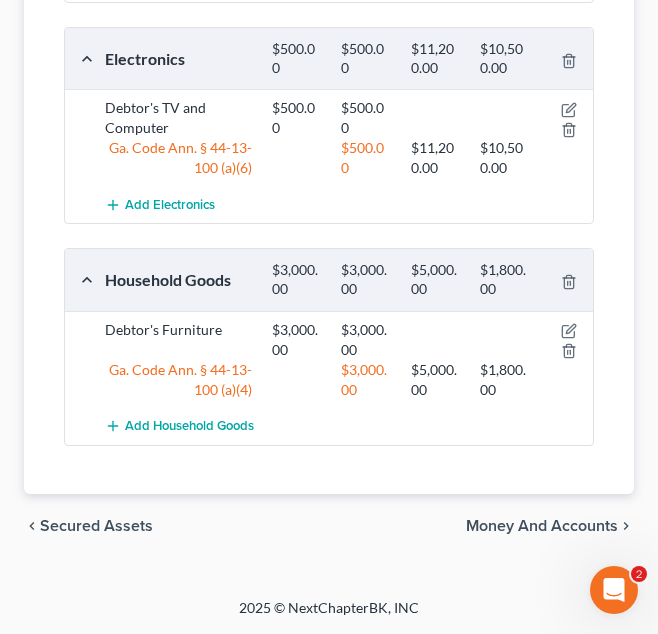click on "Money and Accounts" at bounding box center (542, 526) 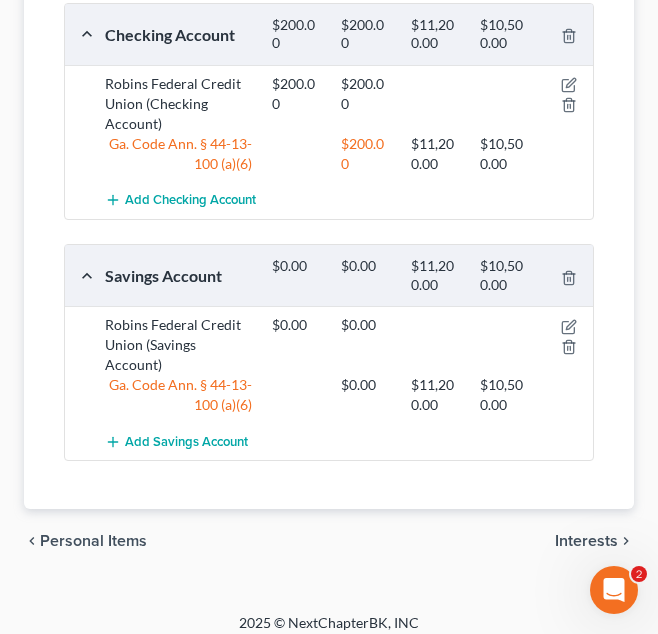 scroll, scrollTop: 0, scrollLeft: 0, axis: both 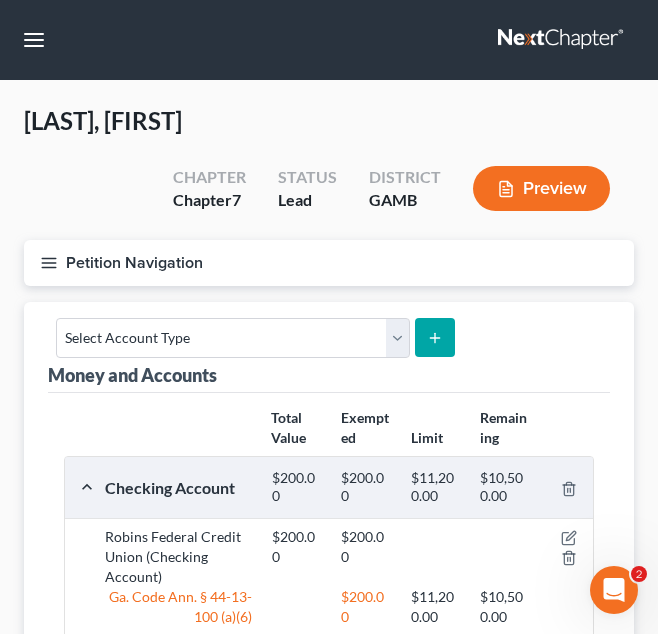 click on "Petition Navigation" at bounding box center (329, 263) 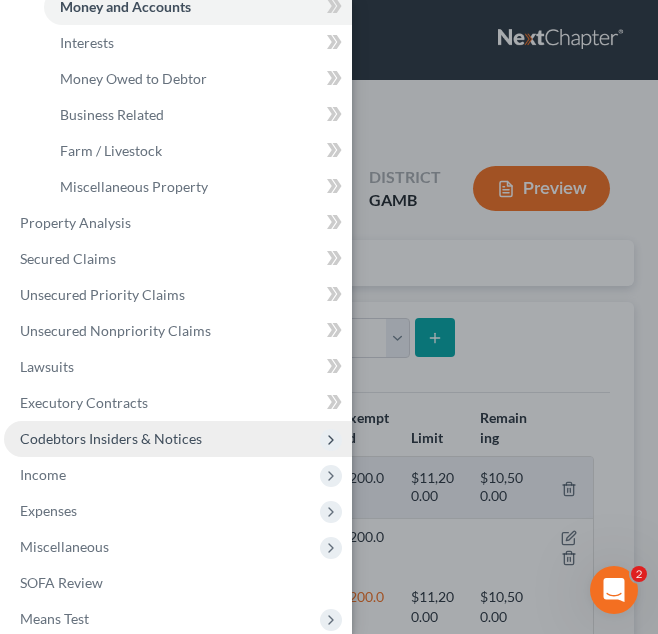 scroll, scrollTop: 353, scrollLeft: 0, axis: vertical 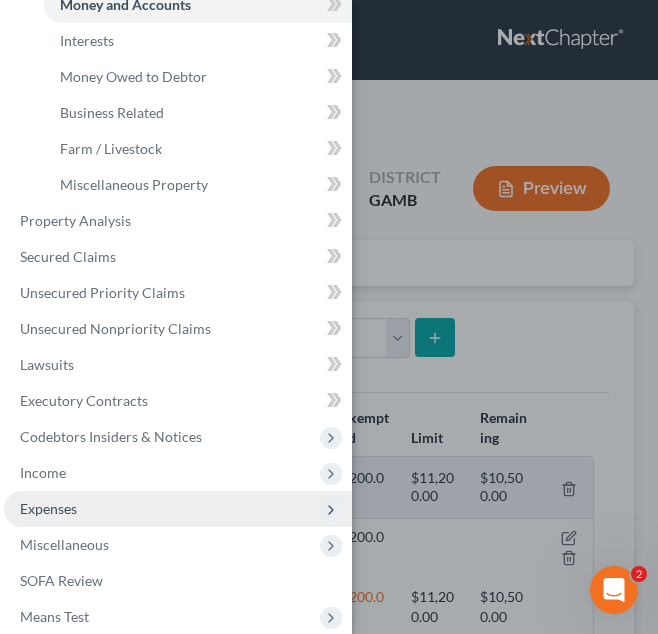 click on "Expenses" at bounding box center (178, 509) 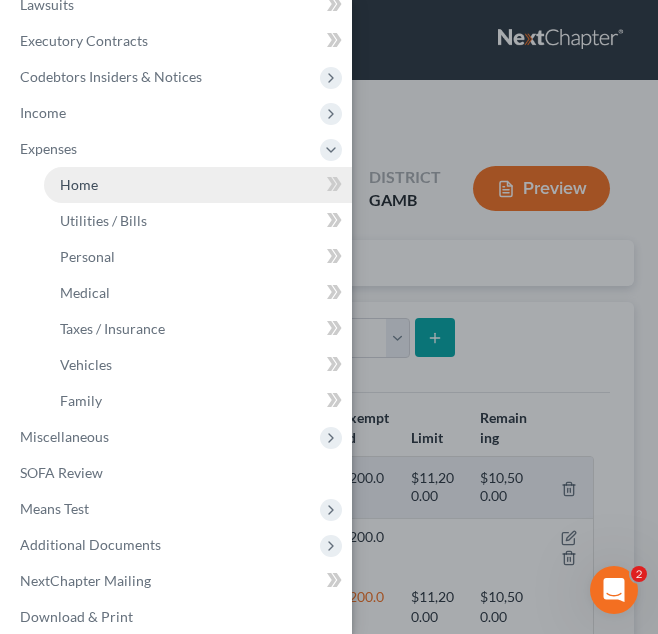 click on "Home" at bounding box center (198, 185) 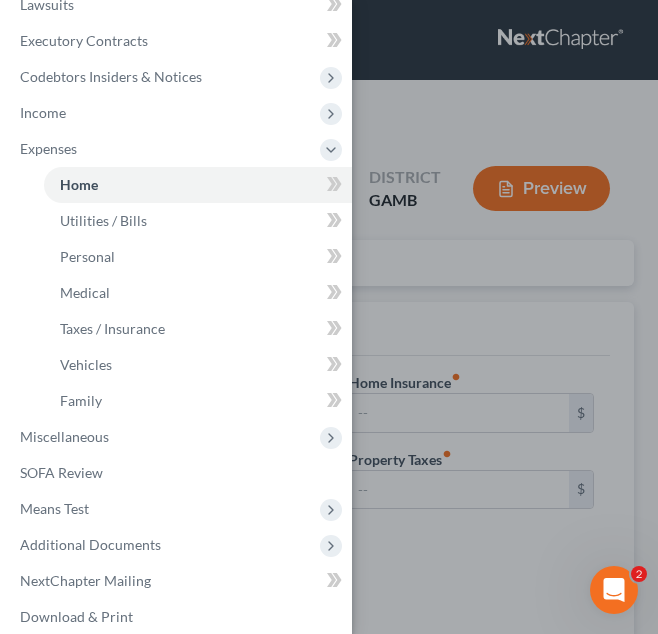 type on "0.00" 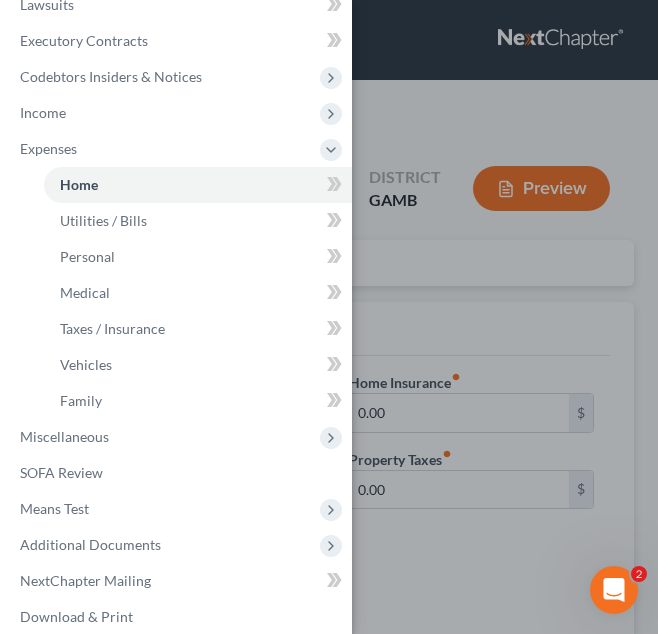 click on "Case Dashboard
Payments
Invoices
Payments
Payments
Credit Report
Client Profile" at bounding box center (329, 317) 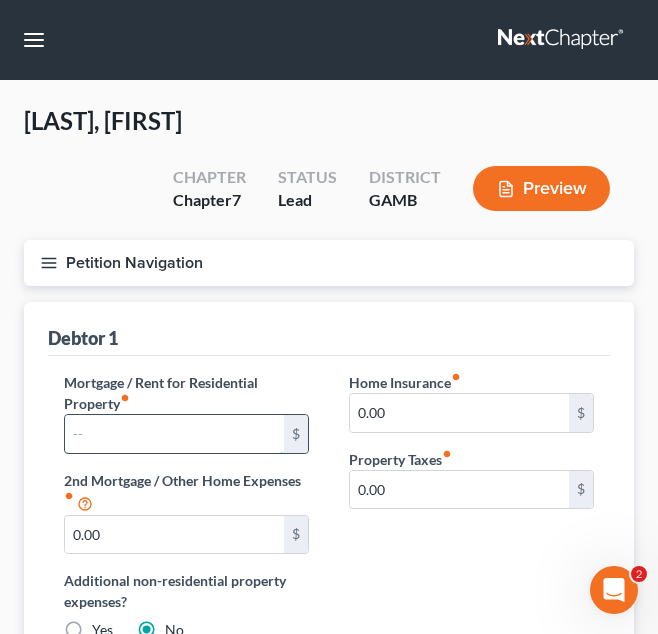 click at bounding box center (174, 434) 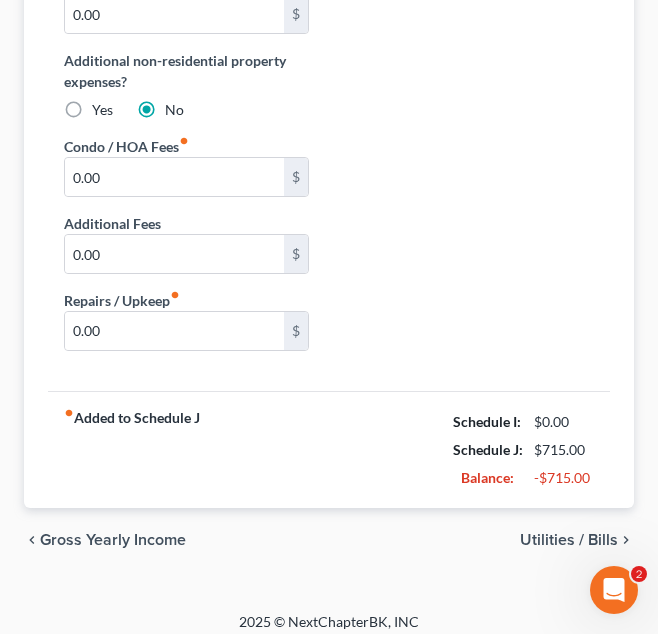 scroll, scrollTop: 521, scrollLeft: 0, axis: vertical 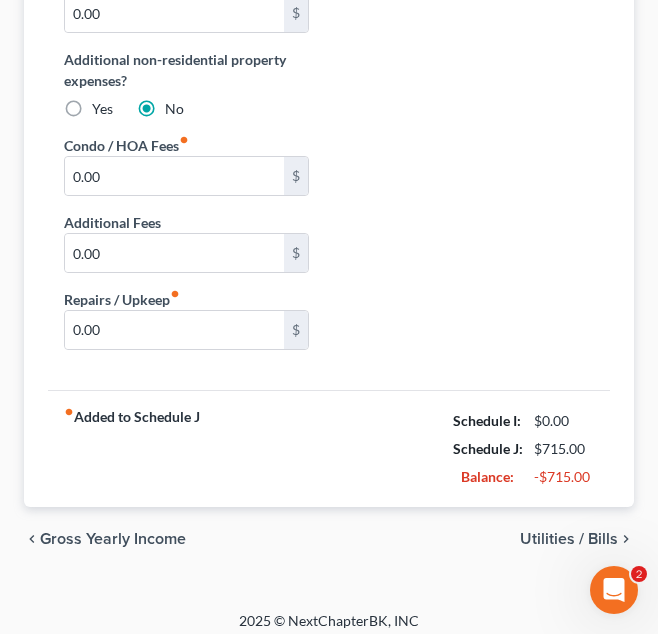 type on "715.00" 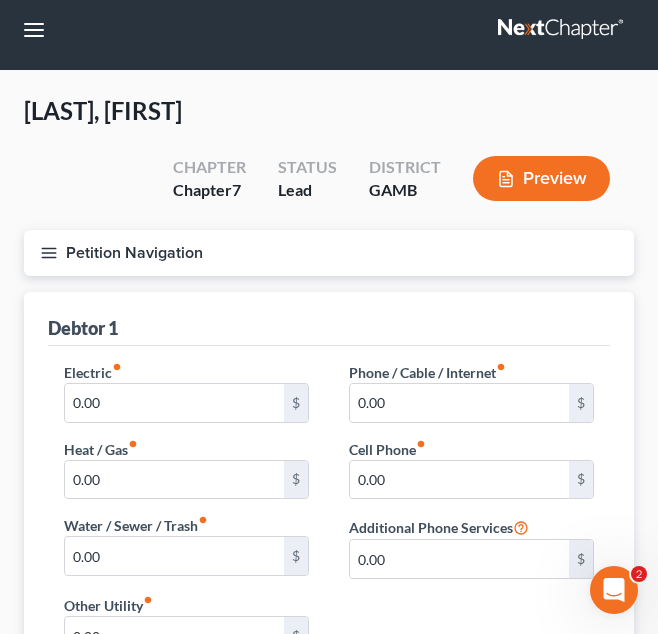 scroll, scrollTop: 0, scrollLeft: 0, axis: both 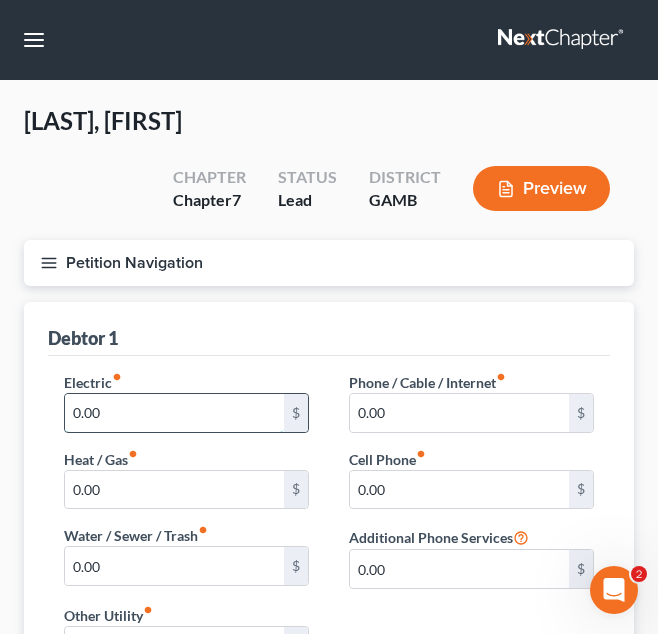 click on "0.00" at bounding box center (174, 413) 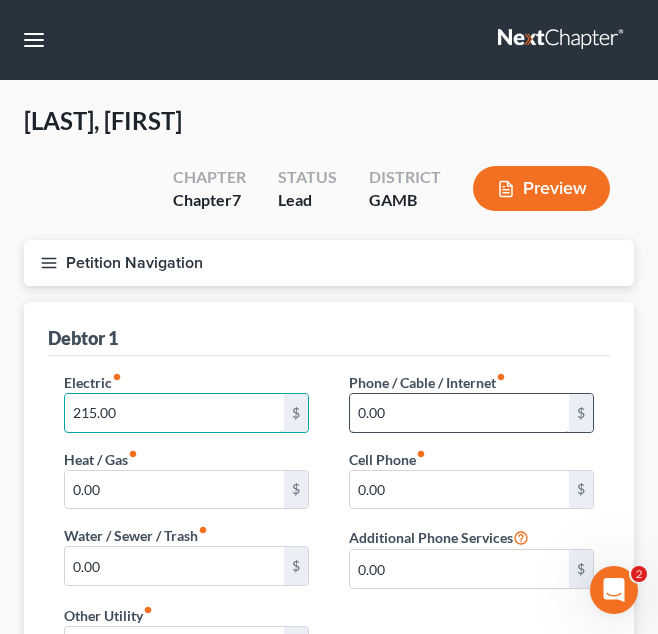 type on "215.00" 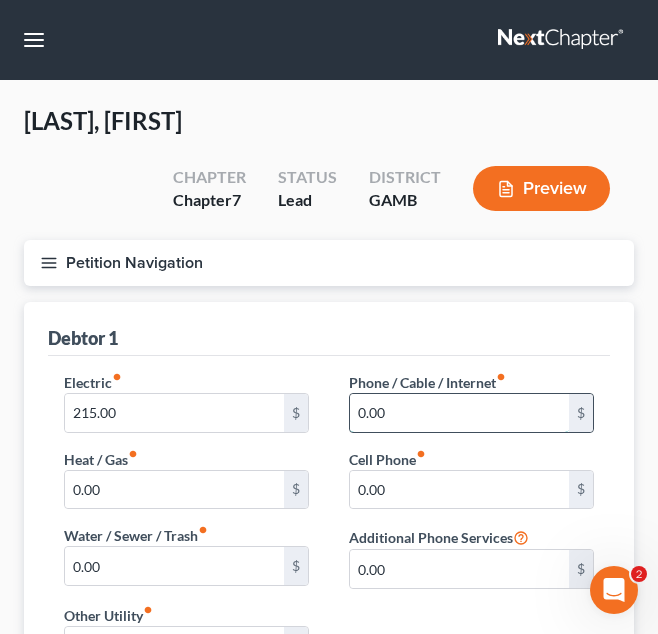 click on "0.00" at bounding box center [459, 413] 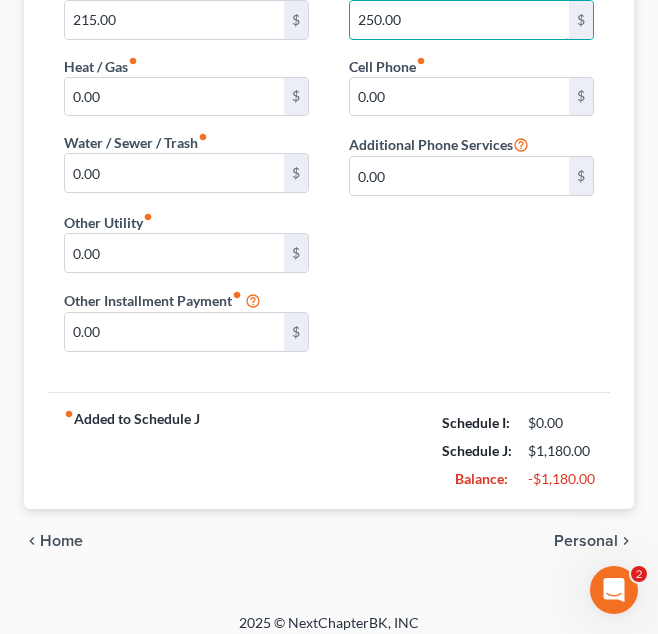 scroll, scrollTop: 396, scrollLeft: 0, axis: vertical 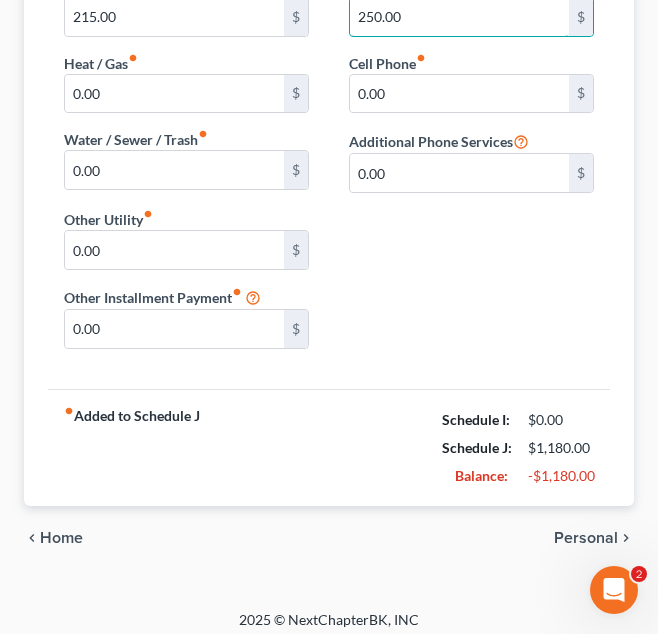 type on "250.00" 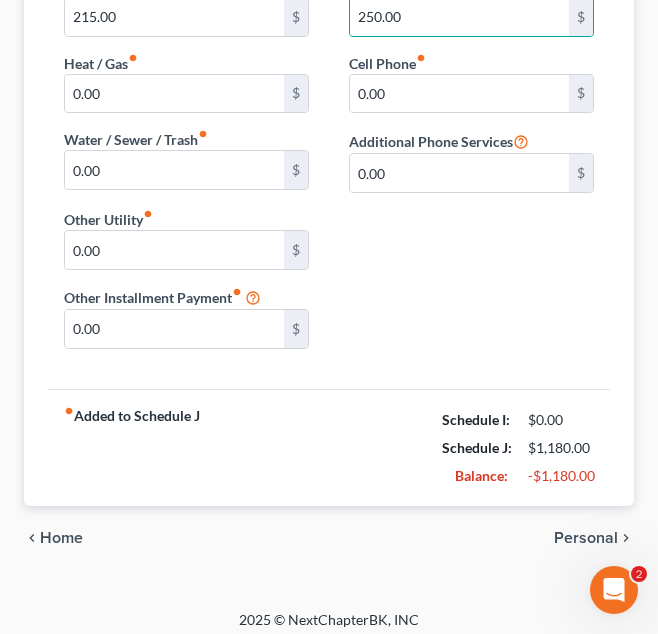 click on "Personal" at bounding box center (586, 538) 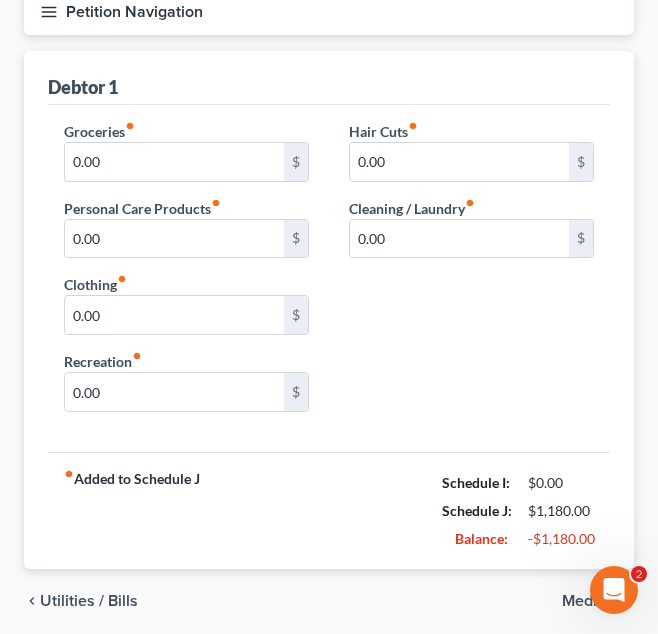 scroll, scrollTop: 0, scrollLeft: 0, axis: both 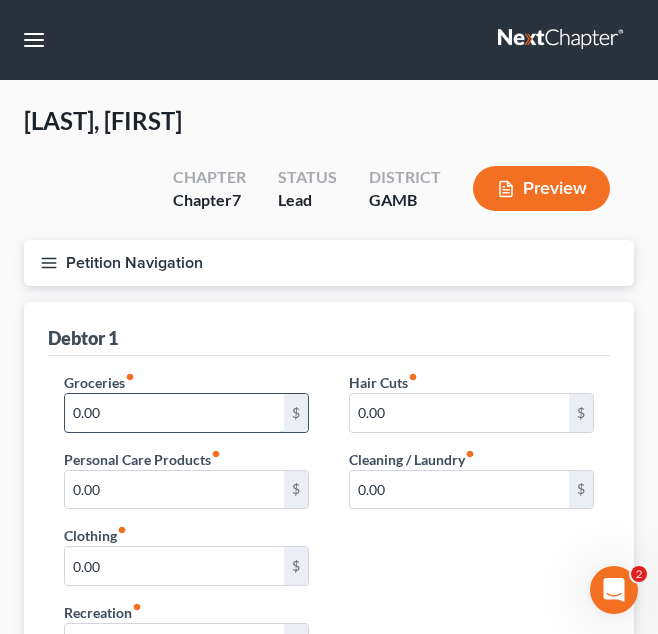 click on "0.00" at bounding box center (174, 413) 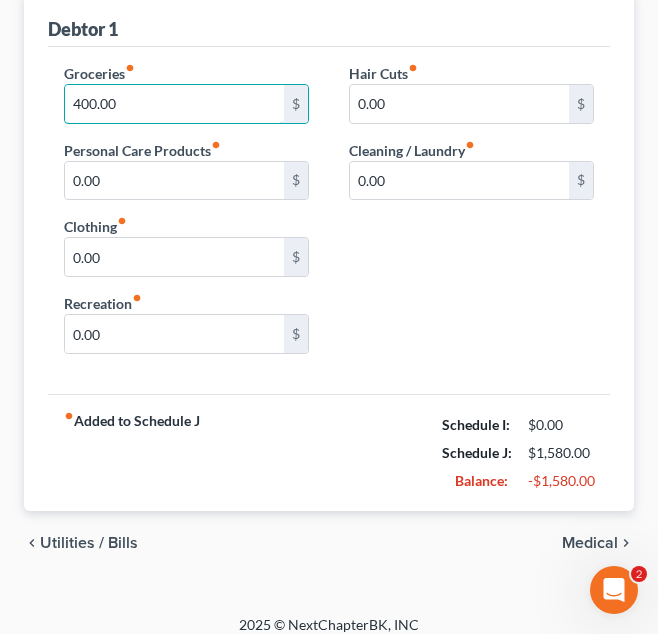 scroll, scrollTop: 316, scrollLeft: 0, axis: vertical 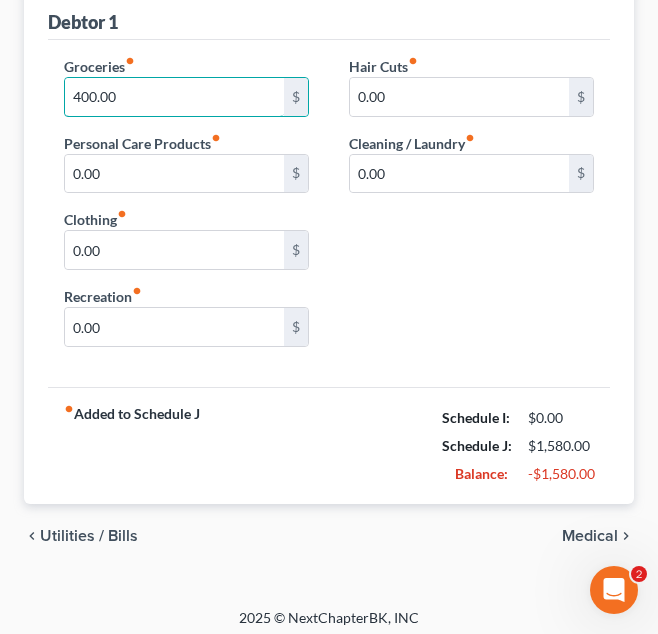 type on "400.00" 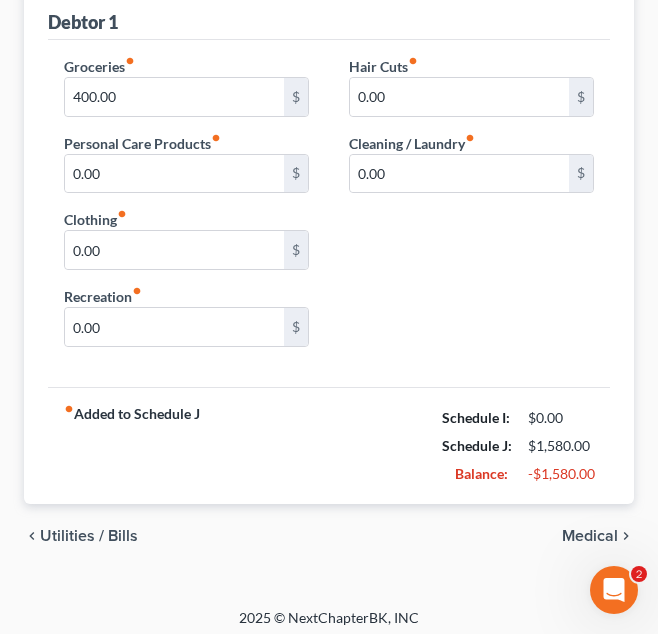 click on "Medical" at bounding box center (590, 536) 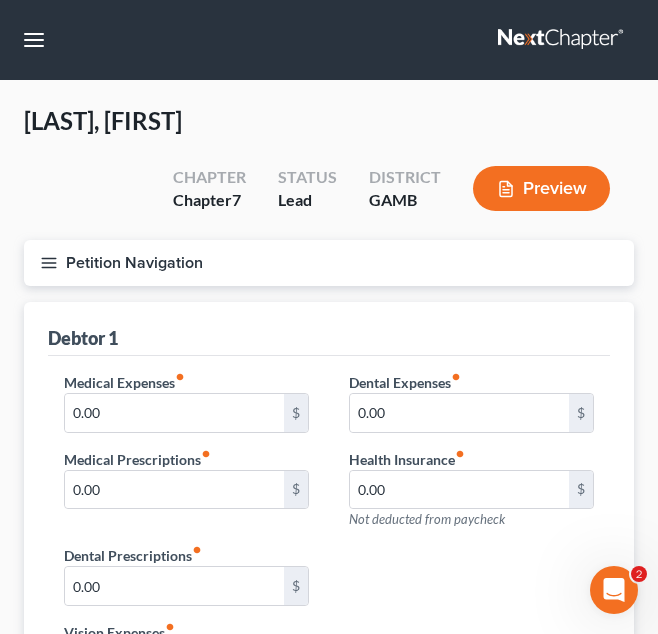 scroll, scrollTop: 346, scrollLeft: 0, axis: vertical 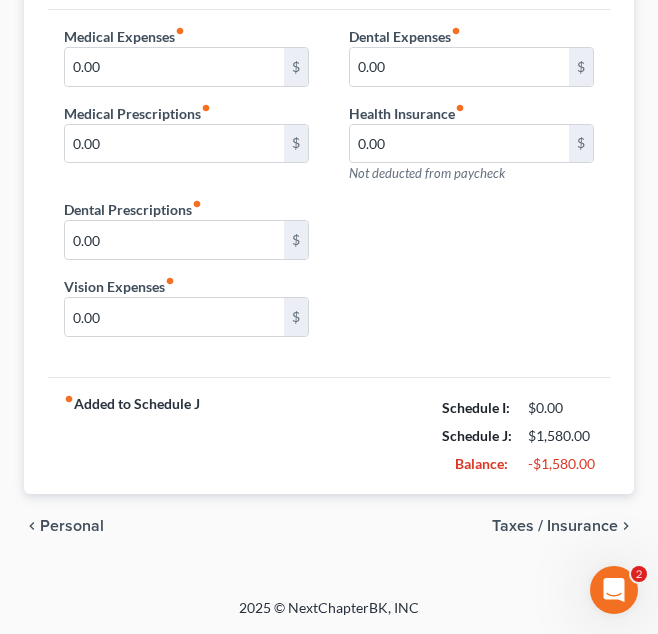 click on "Taxes / Insurance" at bounding box center [555, 526] 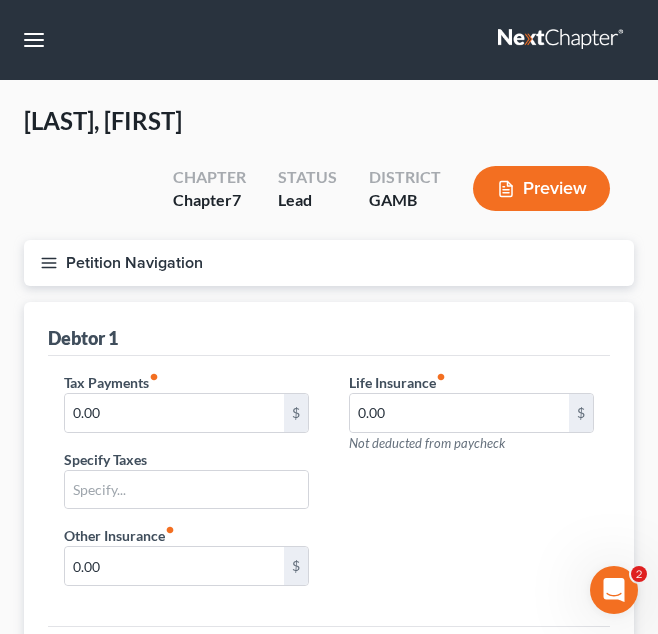 scroll, scrollTop: 249, scrollLeft: 0, axis: vertical 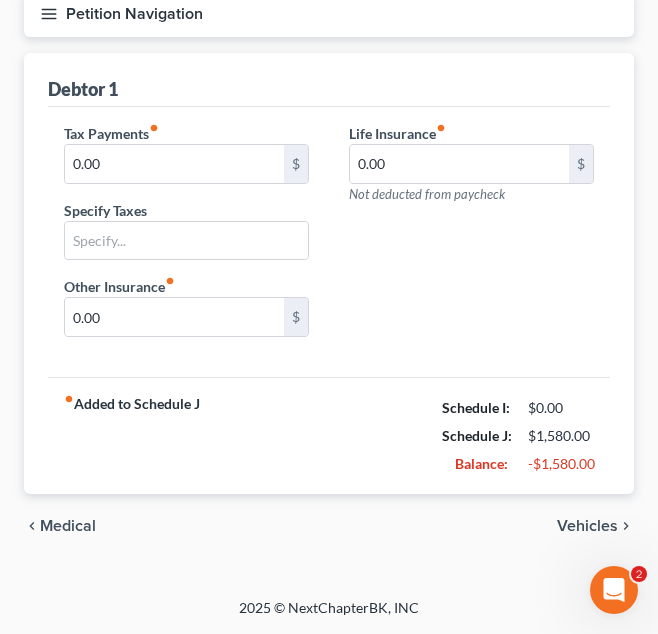 click on "Vehicles" at bounding box center (587, 526) 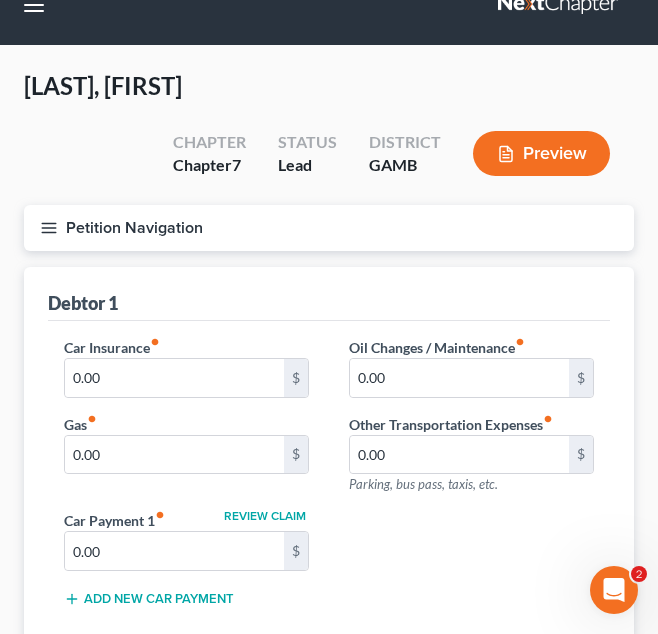 scroll, scrollTop: 0, scrollLeft: 0, axis: both 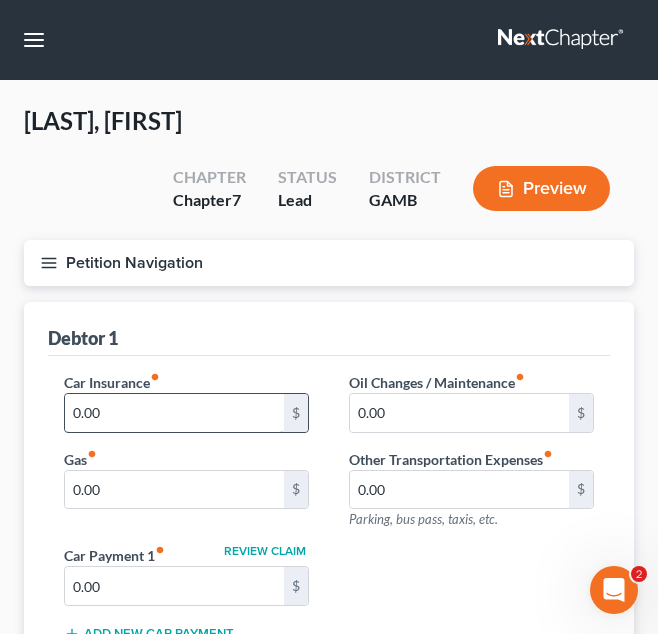 click on "0.00" at bounding box center [174, 413] 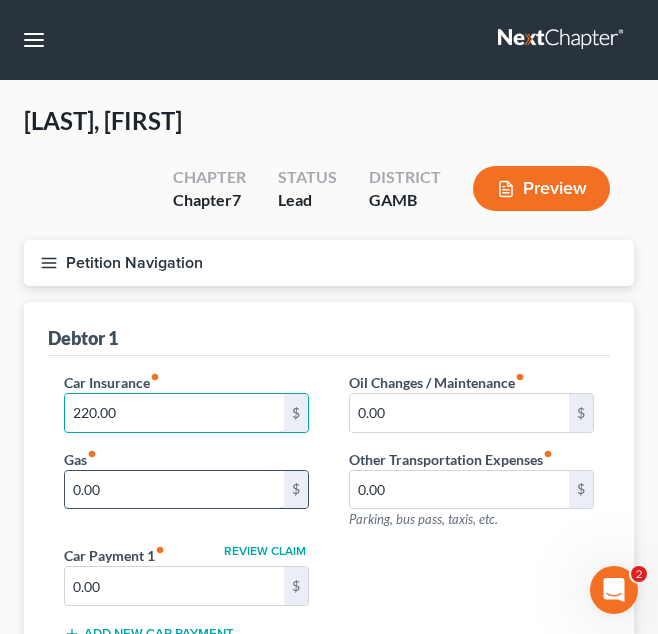 type on "220.00" 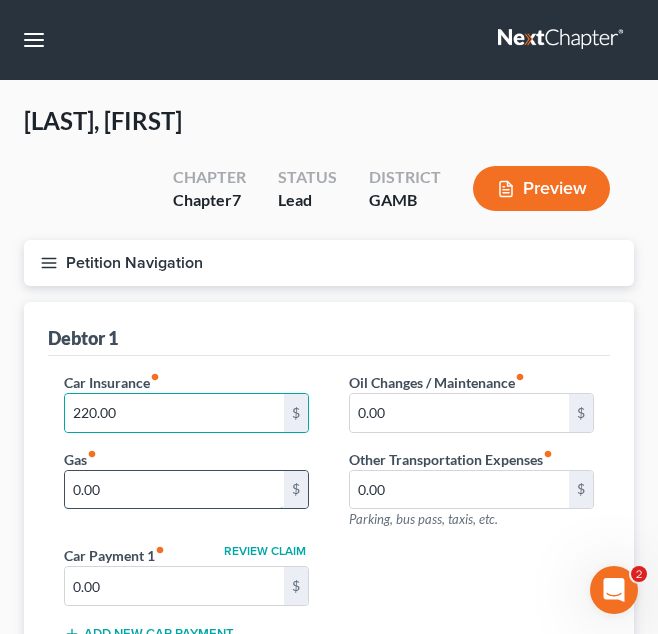 click on "0.00" at bounding box center (174, 490) 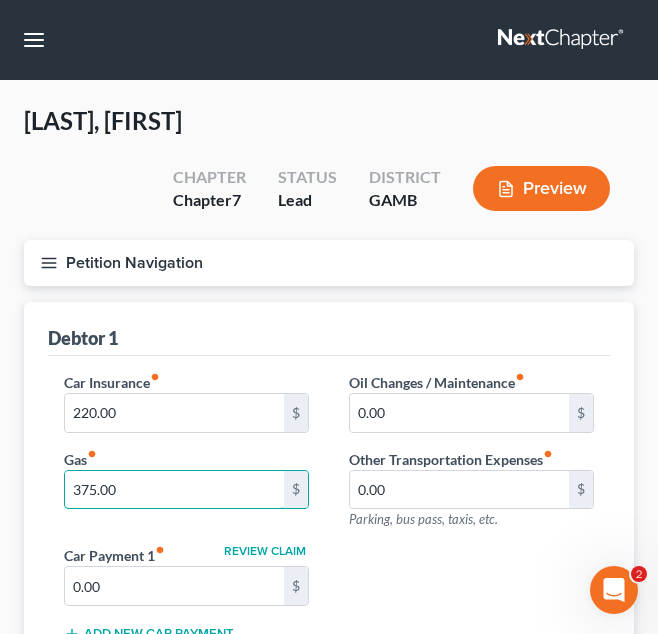 type on "375.00" 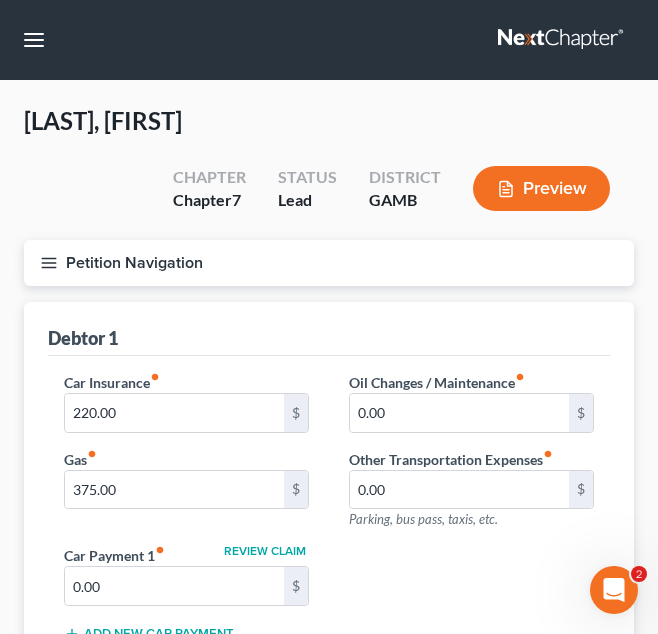 click on "Petition Navigation" at bounding box center [329, 263] 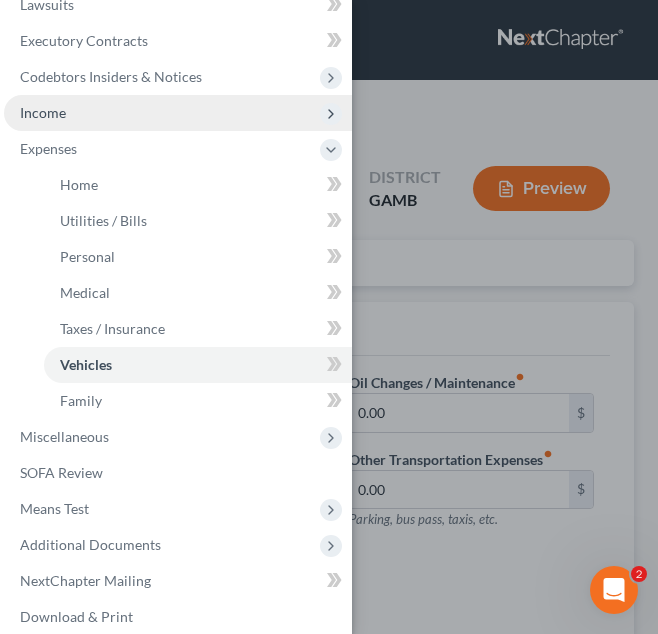 click on "Income" at bounding box center [178, 113] 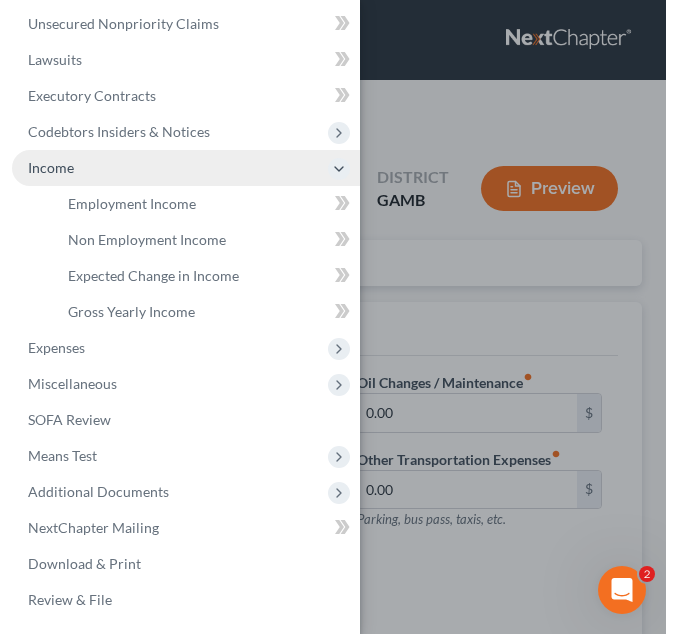 scroll, scrollTop: 298, scrollLeft: 0, axis: vertical 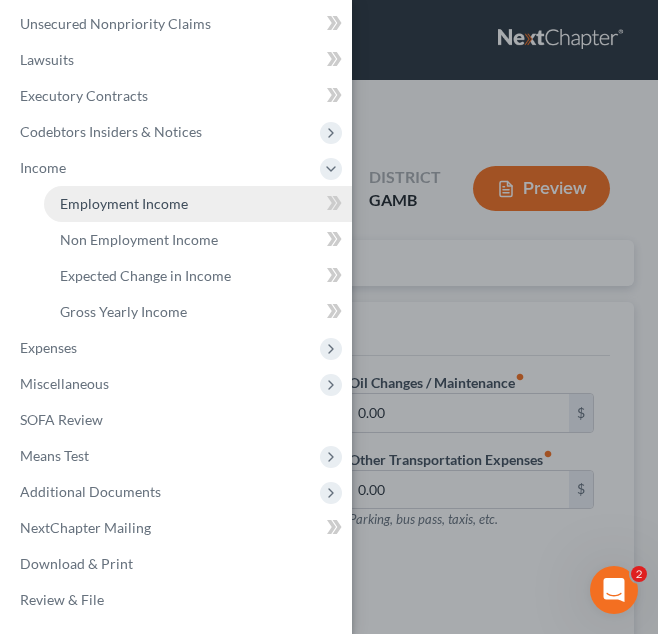 click on "Employment Income" at bounding box center (198, 204) 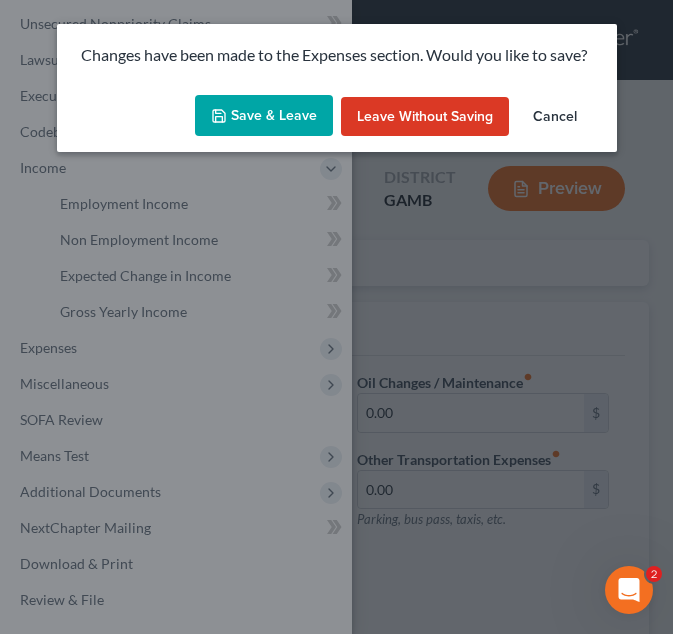 click on "Save & Leave" at bounding box center (264, 116) 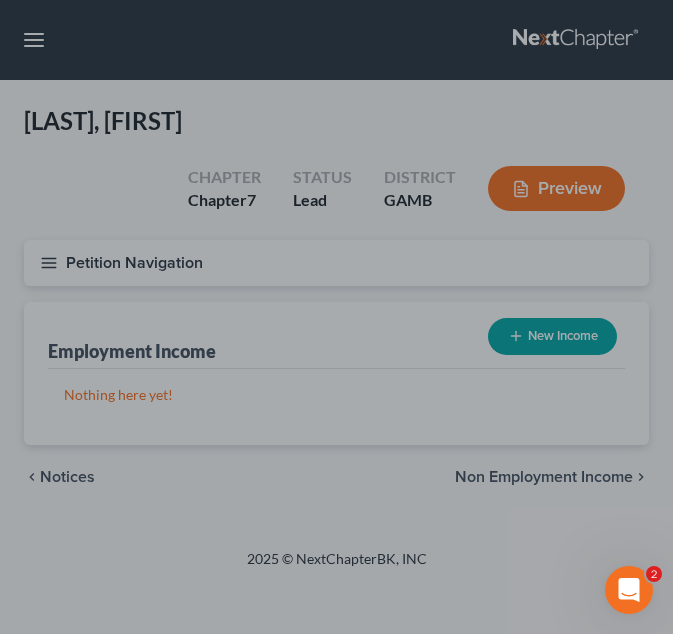 click at bounding box center (336, 317) 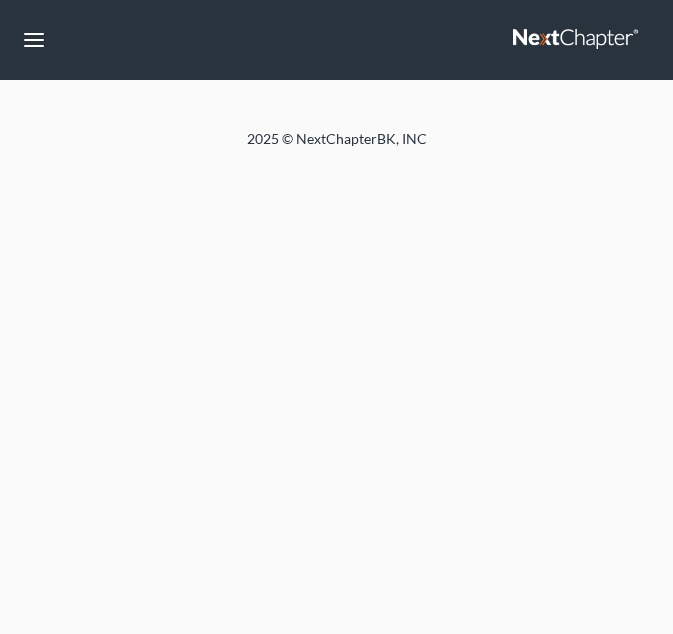 scroll, scrollTop: 0, scrollLeft: 0, axis: both 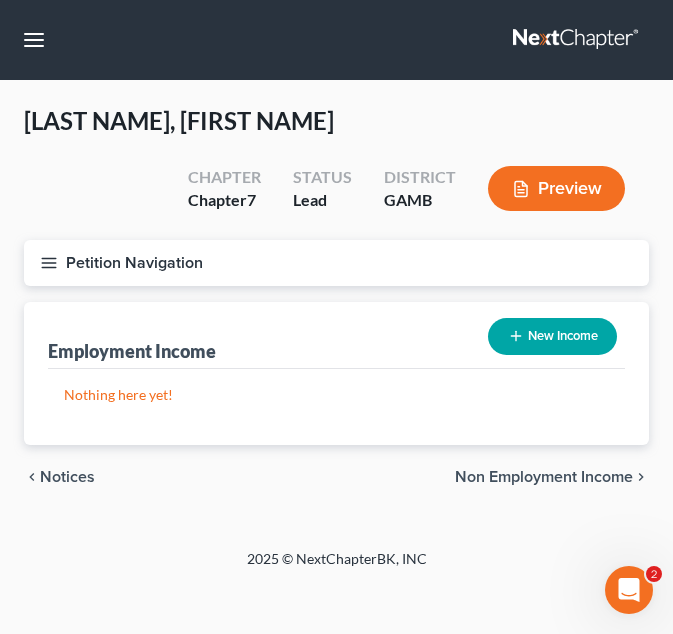 click on "New Income" at bounding box center [552, 336] 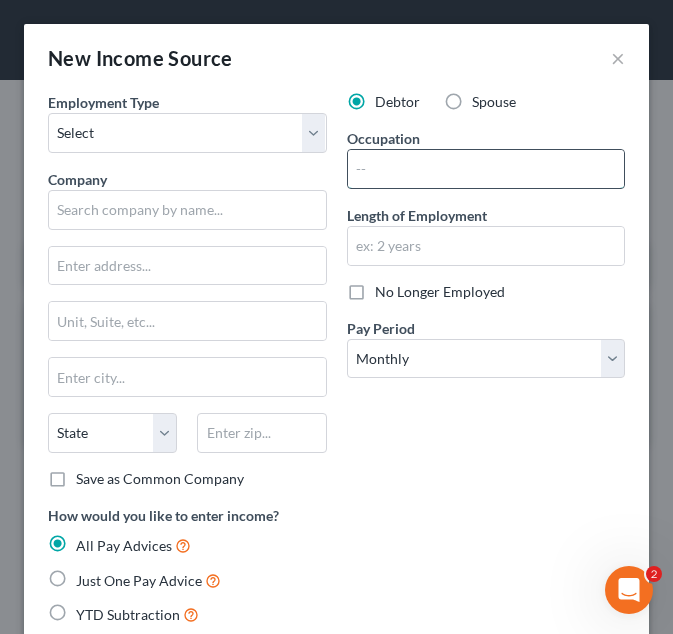 click at bounding box center [486, 169] 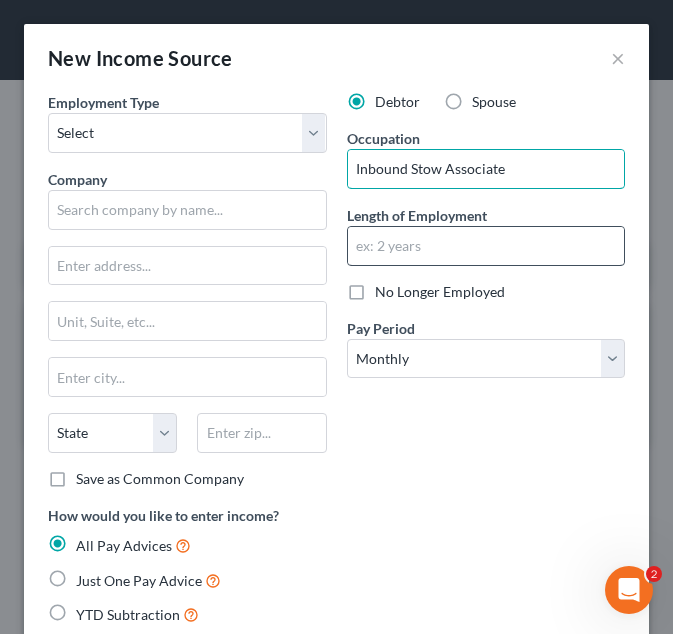 type on "Inbound Stow Associate" 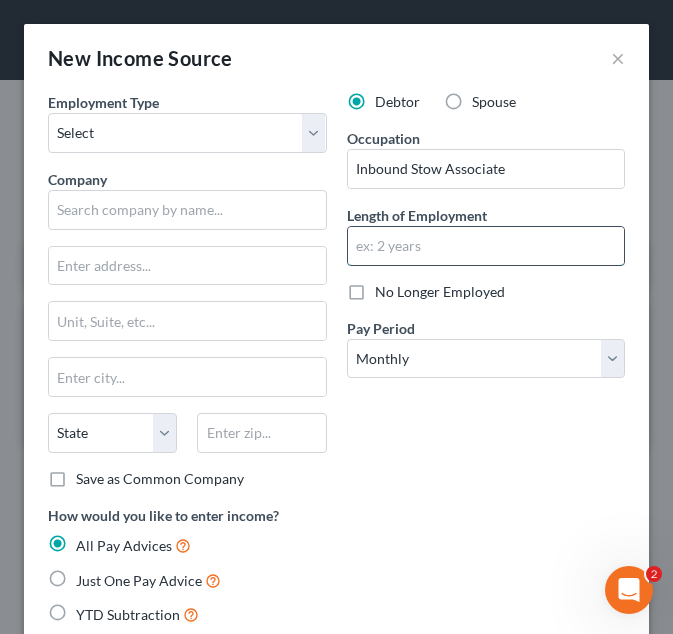 click at bounding box center (486, 246) 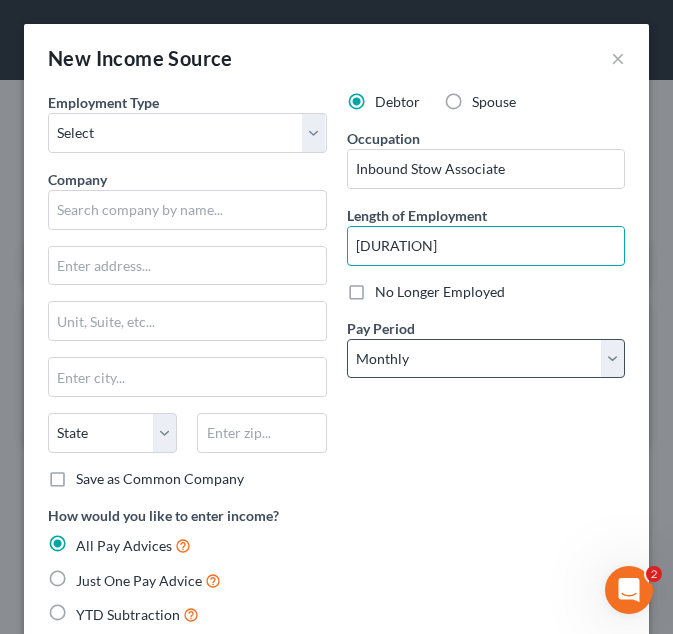 type on "6 Years" 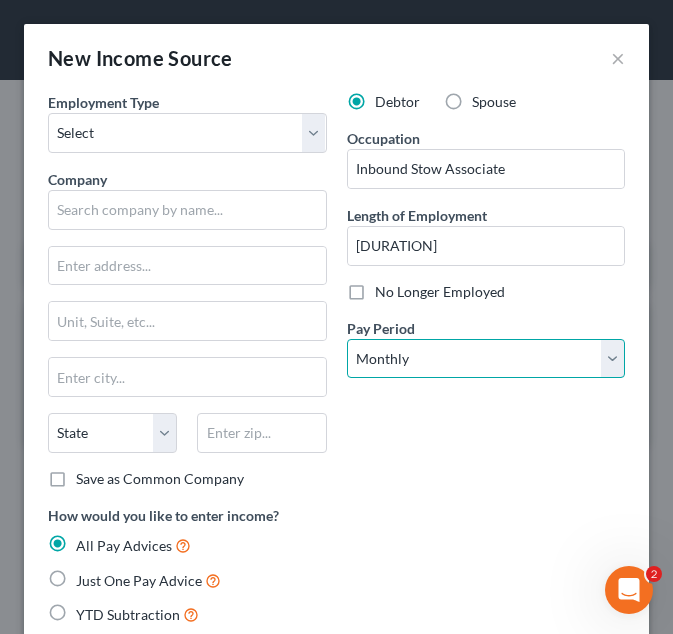 click on "Select Monthly Twice Monthly Every Other Week Weekly" at bounding box center [486, 359] 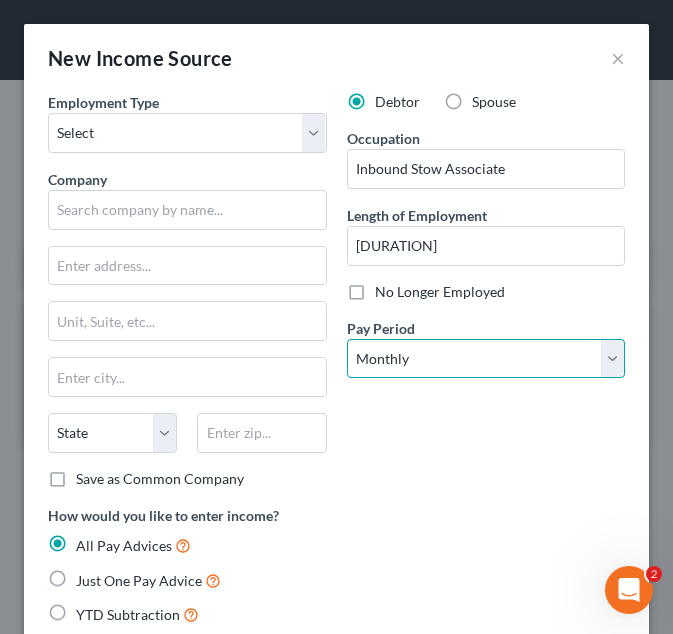 select on "3" 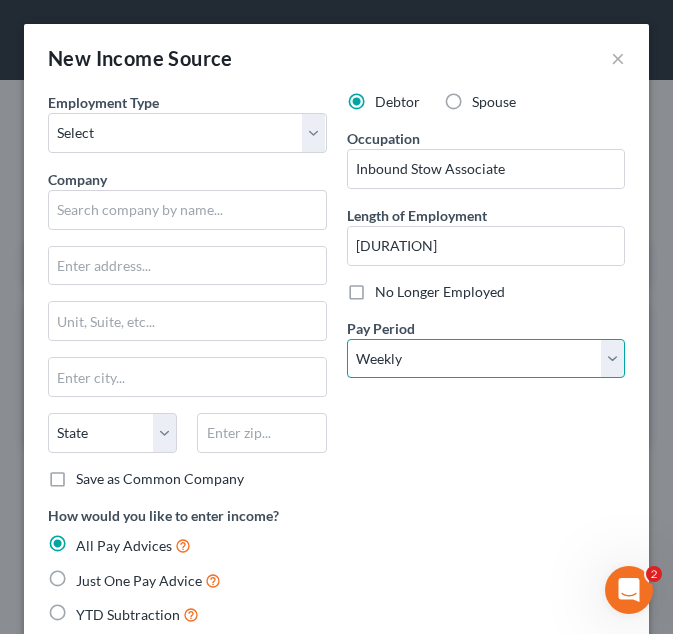 click on "Select Monthly Twice Monthly Every Other Week Weekly" at bounding box center (486, 359) 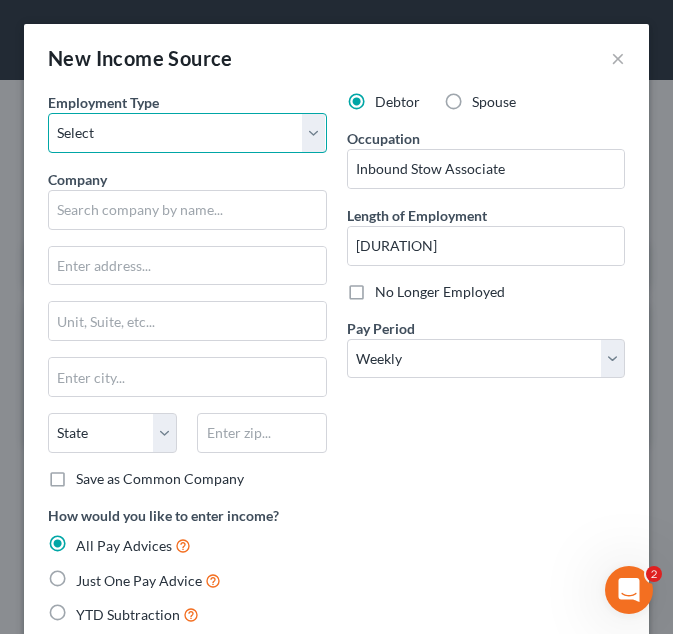 click on "Select Full or Part Time Employment Self Employment" at bounding box center [187, 133] 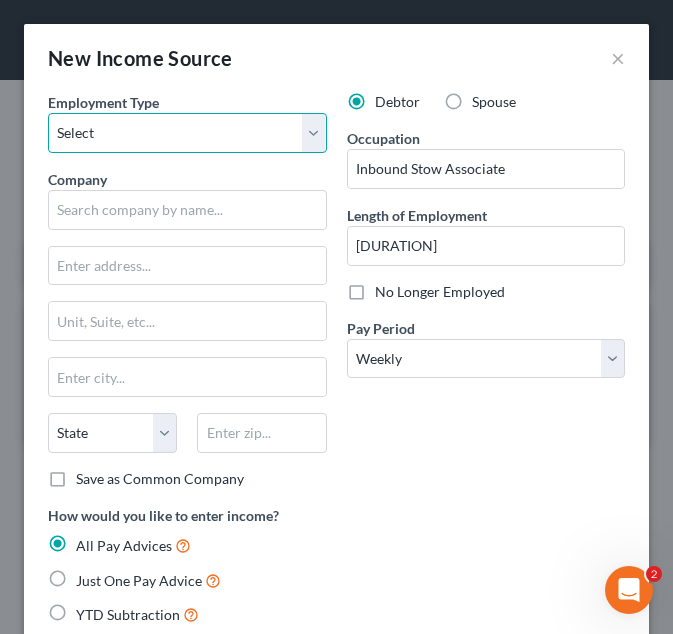 select on "0" 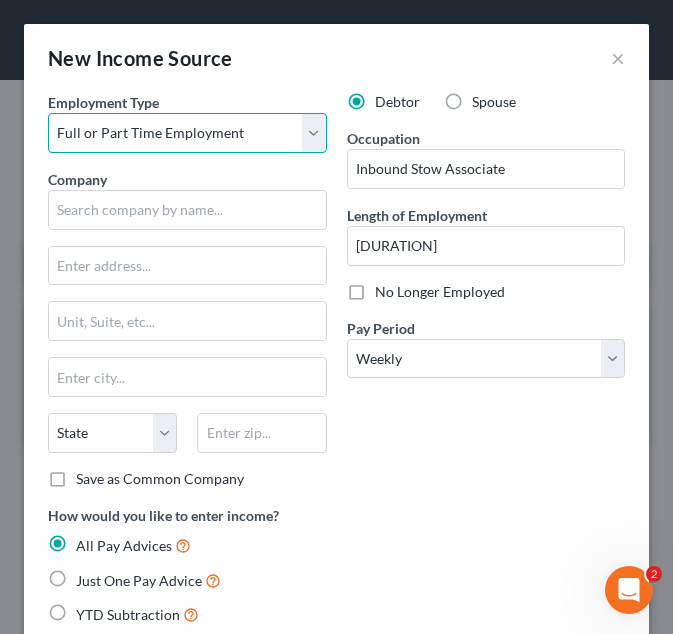 click on "Select Full or Part Time Employment Self Employment" at bounding box center [187, 133] 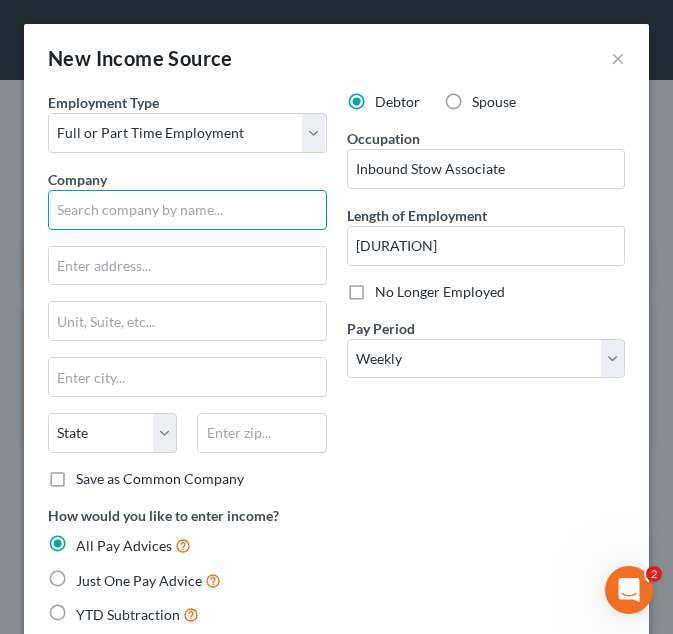 click at bounding box center (187, 210) 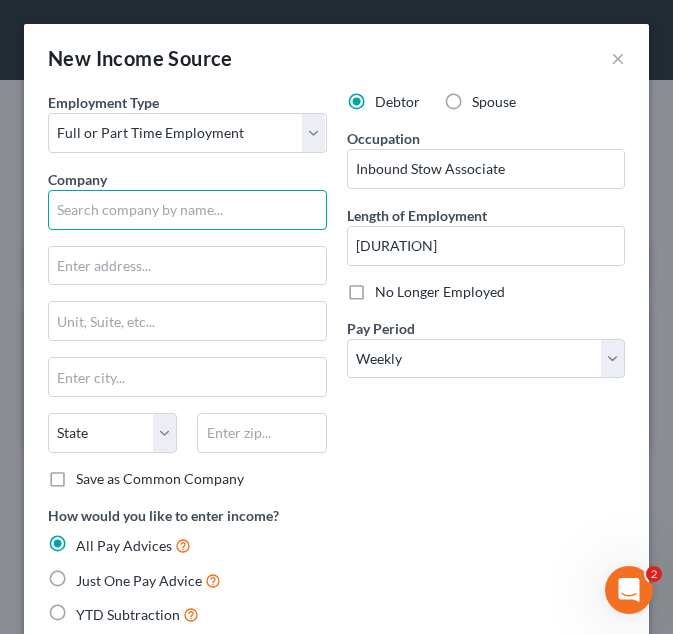 click at bounding box center [187, 210] 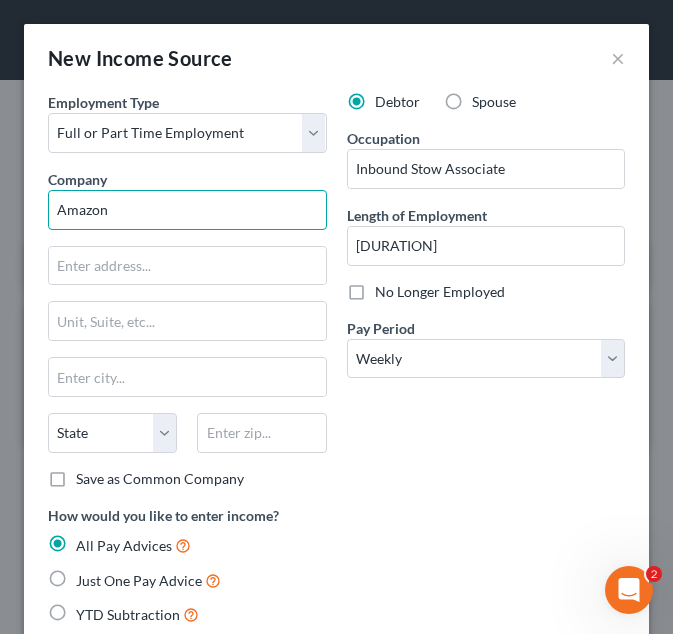 click on "Amazon" at bounding box center (187, 210) 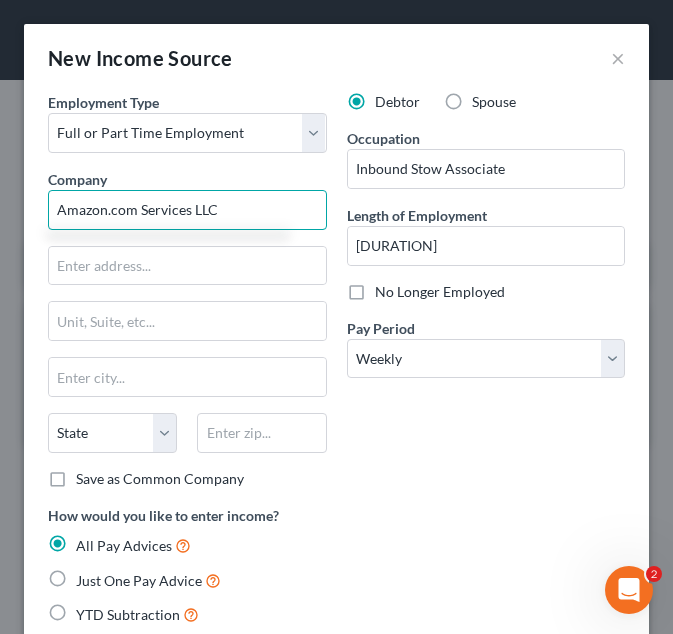 type on "Amazon.com Services LLC" 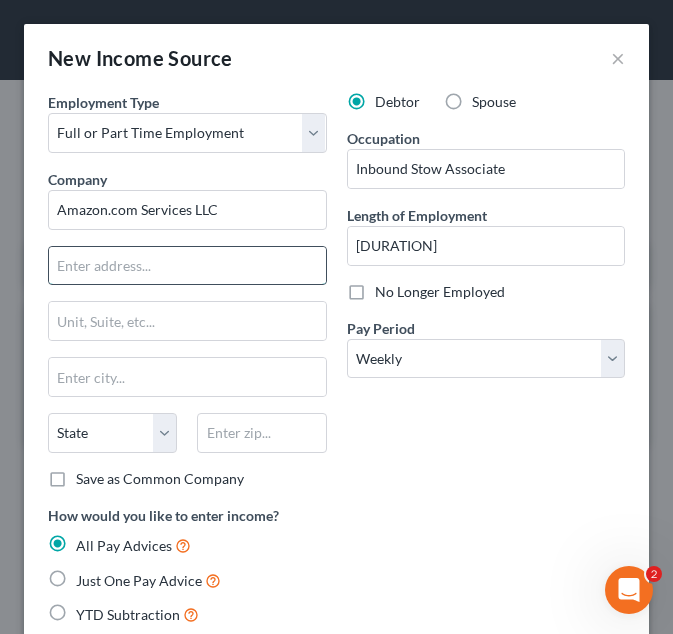 click at bounding box center [187, 266] 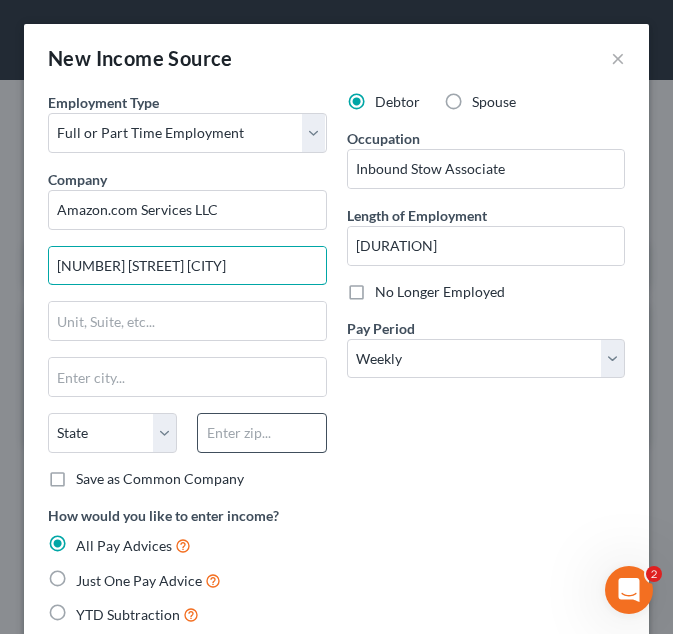 type on "202 Westlake Ave N" 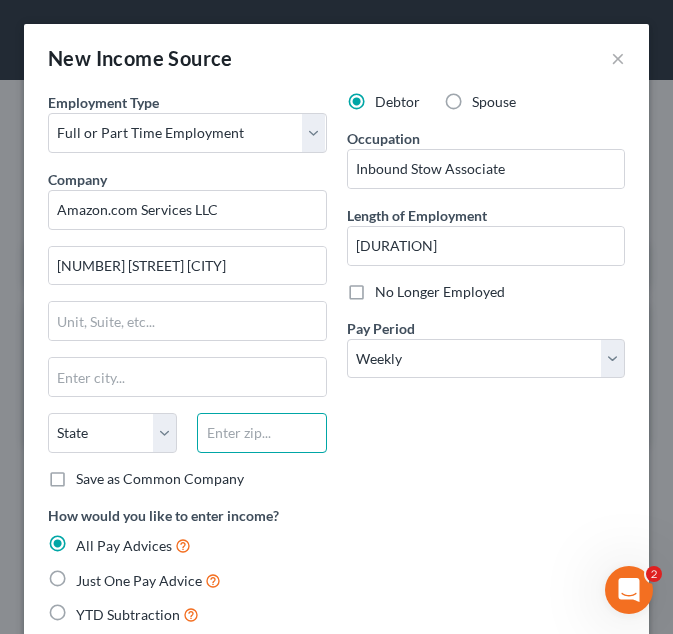 click at bounding box center [261, 433] 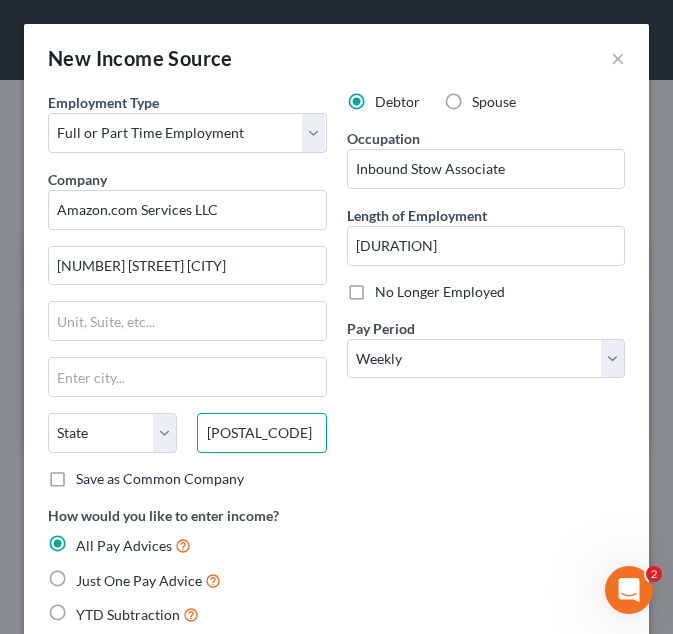 type on "98109" 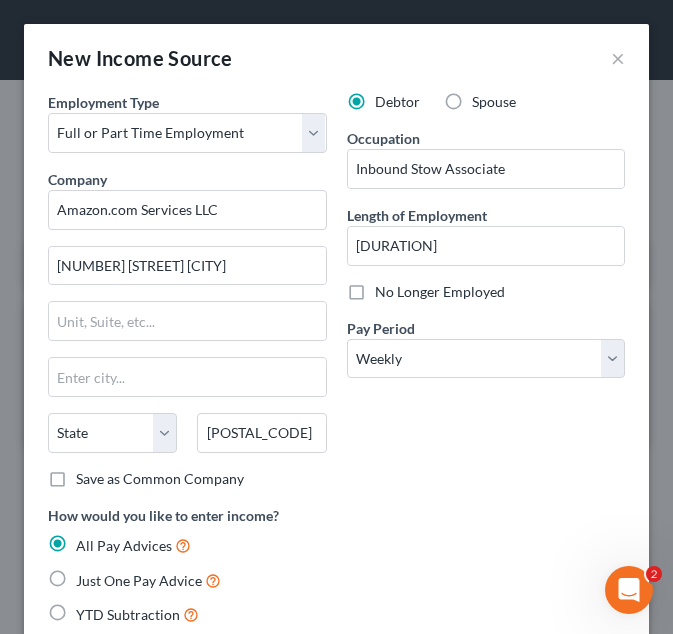 type on "Seattle" 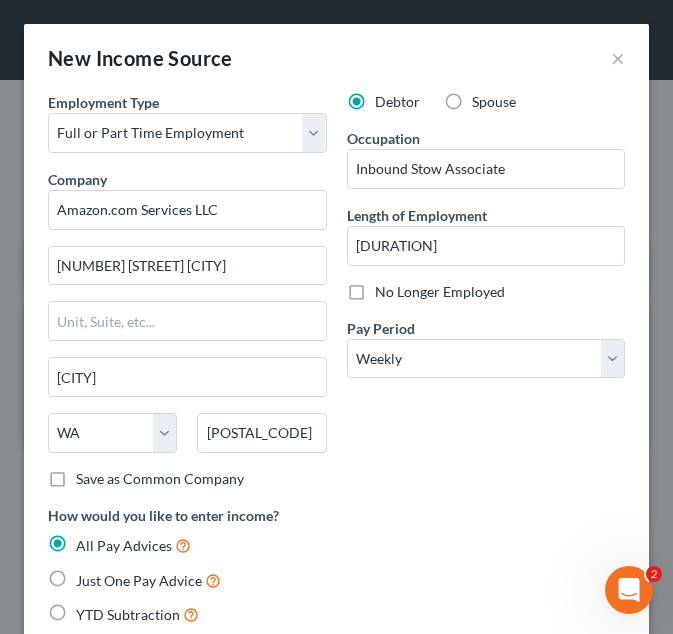 click on "Debtor Spouse Occupation Inbound Stow Associate Length of Employment 6 Years No Longer Employed
Pay Period
*
Select Monthly Twice Monthly Every Other Week Weekly" at bounding box center (486, 298) 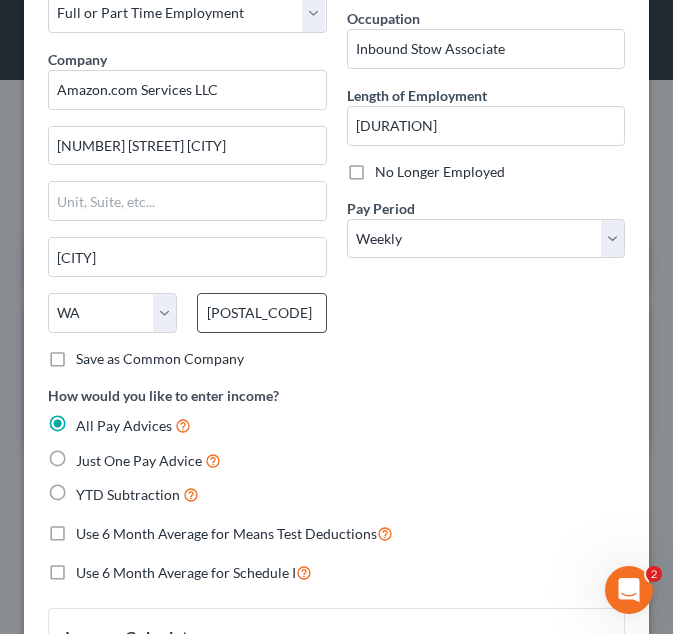 scroll, scrollTop: 121, scrollLeft: 0, axis: vertical 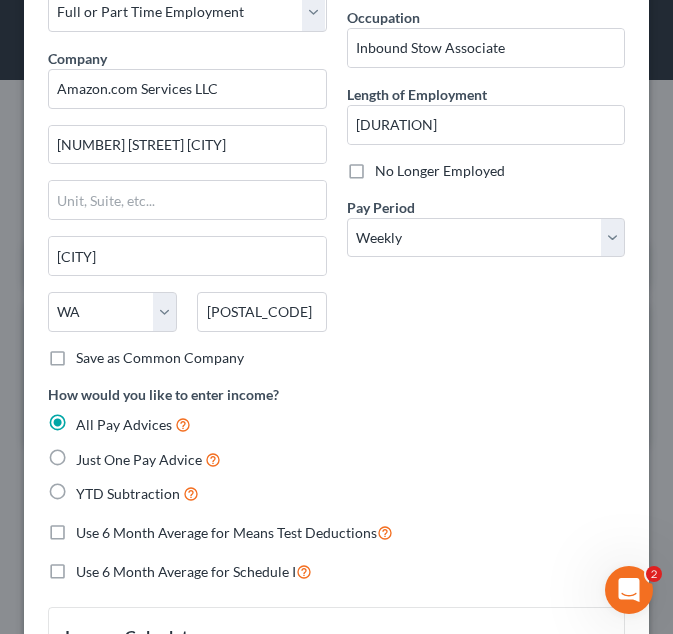 click on "YTD Subtraction" at bounding box center (128, 493) 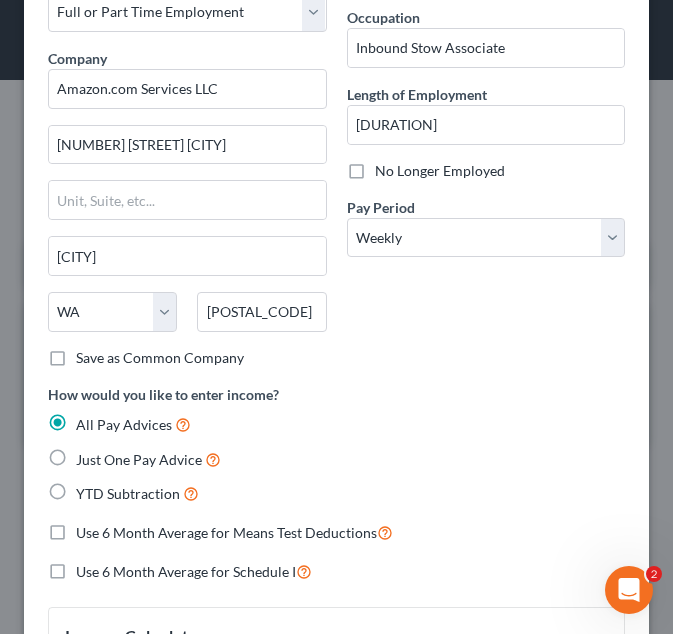 click on "YTD Subtraction" at bounding box center (90, 488) 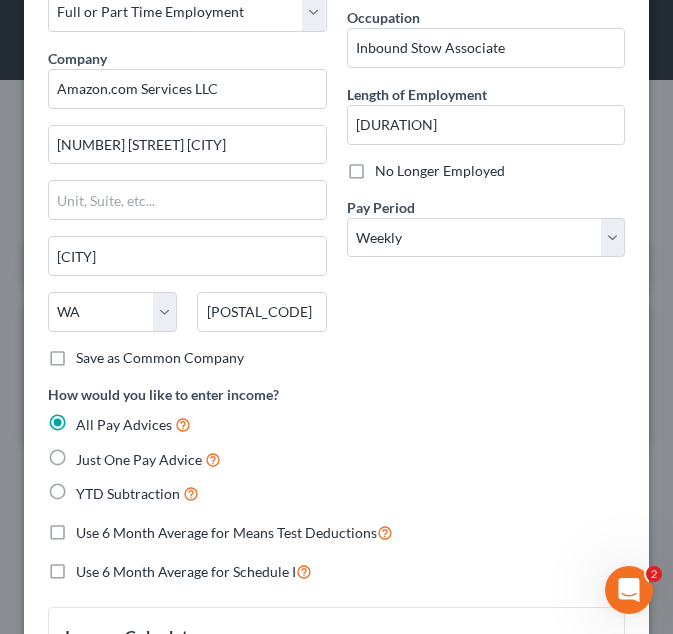radio on "true" 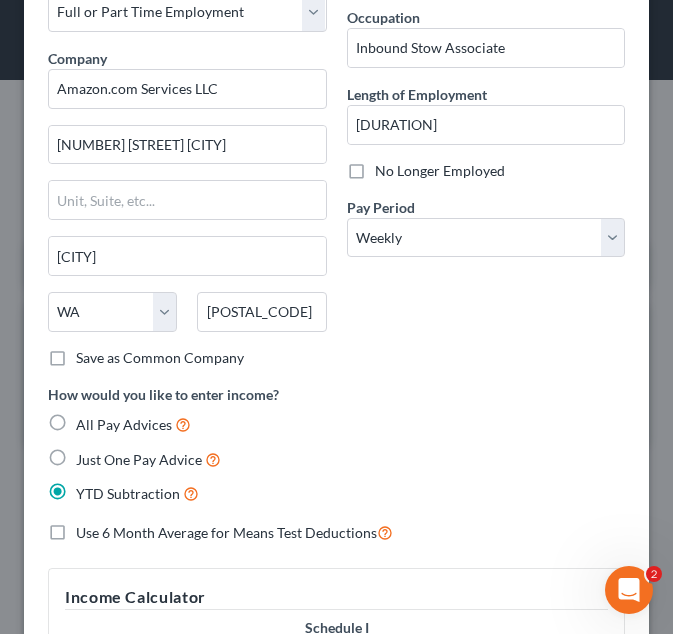 click on "Use 6 Month Average for Means Test Deductions" at bounding box center (226, 532) 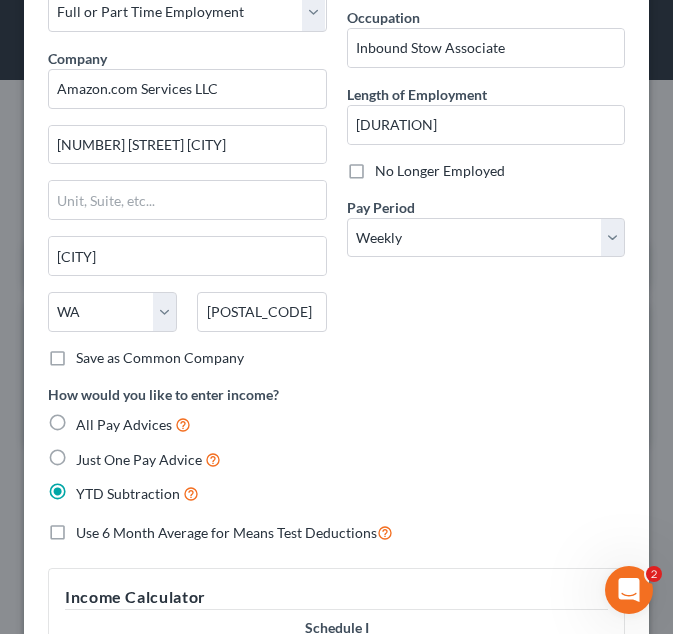 click on "Use 6 Month Average for Means Test Deductions" at bounding box center [90, 527] 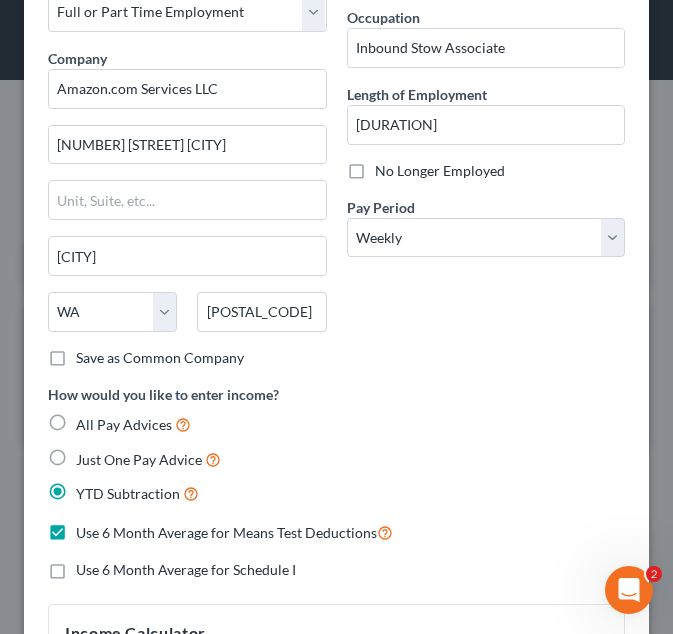 click on "Use 6 Month Average for Schedule I" at bounding box center (186, 569) 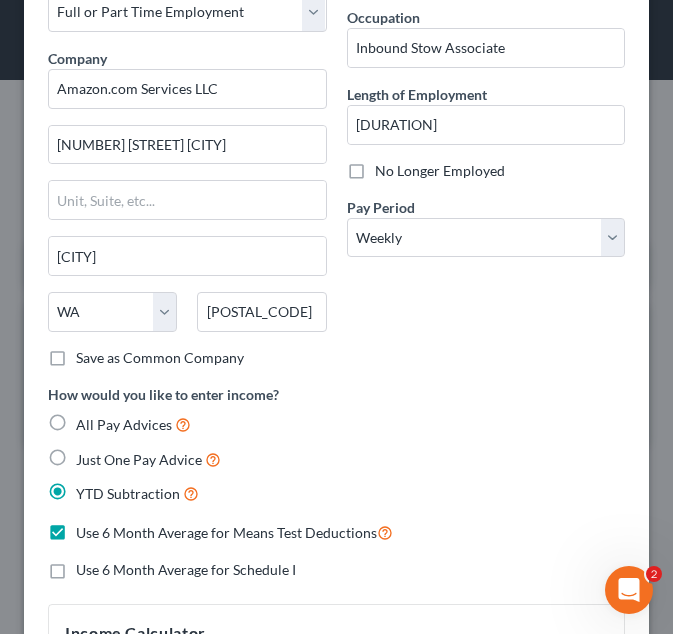 click on "Use 6 Month Average for Schedule I" at bounding box center (90, 566) 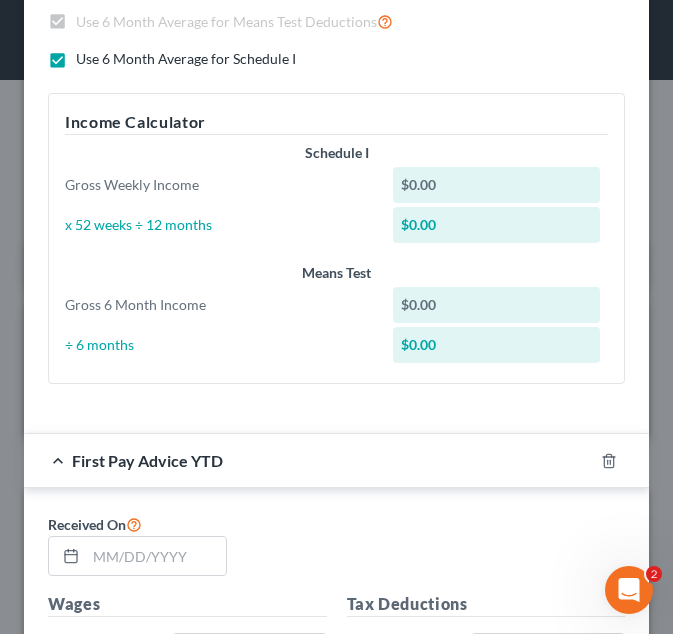 scroll, scrollTop: 633, scrollLeft: 0, axis: vertical 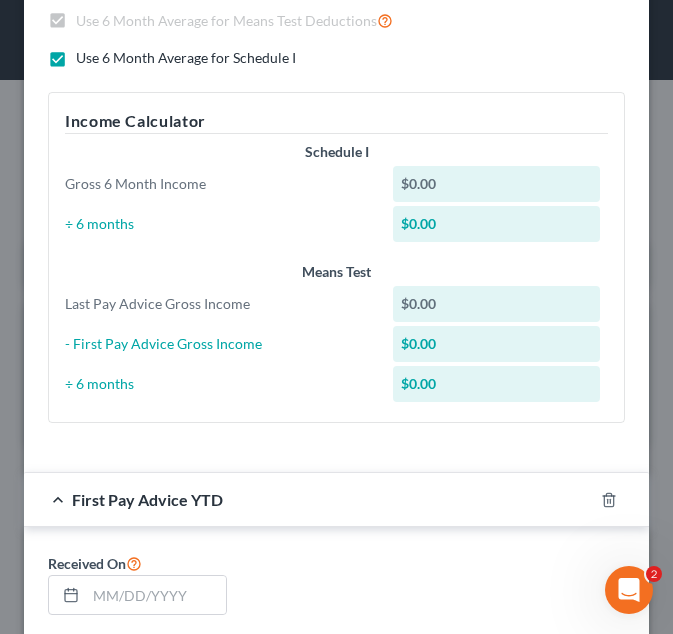 click on "Received On" at bounding box center [95, 563] 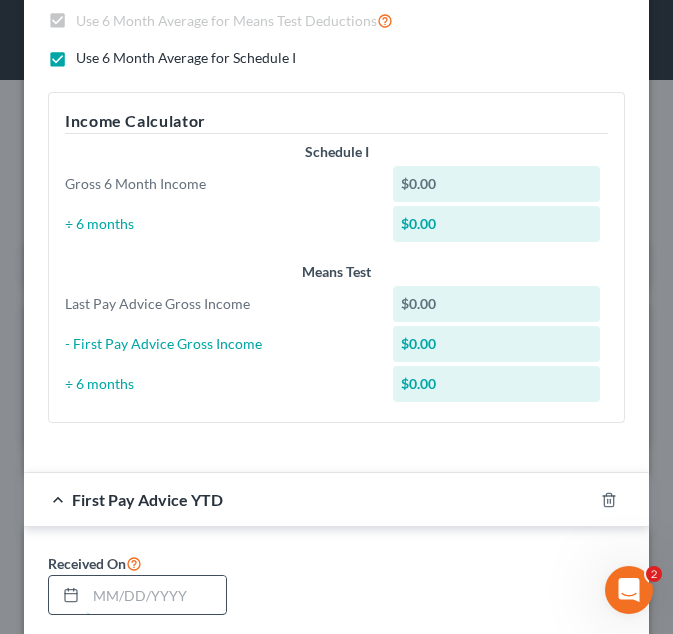 click at bounding box center [156, 595] 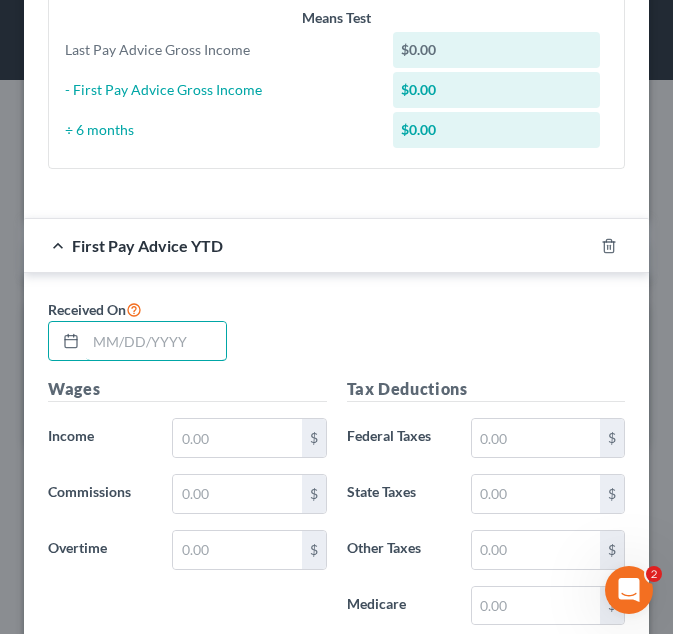 scroll, scrollTop: 889, scrollLeft: 0, axis: vertical 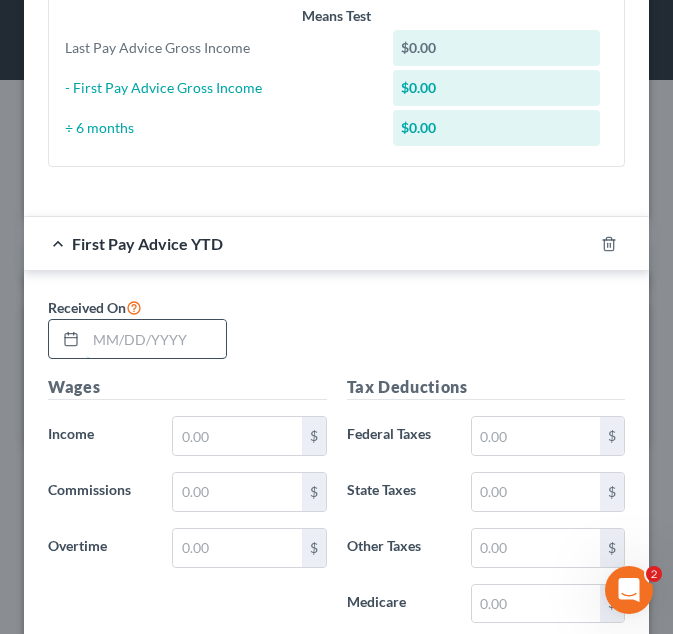 click at bounding box center (156, 339) 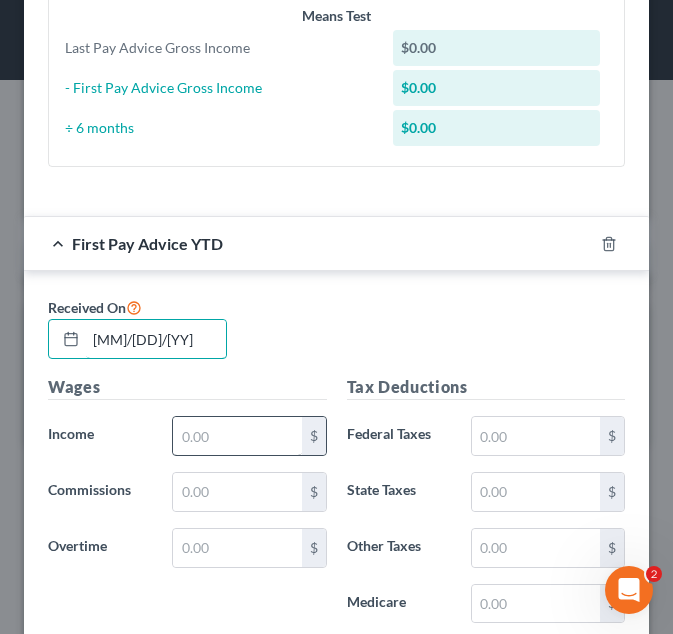 type on "02/07/2025" 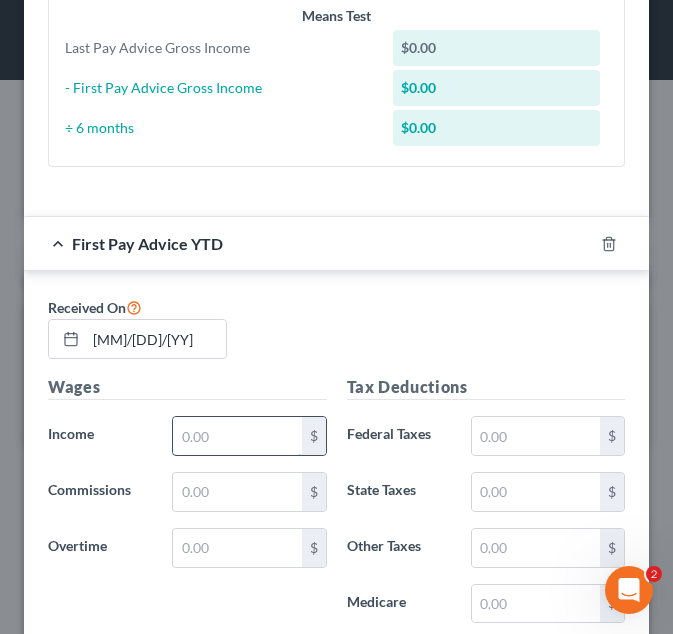 click at bounding box center [237, 436] 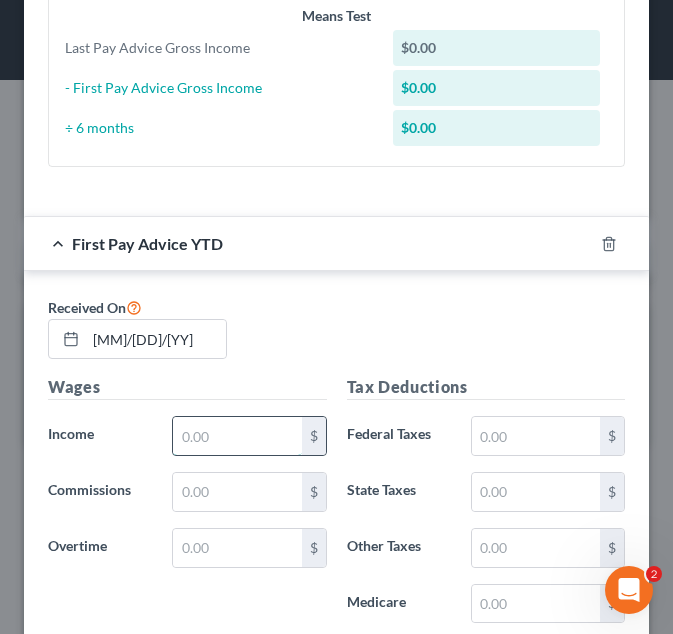 type on "1" 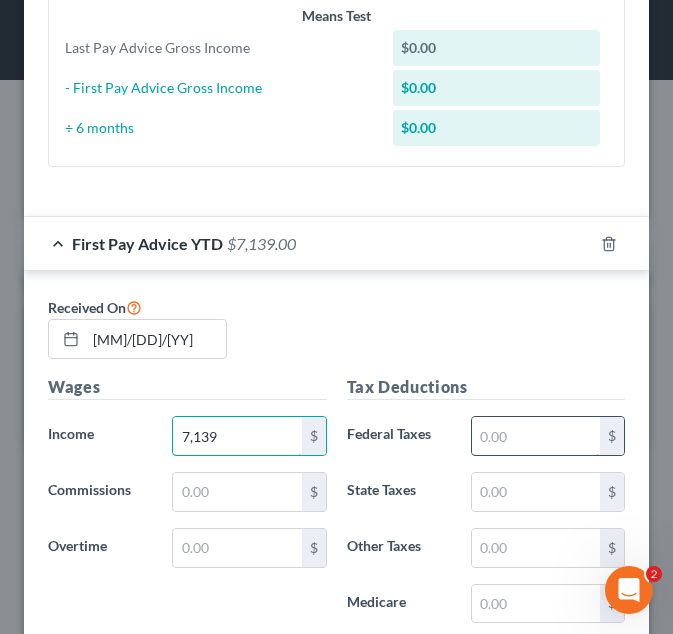 type on "7,139" 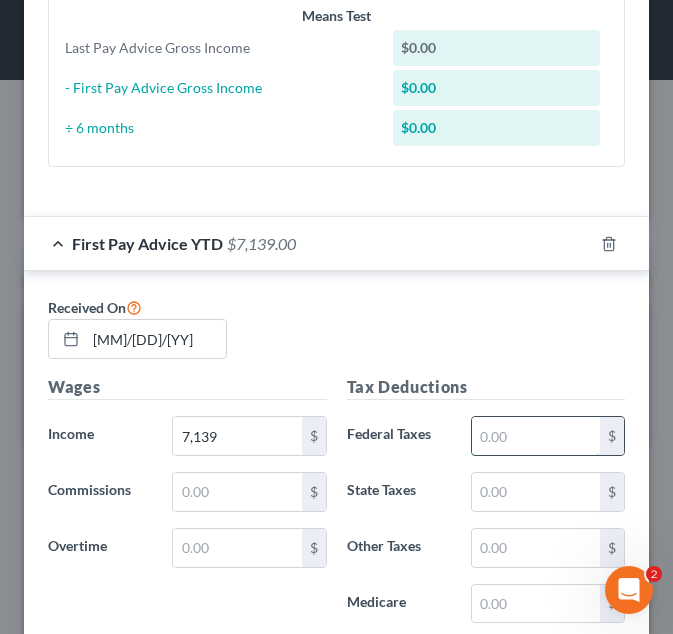 click at bounding box center (536, 436) 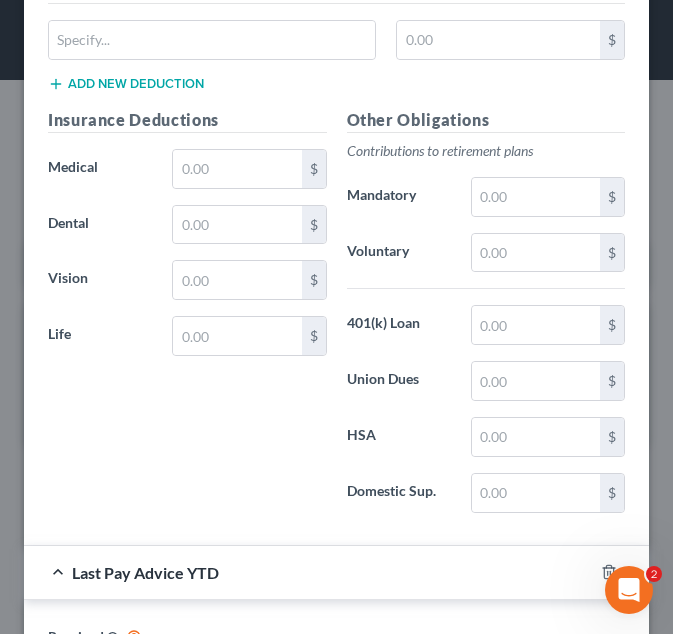 scroll, scrollTop: 1606, scrollLeft: 0, axis: vertical 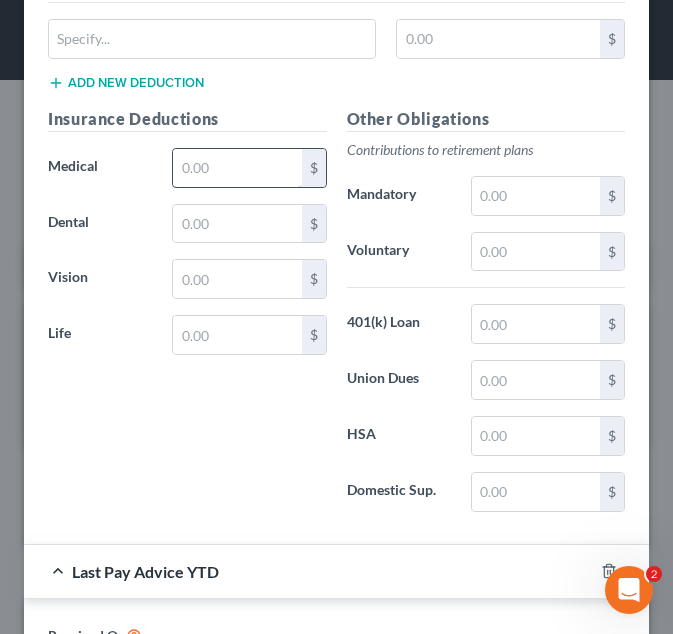 type on "848" 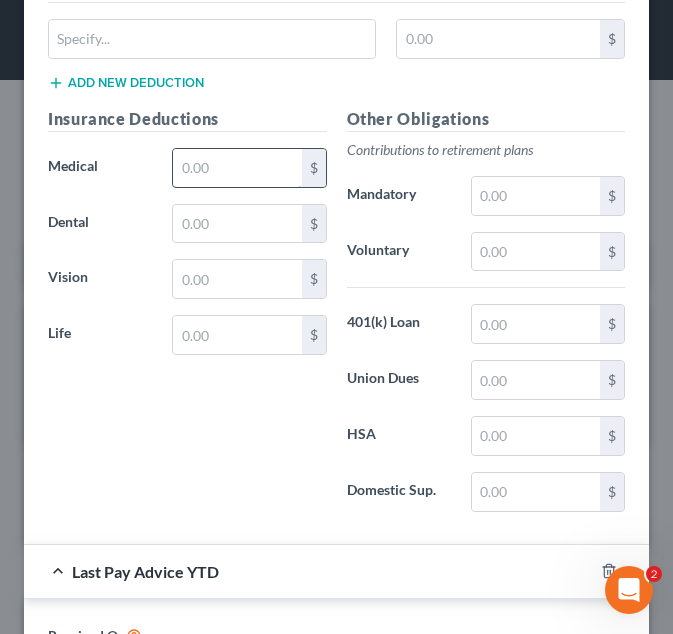 click at bounding box center [237, 168] 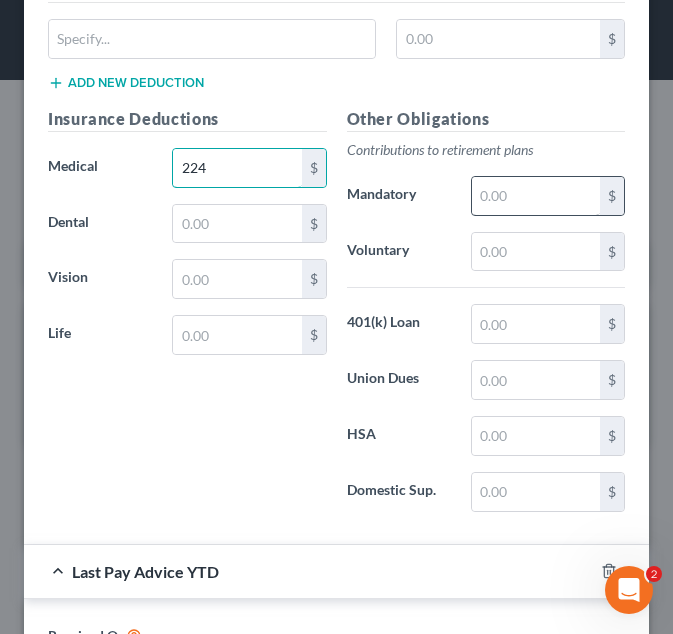 type on "224" 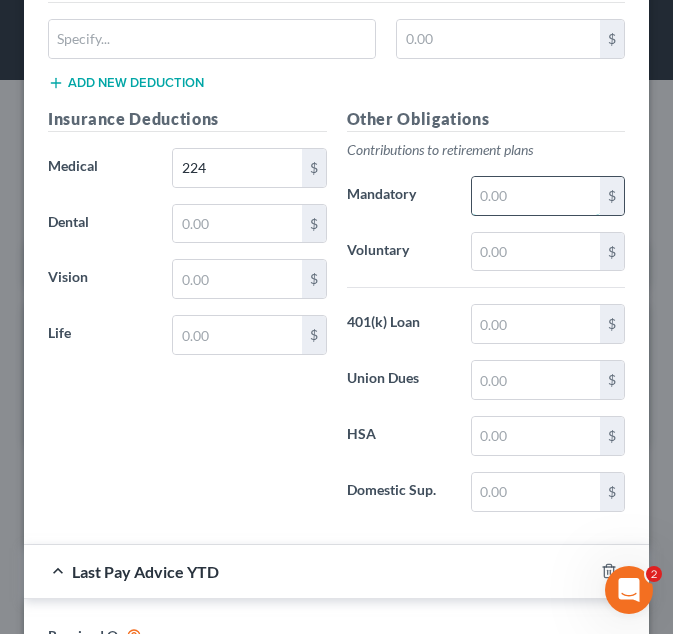 click at bounding box center [536, 196] 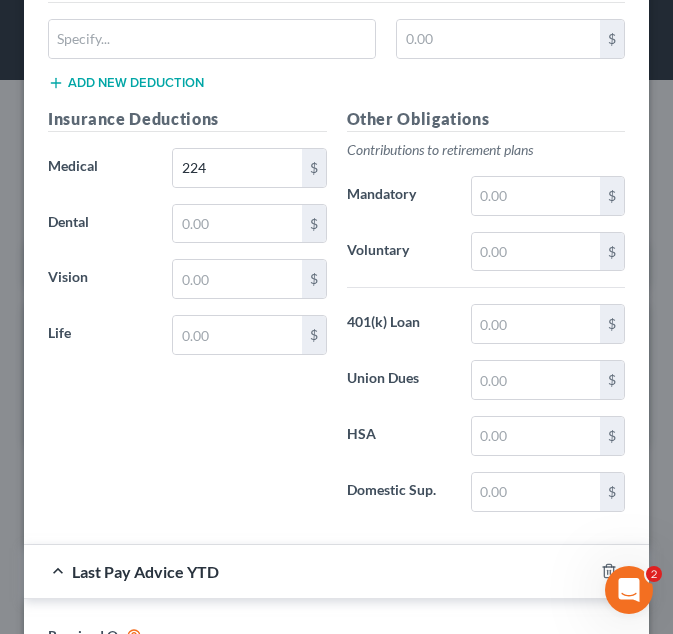 click on "Other Obligations Contributions to retirement plans Mandatory $ Voluntary $ 401(k) Loan $ Union Dues $ HSA $ Domestic Sup. $" at bounding box center [486, 317] 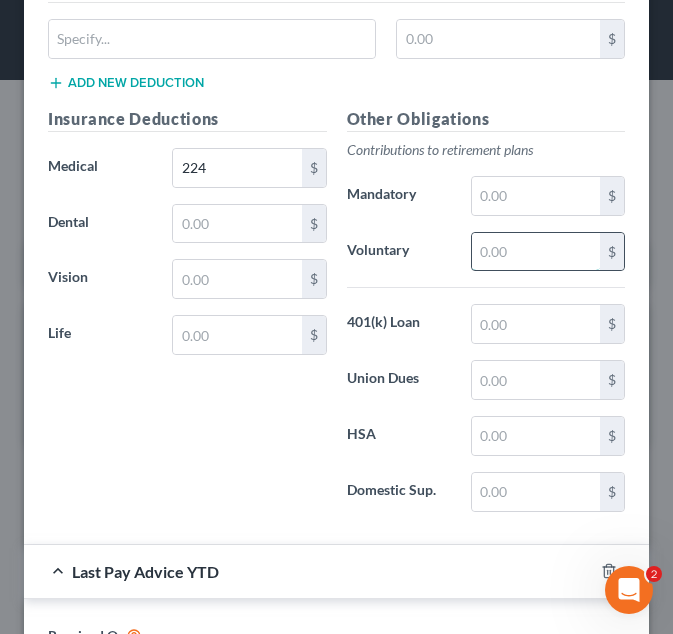 click at bounding box center (536, 252) 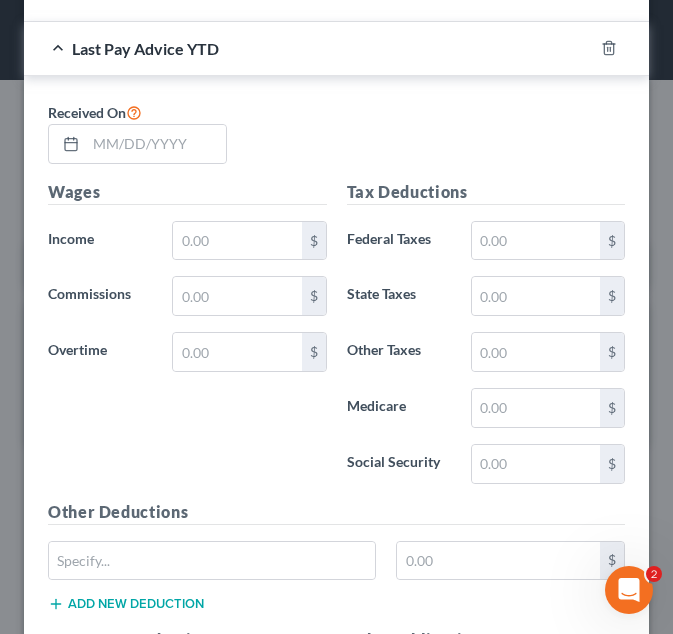 scroll, scrollTop: 2130, scrollLeft: 0, axis: vertical 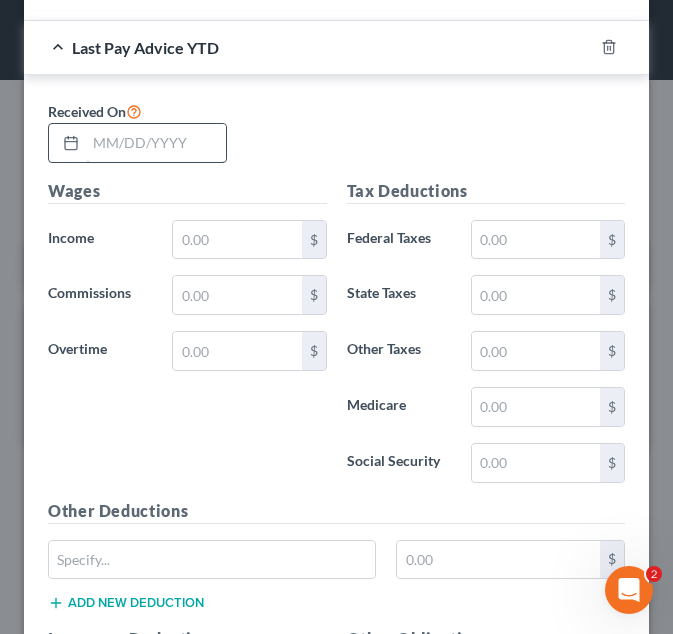 type on "629" 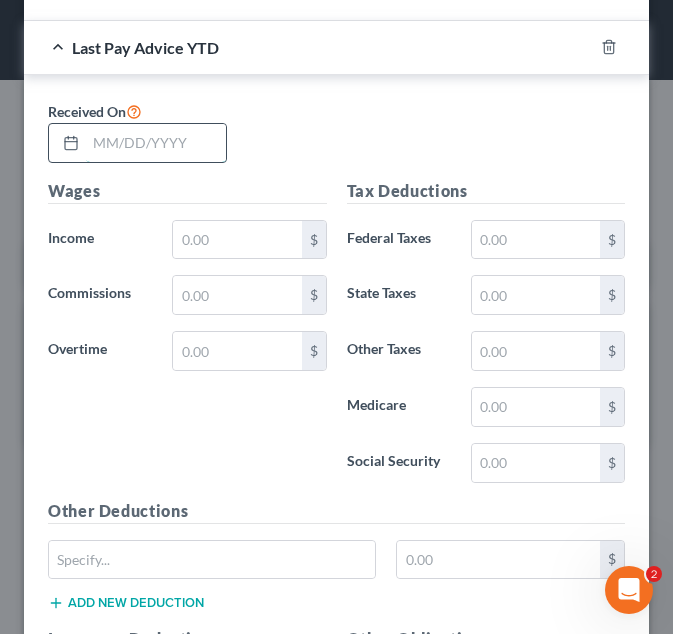 click at bounding box center (156, 143) 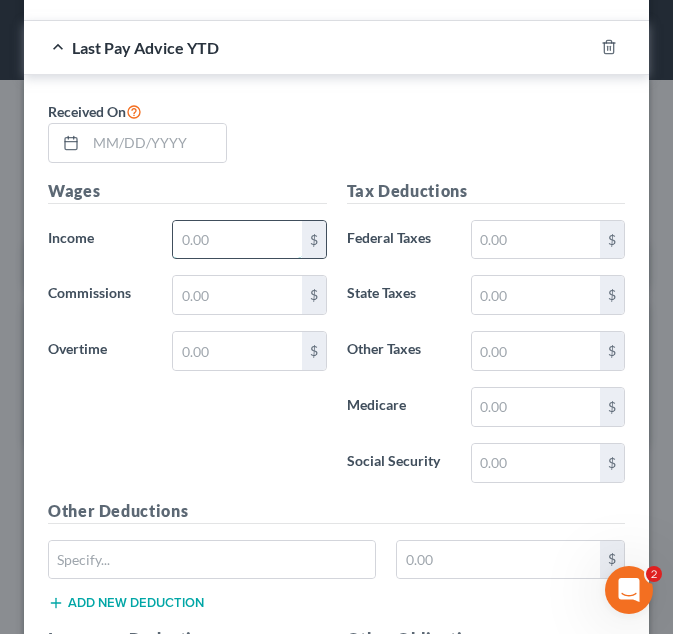 click at bounding box center [237, 240] 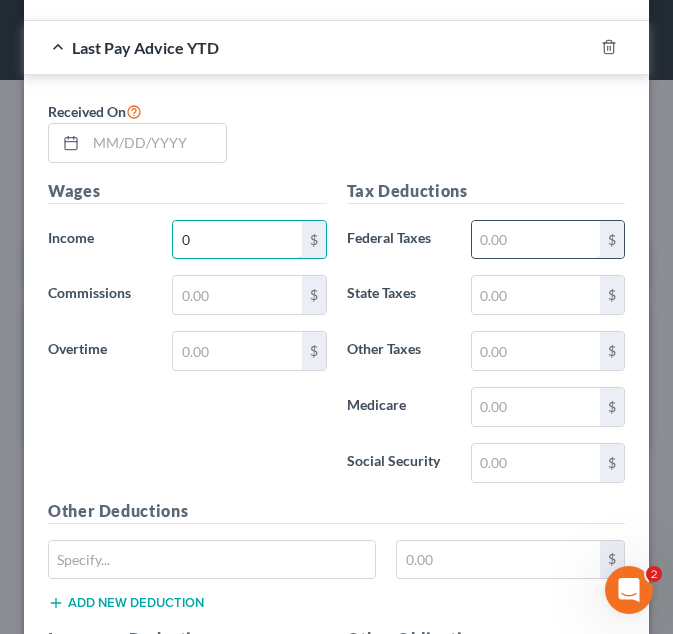 type on "0" 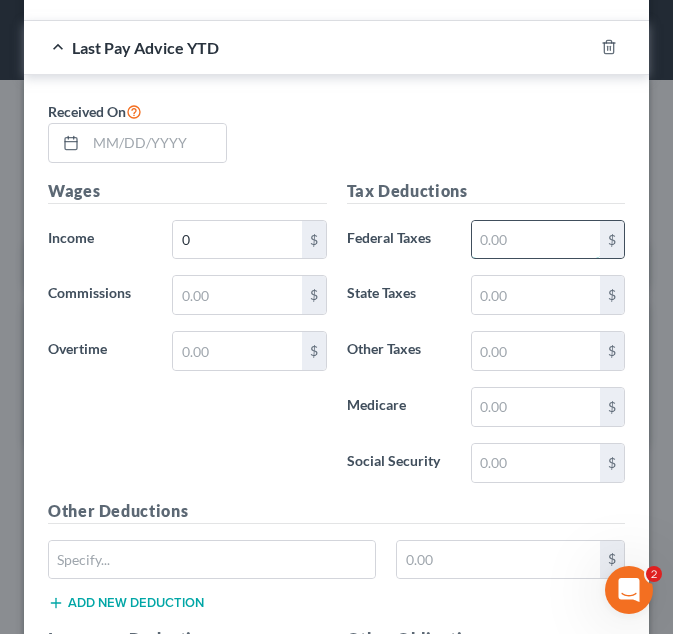 click at bounding box center (536, 240) 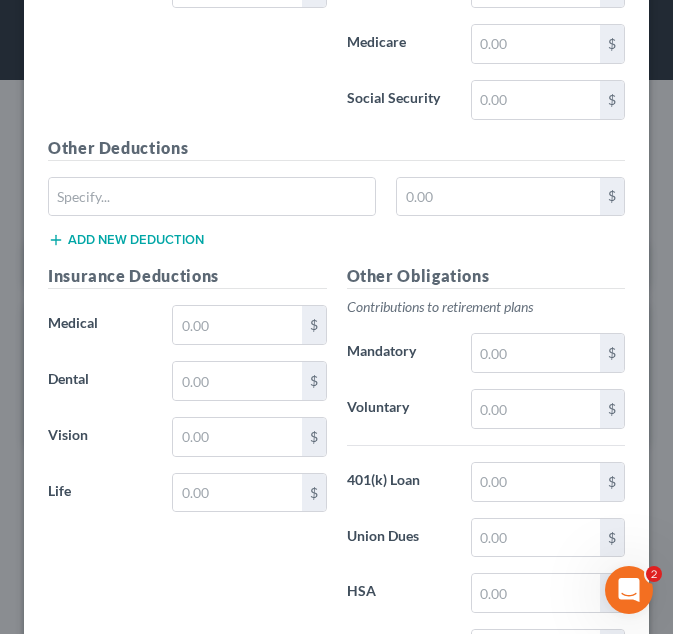 scroll, scrollTop: 2496, scrollLeft: 0, axis: vertical 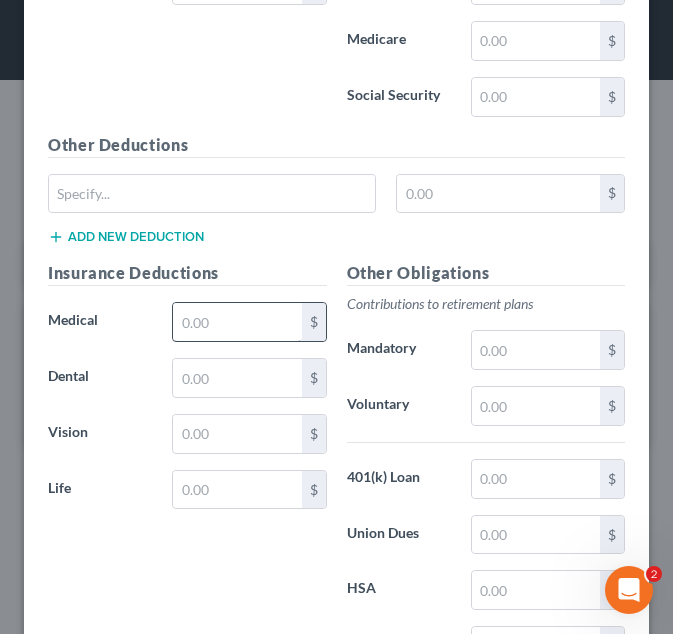 type on "0" 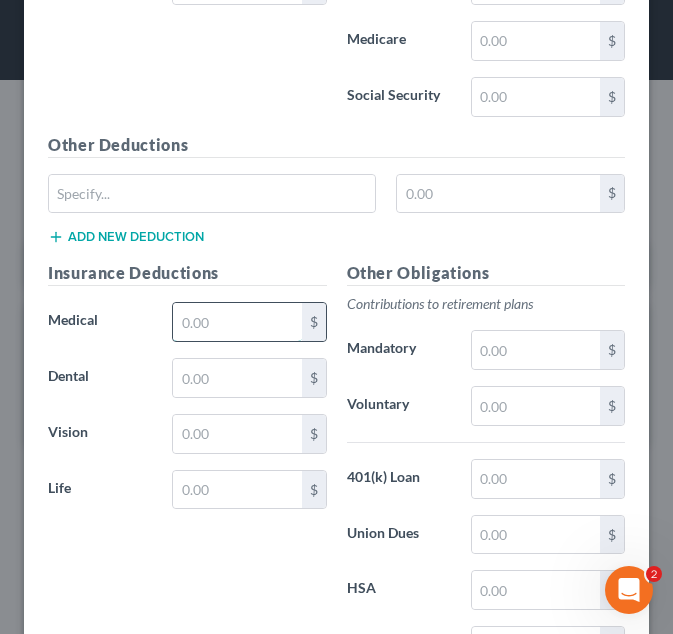 click at bounding box center [237, 322] 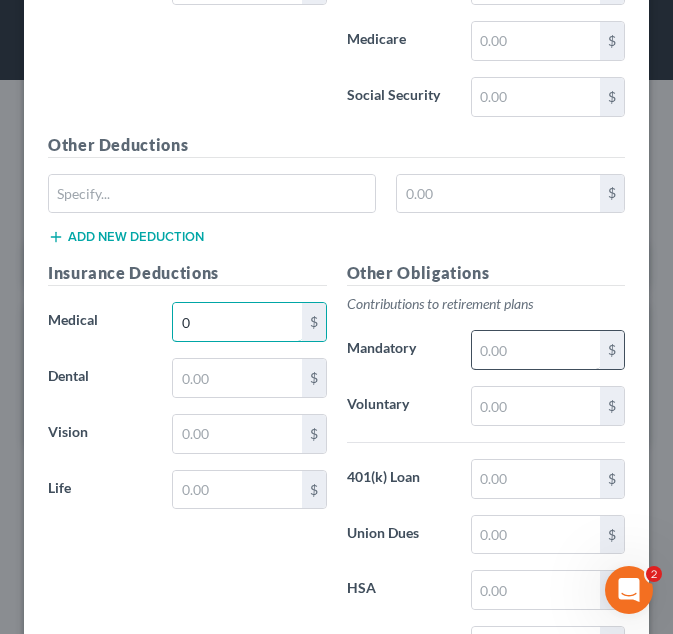 type on "0" 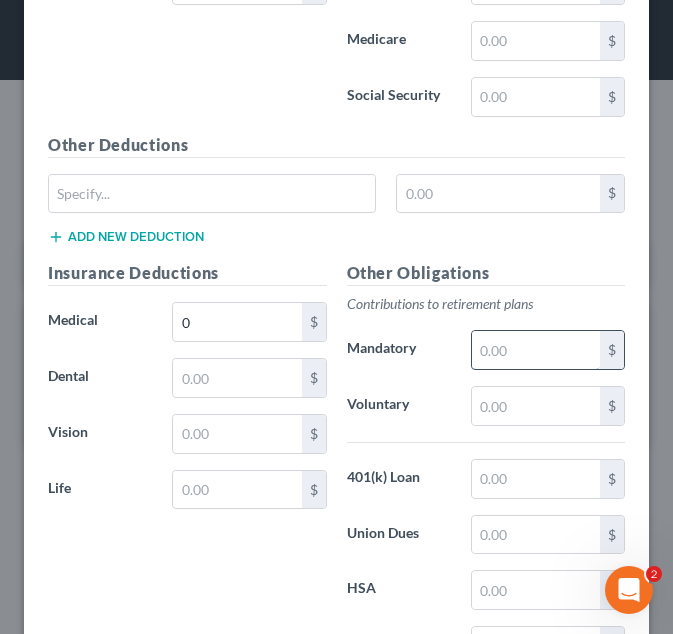 click at bounding box center [536, 350] 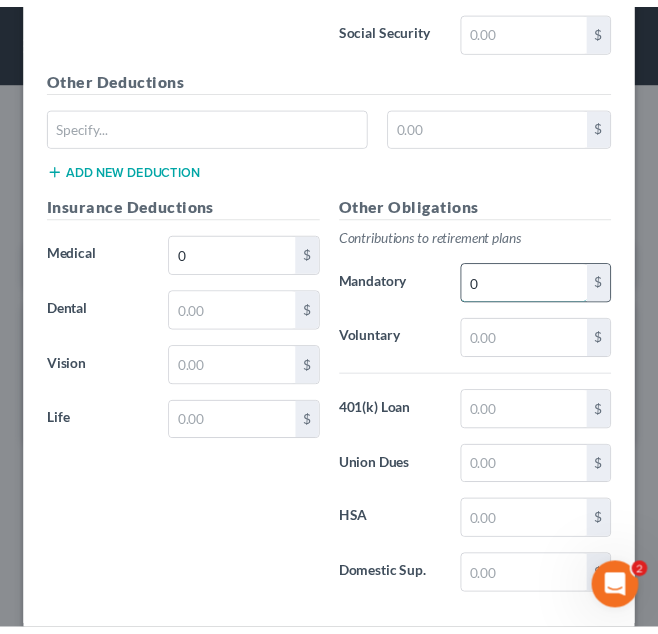 scroll, scrollTop: 2670, scrollLeft: 0, axis: vertical 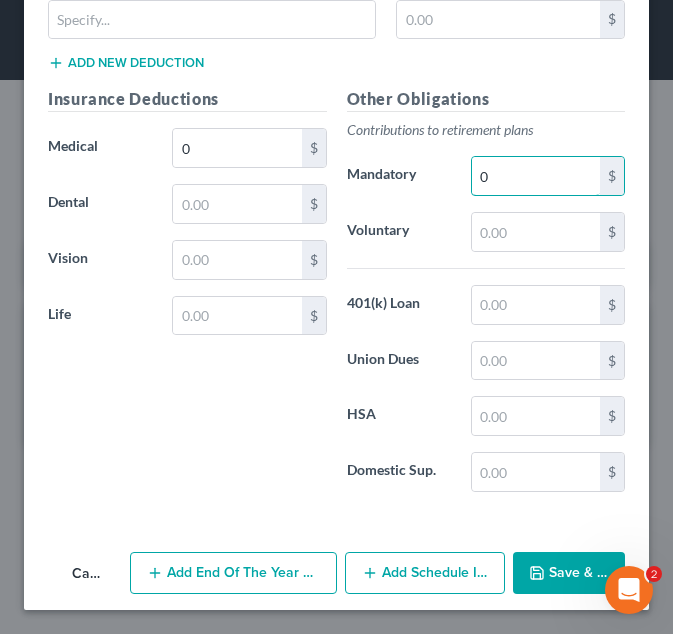type on "0" 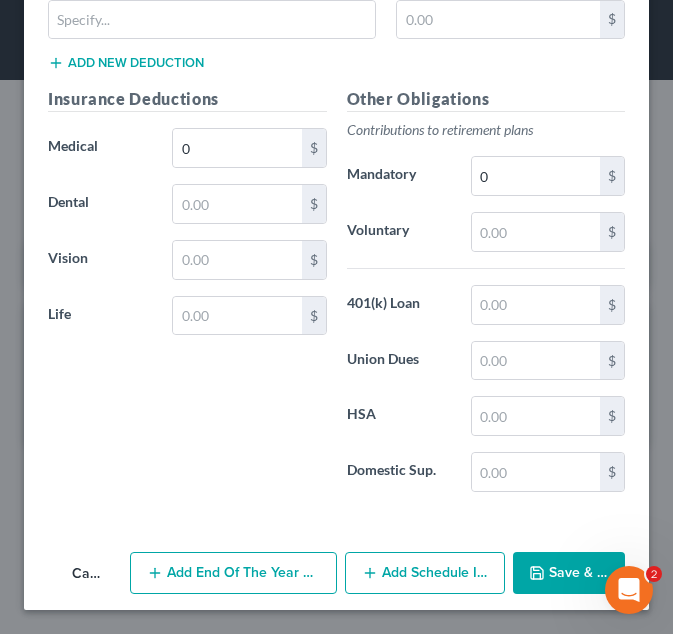 click on "Save & Close" at bounding box center [569, 573] 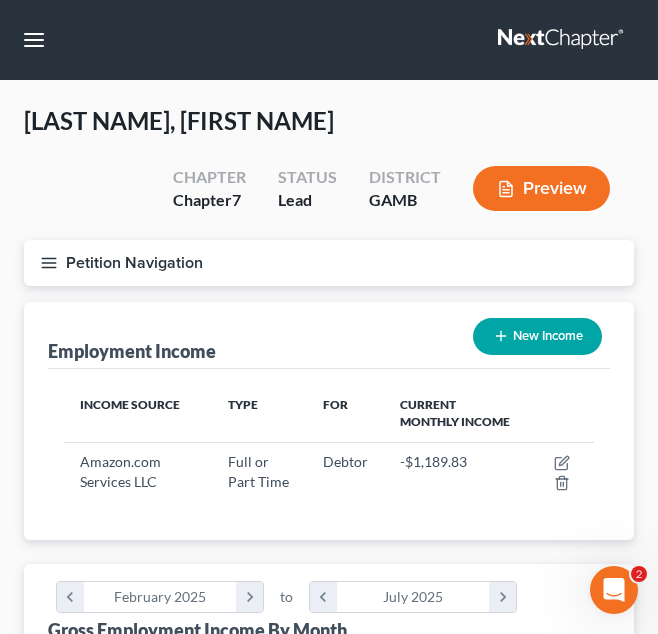scroll, scrollTop: 265, scrollLeft: 570, axis: both 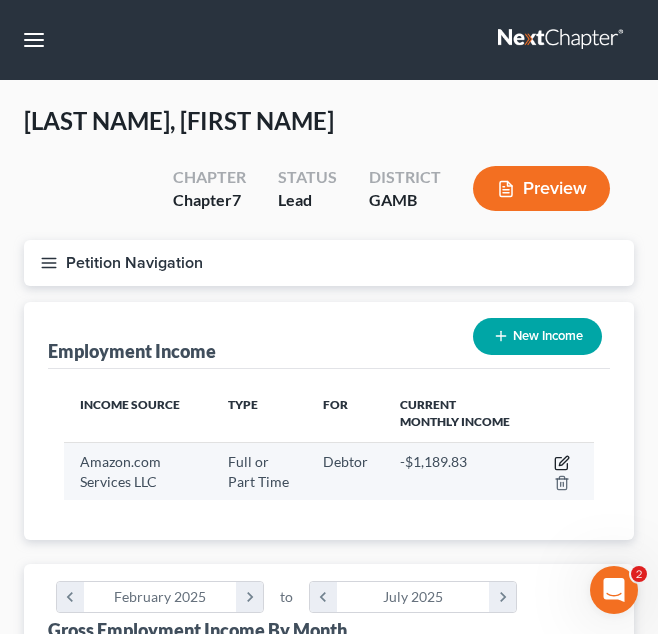 click 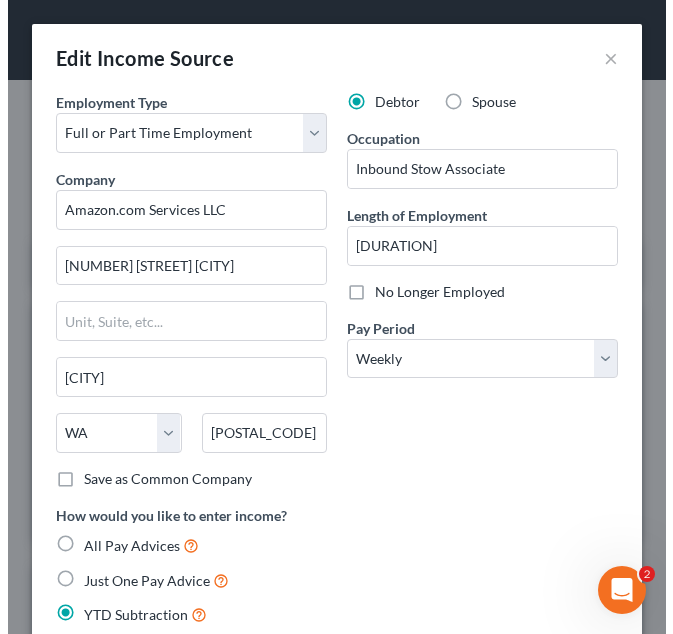 scroll, scrollTop: 999728, scrollLeft: 999415, axis: both 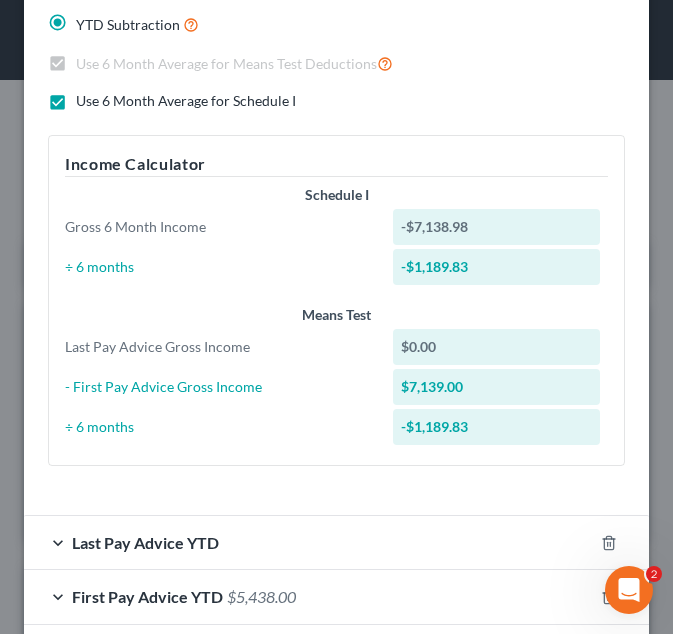 click on "Employment Type
*
Select Full or Part Time Employment Self Employment
Company
*
Amazon.com Services LLC                      202 Westlake Ave N Seattle State AL AK AR AZ CA CO CT DE DC FL GA GU HI ID IL IN IA KS KY LA ME MD MA MI MN MS MO MT NC ND NE NV NH NJ NM NY OH OK OR PA PR RI SC SD TN TX UT VI VA VT WA WV WI WY 98109 Save as Common Company Debtor Spouse Occupation Inbound Stow Associate Length of Employment 6 Years No Longer Employed
Pay Period
*
Select Monthly Twice Monthly Every Other Week Weekly How would you like to enter income?
All Pay Advices
Just One Pay Advice
YTD Subtraction
Use 6 Month Average for Means Test Deductions  Use 6 Month Average for Schedule I  Income Calculator
Schedule I Gross 6 Month Income -$7,138.98 ÷ 6 months -$1,189.83 Means Test Last Pay Advice Gross Income $0.00 - First Pay Advice Gross Income $7,139.00 ÷ 6 months" at bounding box center (336, 63) 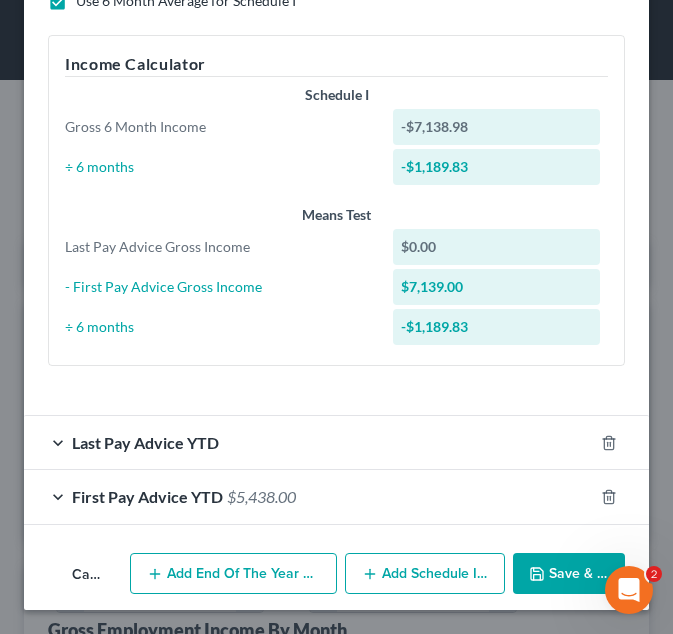 click on "Last Pay Advice YTD" at bounding box center [308, 442] 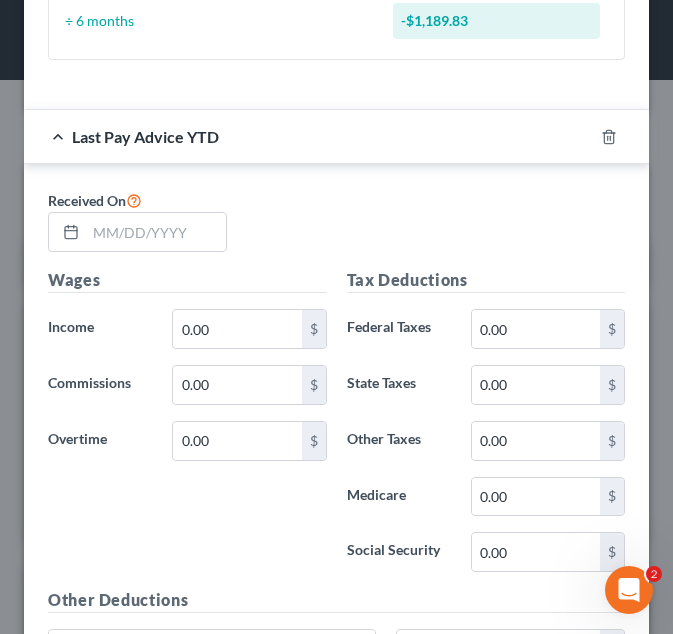scroll, scrollTop: 997, scrollLeft: 0, axis: vertical 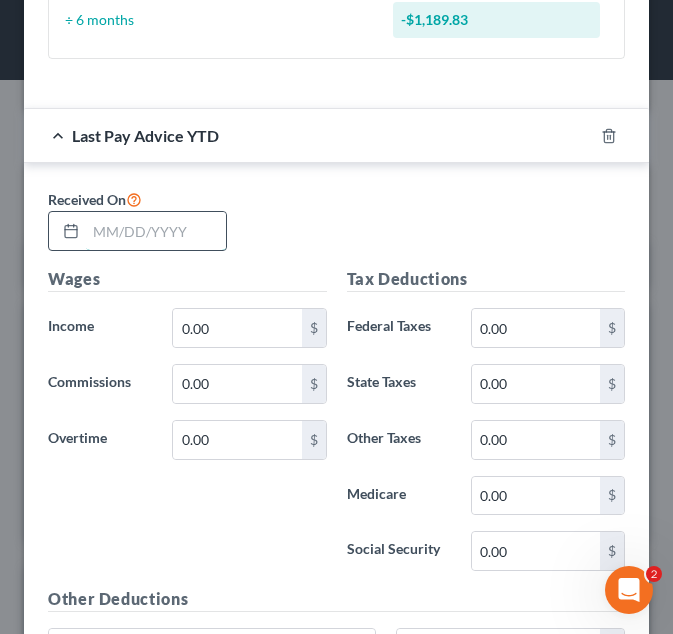 click at bounding box center (156, 231) 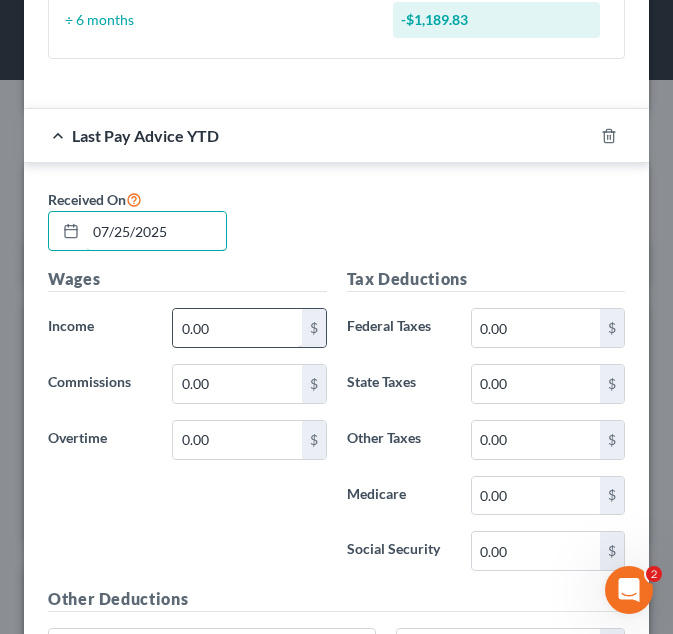 type on "07/25/2025" 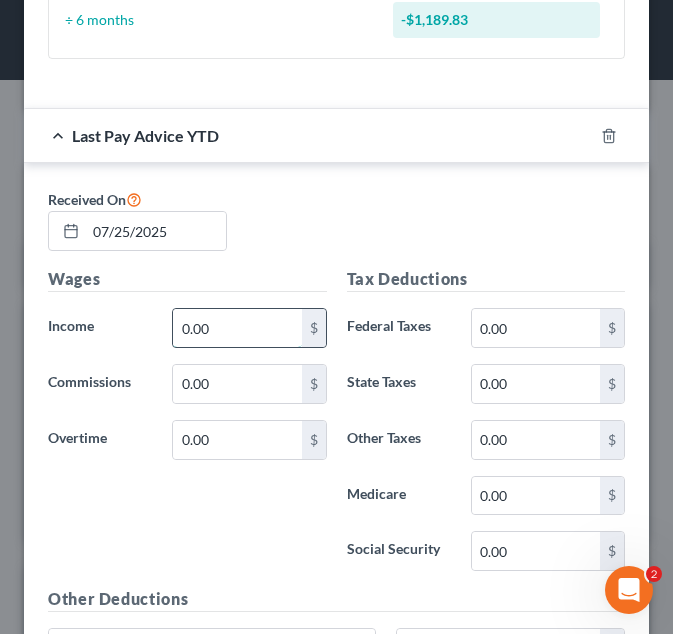 click on "0.00" at bounding box center [237, 328] 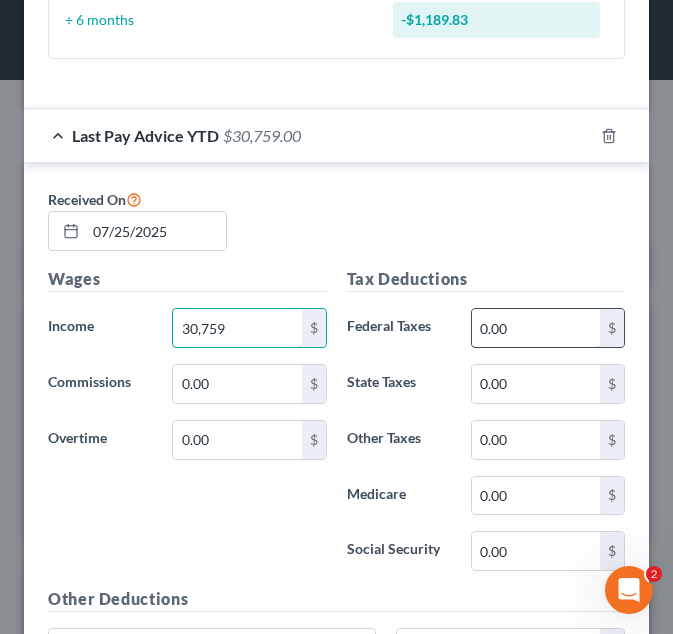 type on "30,759" 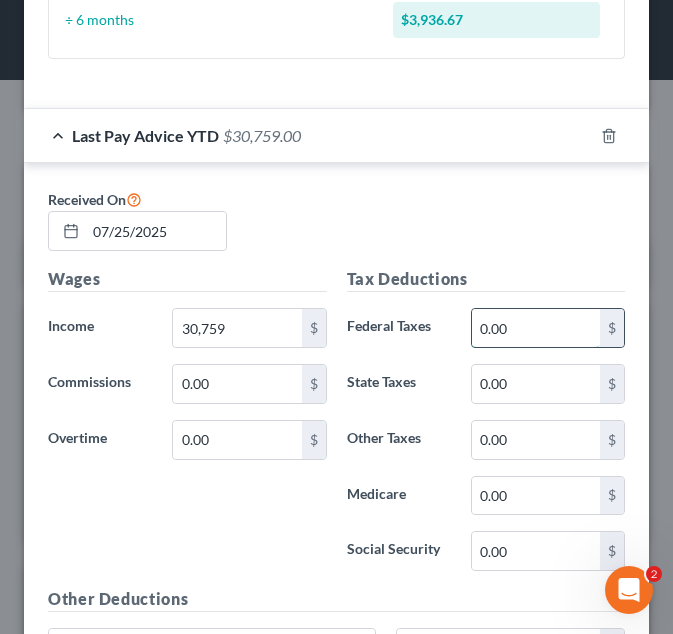 click on "0.00" at bounding box center [536, 328] 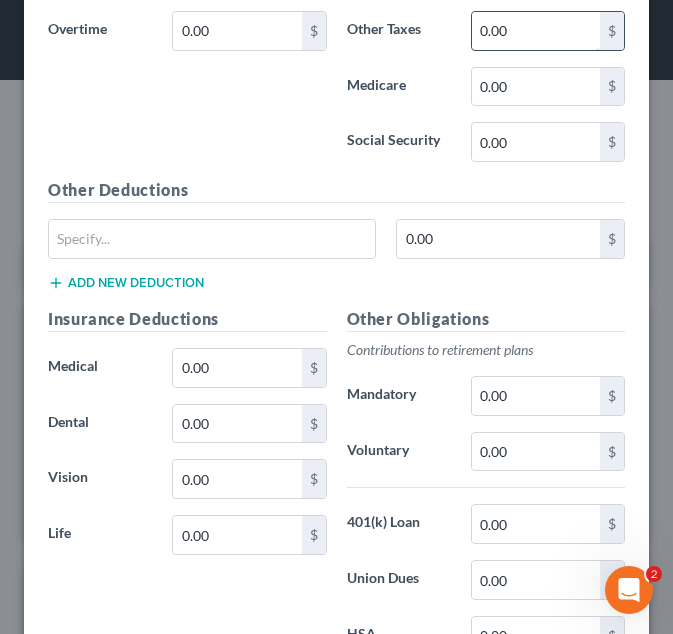 scroll, scrollTop: 1407, scrollLeft: 0, axis: vertical 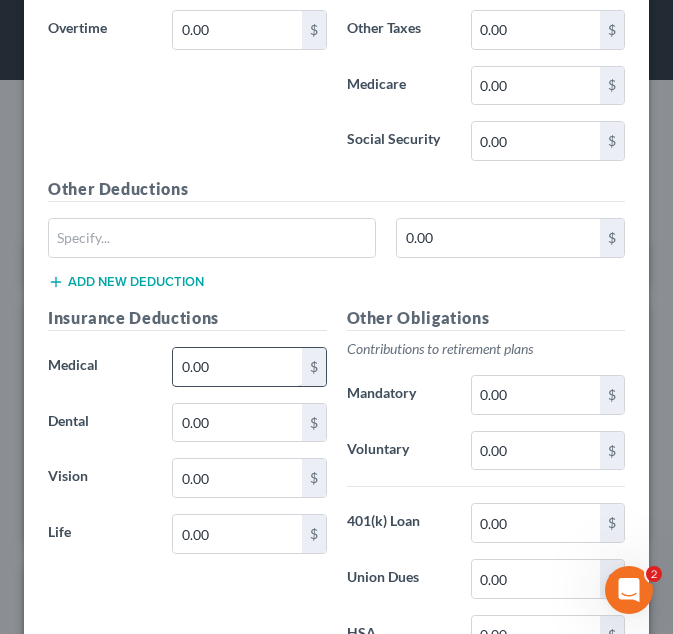 type on "2,873" 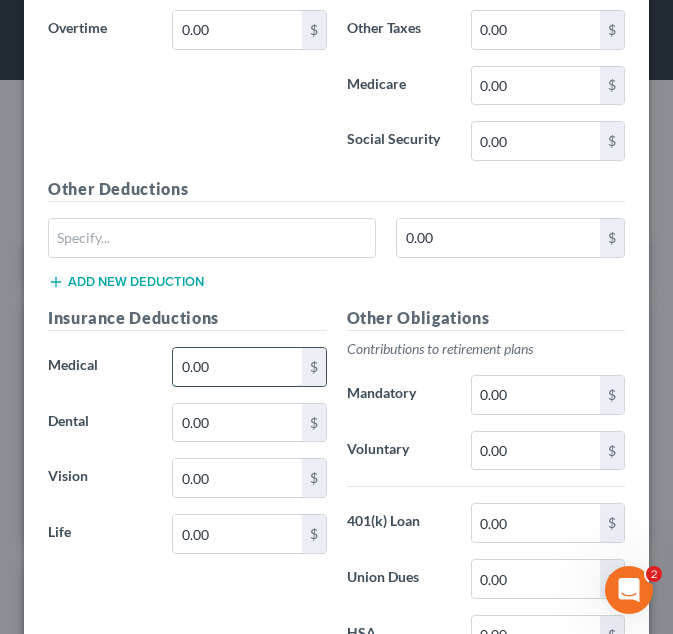 click on "0.00" at bounding box center (237, 367) 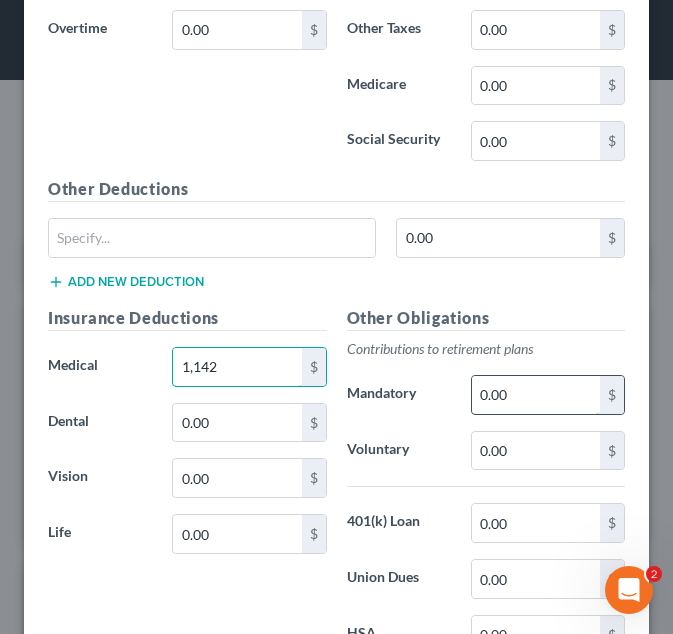 type on "1,142" 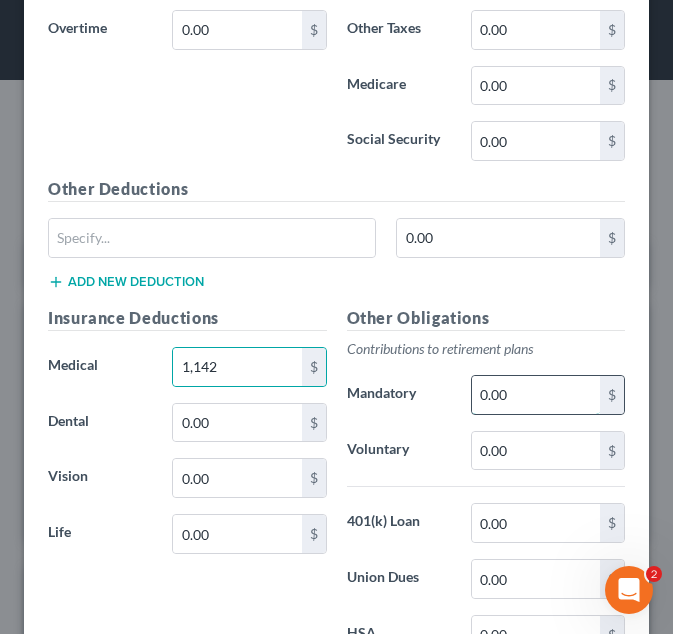 click on "0.00" at bounding box center (536, 395) 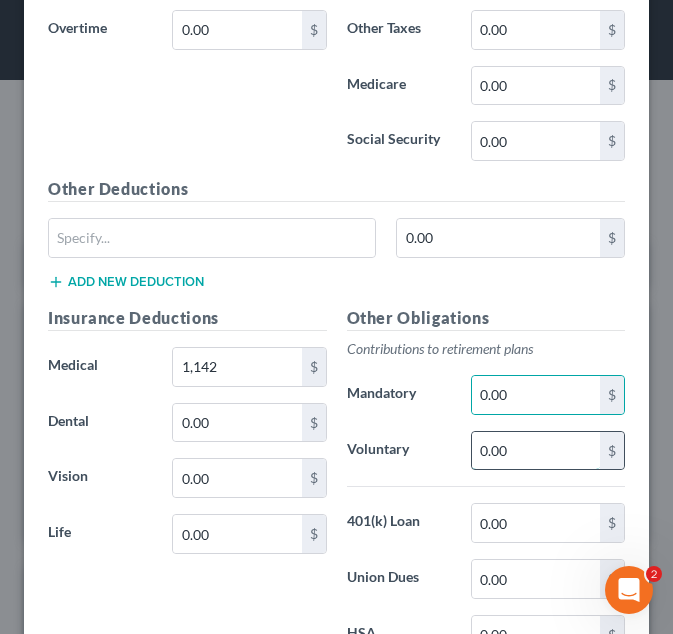 click on "0.00" at bounding box center [536, 451] 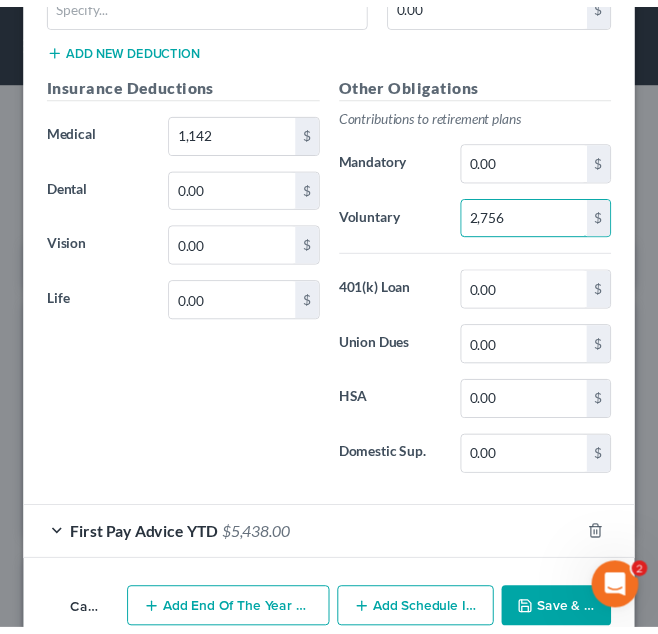 scroll, scrollTop: 1680, scrollLeft: 0, axis: vertical 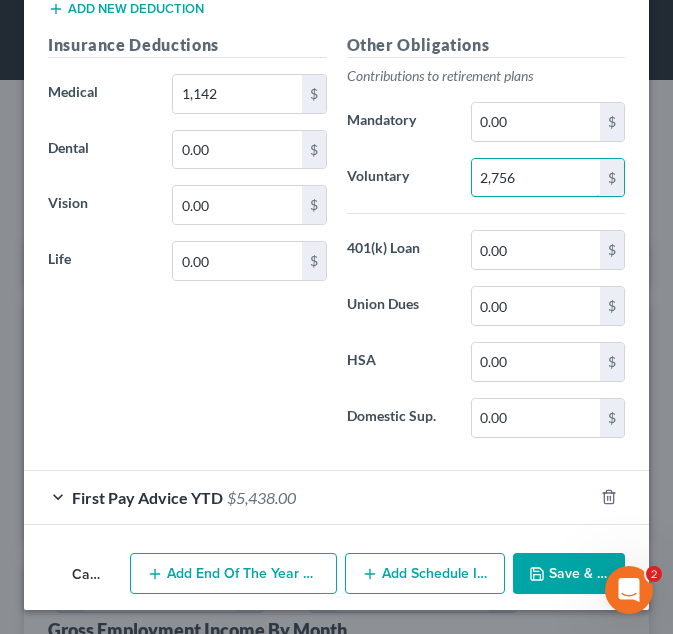 type on "2,756" 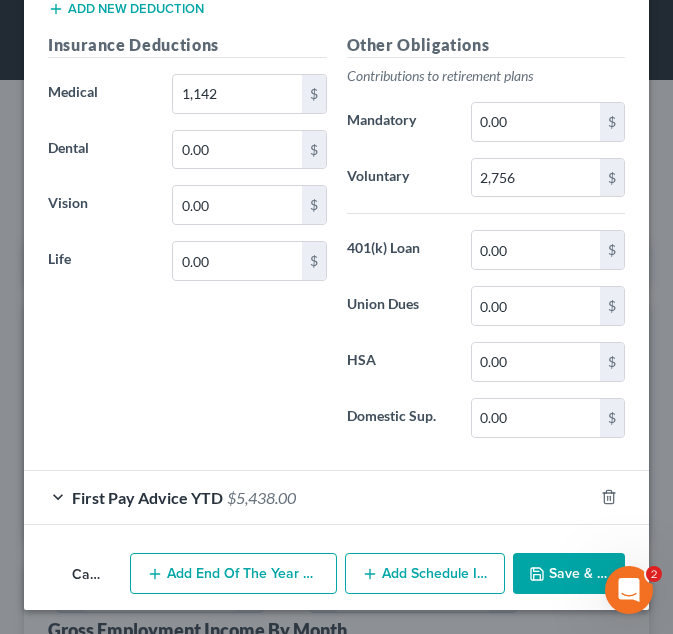 click on "Save & Close" at bounding box center [569, 574] 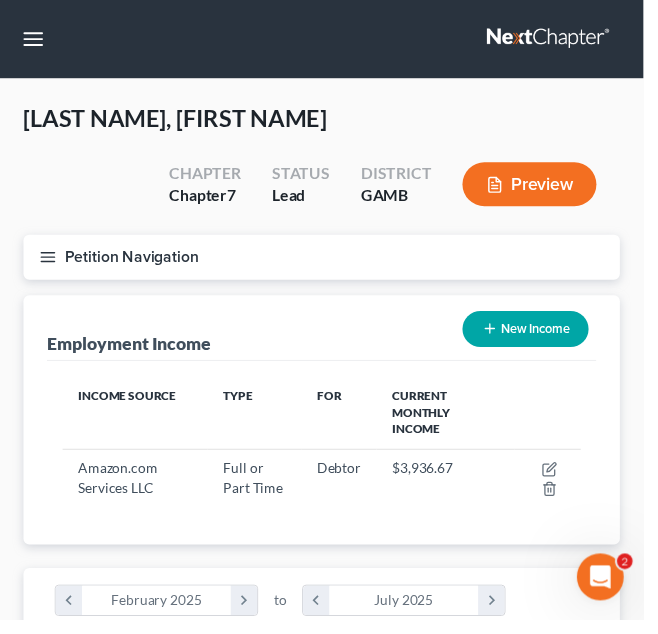 scroll, scrollTop: 265, scrollLeft: 570, axis: both 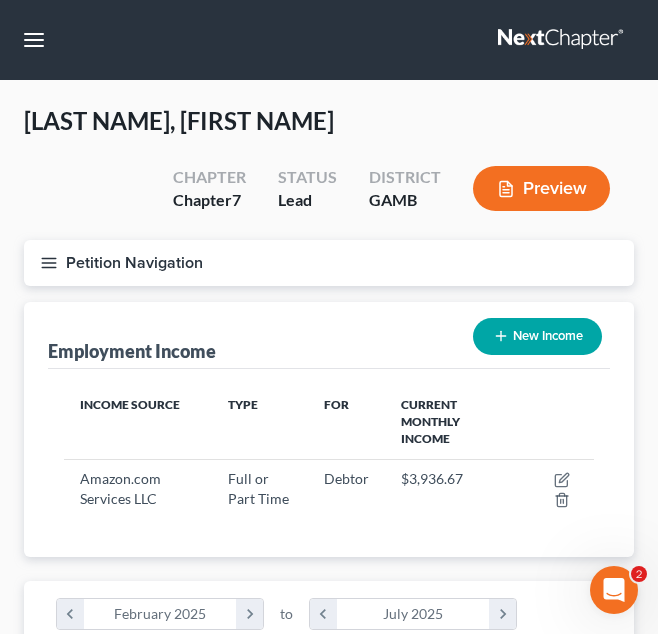 click on "Petition Navigation" at bounding box center (329, 263) 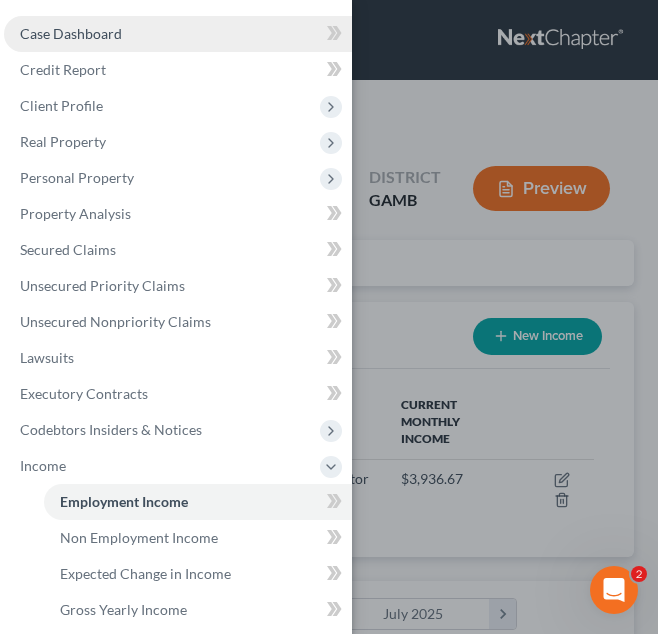 click on "Case Dashboard" at bounding box center (178, 34) 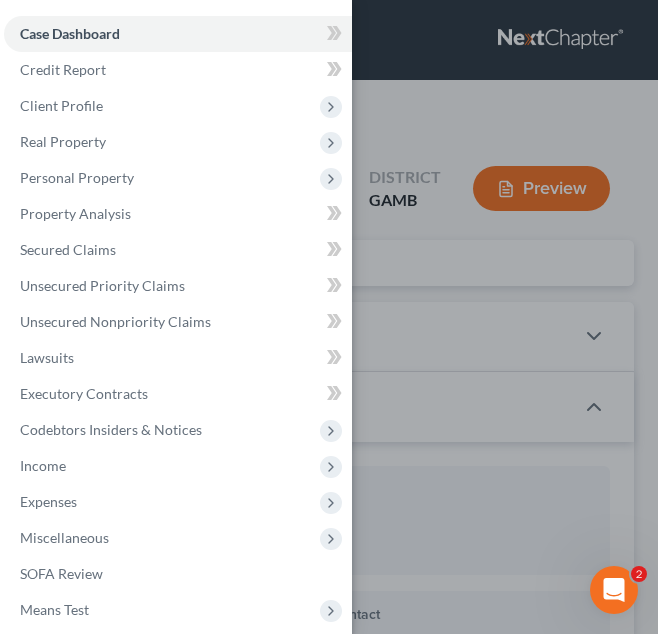 click on "Case Dashboard
Payments
Invoices
Payments
Payments
Credit Report
Client Profile" at bounding box center (329, 317) 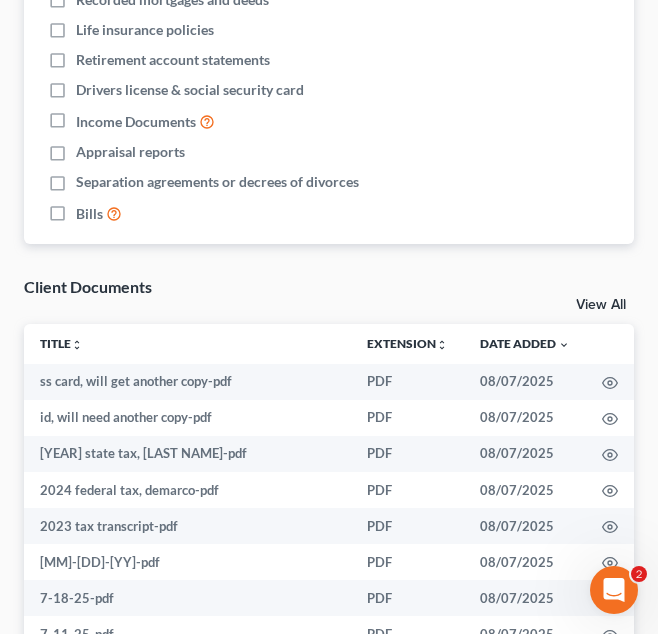 scroll, scrollTop: 1324, scrollLeft: 0, axis: vertical 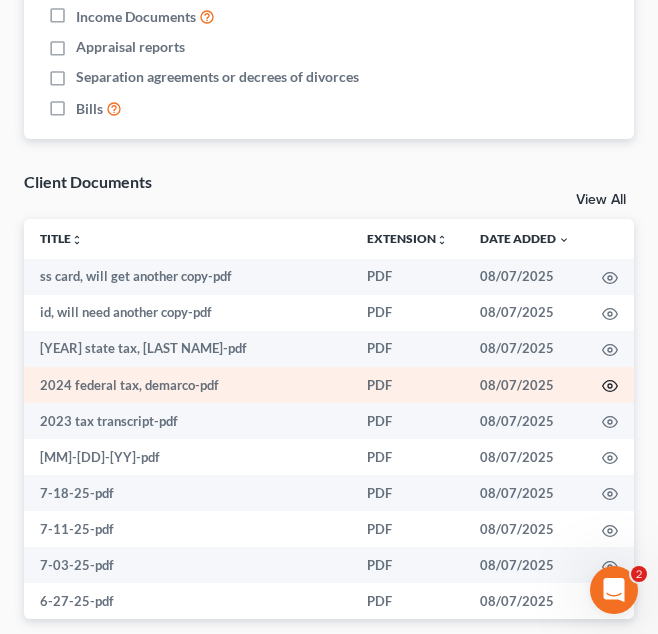 click 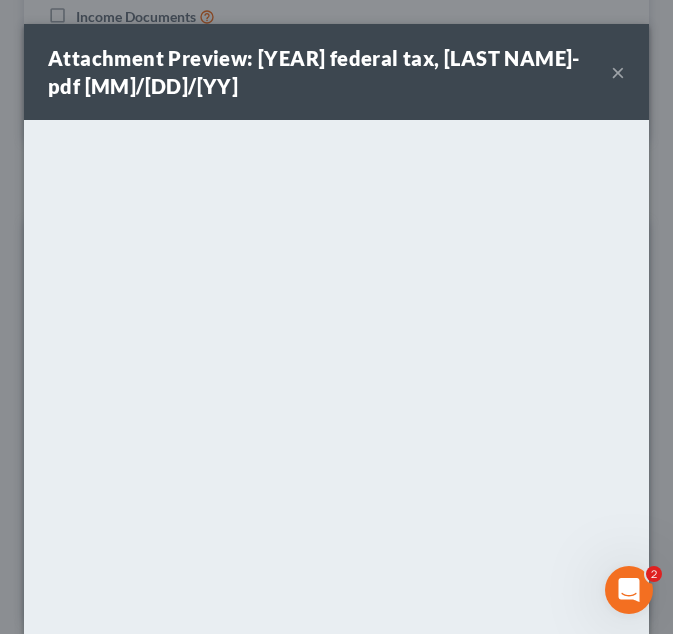 scroll, scrollTop: 231, scrollLeft: 0, axis: vertical 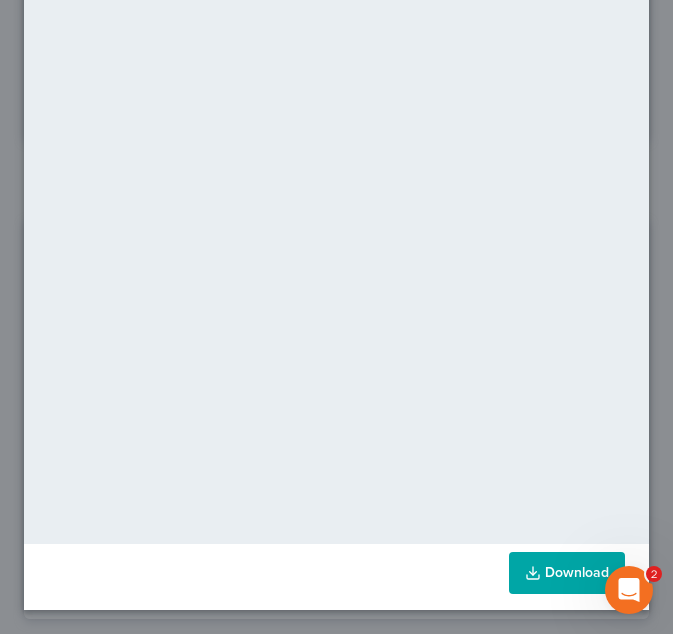 click on "Download" at bounding box center [567, 573] 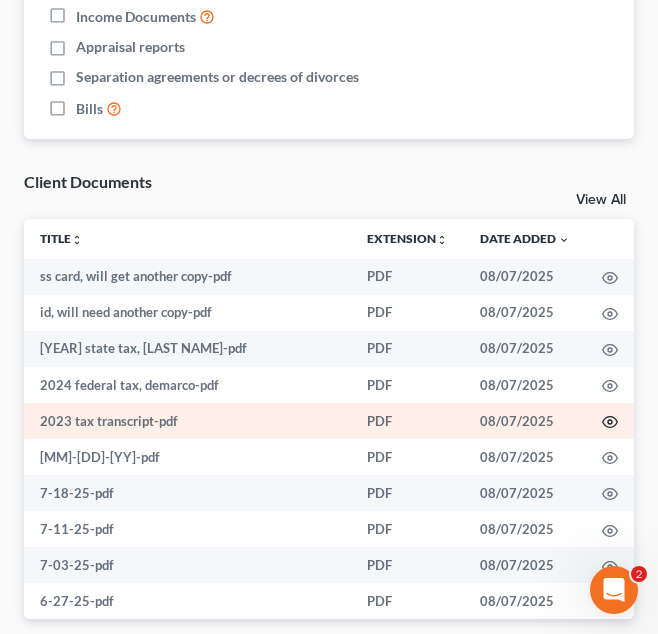 click 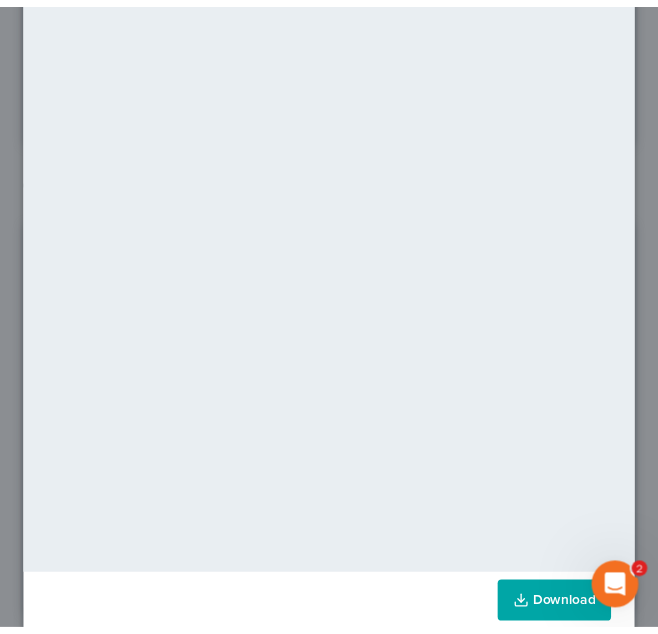 scroll, scrollTop: 203, scrollLeft: 0, axis: vertical 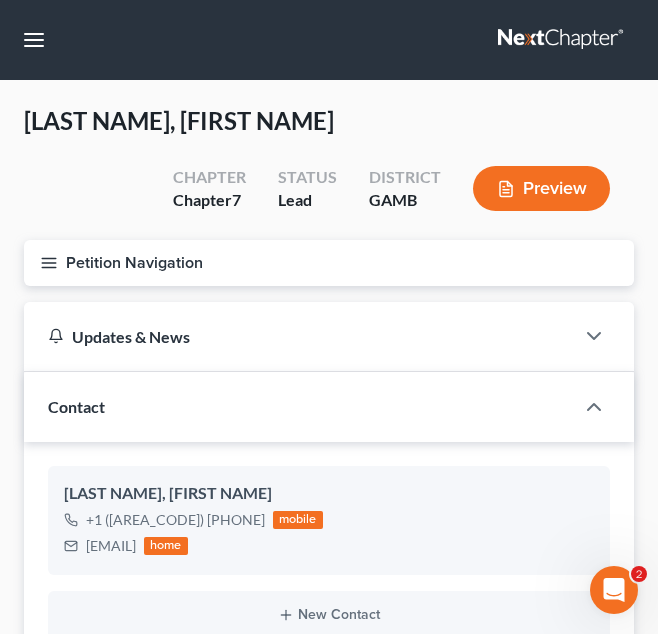 click on "Petition Navigation" at bounding box center [329, 263] 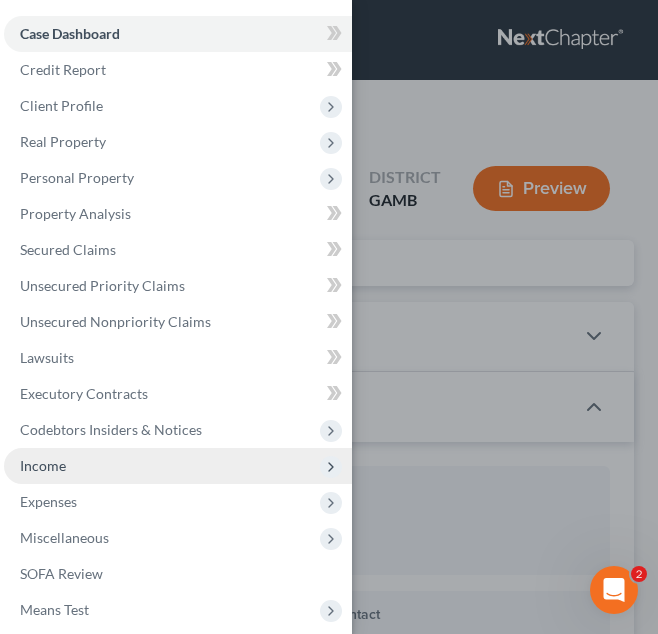 click on "Income" at bounding box center (178, 466) 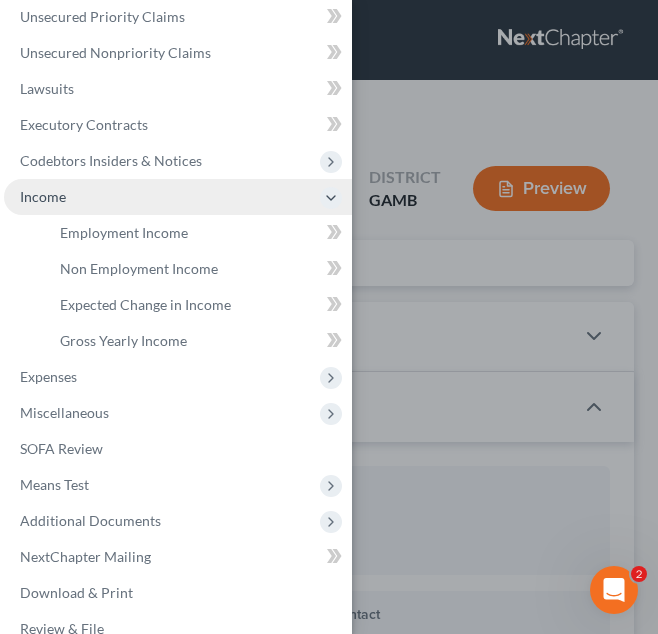 scroll, scrollTop: 298, scrollLeft: 0, axis: vertical 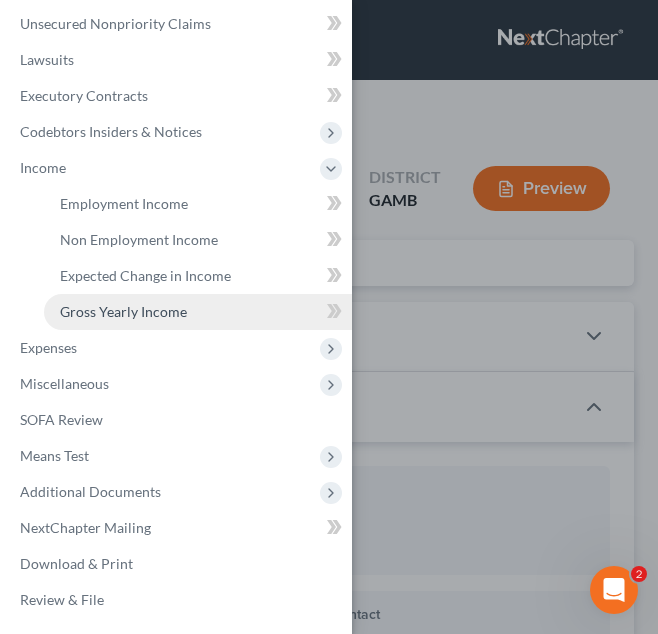 click on "Gross Yearly Income" at bounding box center (198, 312) 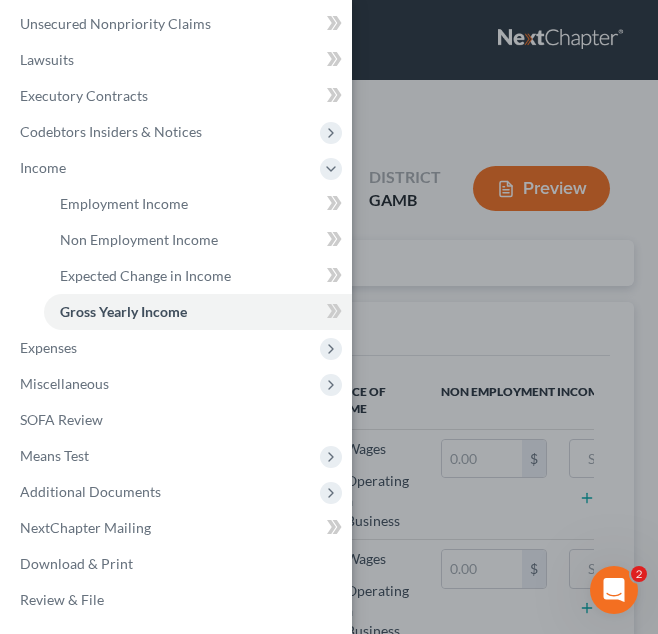 click on "Case Dashboard
Payments
Invoices
Payments
Payments
Credit Report
Client Profile" at bounding box center (329, 317) 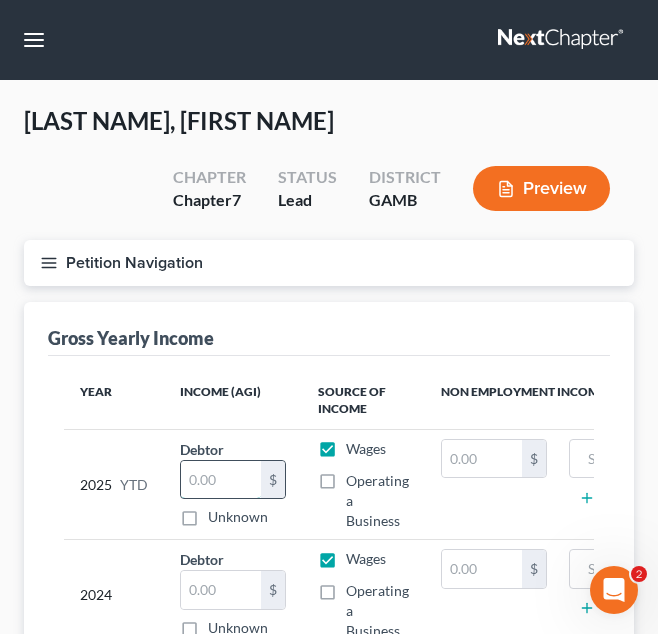 click at bounding box center (221, 480) 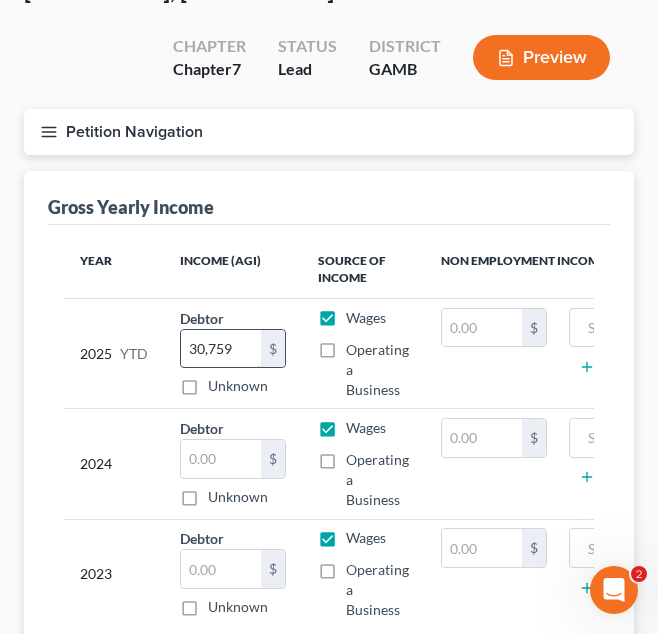 scroll, scrollTop: 132, scrollLeft: 0, axis: vertical 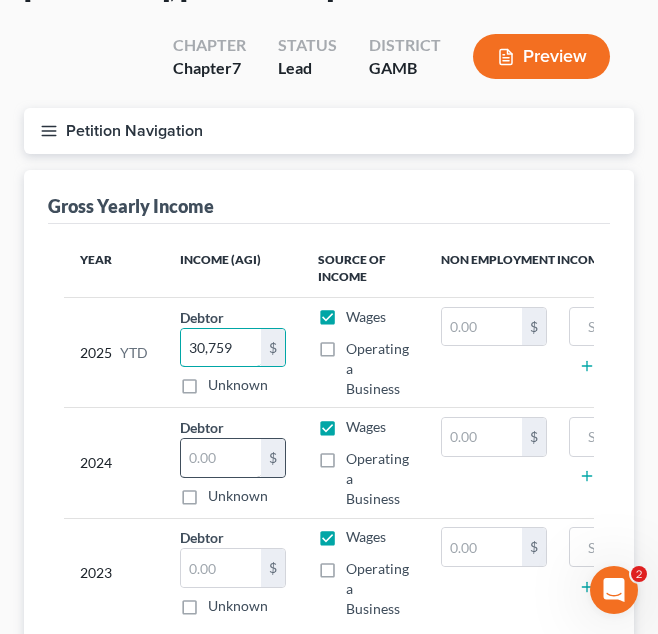 type on "30,759" 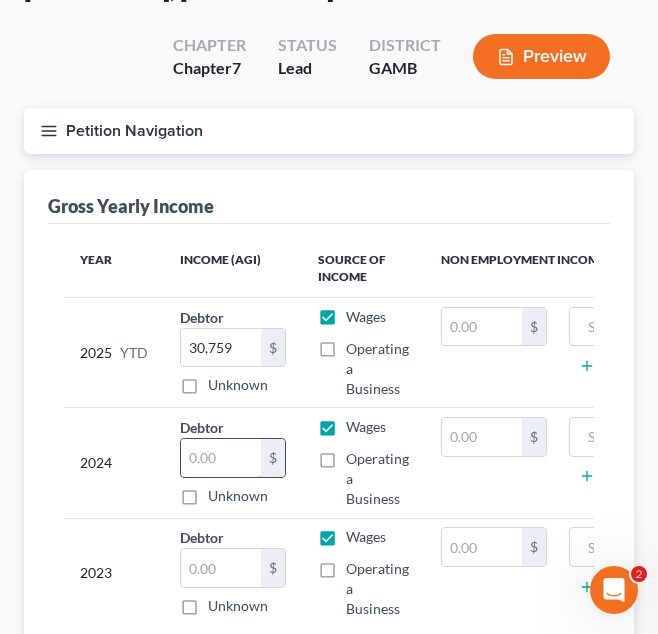 click at bounding box center [221, 458] 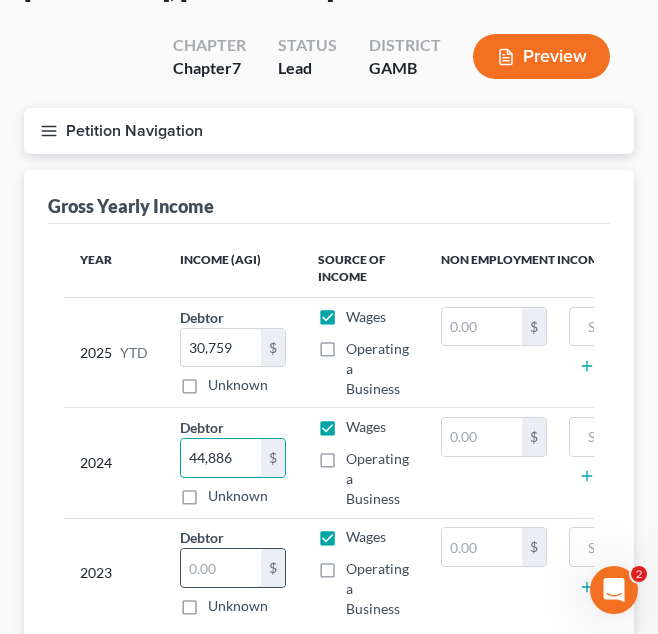type on "44,886" 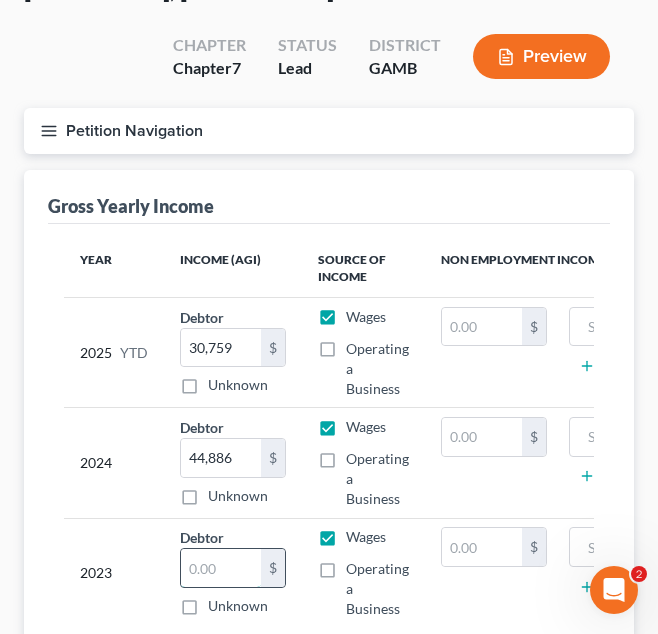 click at bounding box center (221, 568) 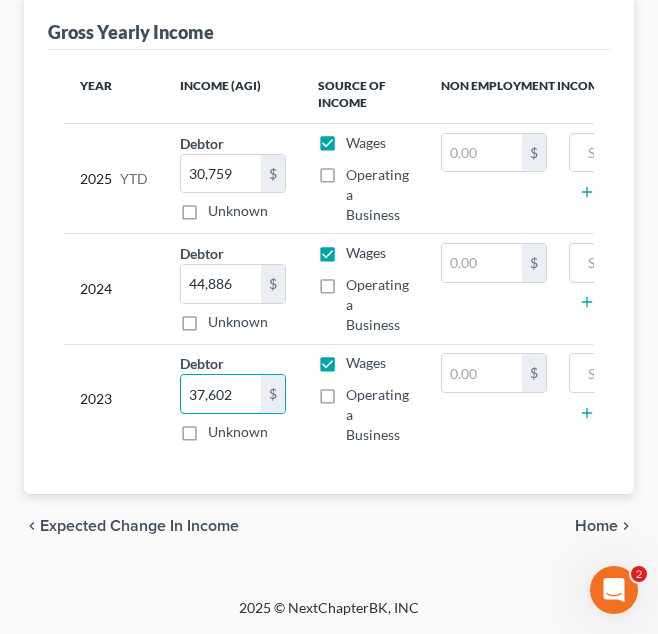 scroll, scrollTop: 0, scrollLeft: 0, axis: both 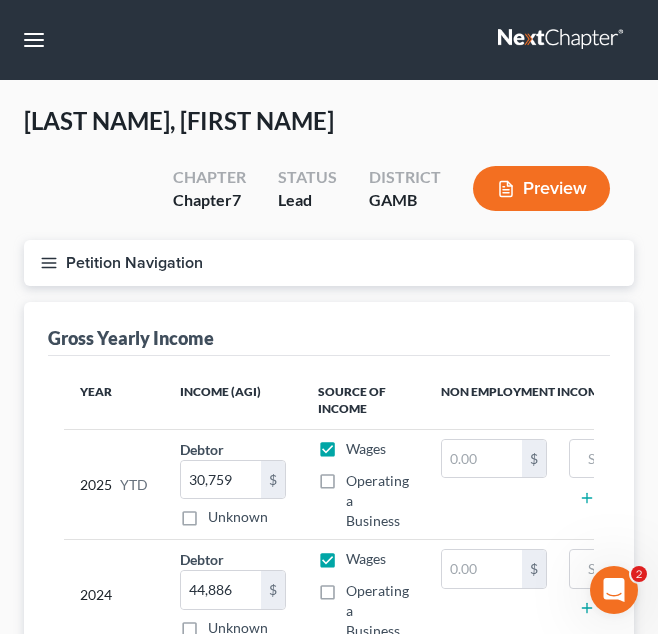 type on "37,602" 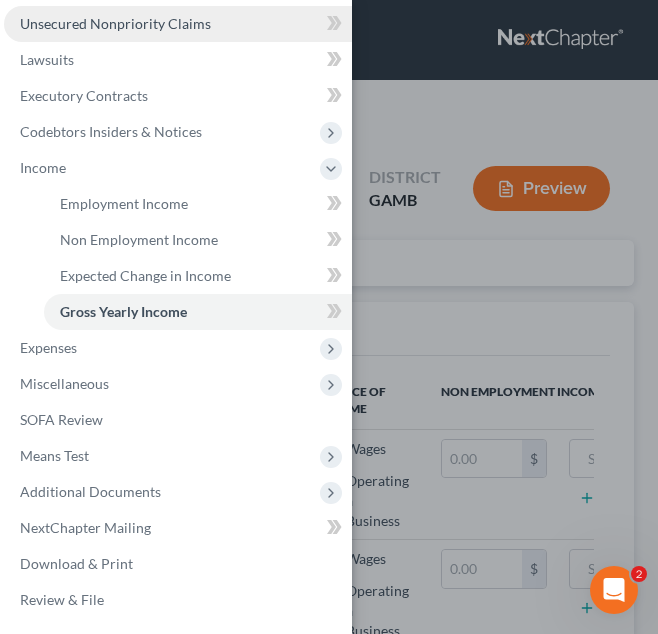 scroll, scrollTop: 0, scrollLeft: 0, axis: both 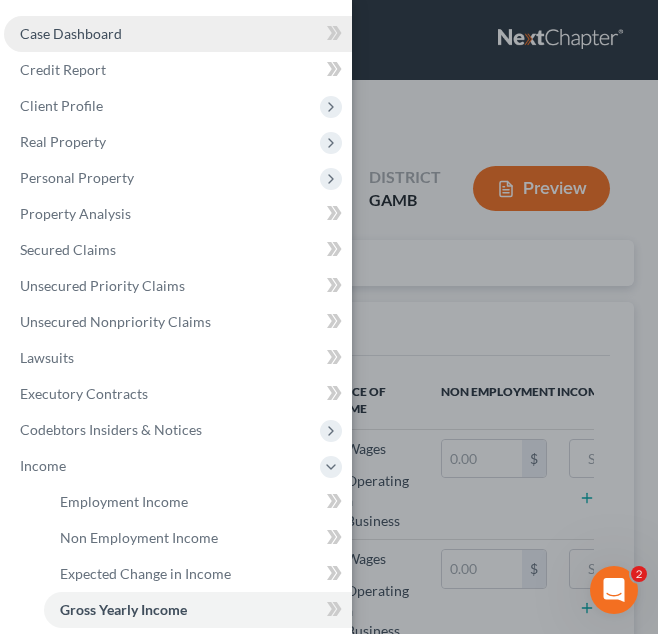 click on "Case Dashboard" at bounding box center [71, 33] 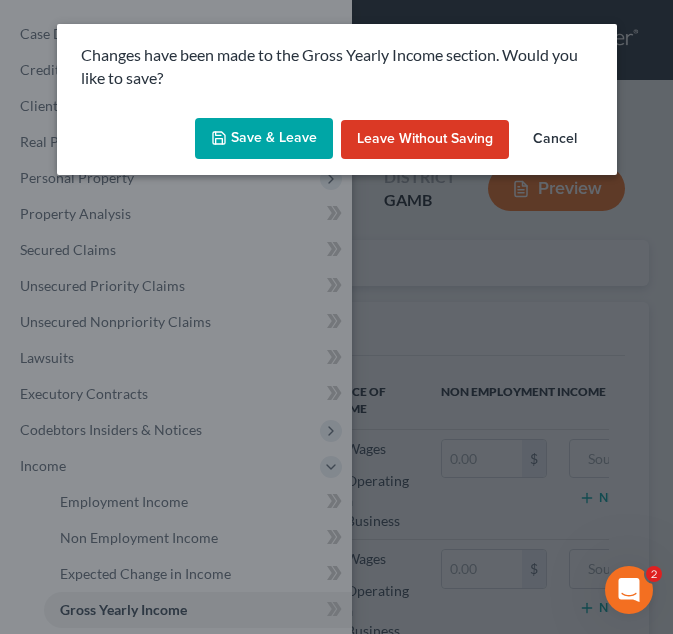 click on "Save & Leave" at bounding box center (264, 139) 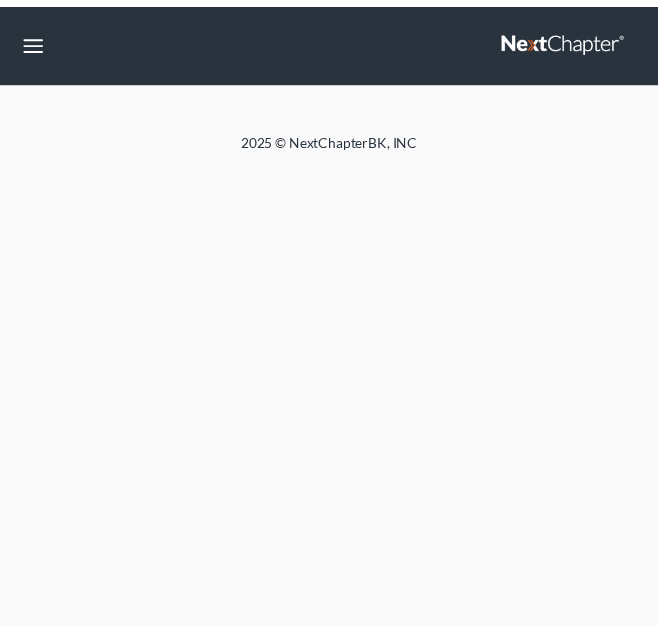 scroll, scrollTop: 0, scrollLeft: 0, axis: both 